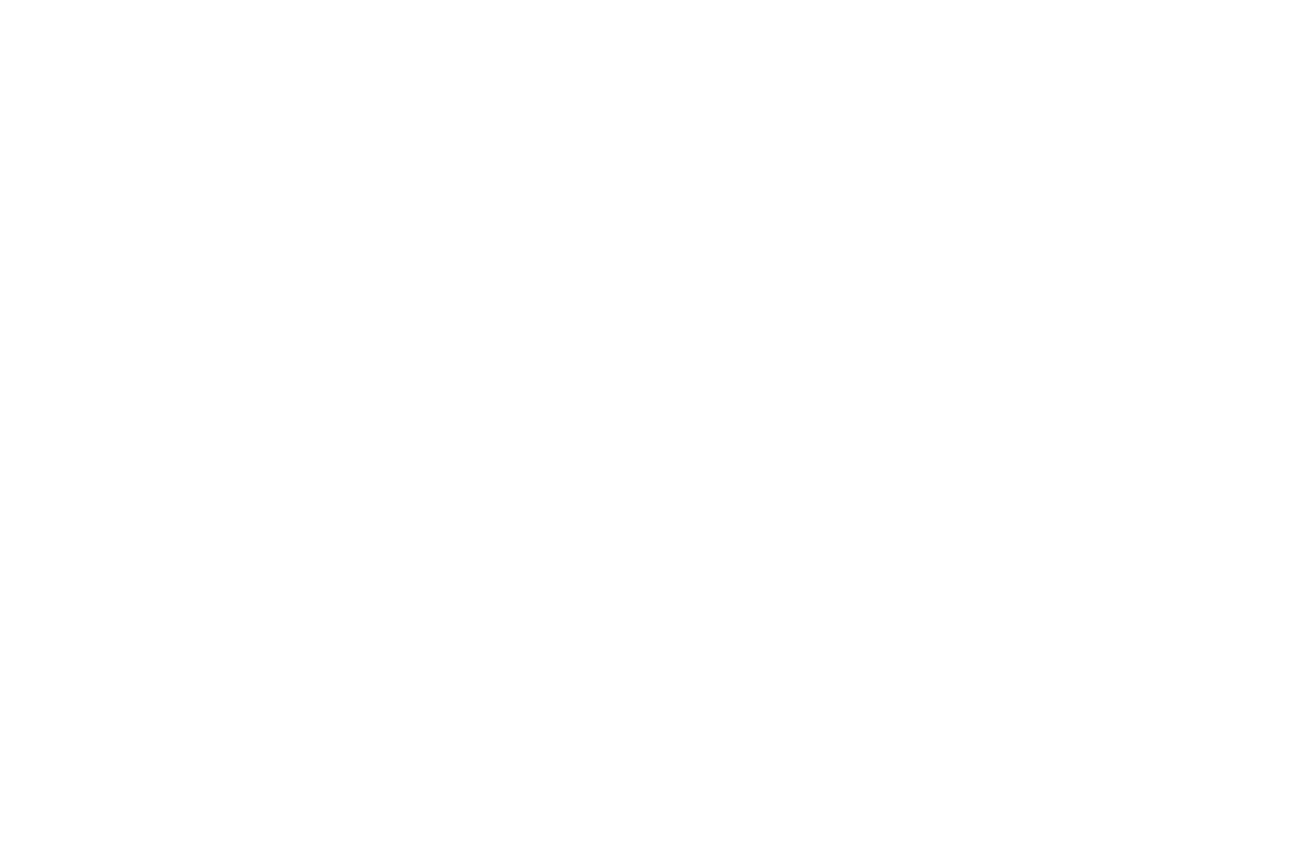 scroll, scrollTop: 0, scrollLeft: 0, axis: both 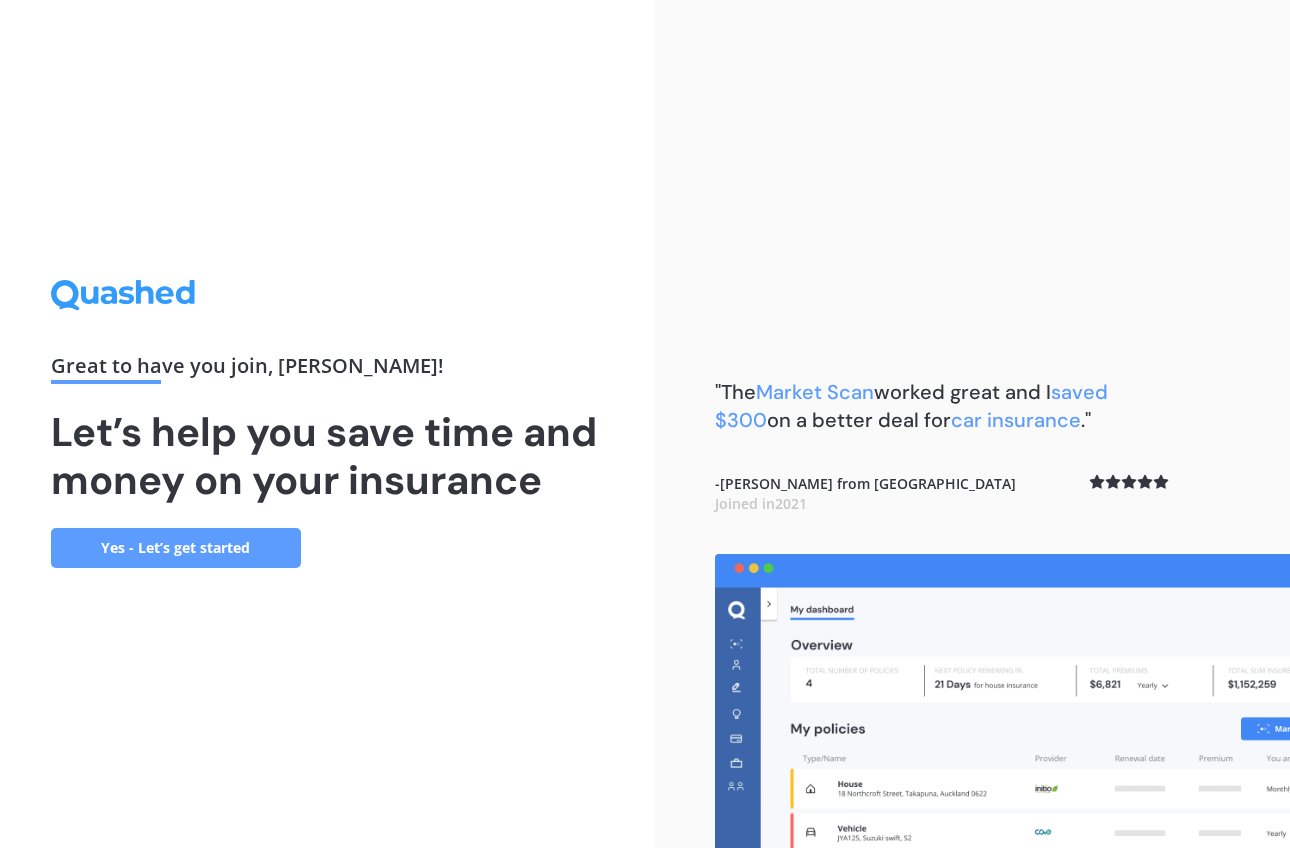 click on "Yes - Let’s get started" at bounding box center (176, 548) 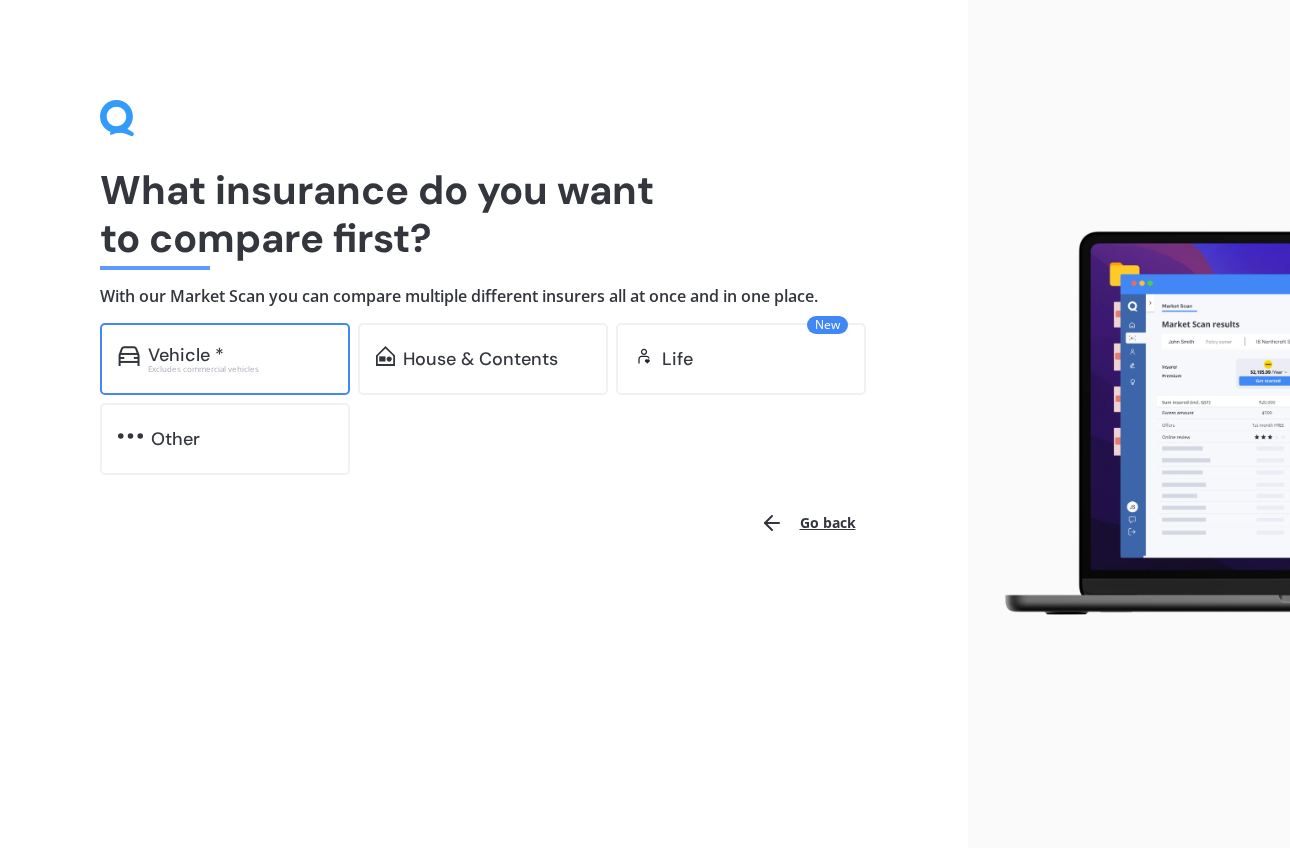 click on "Excludes commercial vehicles" at bounding box center (240, 369) 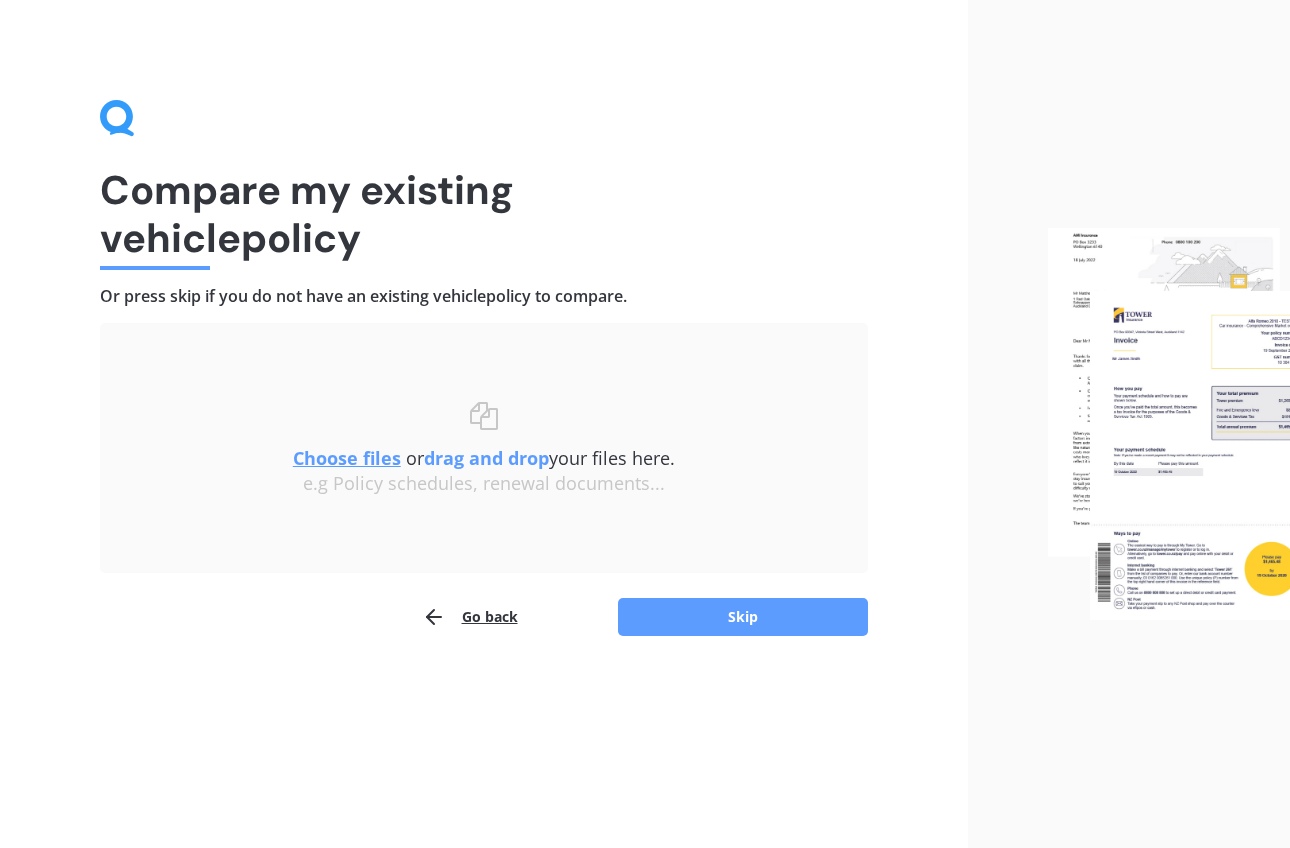 click on "Choose files" at bounding box center [347, 458] 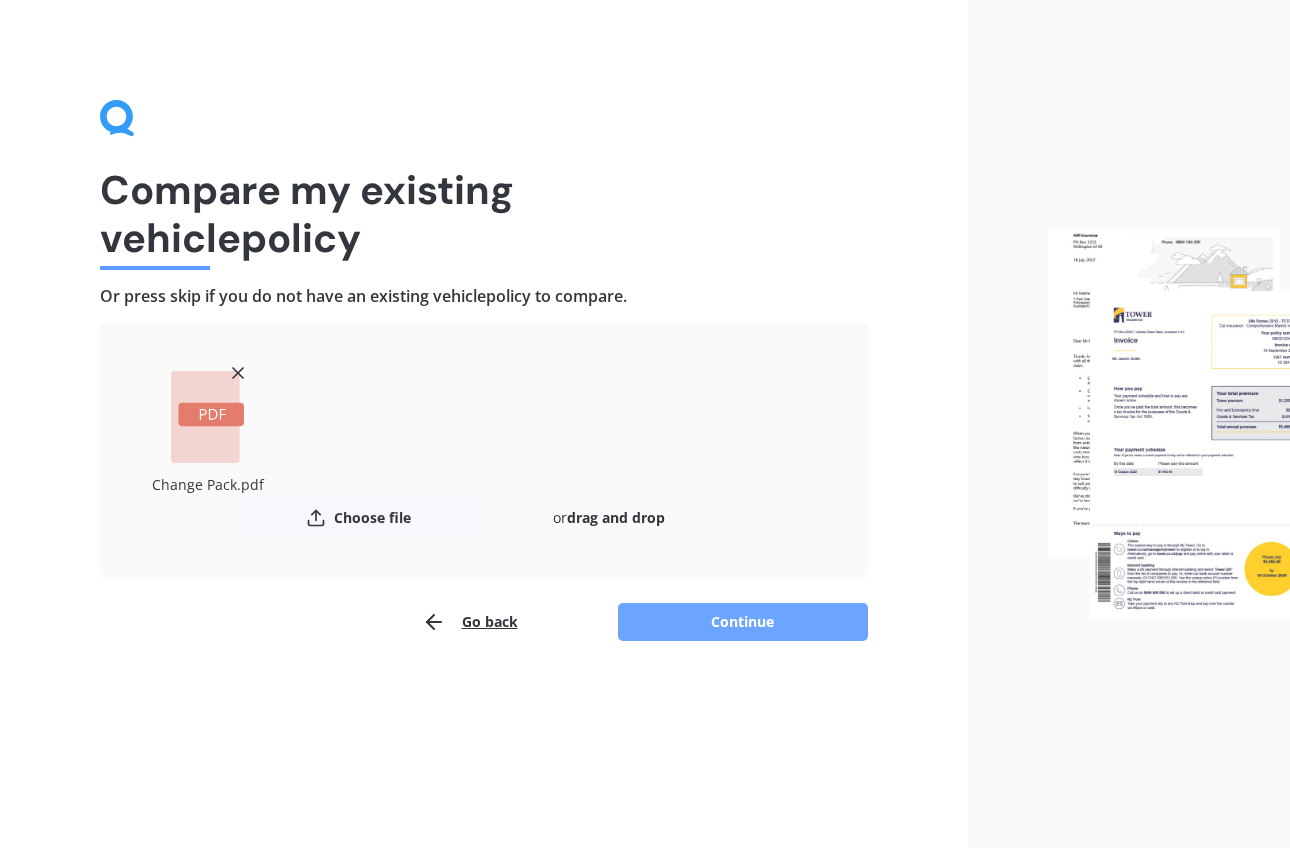 click on "Continue" at bounding box center [743, 622] 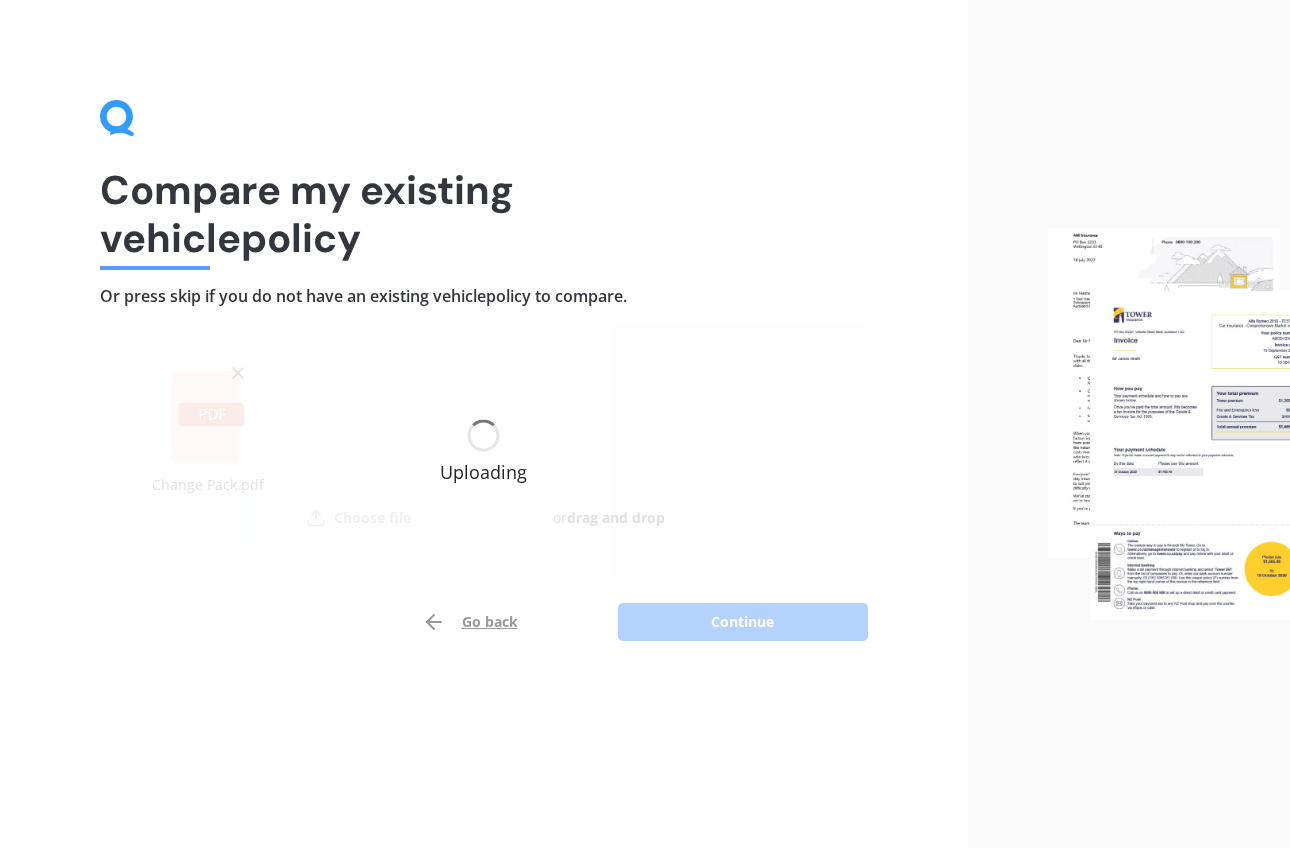 scroll, scrollTop: 0, scrollLeft: 0, axis: both 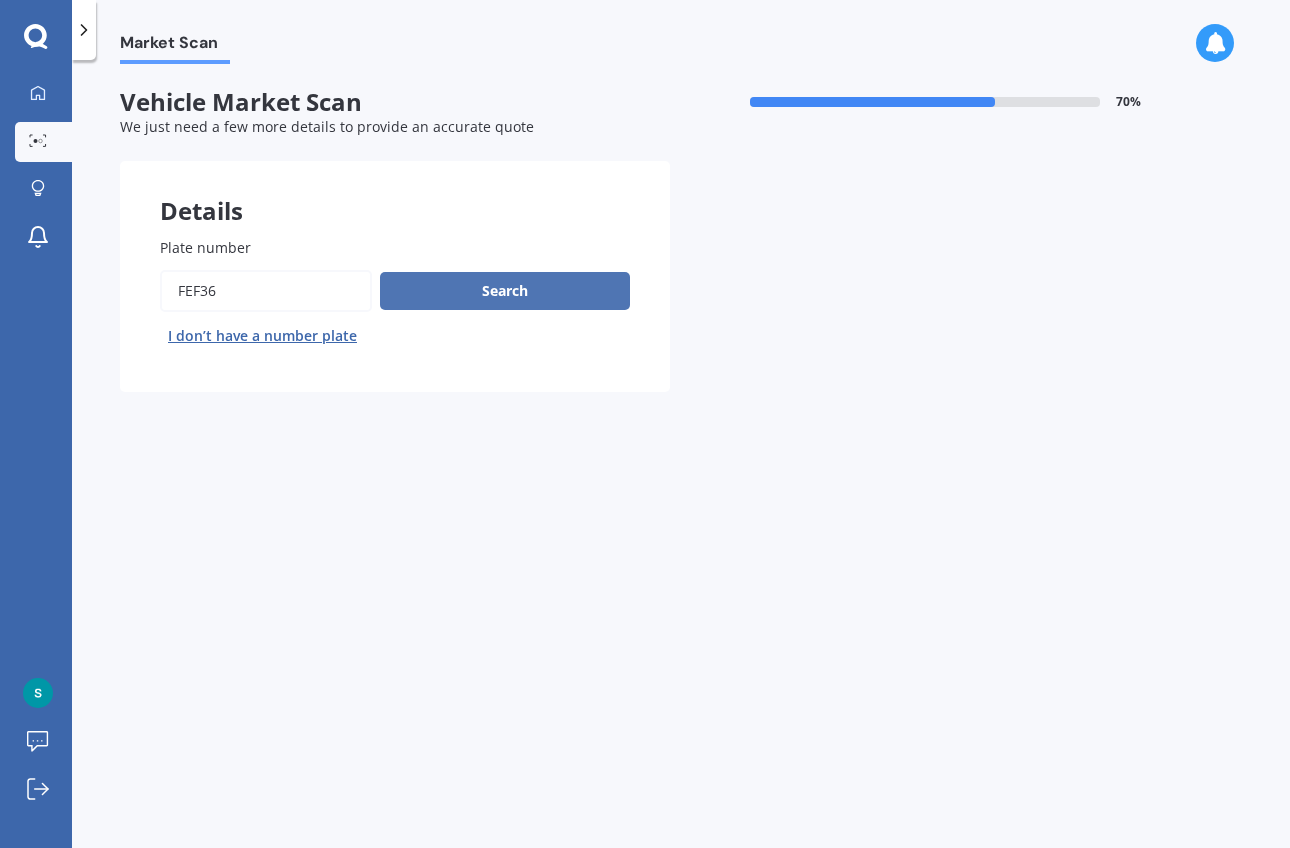 click on "Search" at bounding box center [505, 291] 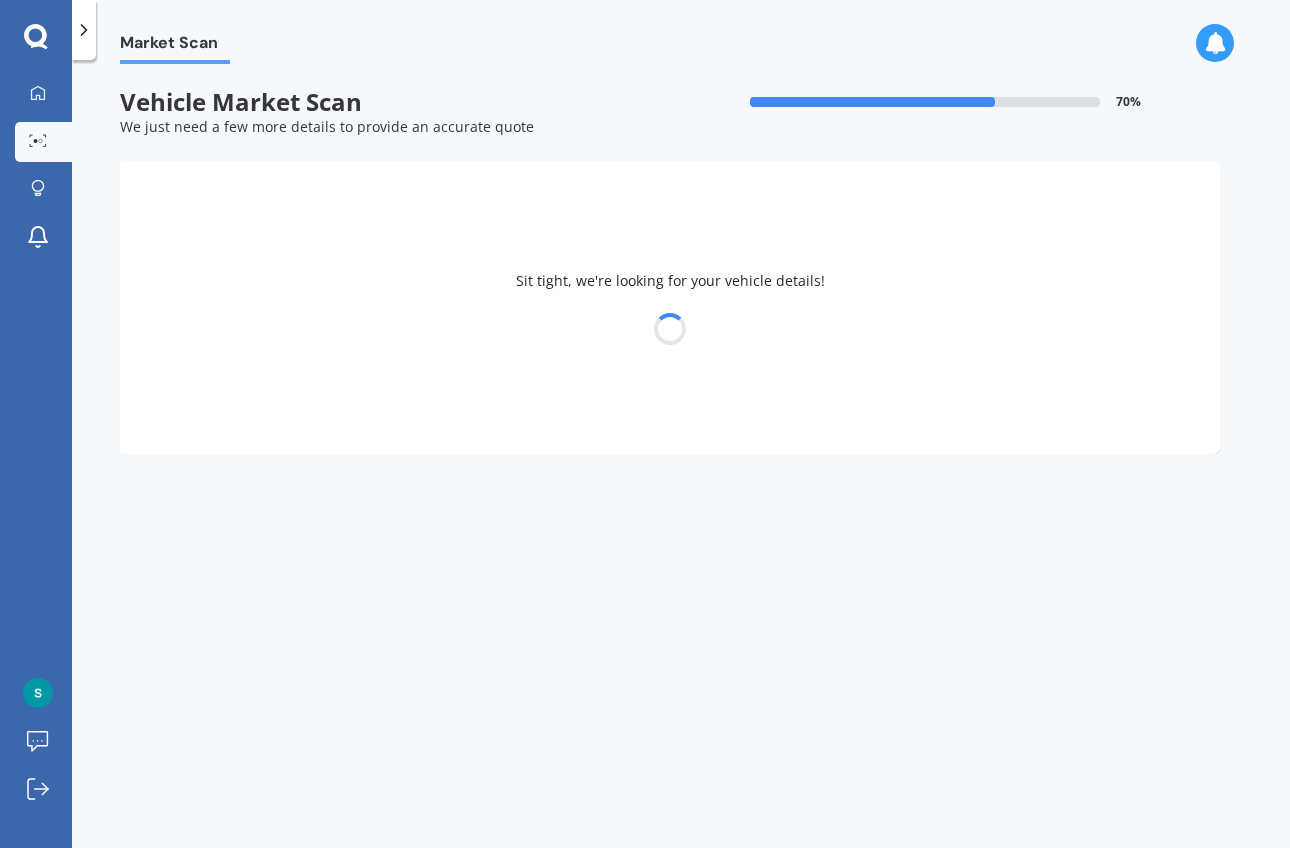 select on "HYUNDAI" 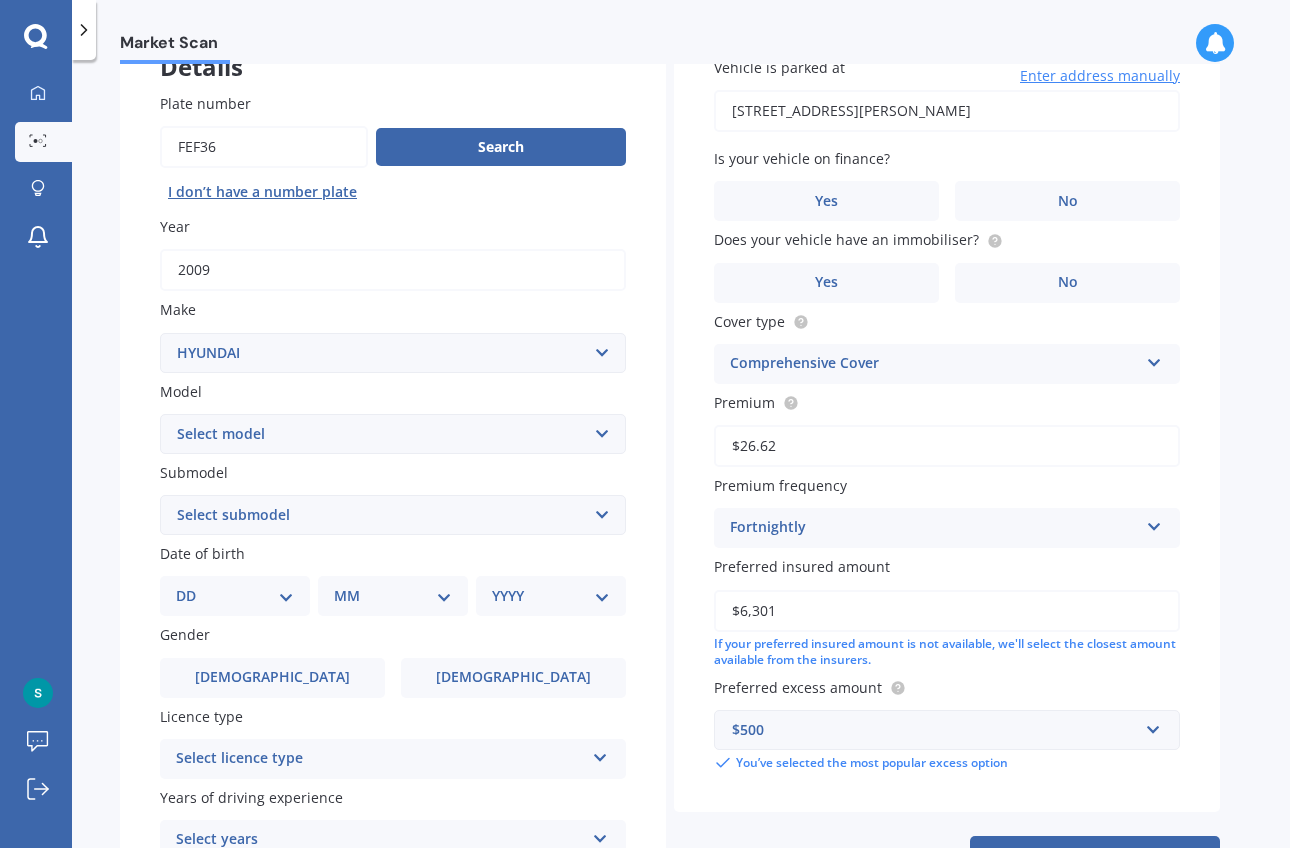 scroll, scrollTop: 152, scrollLeft: 0, axis: vertical 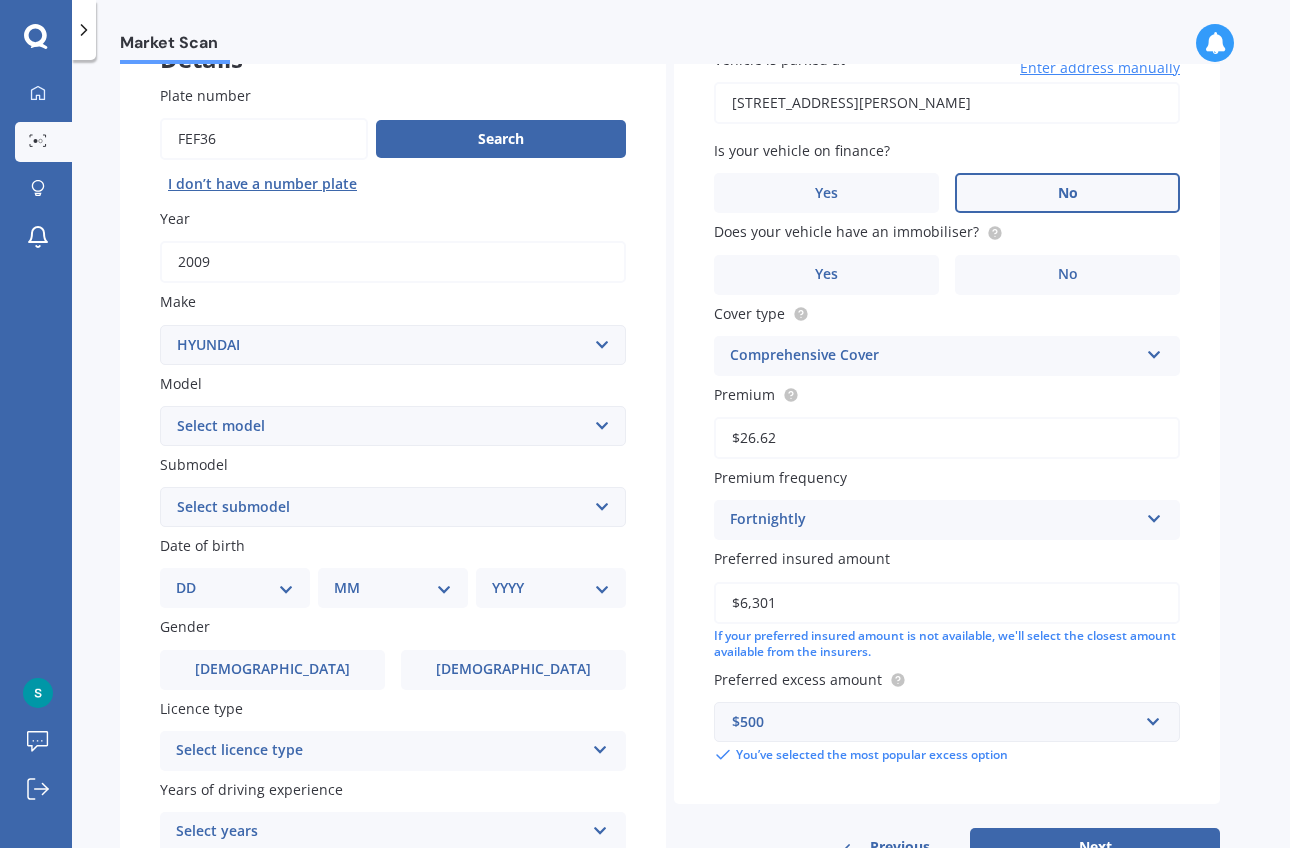 click on "No" at bounding box center [1067, 193] 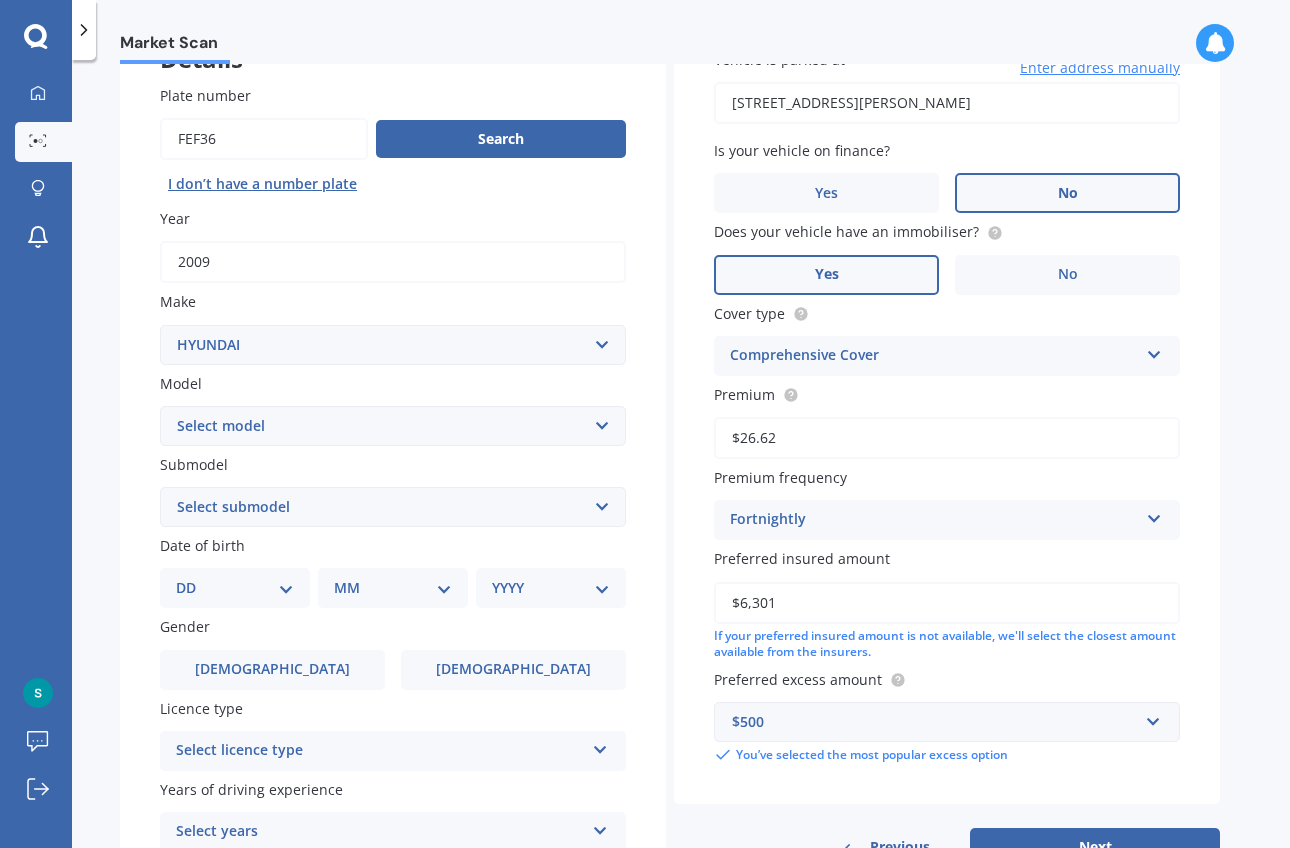 click on "Yes" at bounding box center [826, 275] 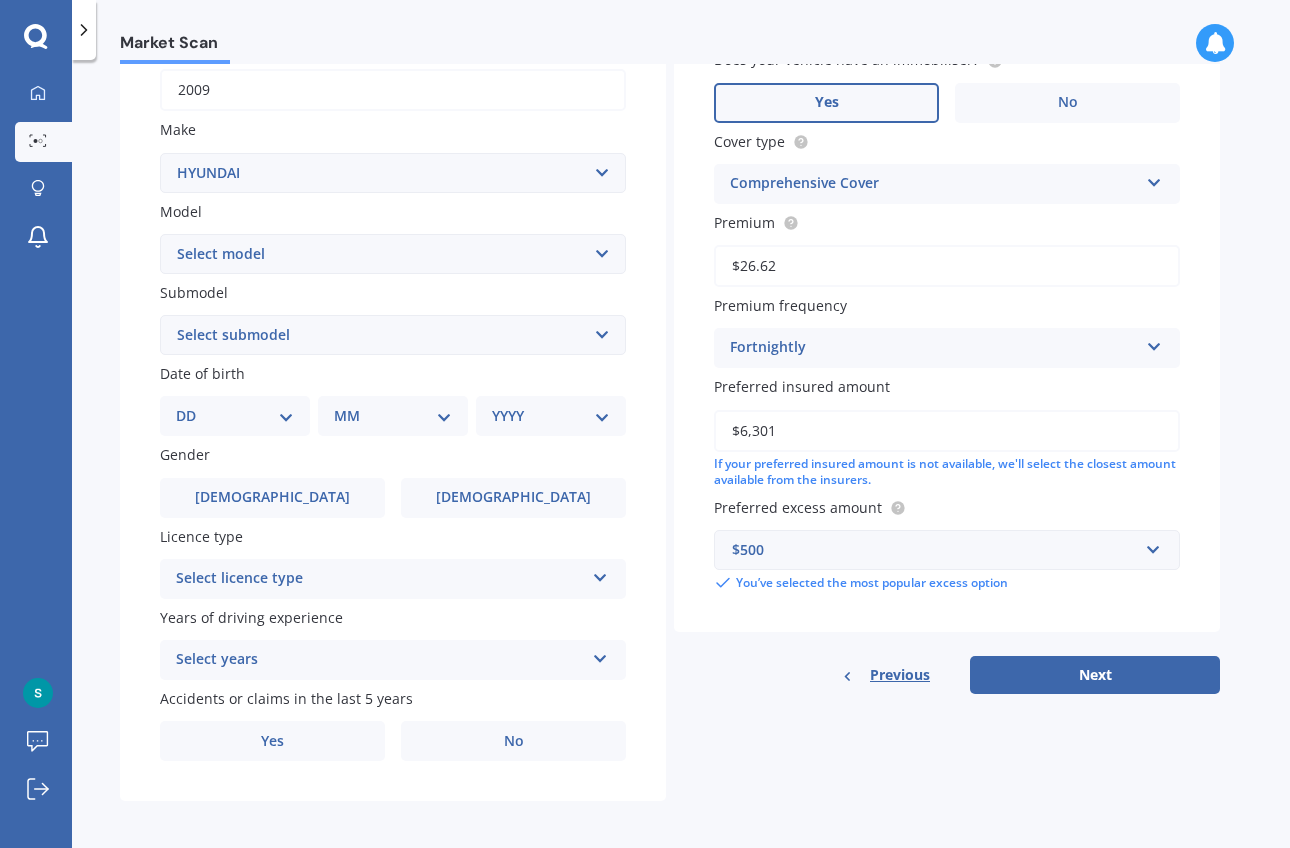 scroll, scrollTop: 322, scrollLeft: 0, axis: vertical 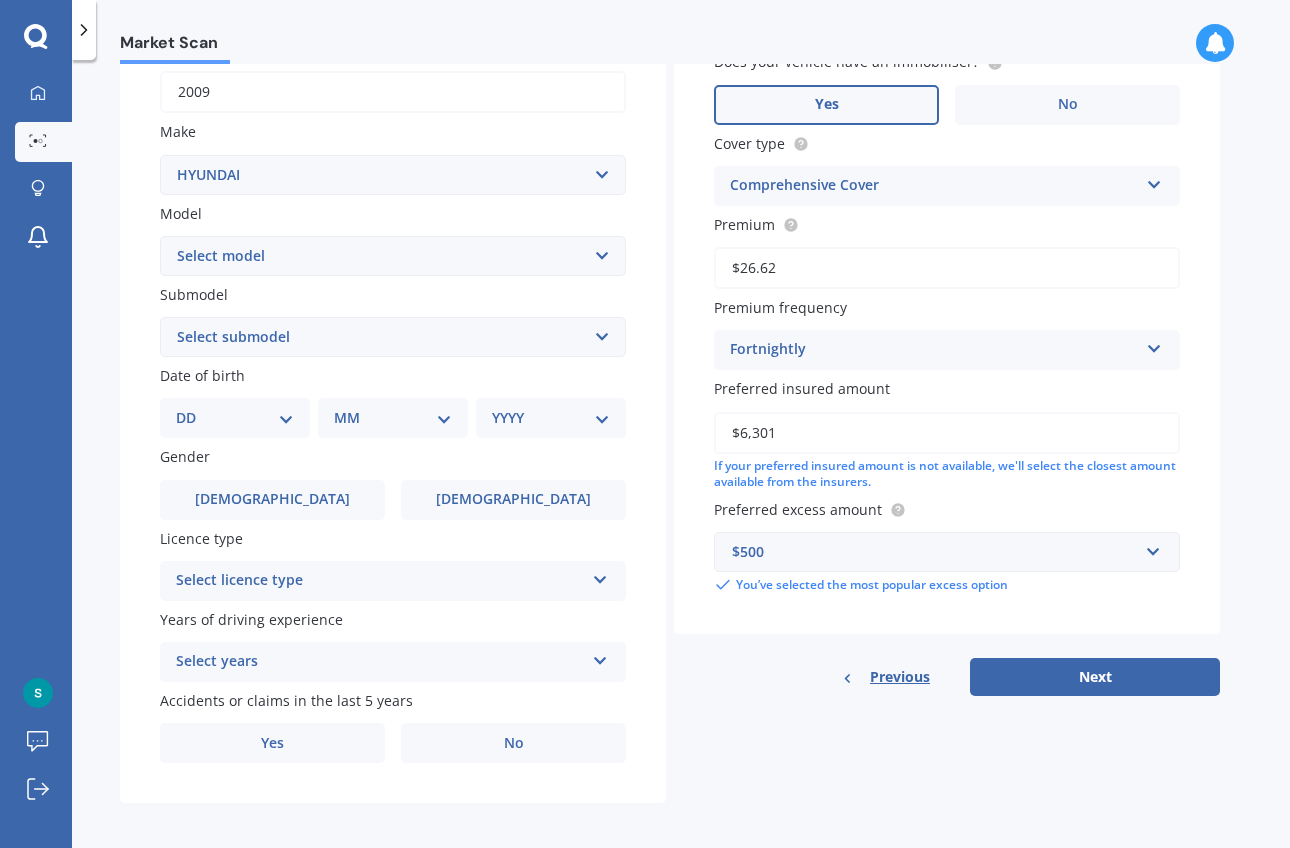 click on "$6,301" at bounding box center [947, 433] 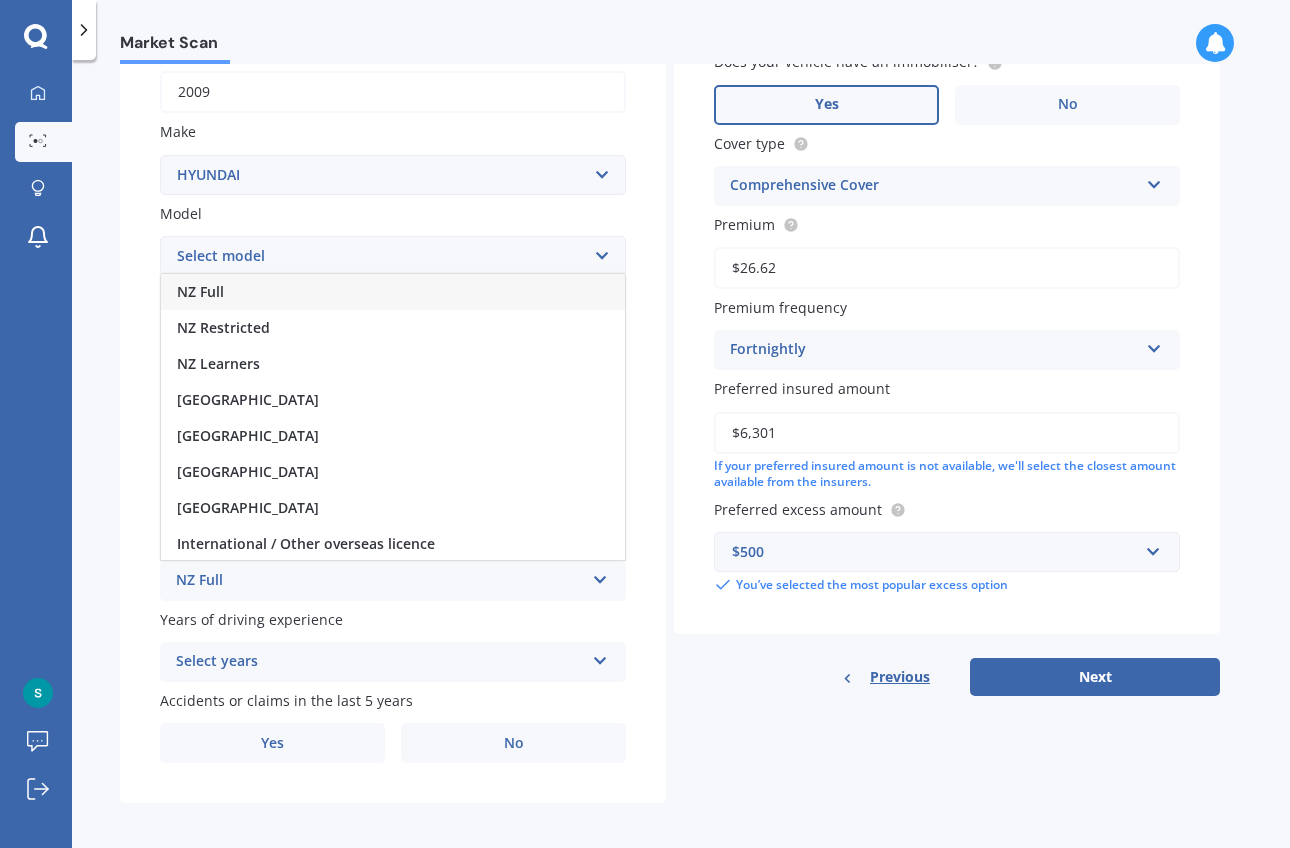 click on "NZ Full" at bounding box center [393, 292] 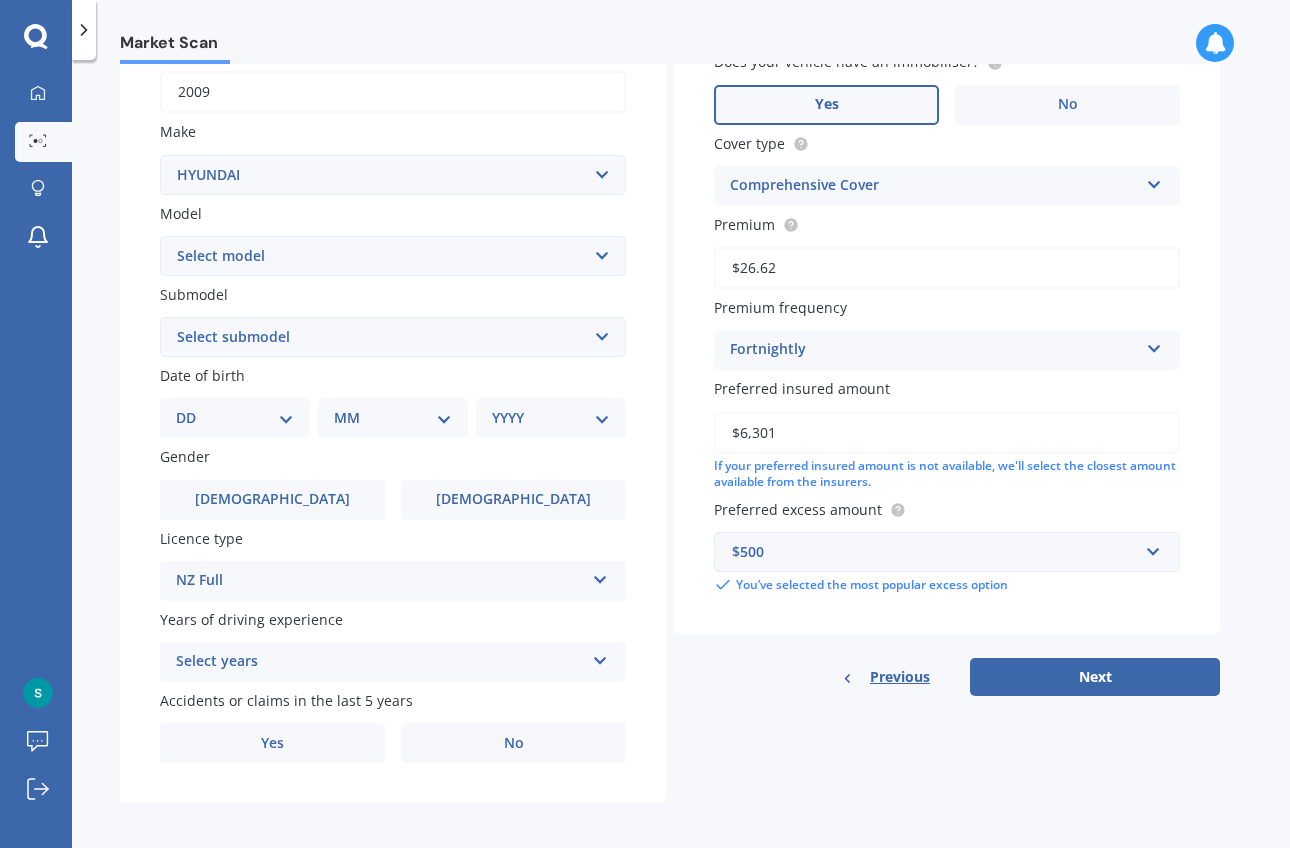 click on "Select years" at bounding box center [380, 662] 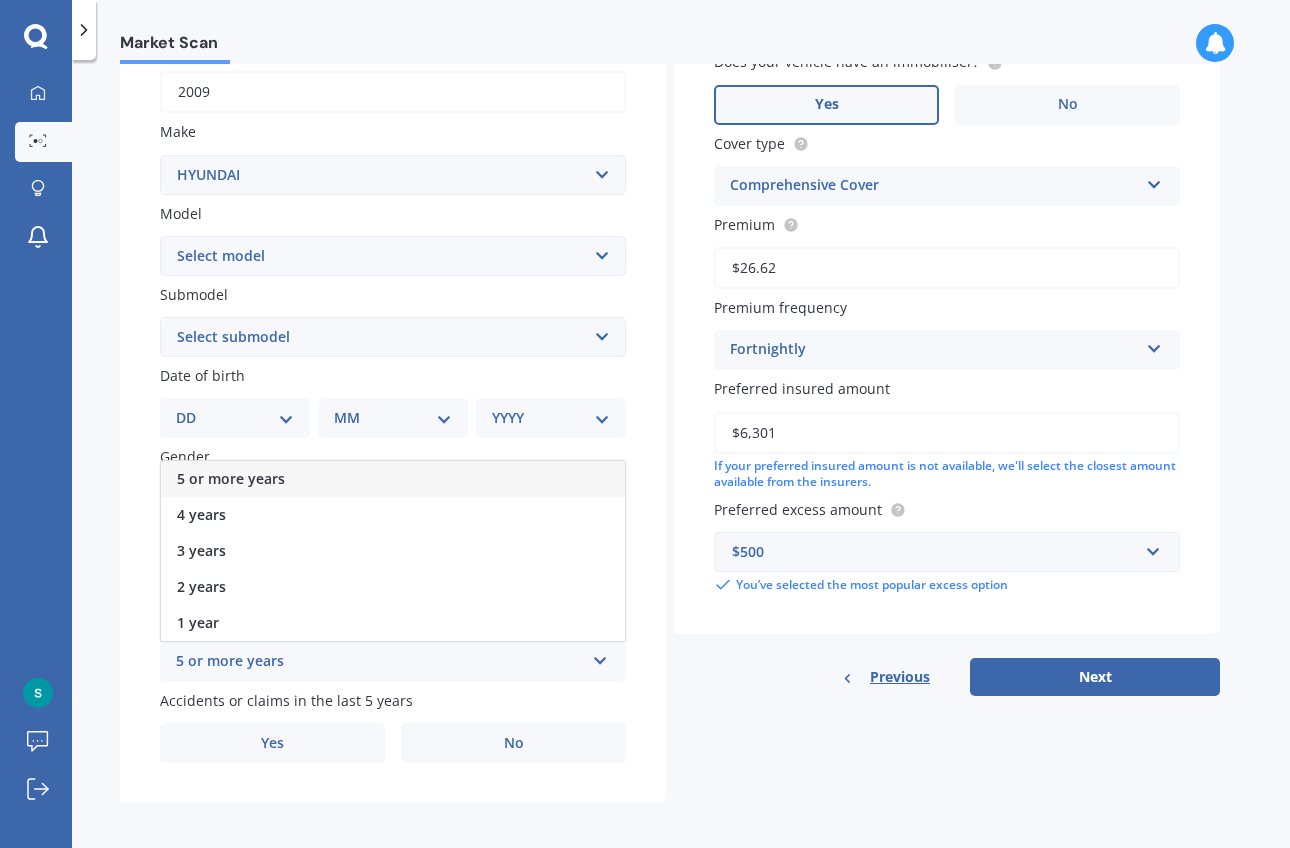 click on "5 or more years" at bounding box center (393, 479) 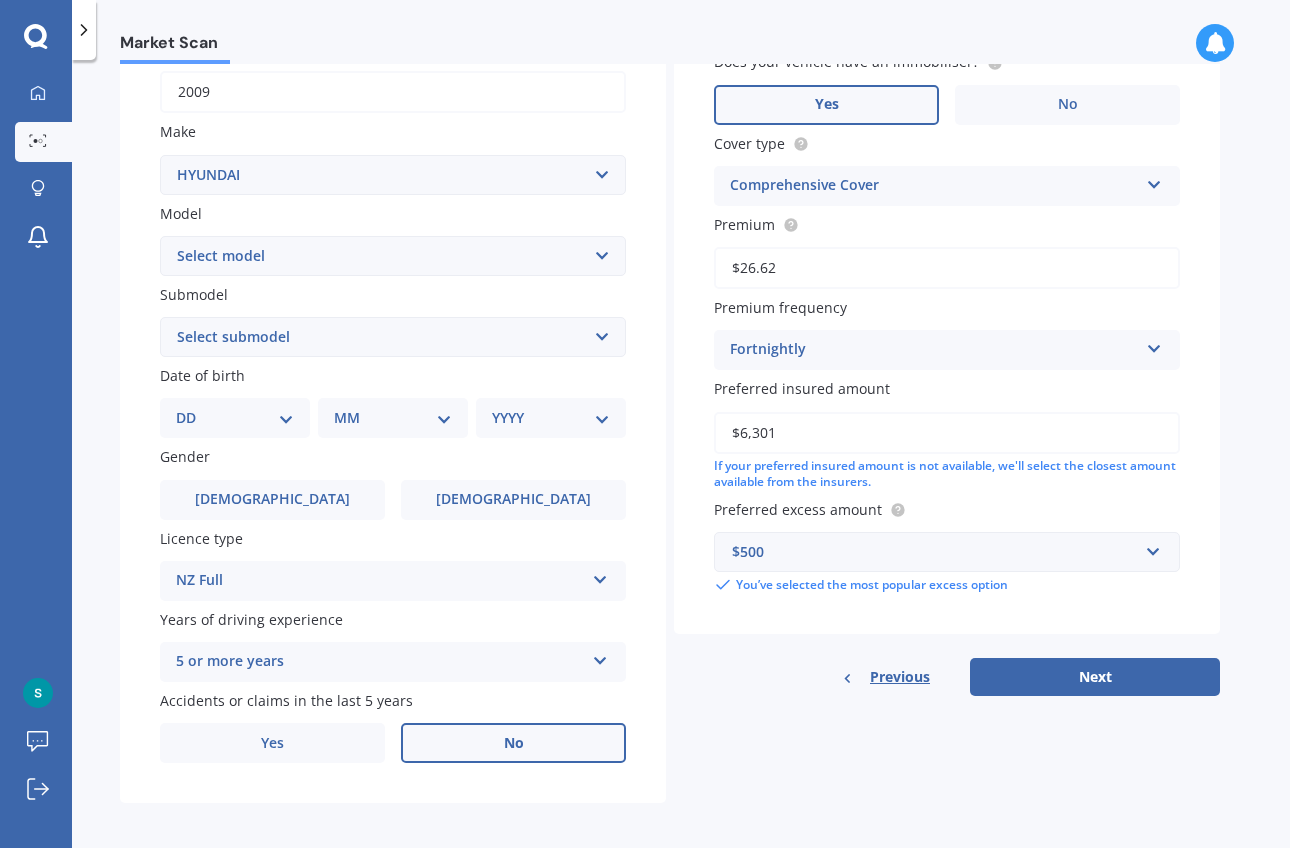 click on "No" at bounding box center [513, 743] 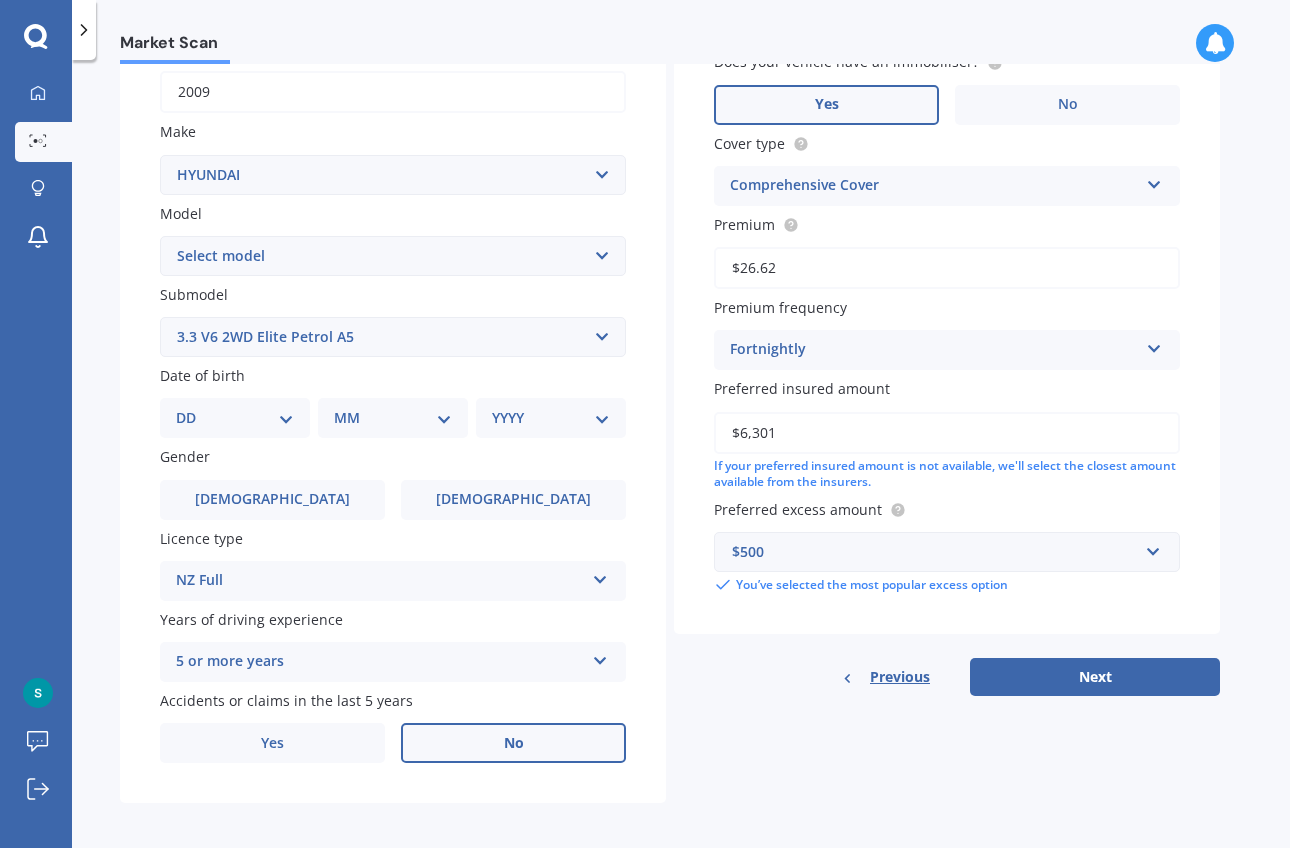 scroll, scrollTop: 0, scrollLeft: 0, axis: both 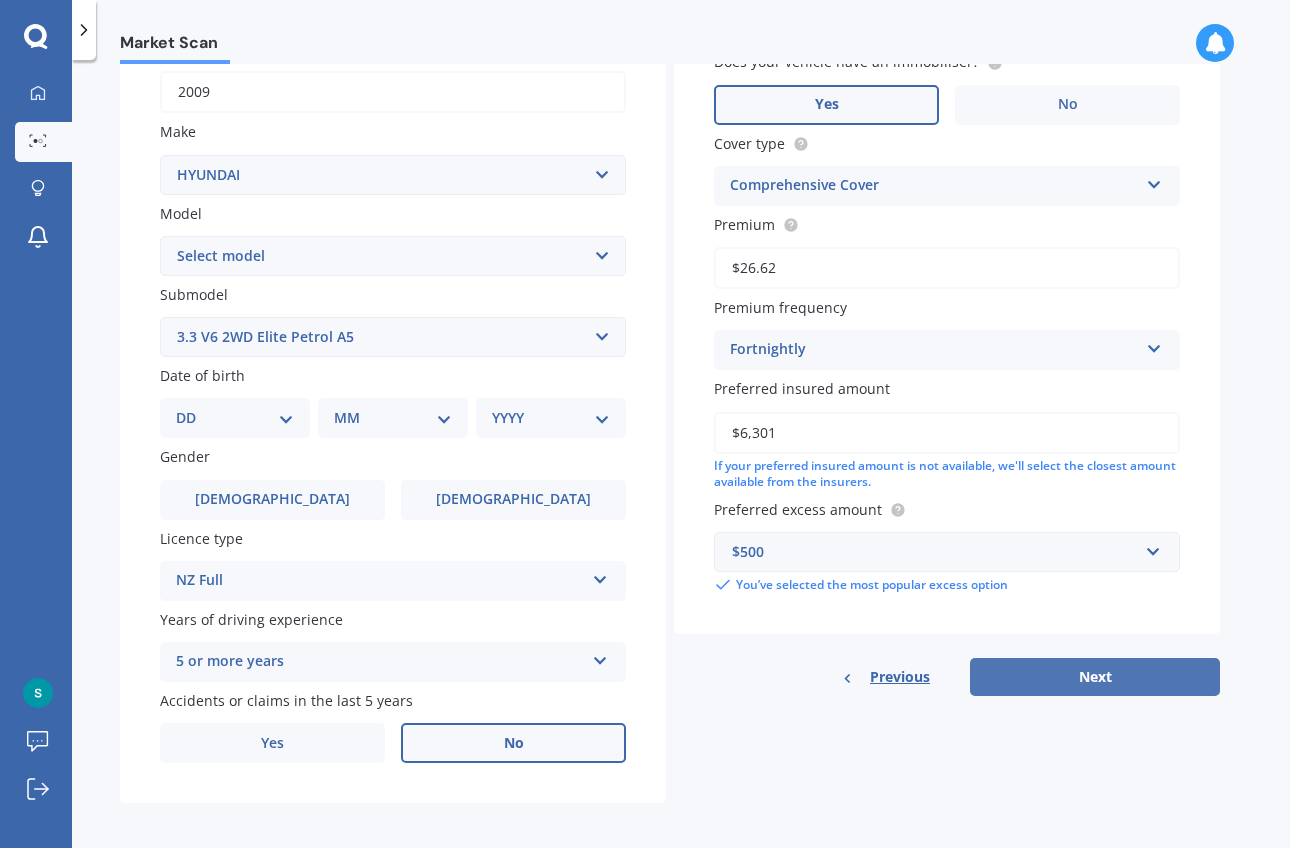 click on "Next" at bounding box center [1095, 677] 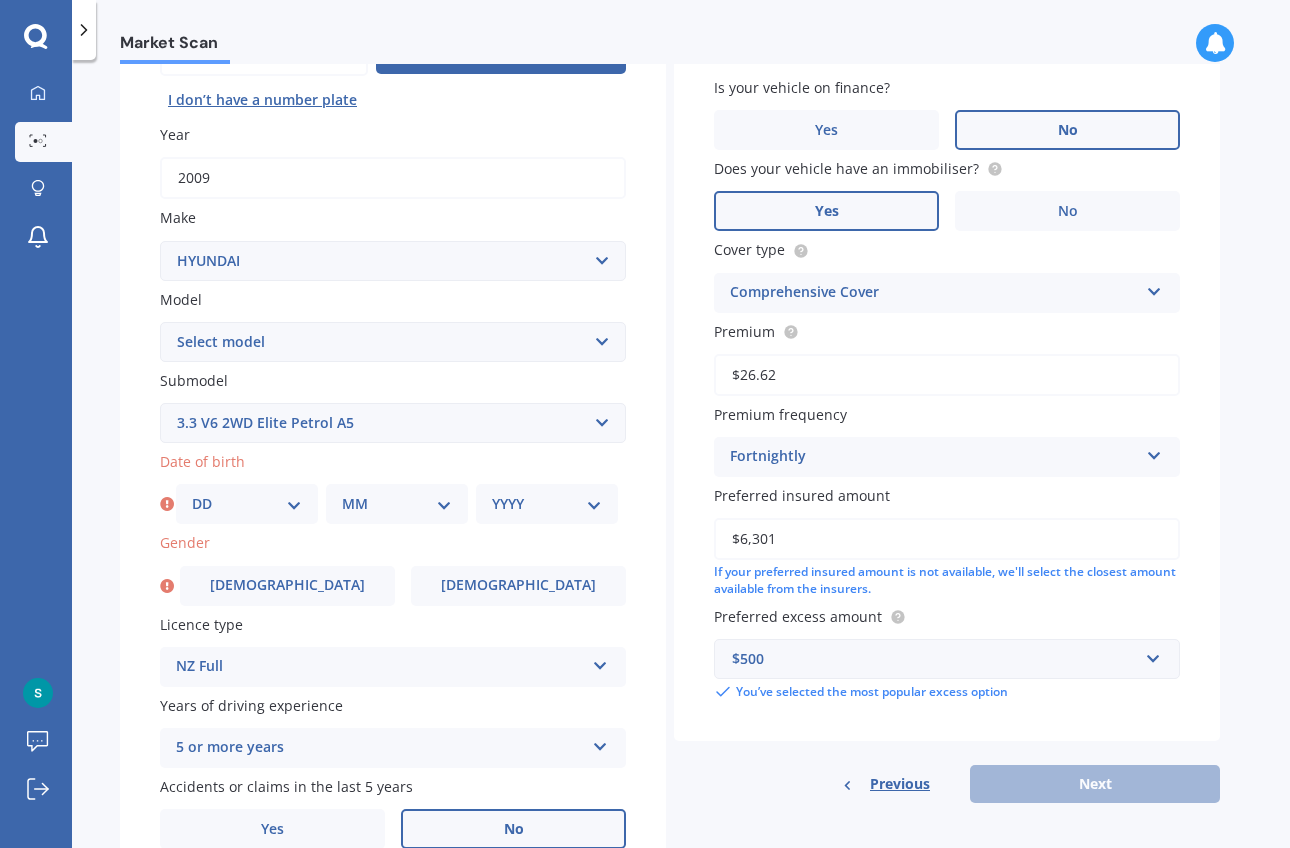 scroll, scrollTop: 262, scrollLeft: 0, axis: vertical 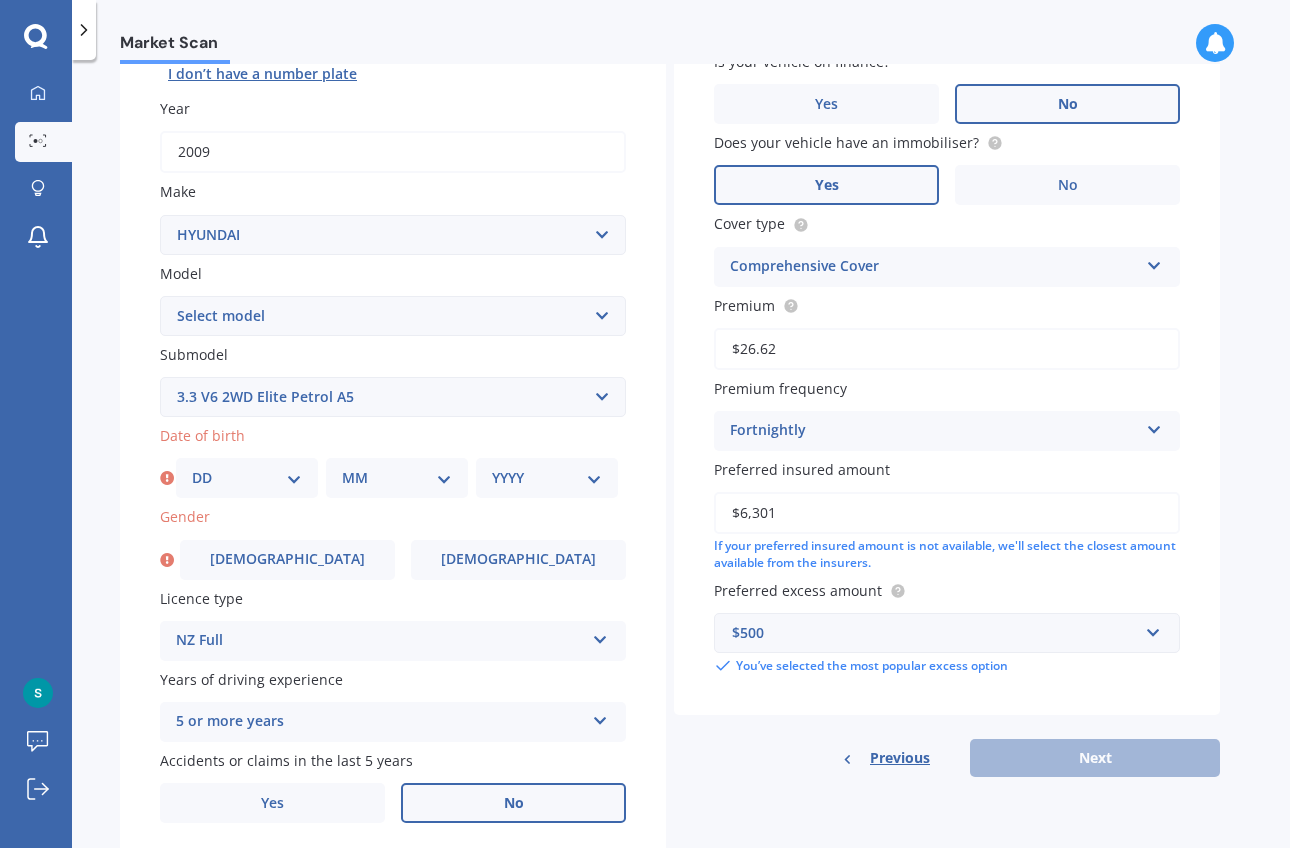 select on "06" 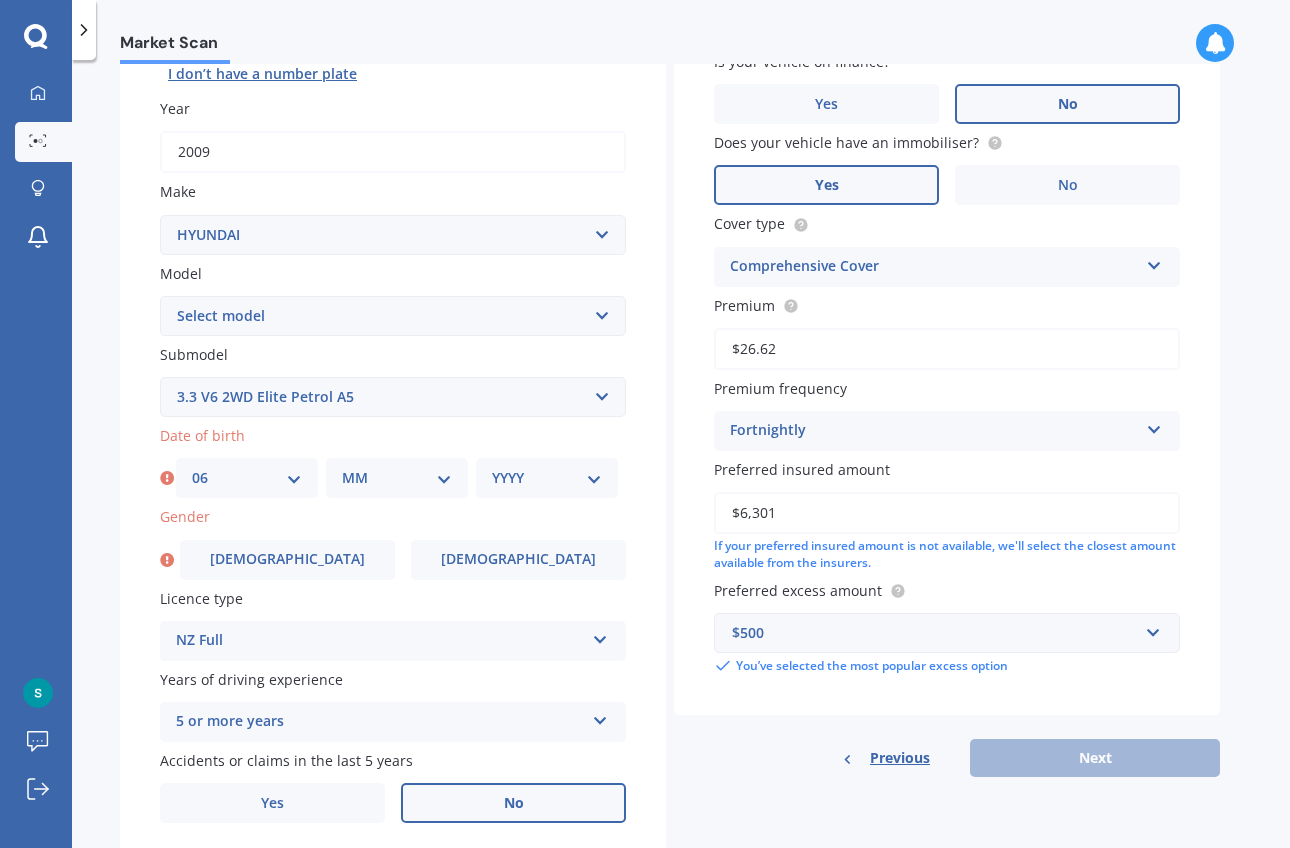 select on "05" 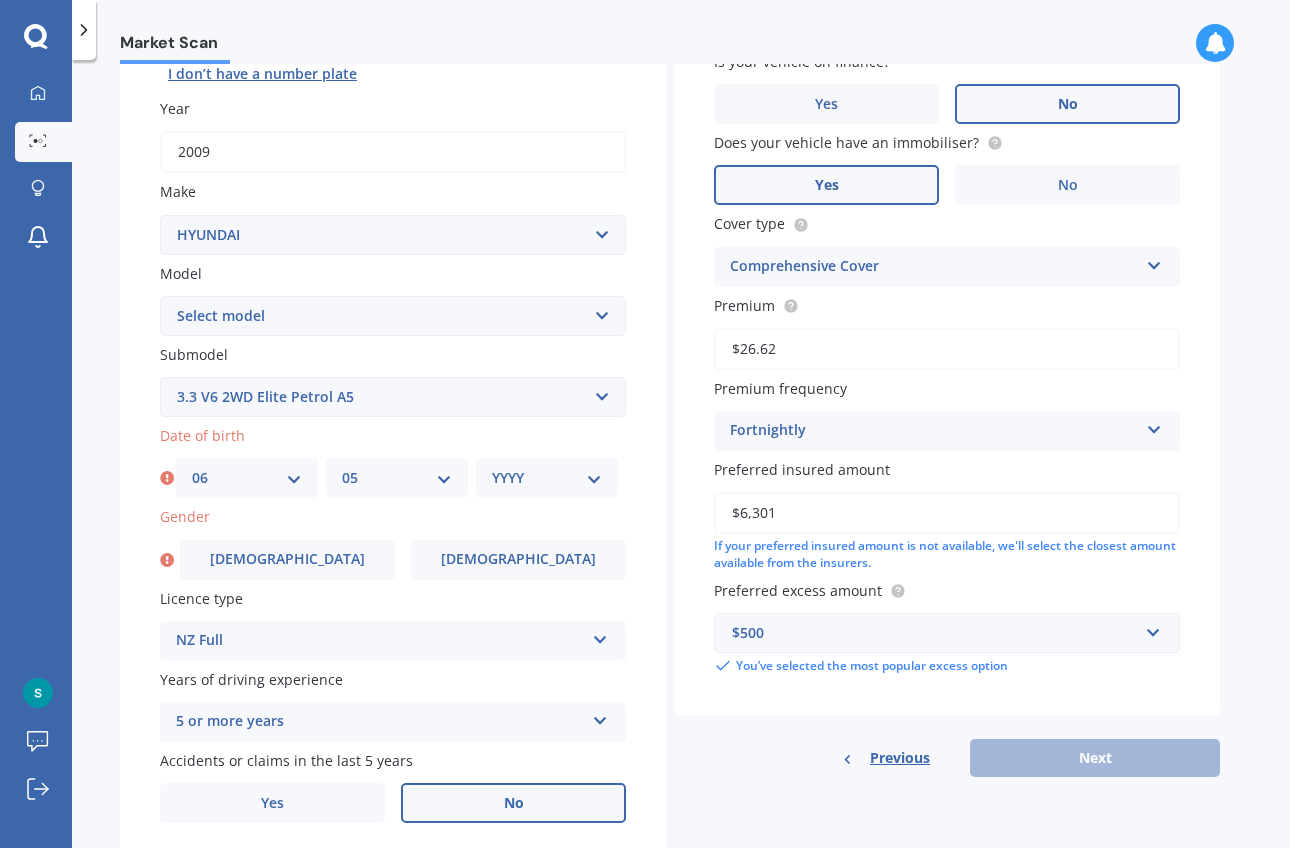 select on "1986" 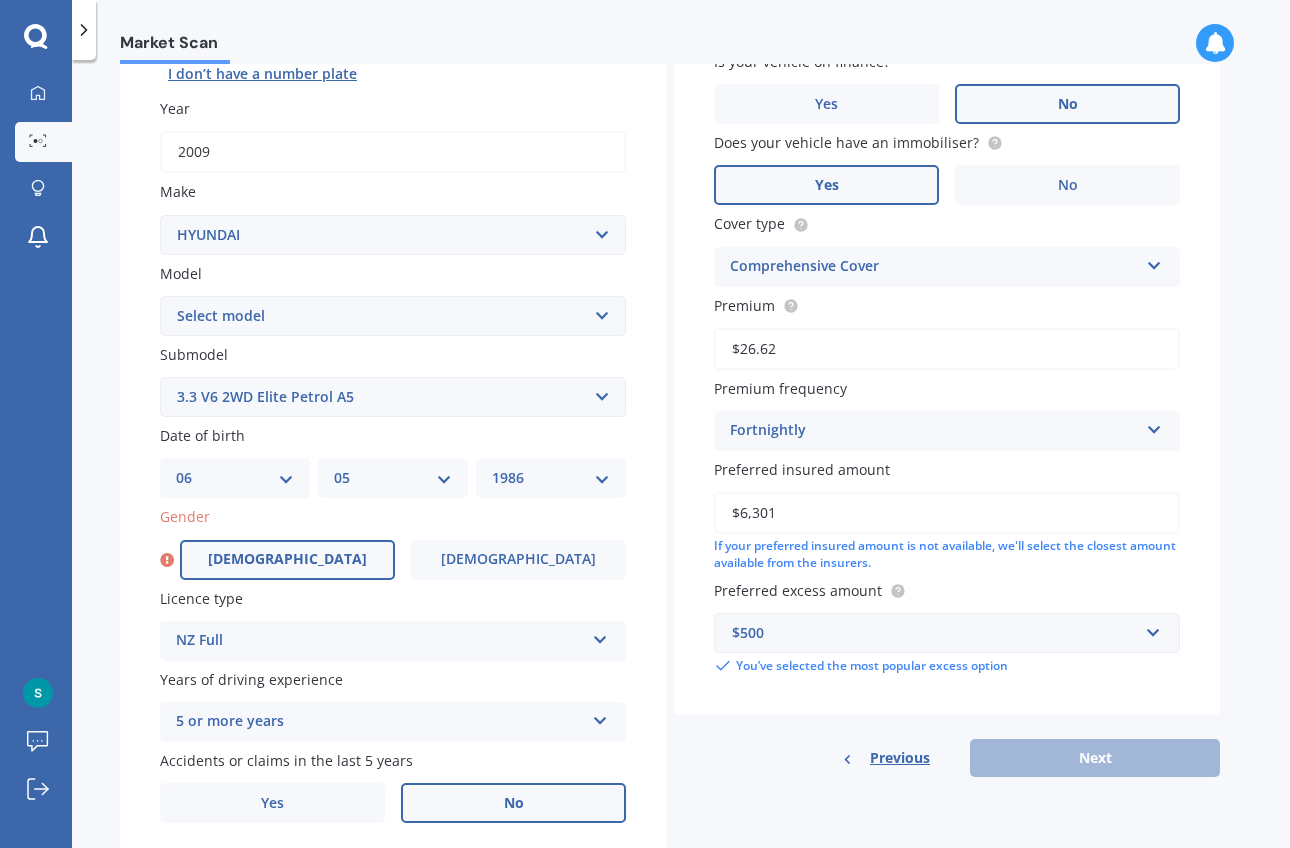click on "[DEMOGRAPHIC_DATA]" at bounding box center (287, 560) 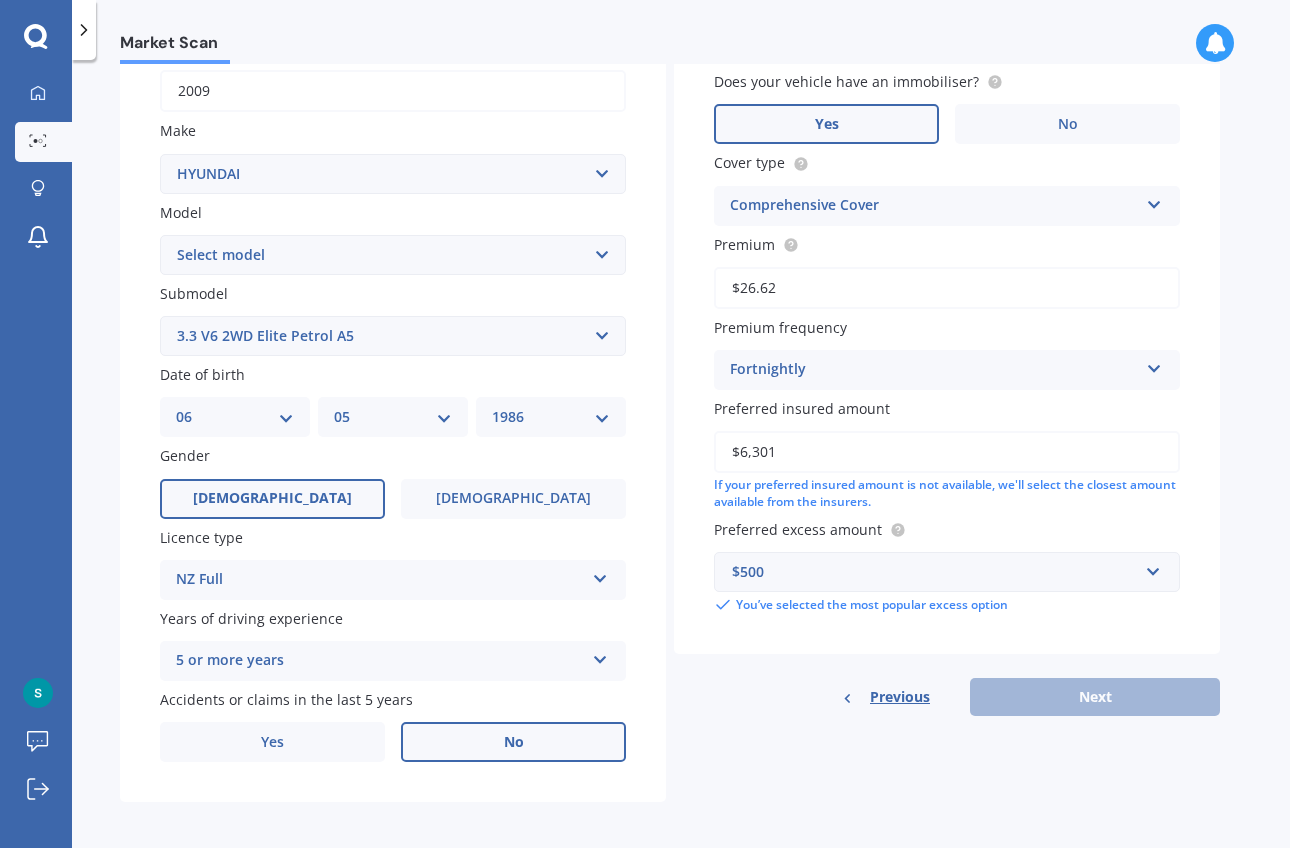 scroll, scrollTop: 322, scrollLeft: 0, axis: vertical 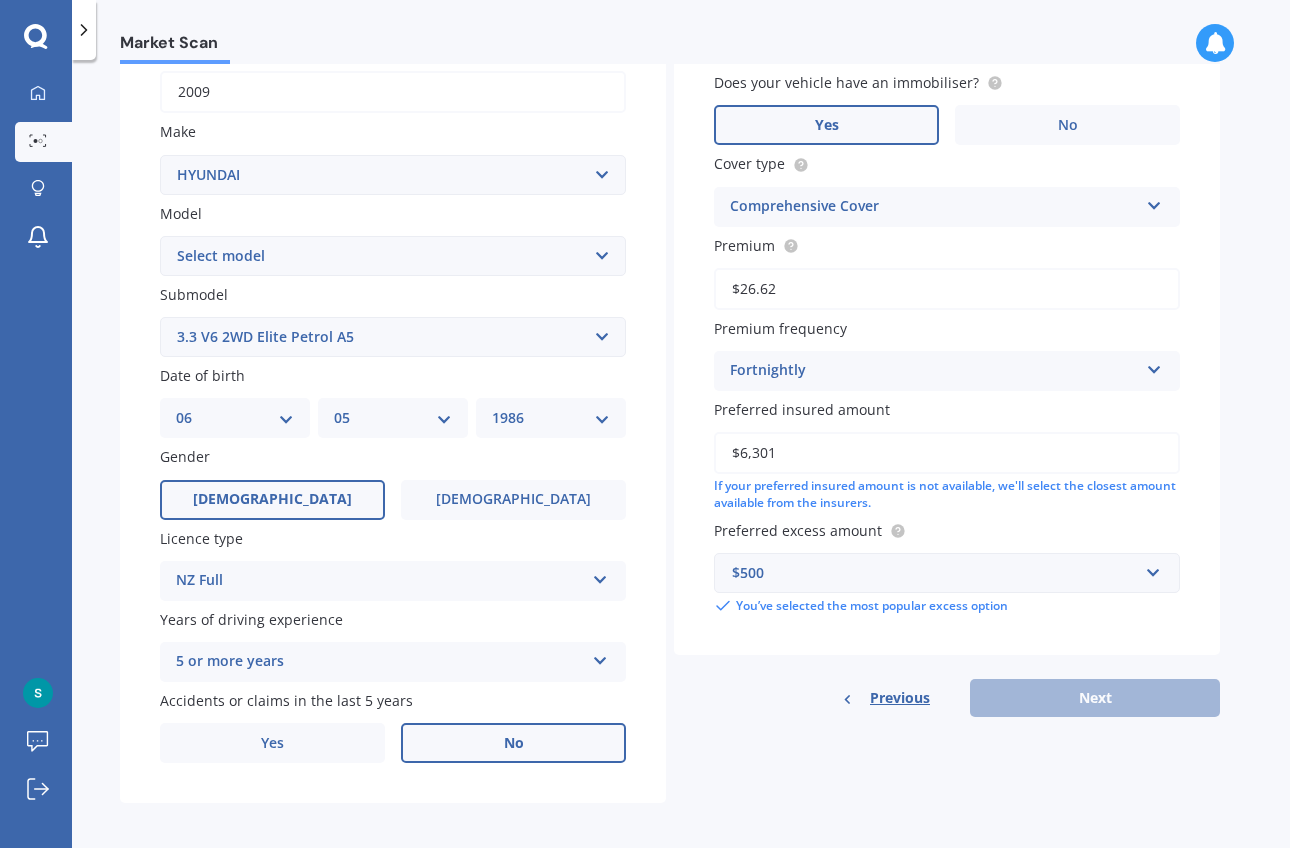 click on "Previous Next" at bounding box center (947, 698) 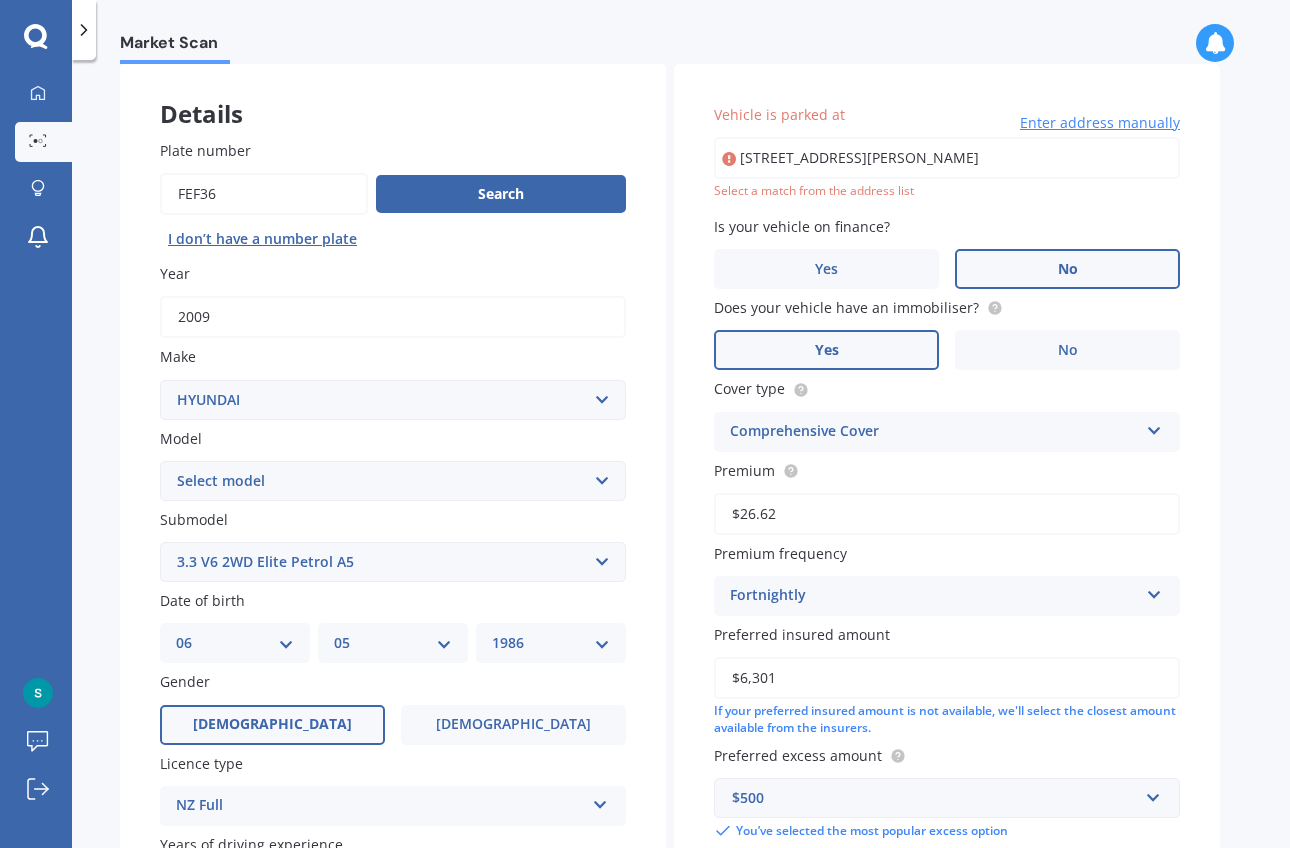 scroll, scrollTop: 95, scrollLeft: 0, axis: vertical 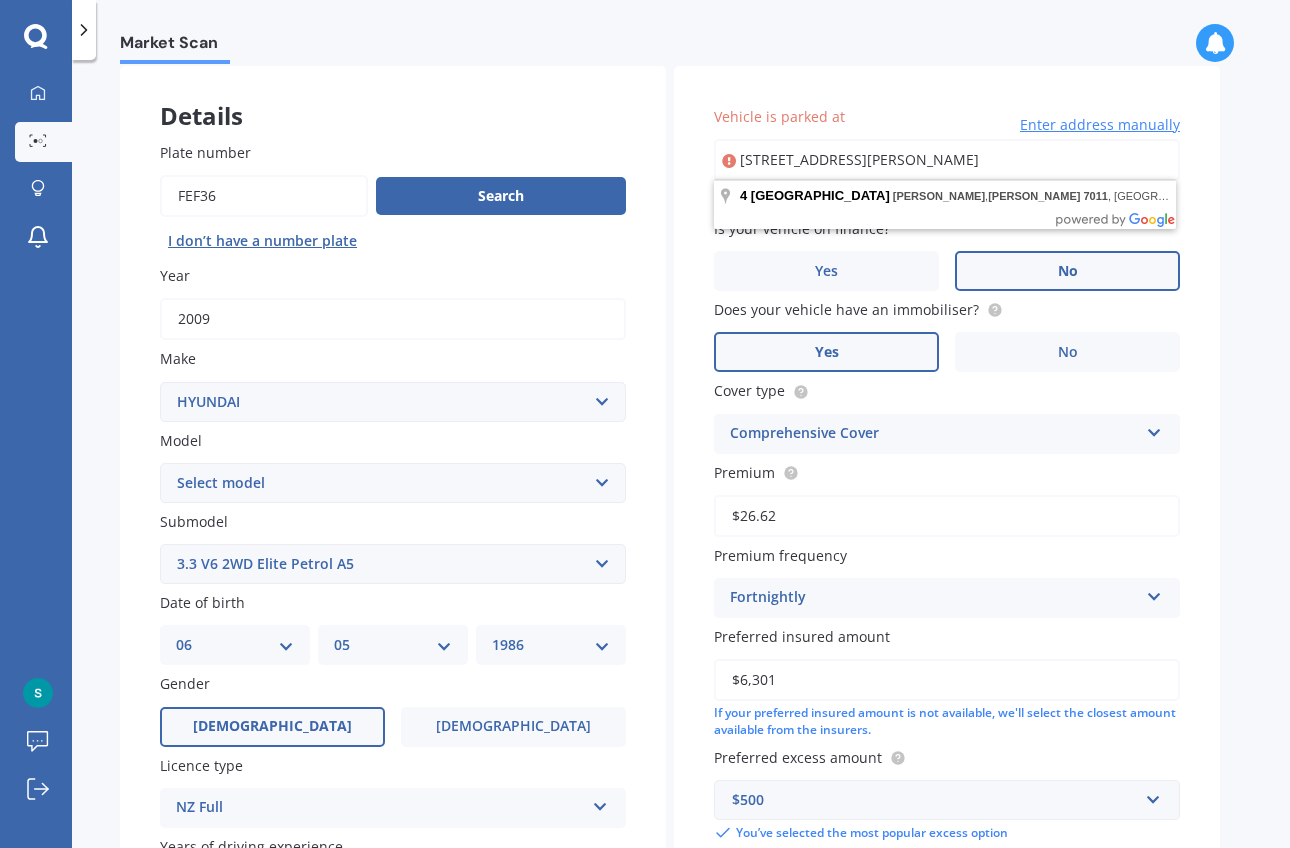 click on "[STREET_ADDRESS][PERSON_NAME]" at bounding box center [947, 160] 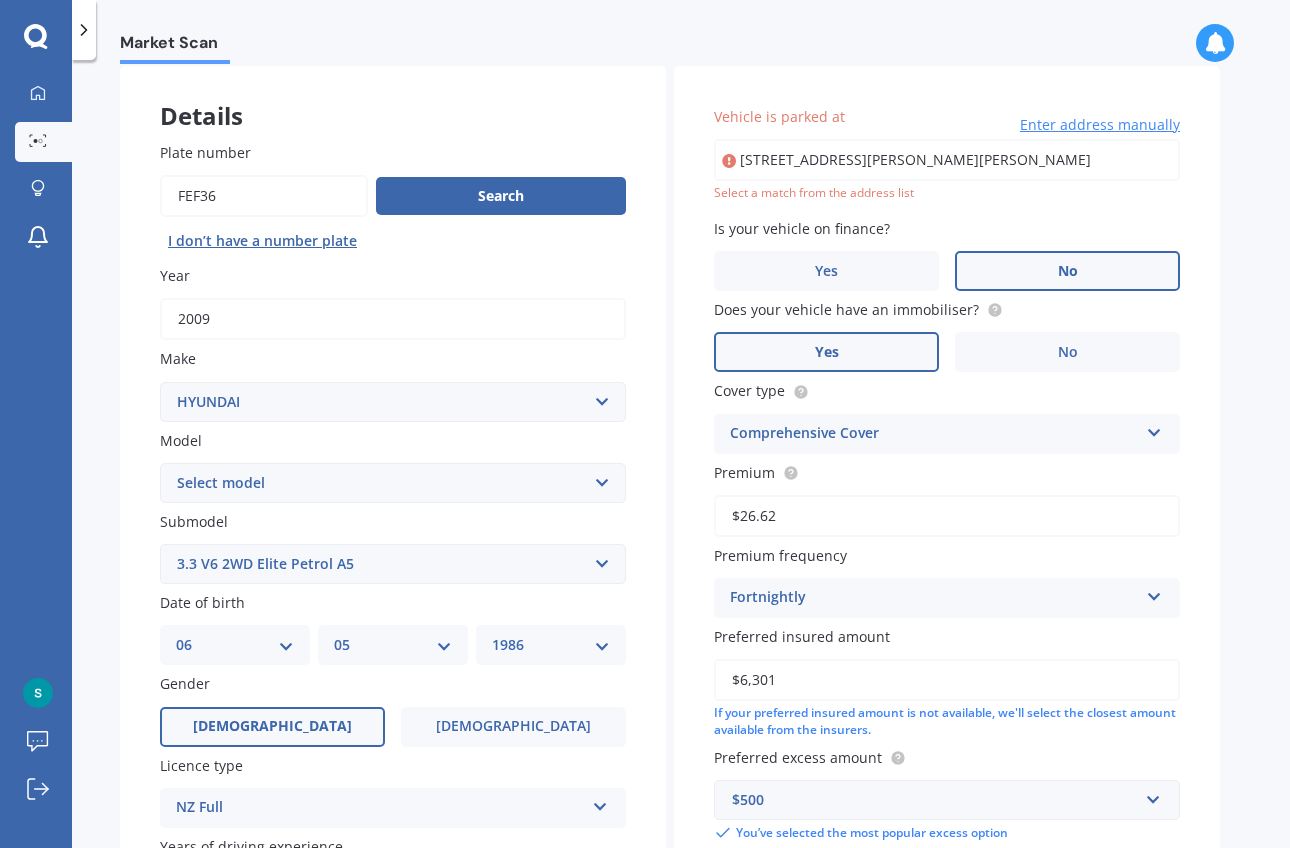 type on "[STREET_ADDRESS][PERSON_NAME][PERSON_NAME]" 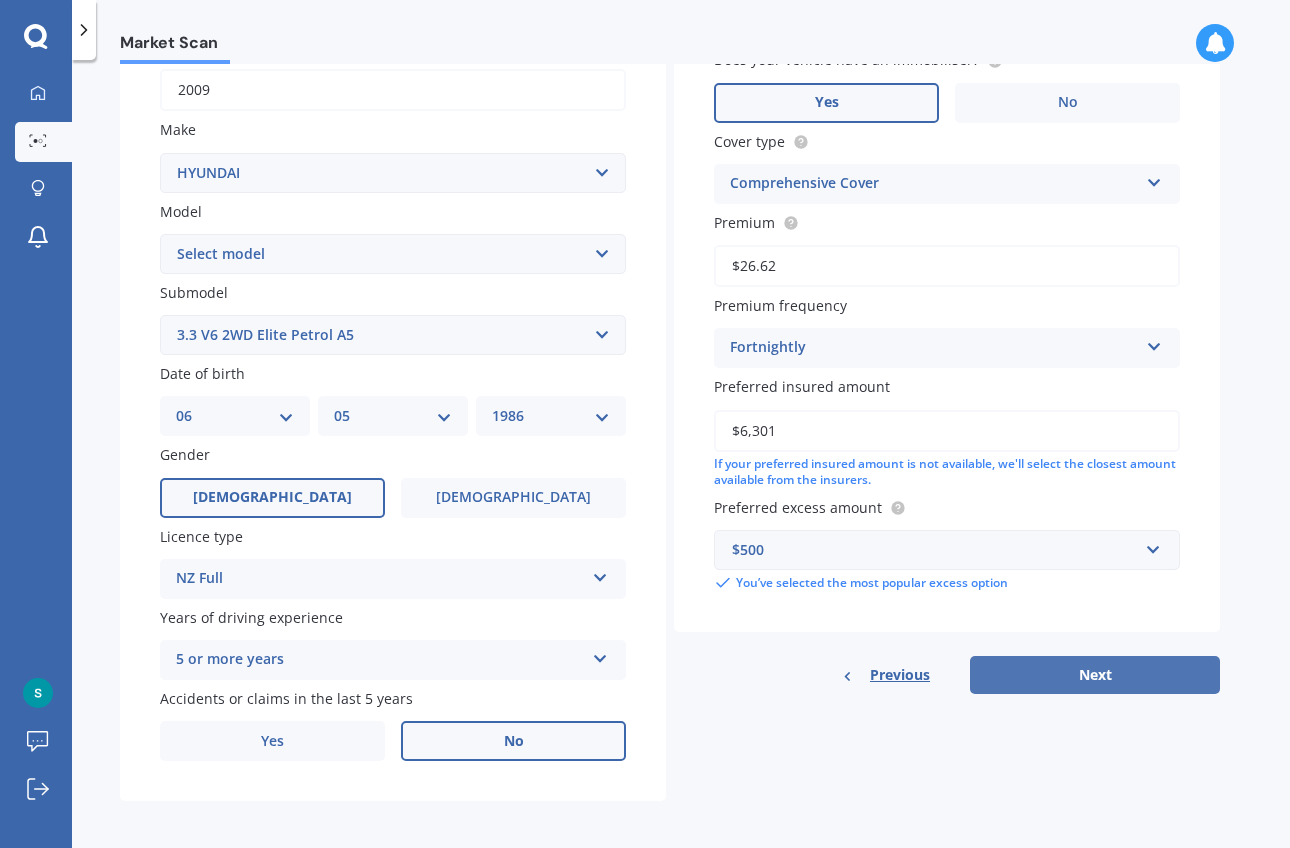 scroll, scrollTop: 322, scrollLeft: 0, axis: vertical 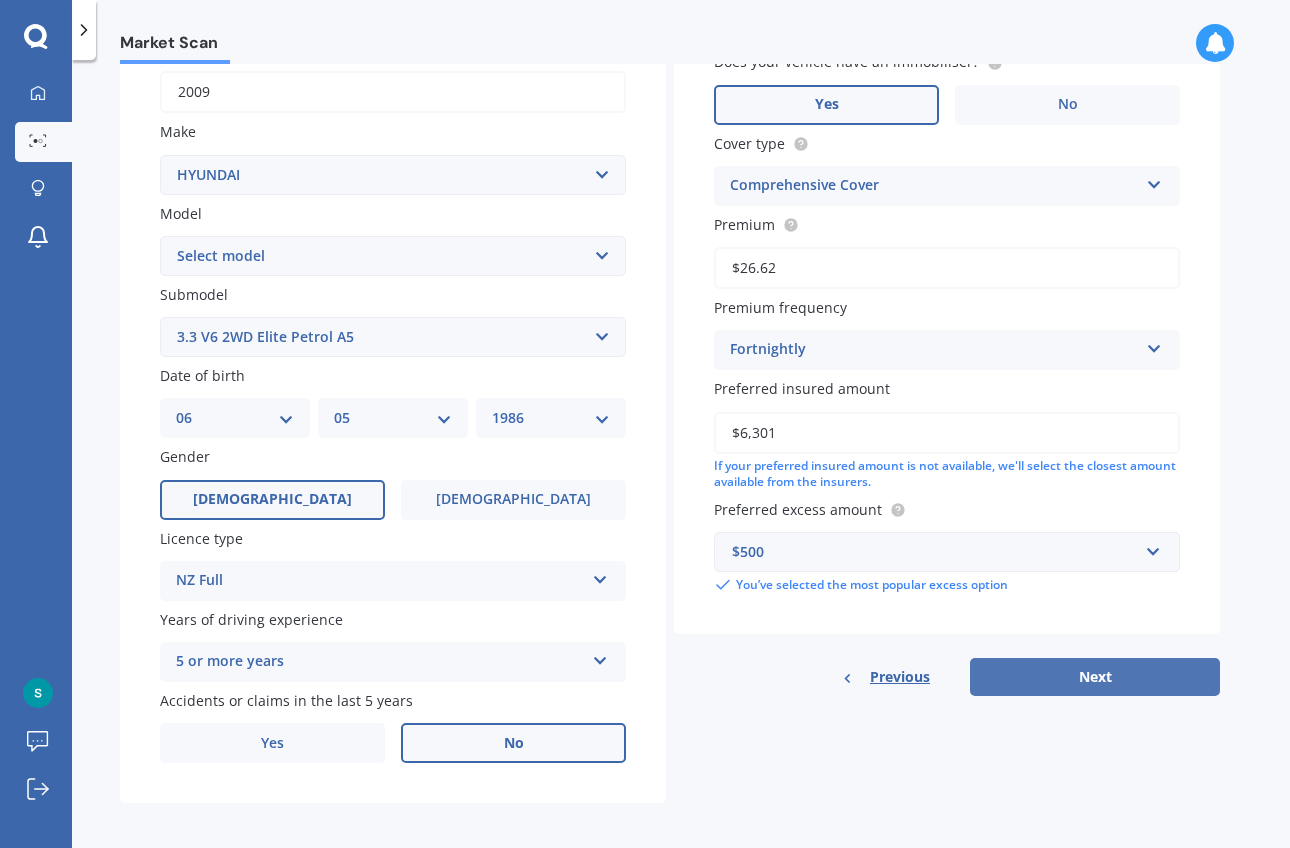 click on "Next" at bounding box center [1095, 677] 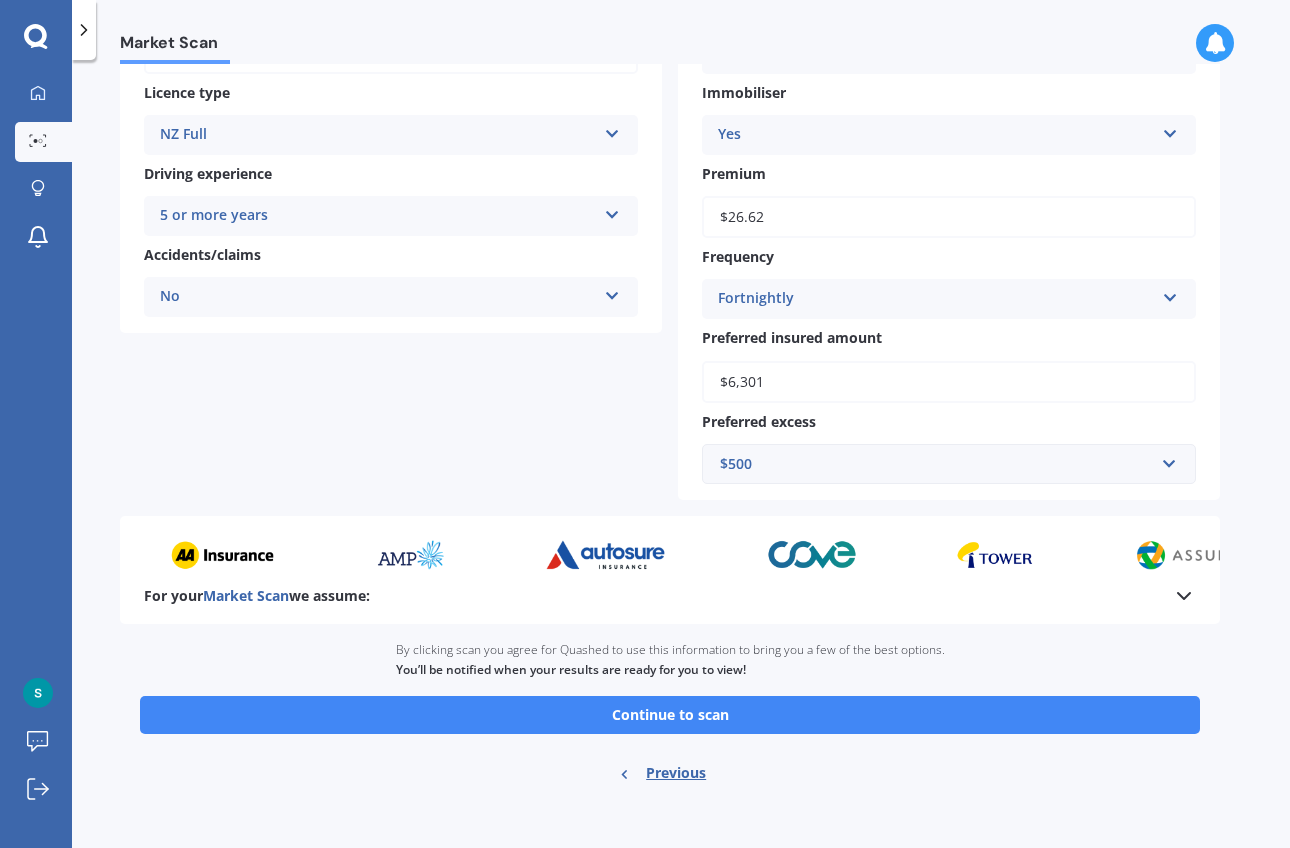 scroll, scrollTop: 340, scrollLeft: 0, axis: vertical 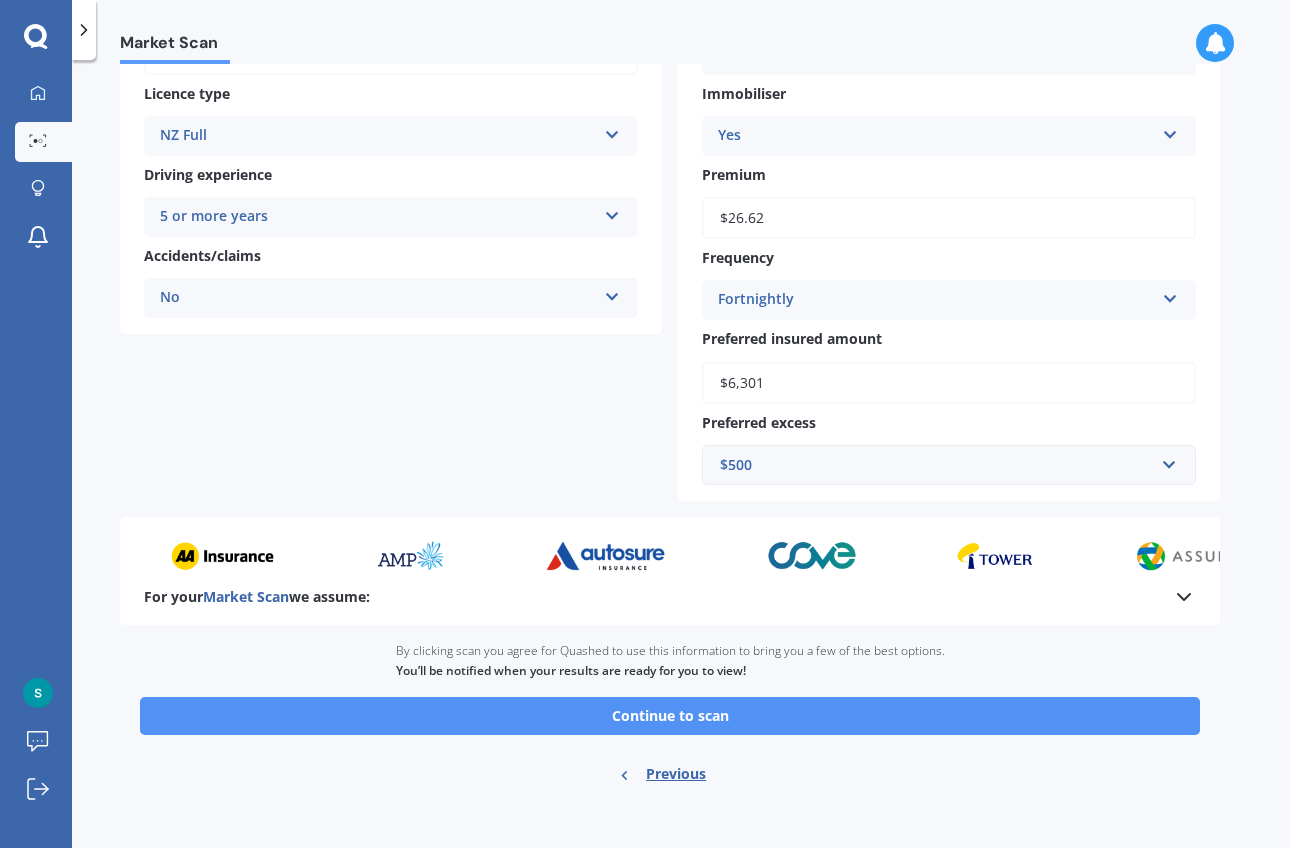 click on "Continue to scan" at bounding box center (670, 716) 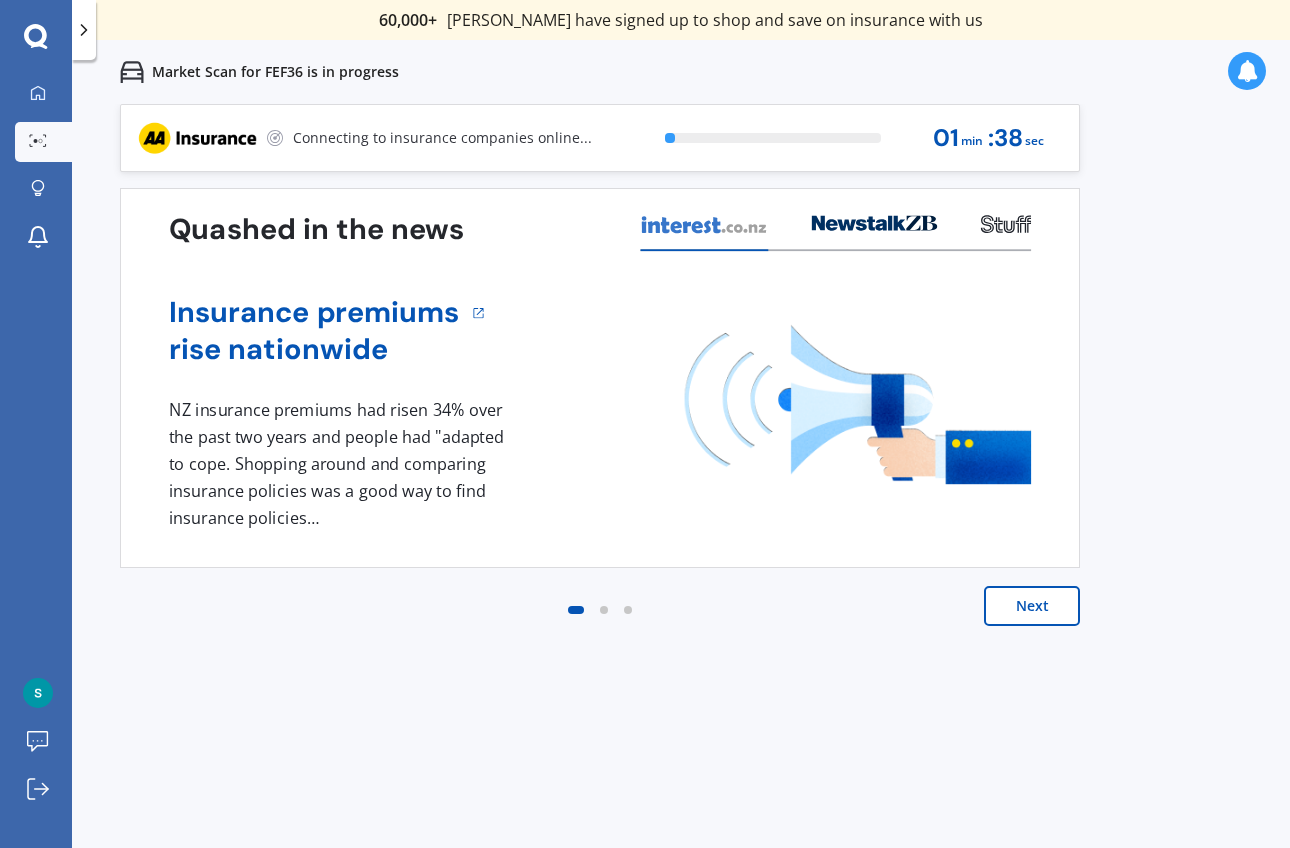 scroll, scrollTop: 0, scrollLeft: 0, axis: both 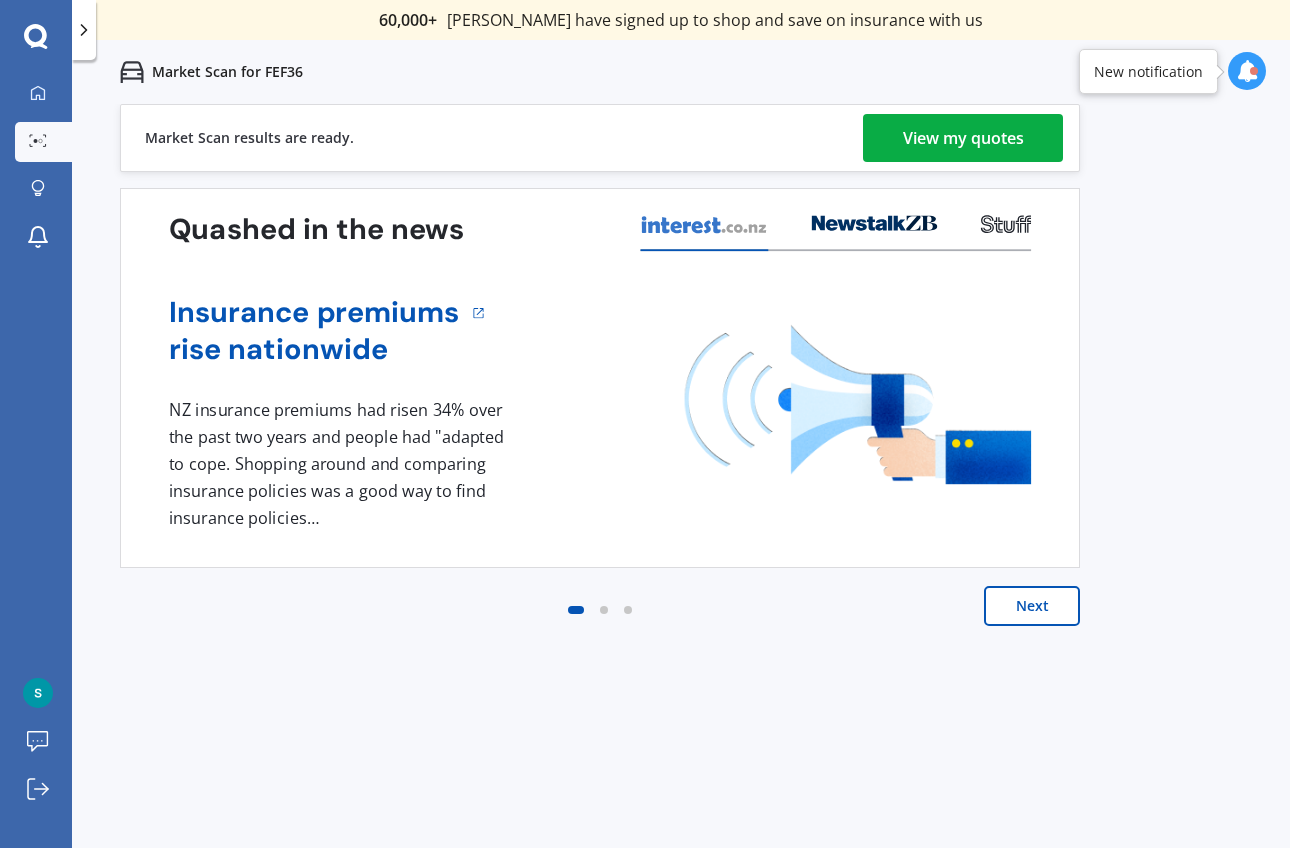 click on "View my quotes" at bounding box center [963, 138] 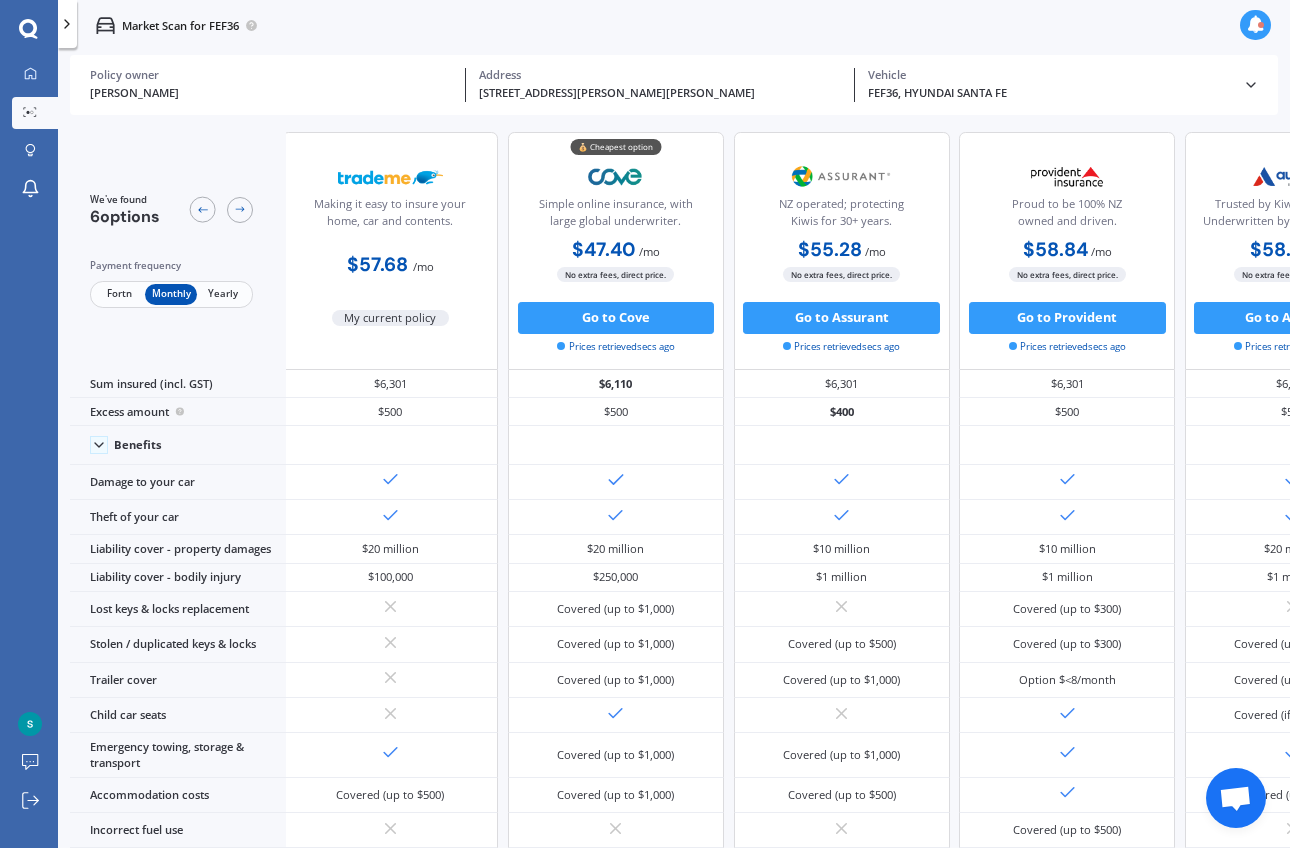 scroll, scrollTop: 0, scrollLeft: 5, axis: horizontal 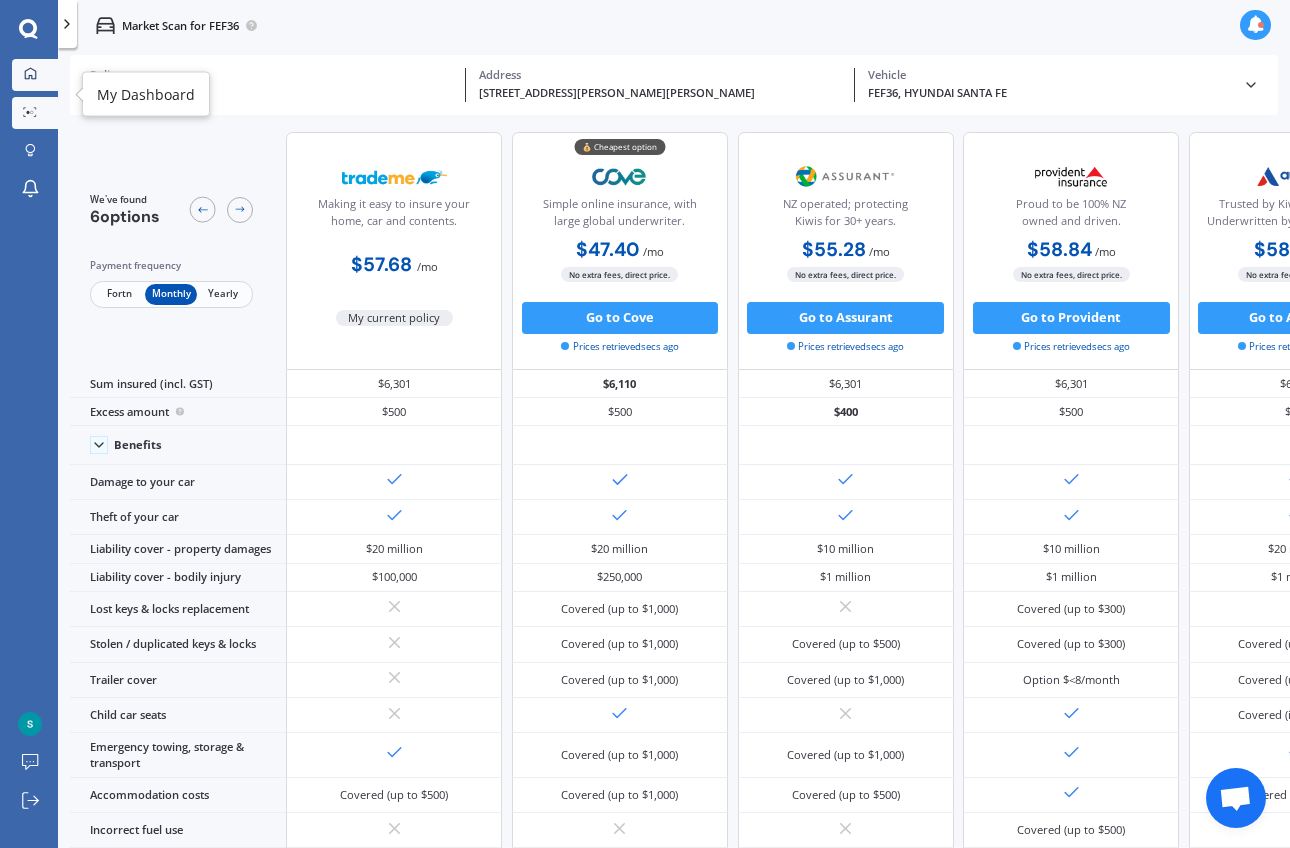 click 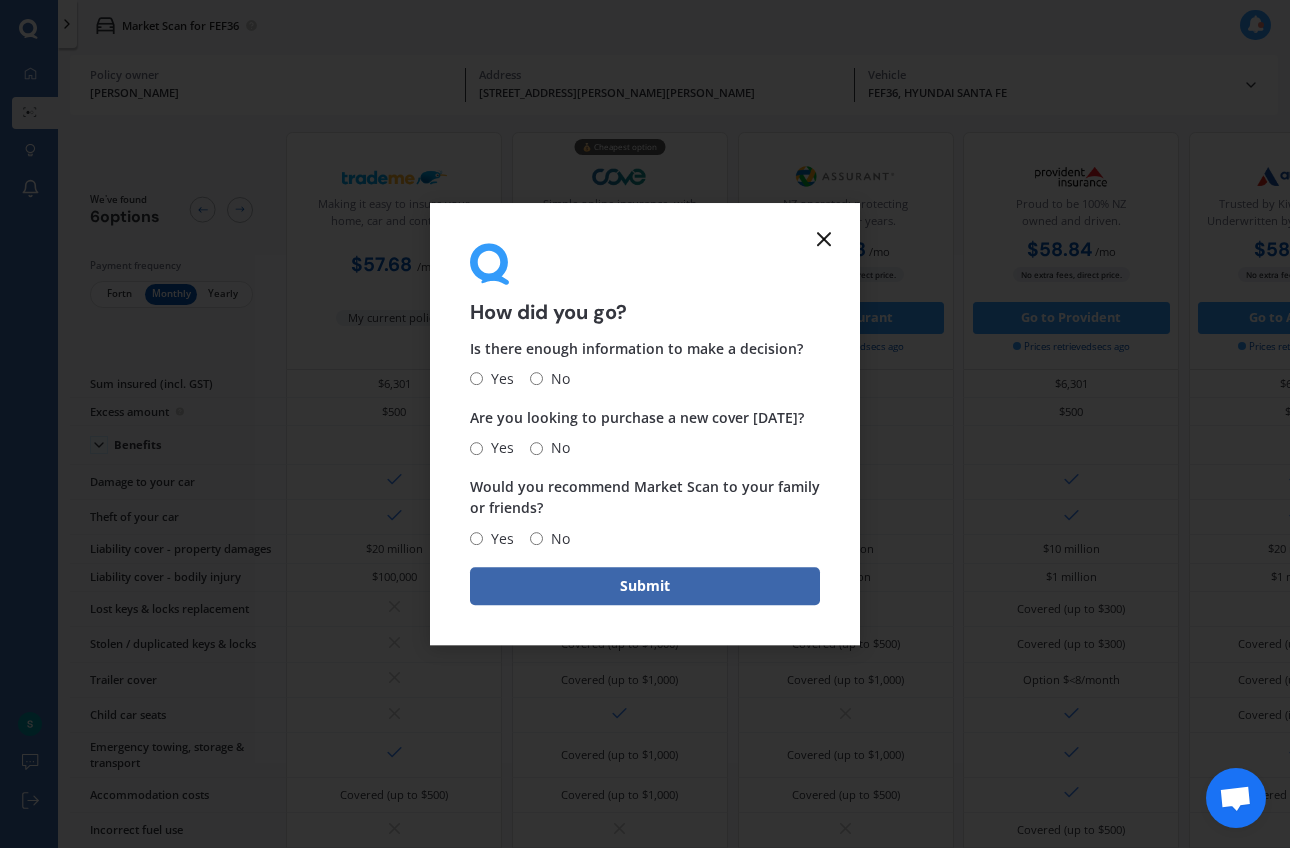 click on "Yes" at bounding box center [476, 379] 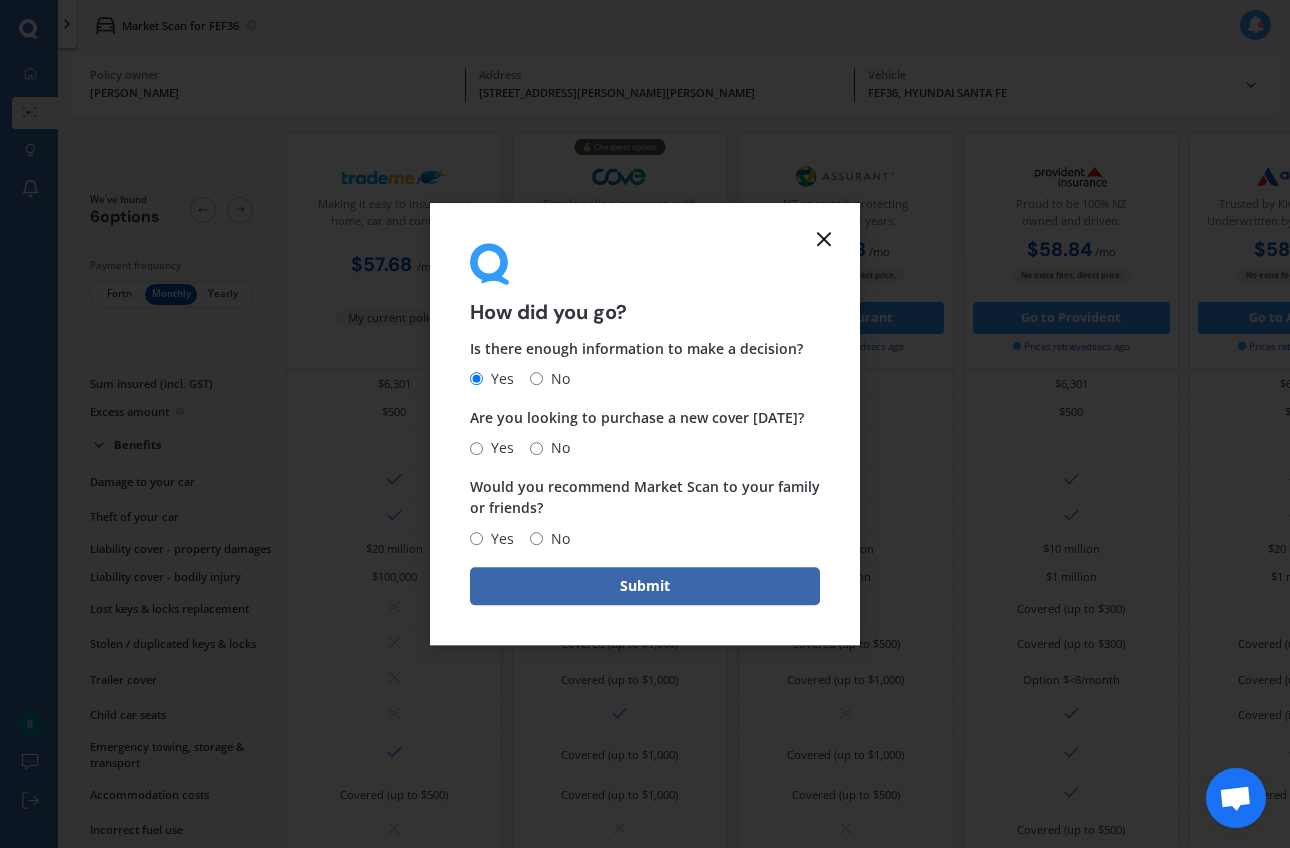 click on "No" at bounding box center (536, 448) 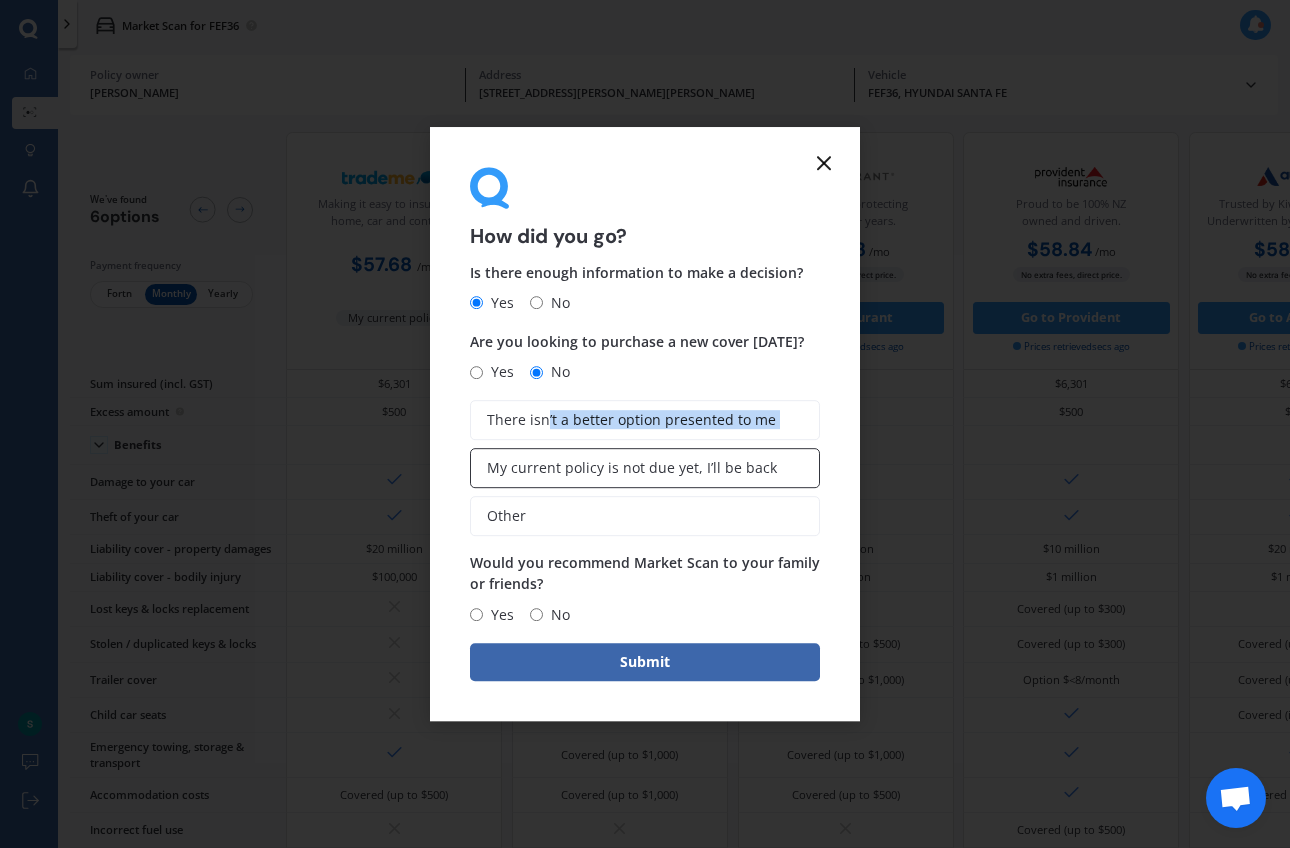 drag, startPoint x: 548, startPoint y: 423, endPoint x: 564, endPoint y: 454, distance: 34.88553 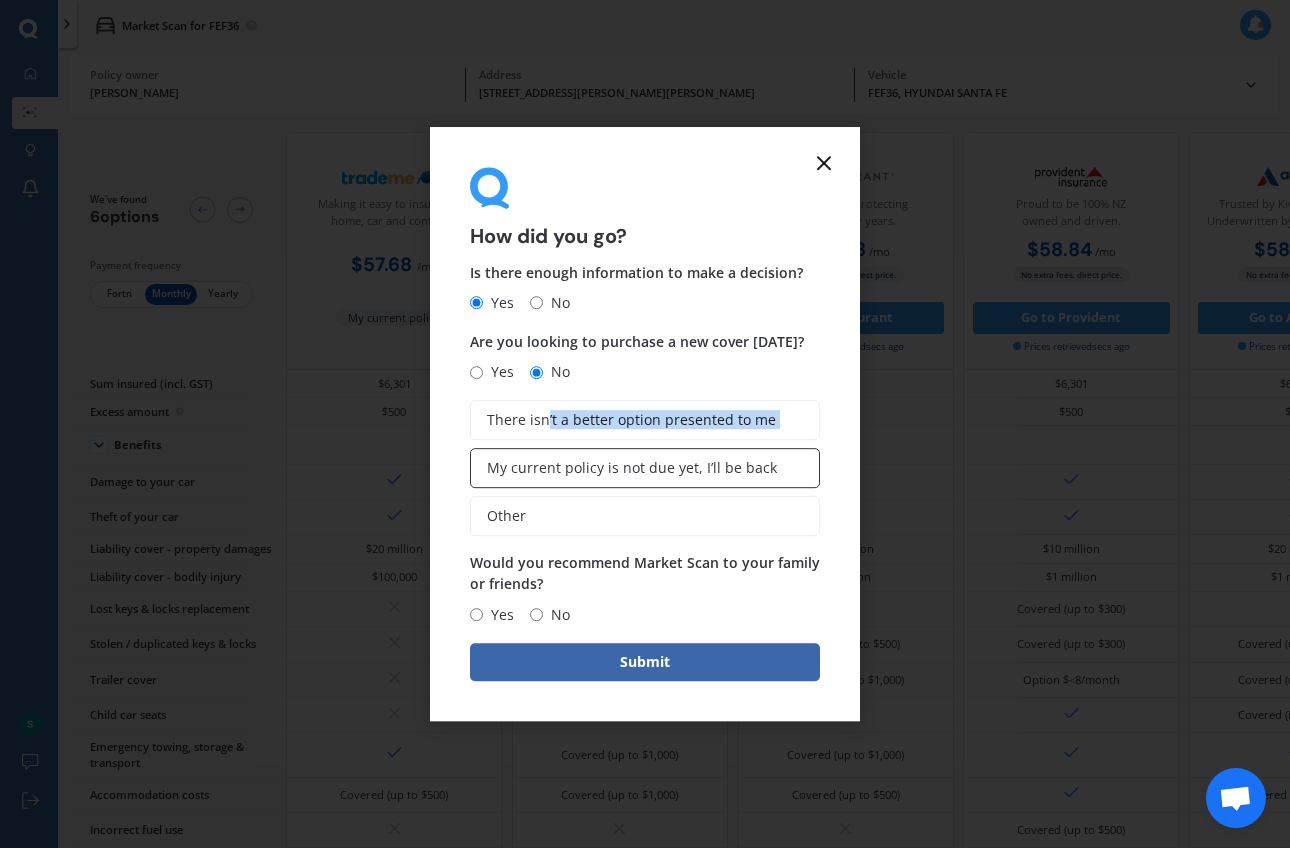 click on "There isn’t a better option presented to me My current policy is not due yet, I’ll be back Other" at bounding box center (645, 468) 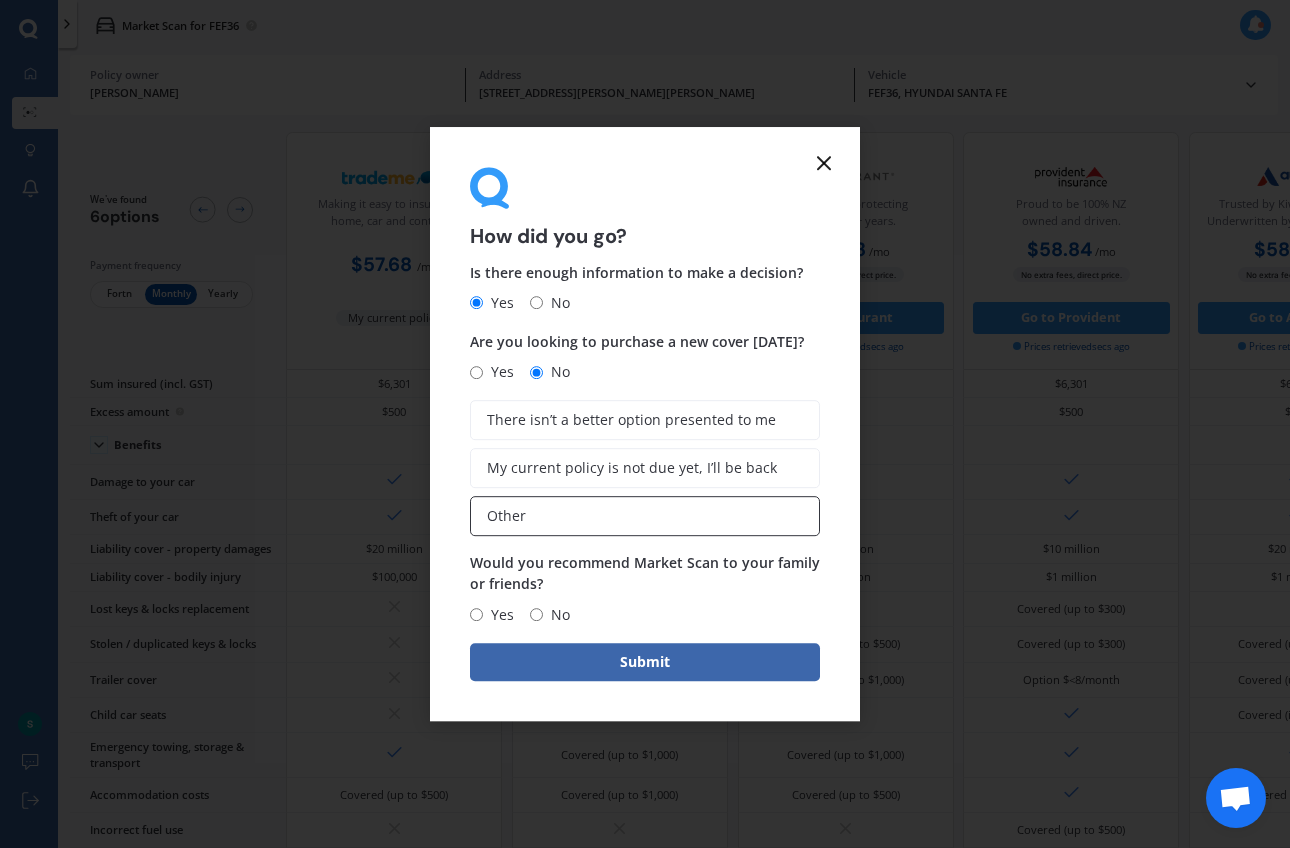 click on "Other" at bounding box center (645, 516) 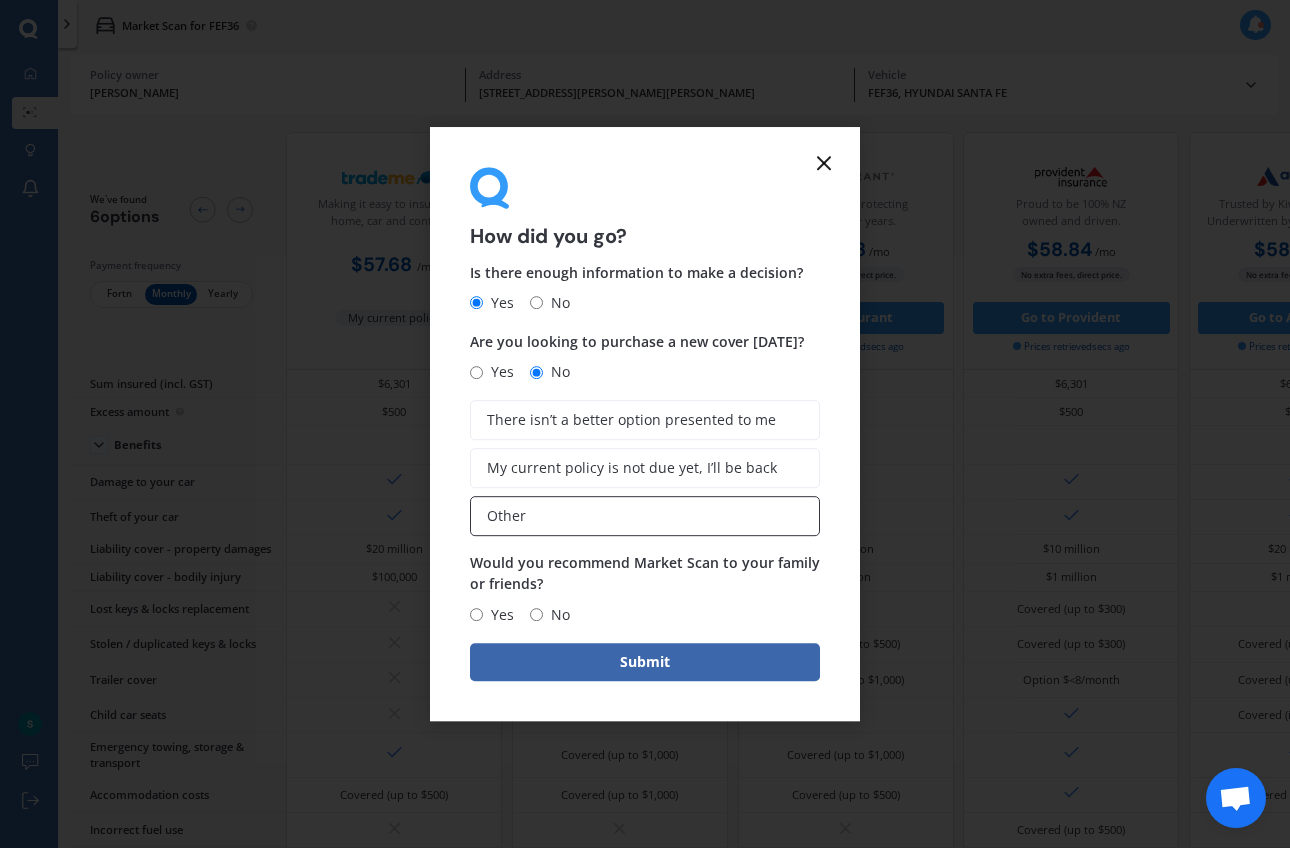 click on "Other" at bounding box center (0, 0) 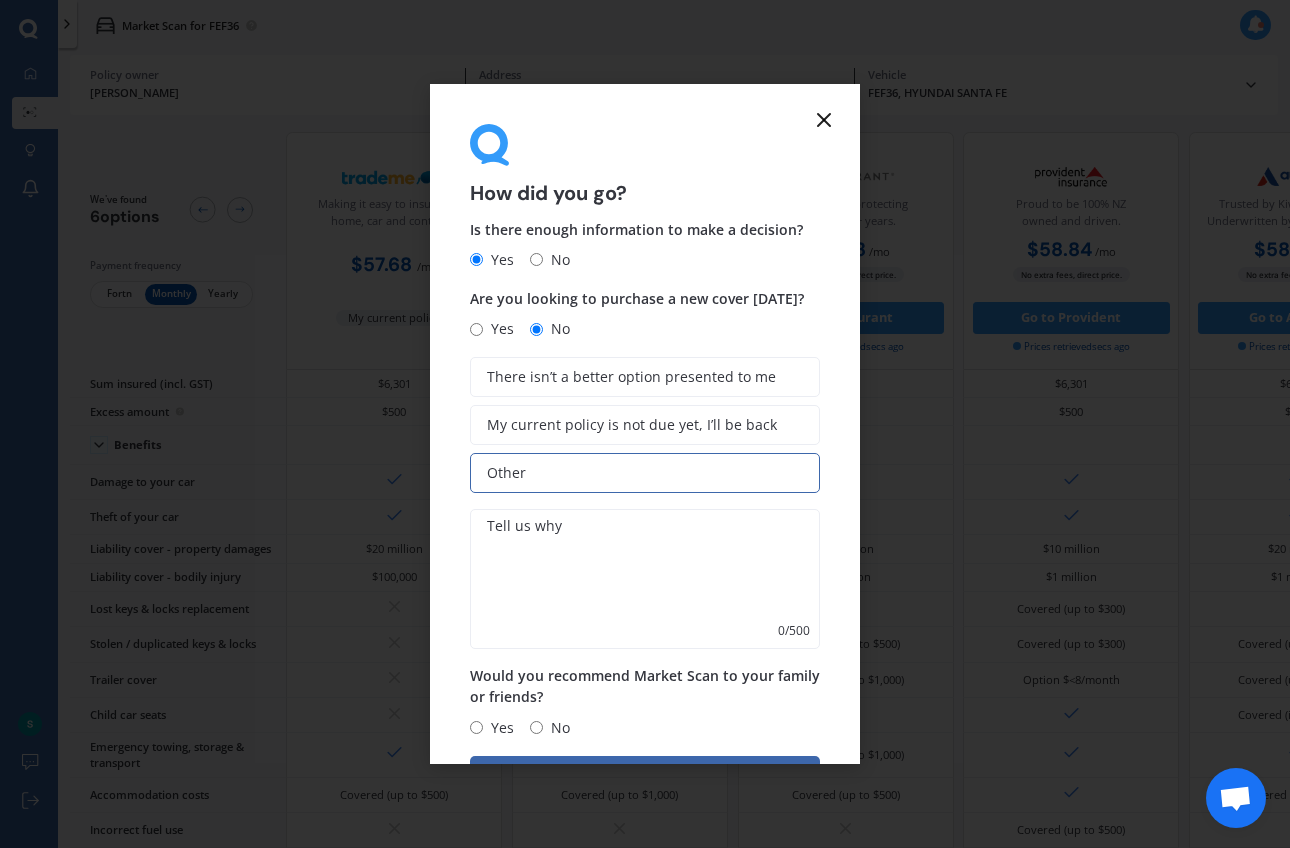 click at bounding box center (645, 579) 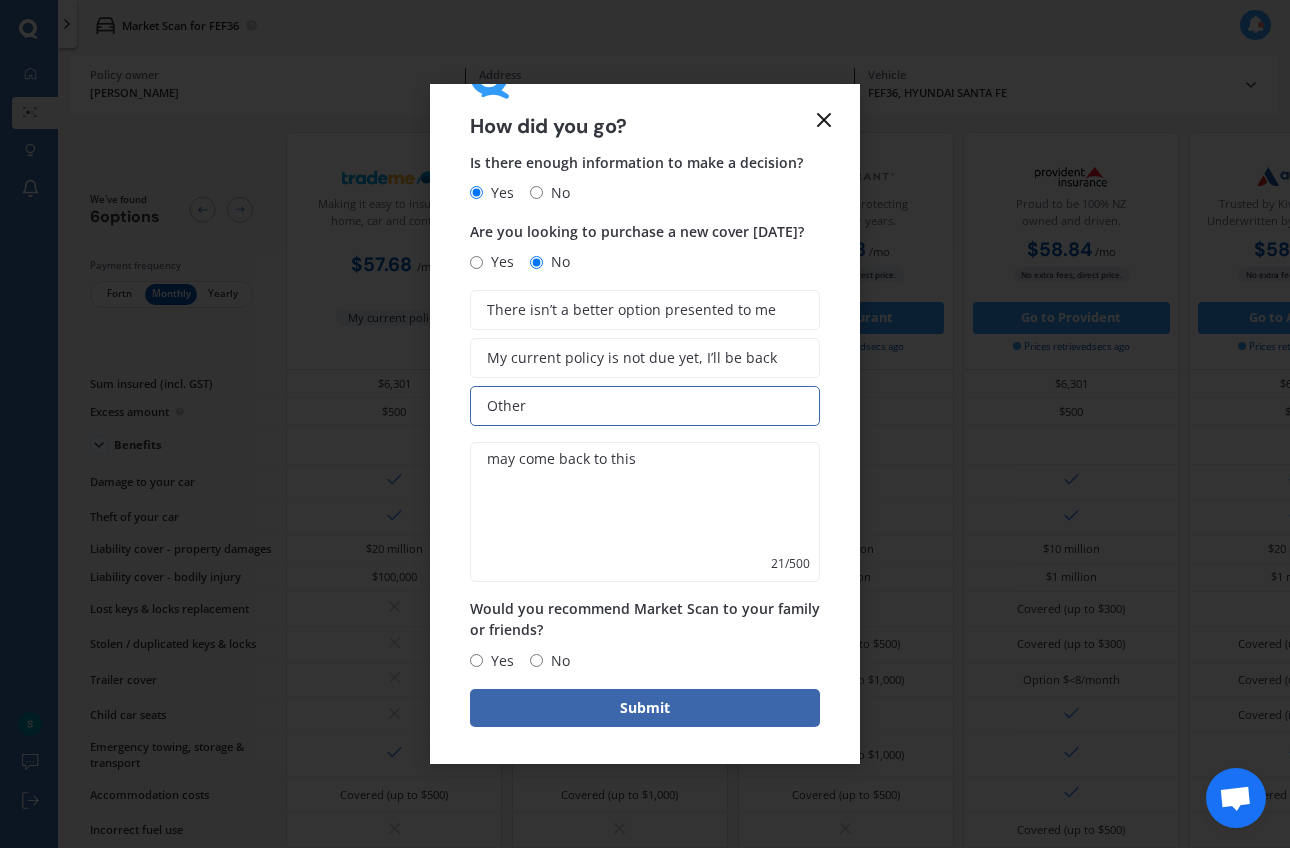 scroll, scrollTop: 66, scrollLeft: 0, axis: vertical 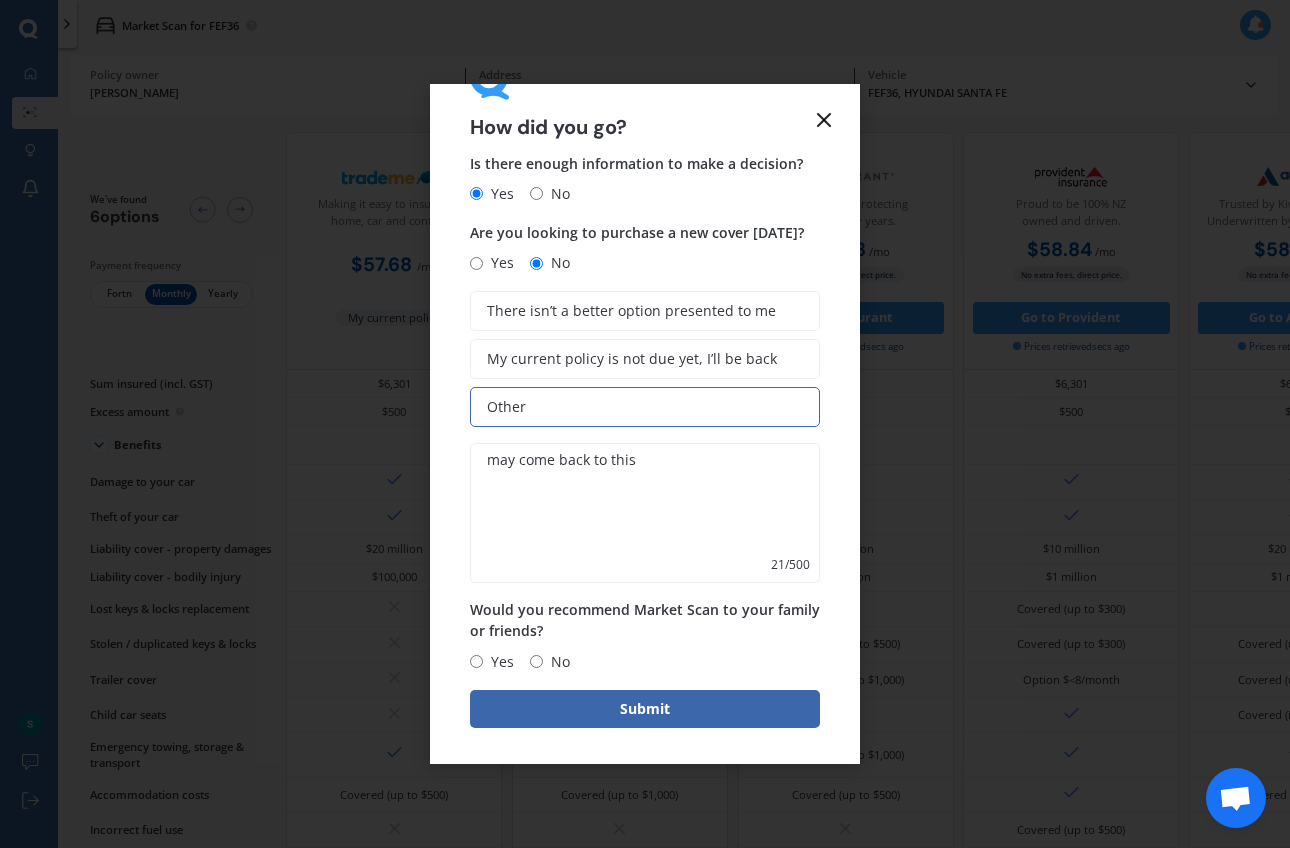 type on "may come back to this" 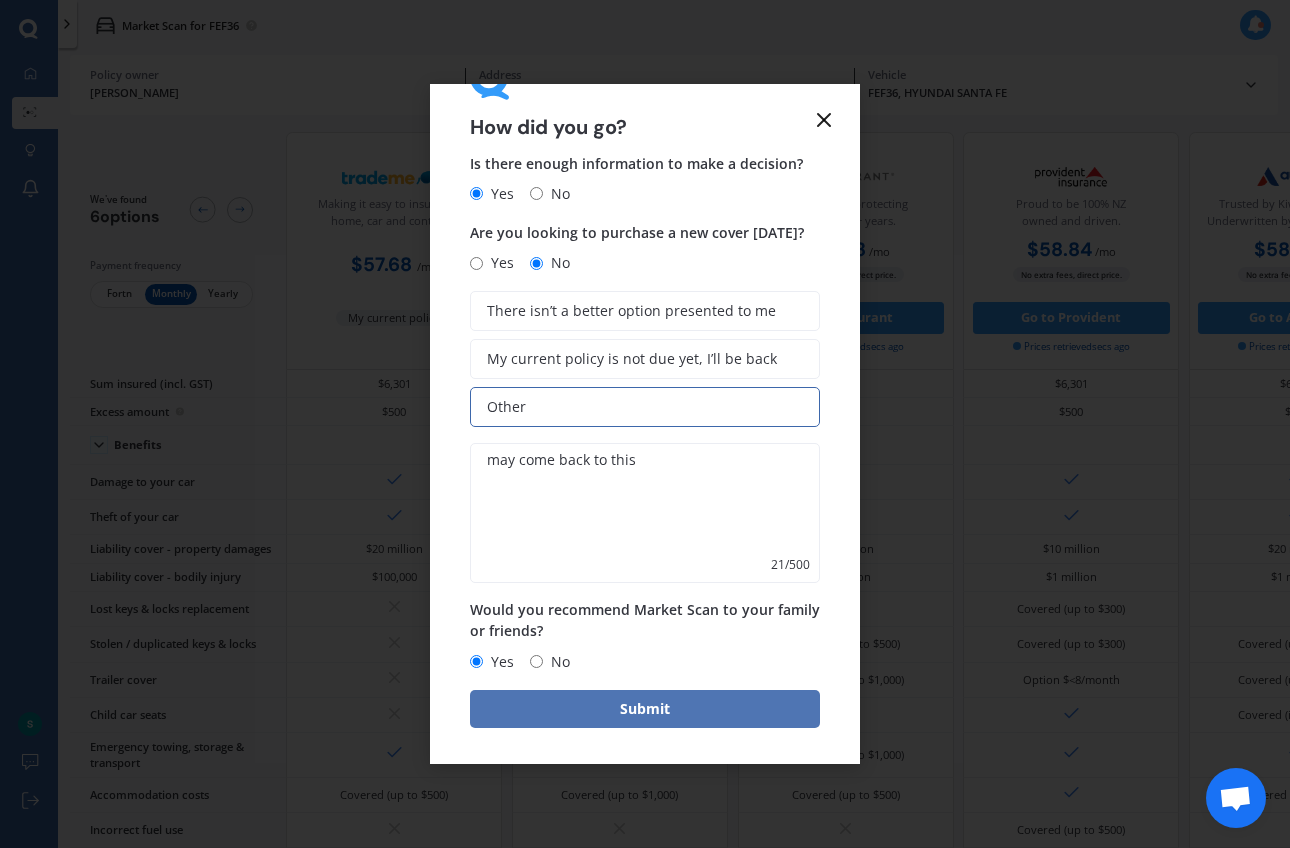 click on "Submit" at bounding box center [645, 709] 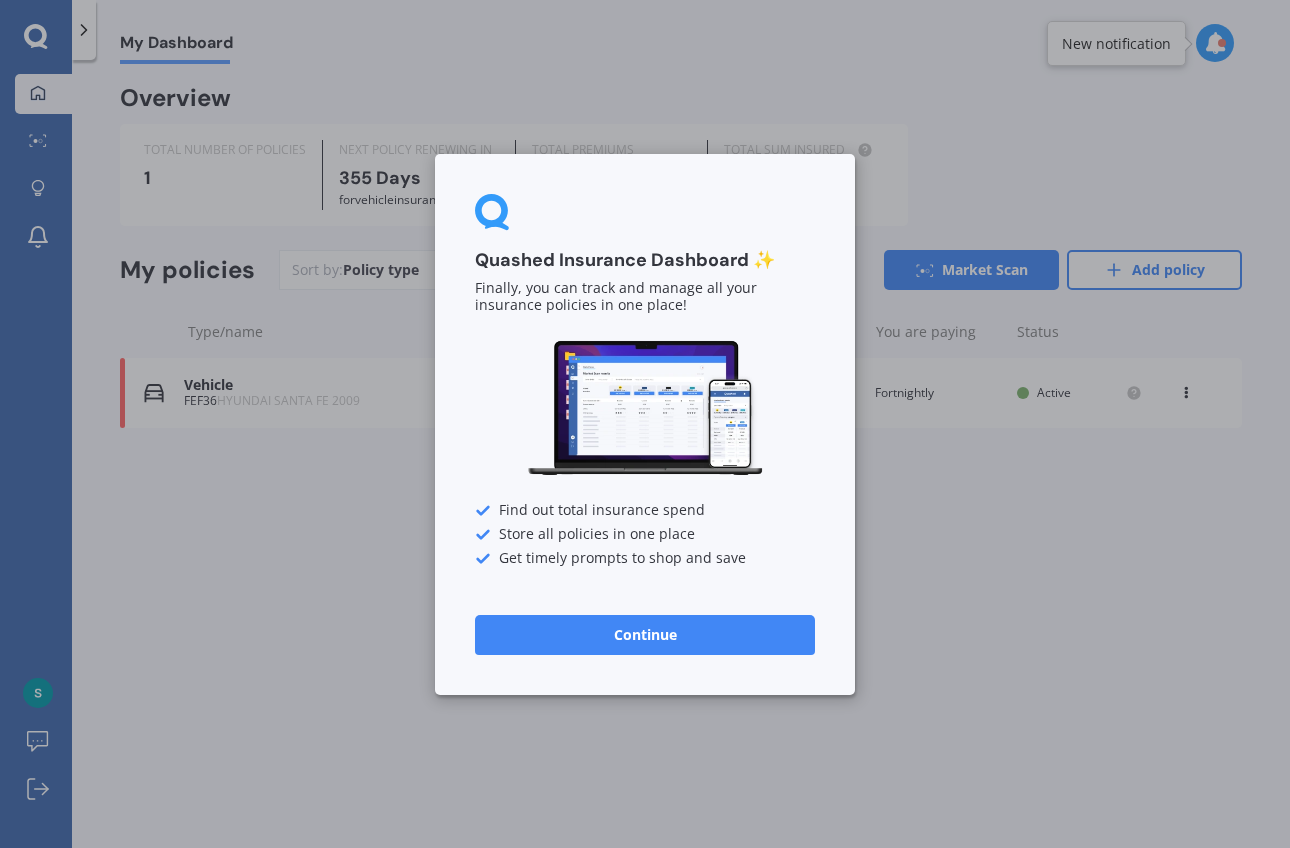 click on "Continue" at bounding box center (645, 634) 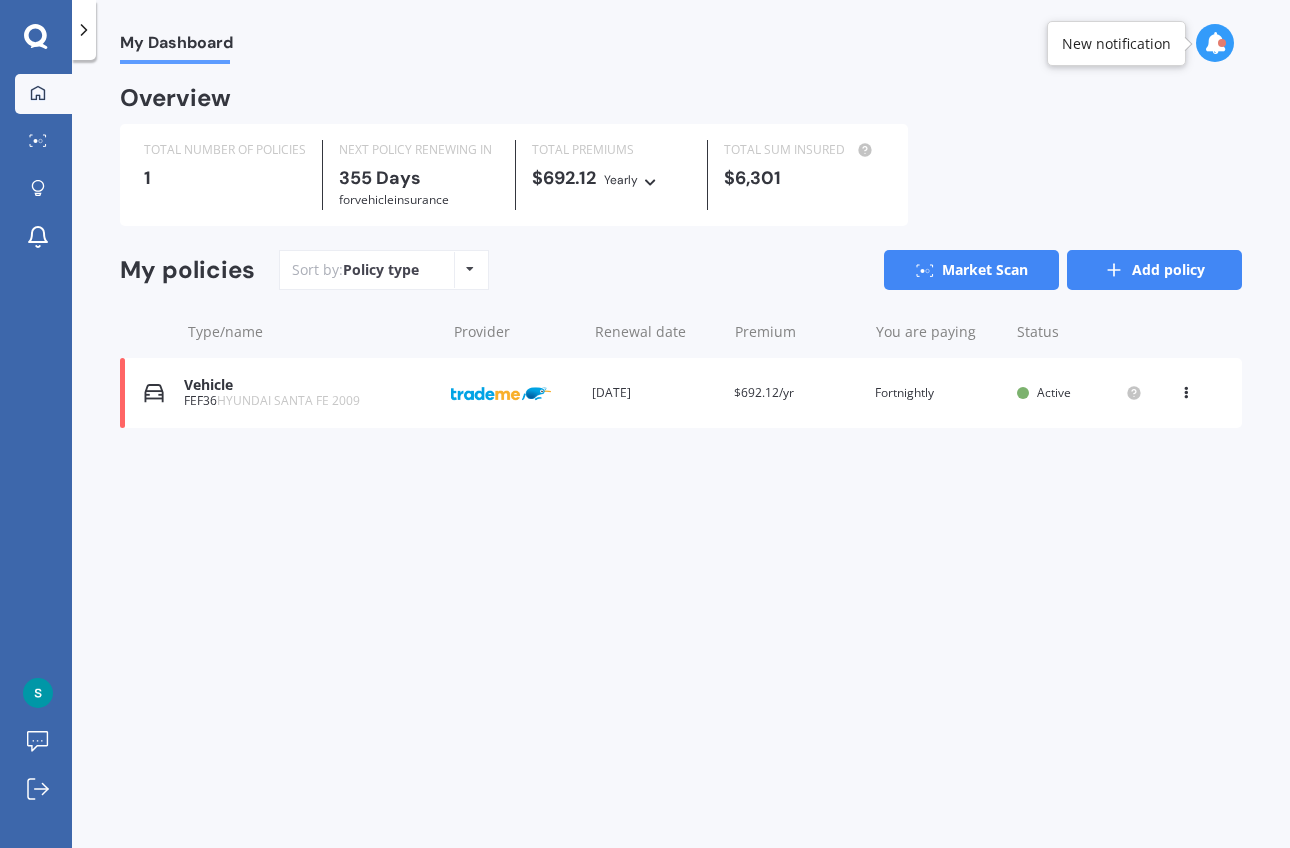 click on "Add policy" at bounding box center (1154, 270) 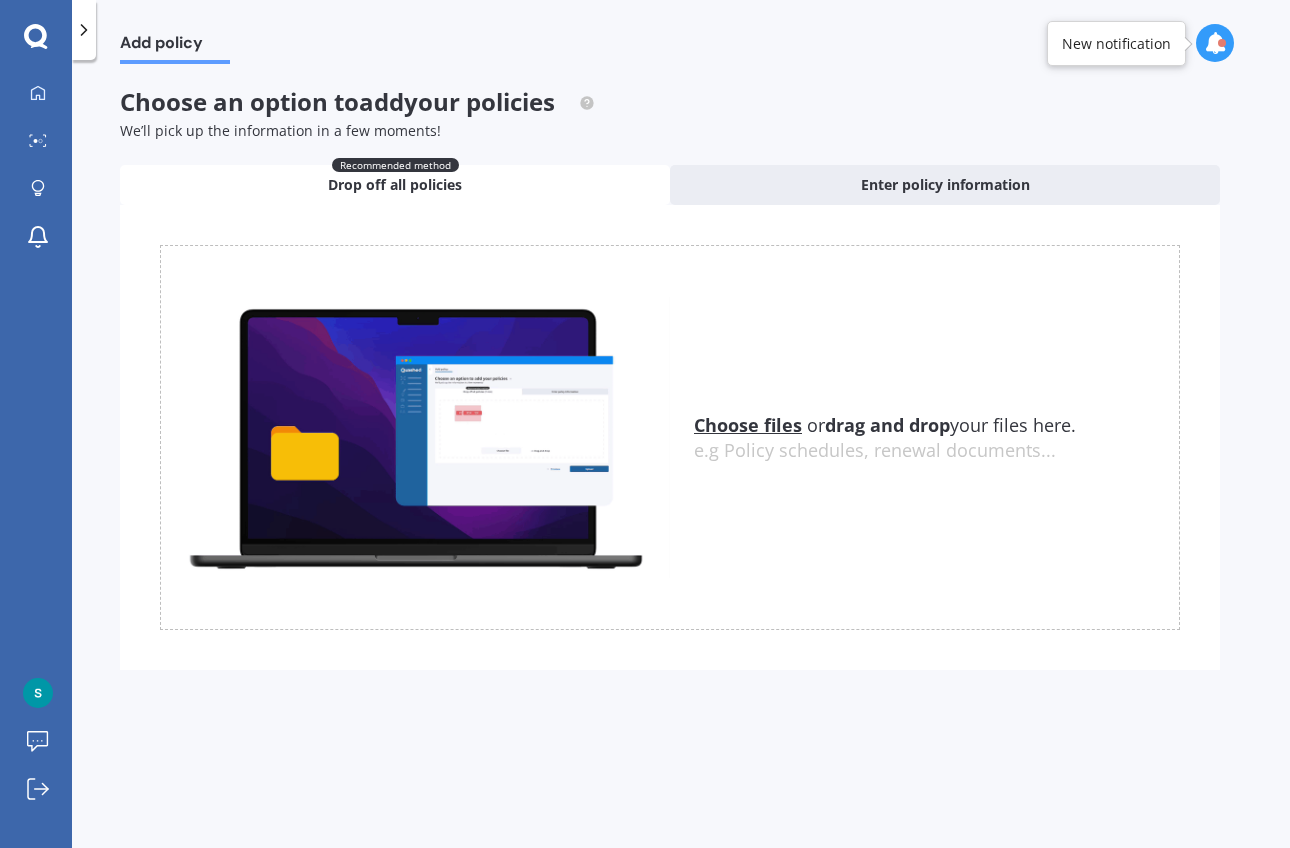click on "Choose files" at bounding box center [748, 425] 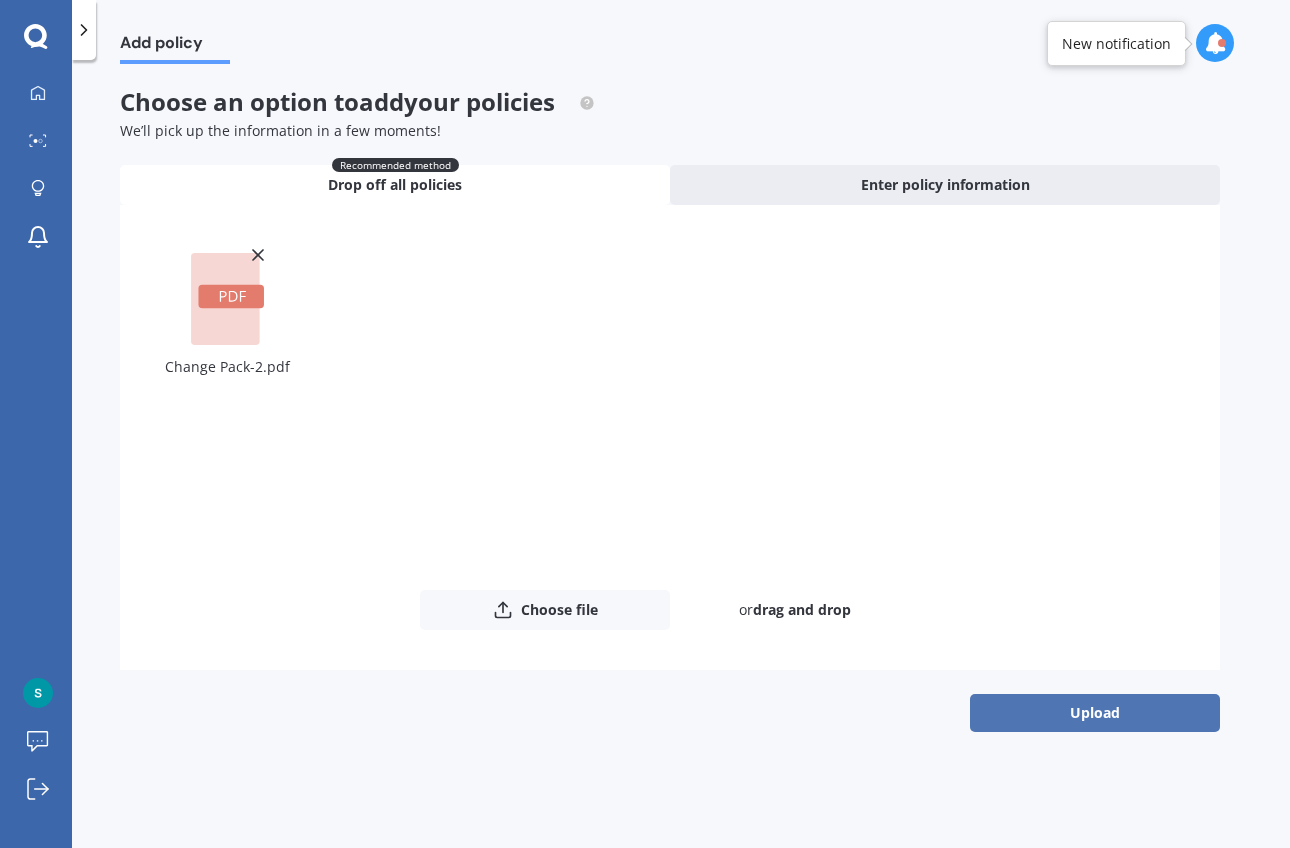 click on "Upload" at bounding box center [1095, 713] 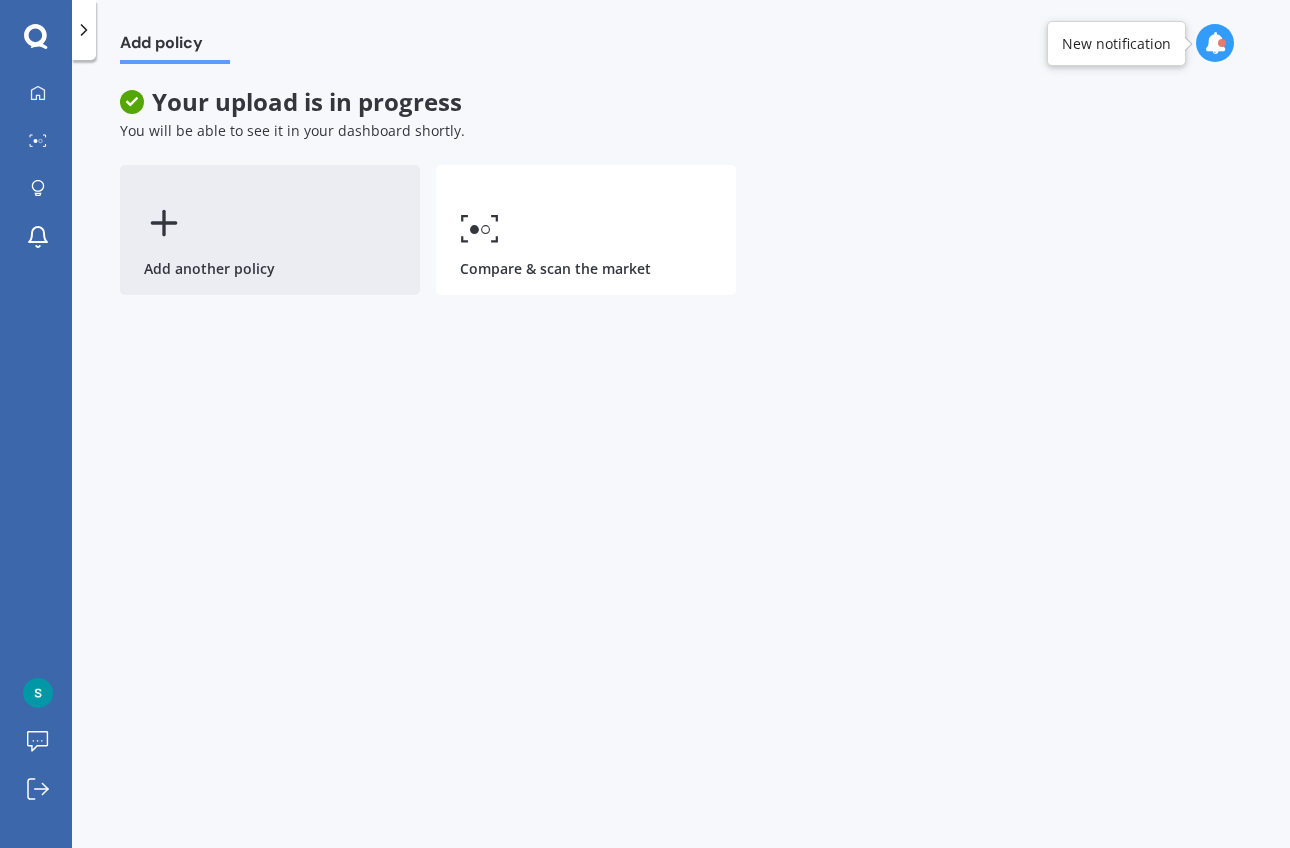 click on "Add another policy" at bounding box center [270, 230] 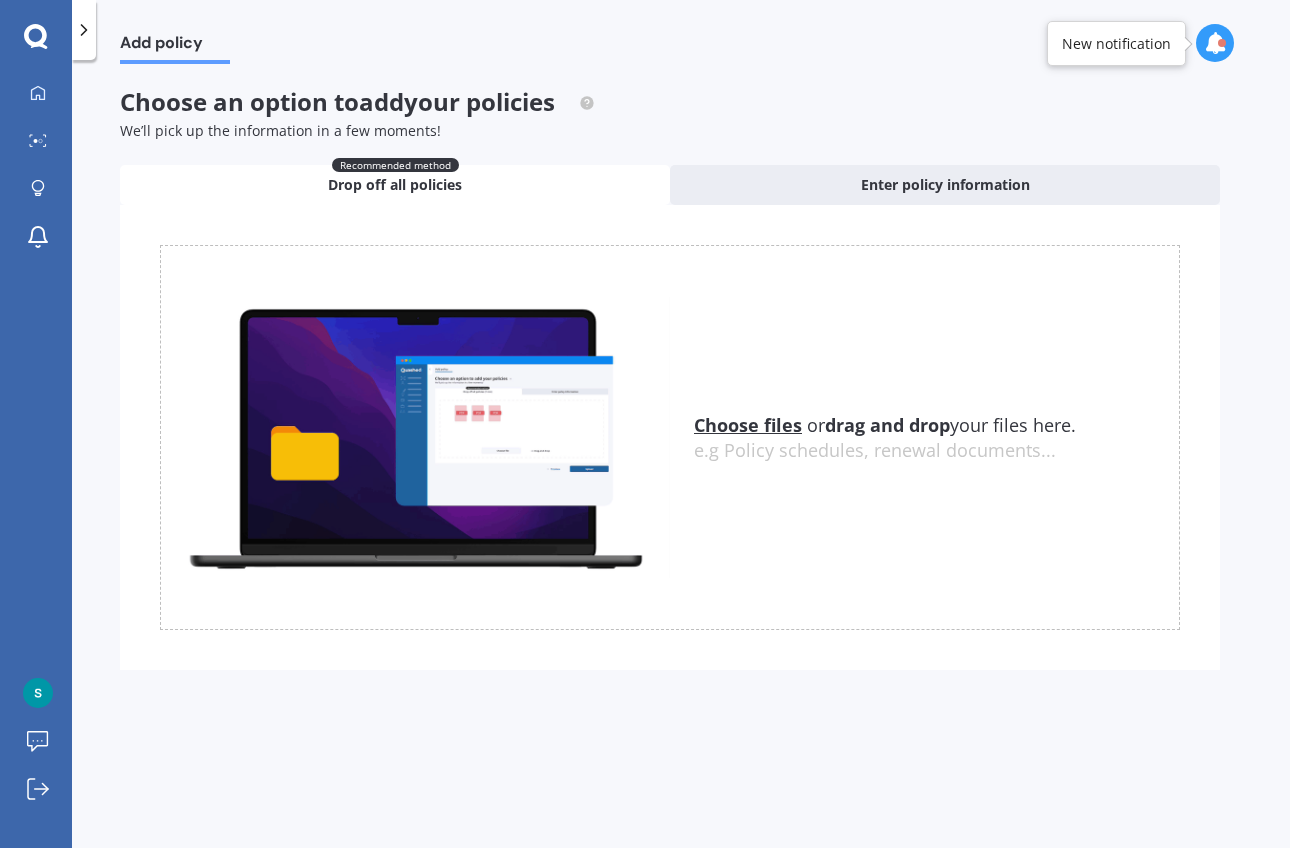 click on "Choose files" at bounding box center [748, 425] 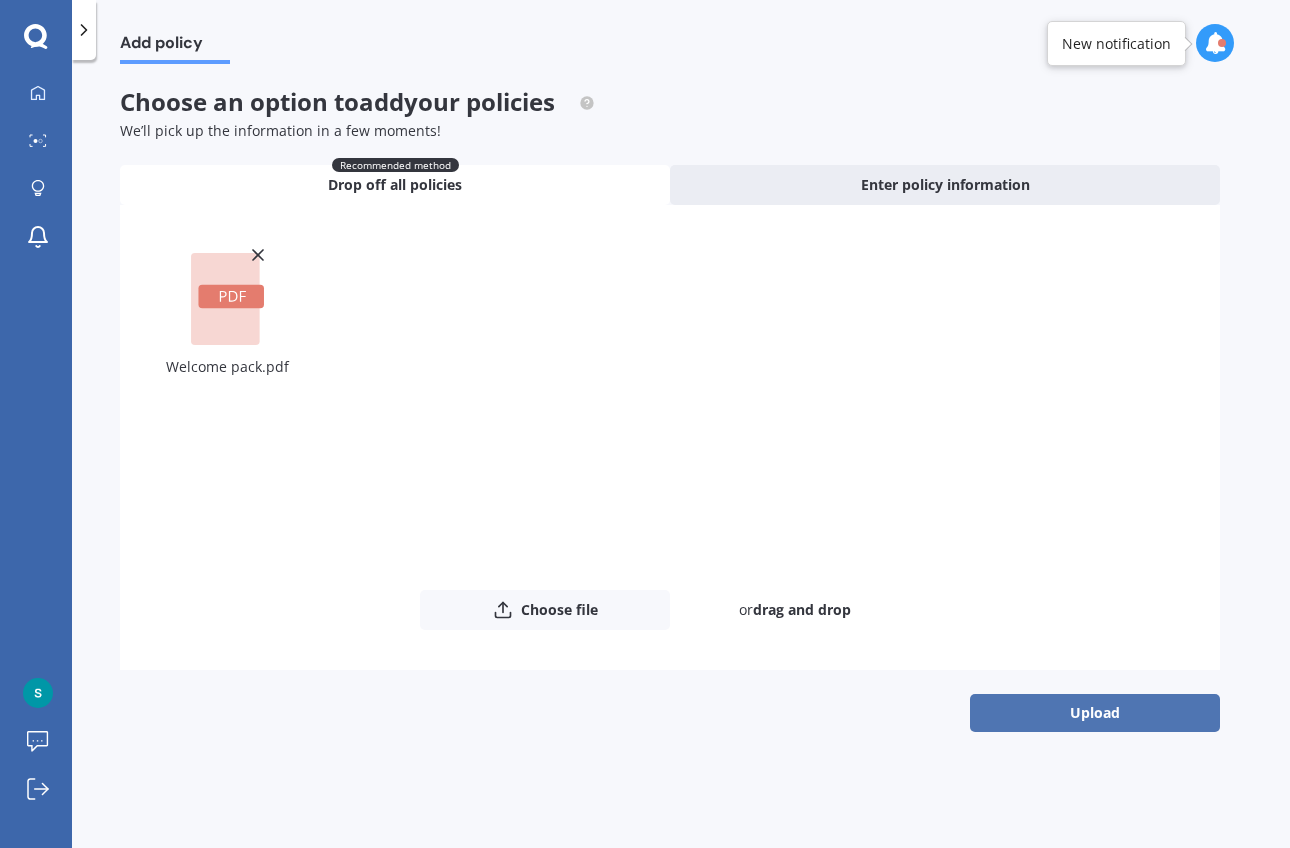 click on "Upload" at bounding box center [1095, 713] 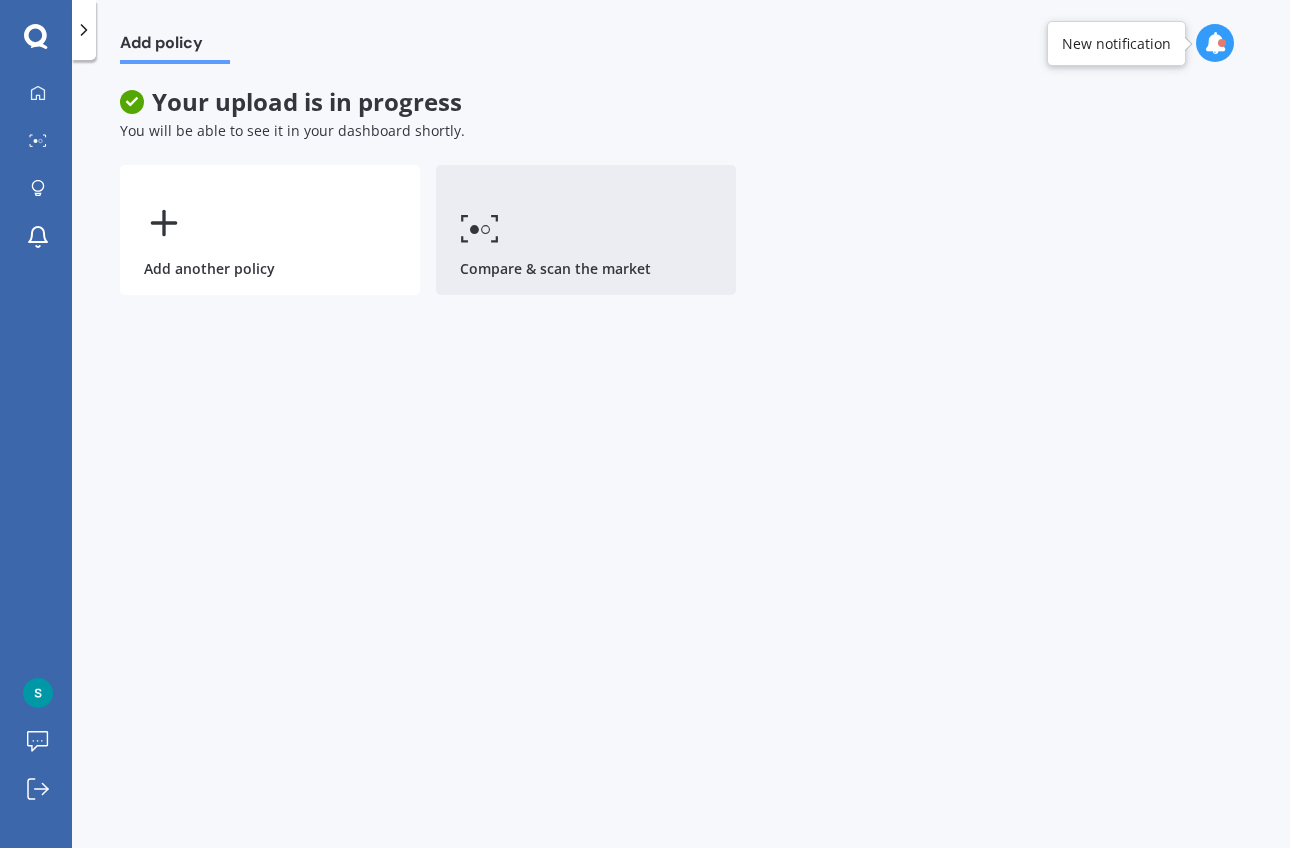 click on "Compare & scan the market" at bounding box center [586, 230] 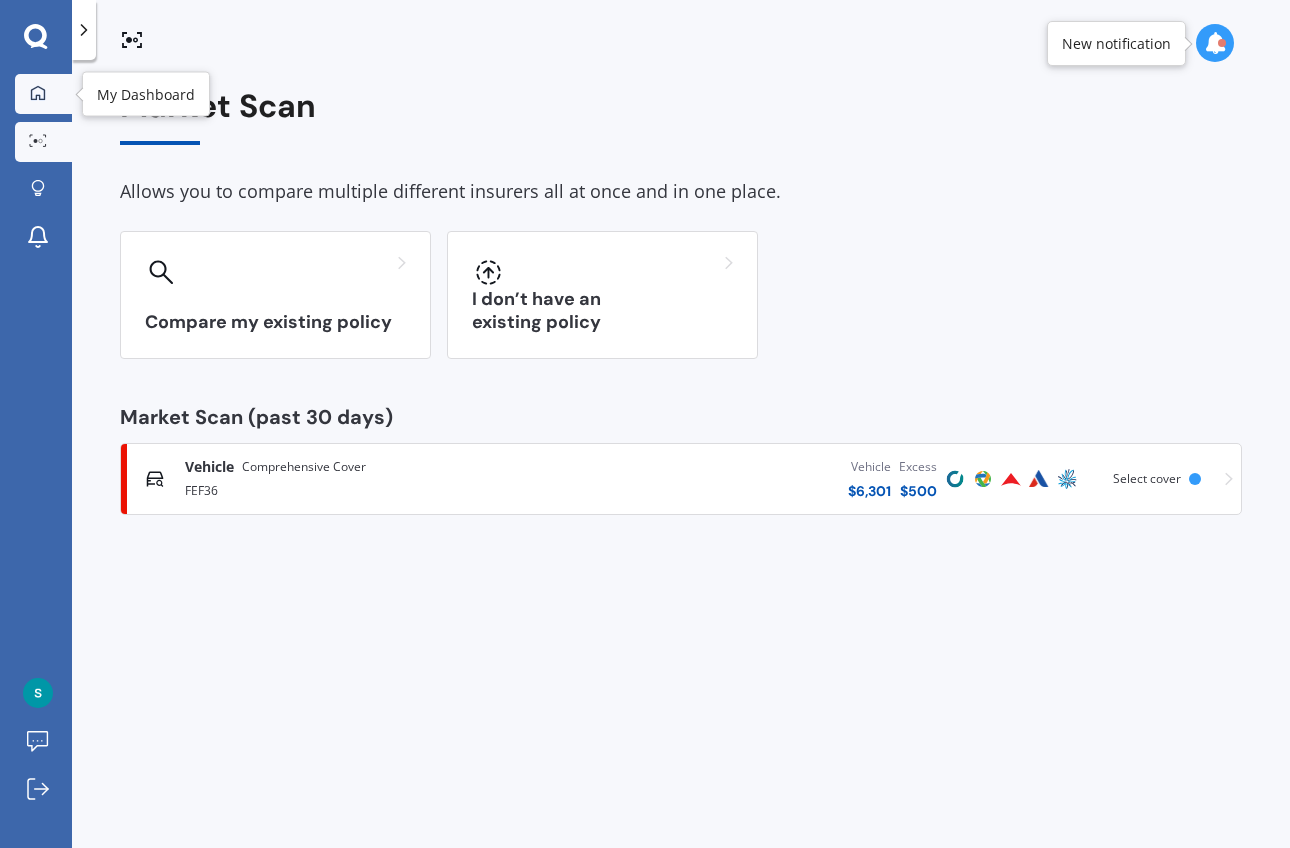 click 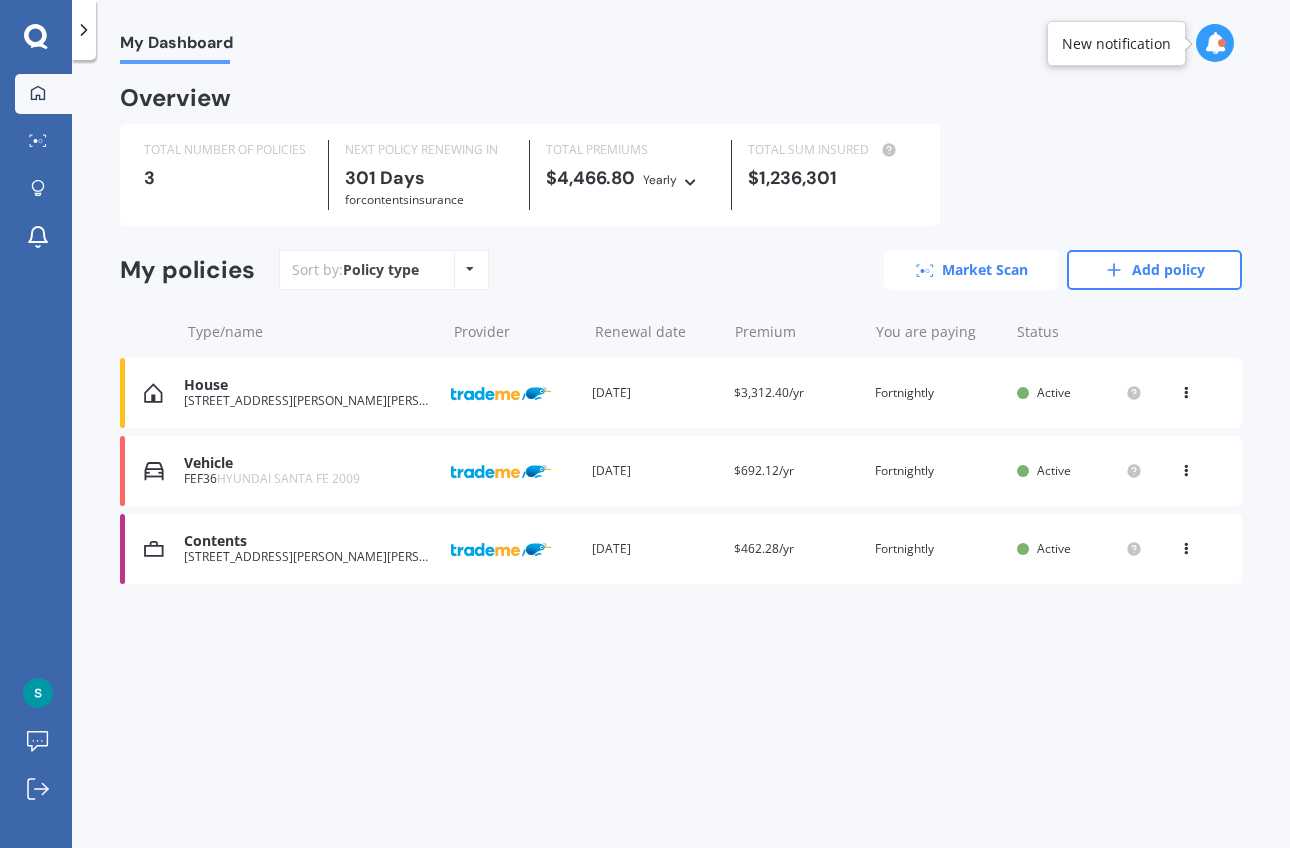 click on "Market Scan" at bounding box center [971, 270] 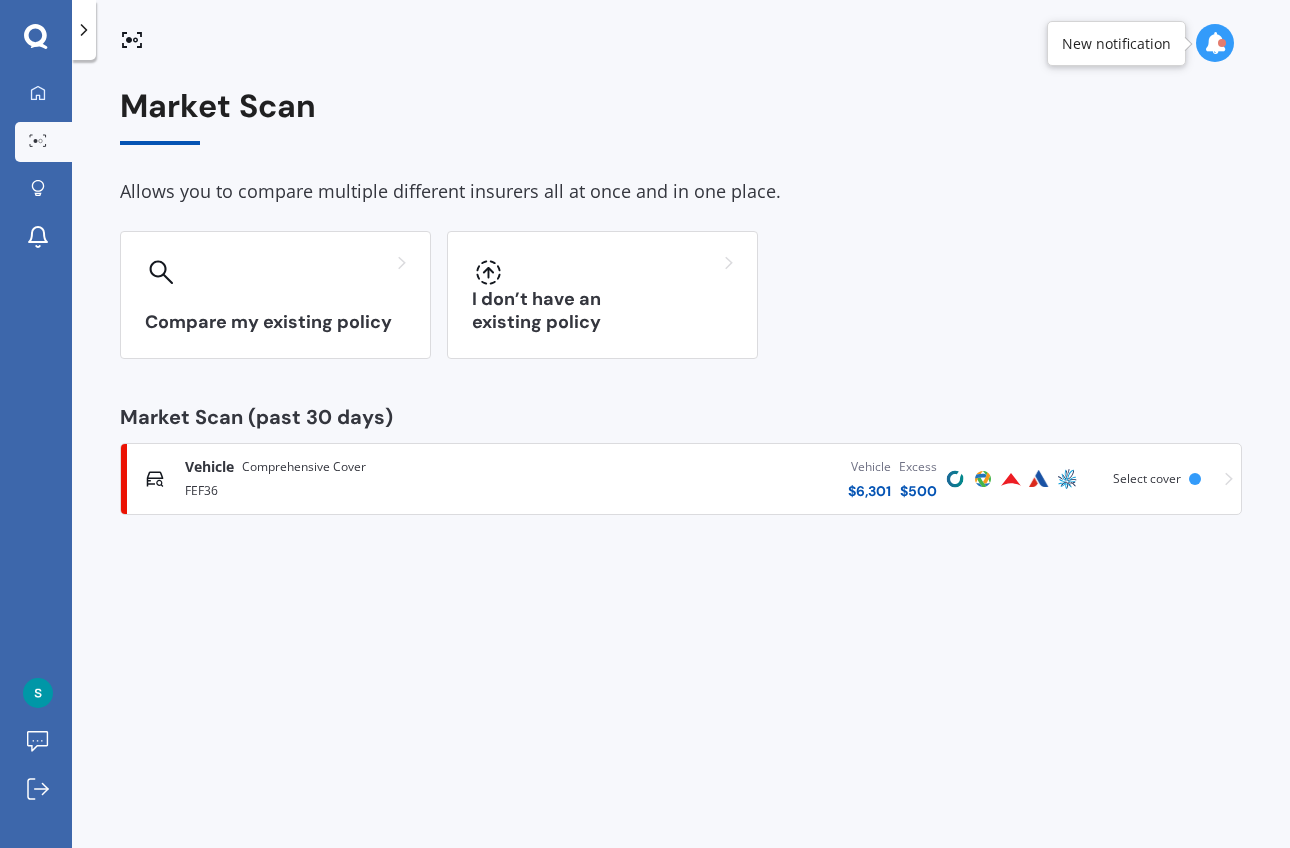 click 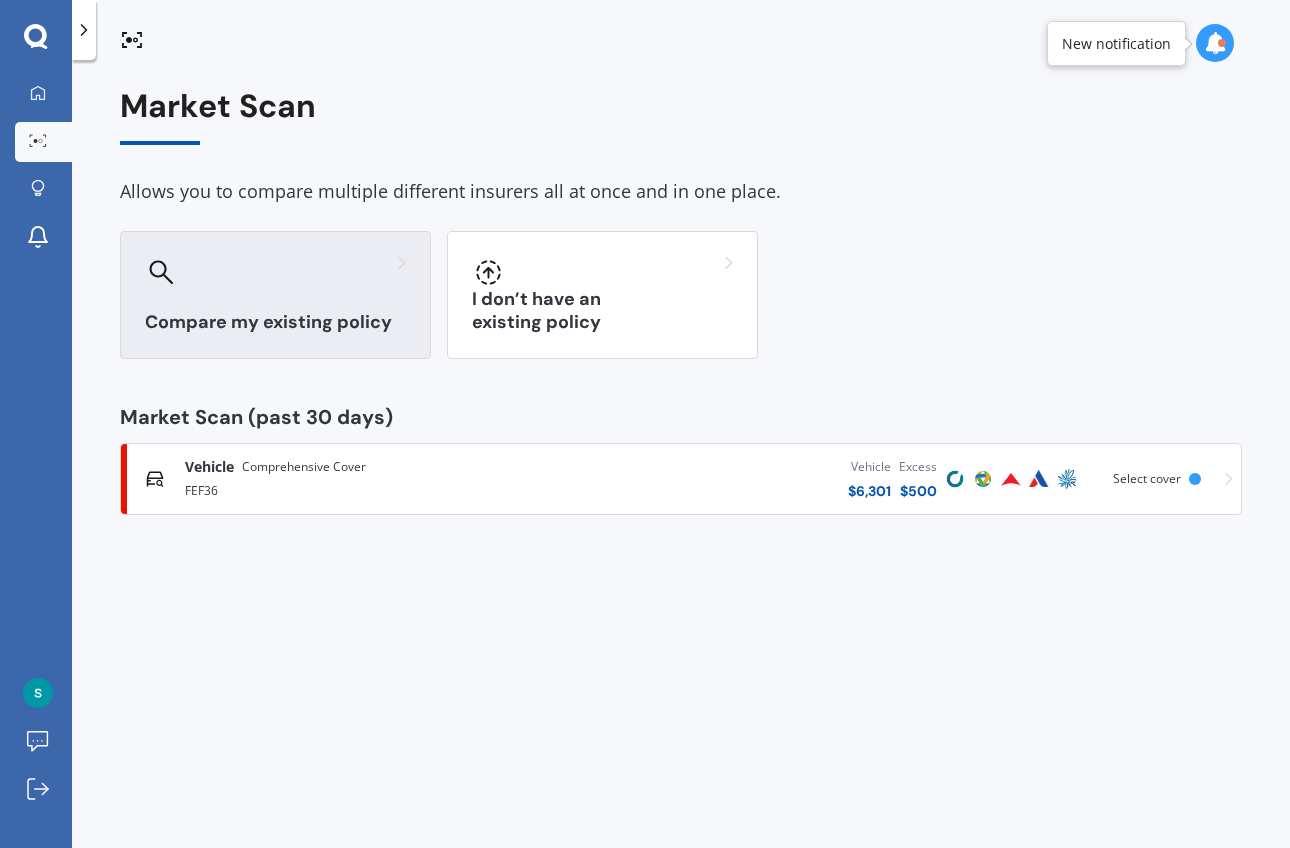 click on "Compare my existing policy" at bounding box center [275, 295] 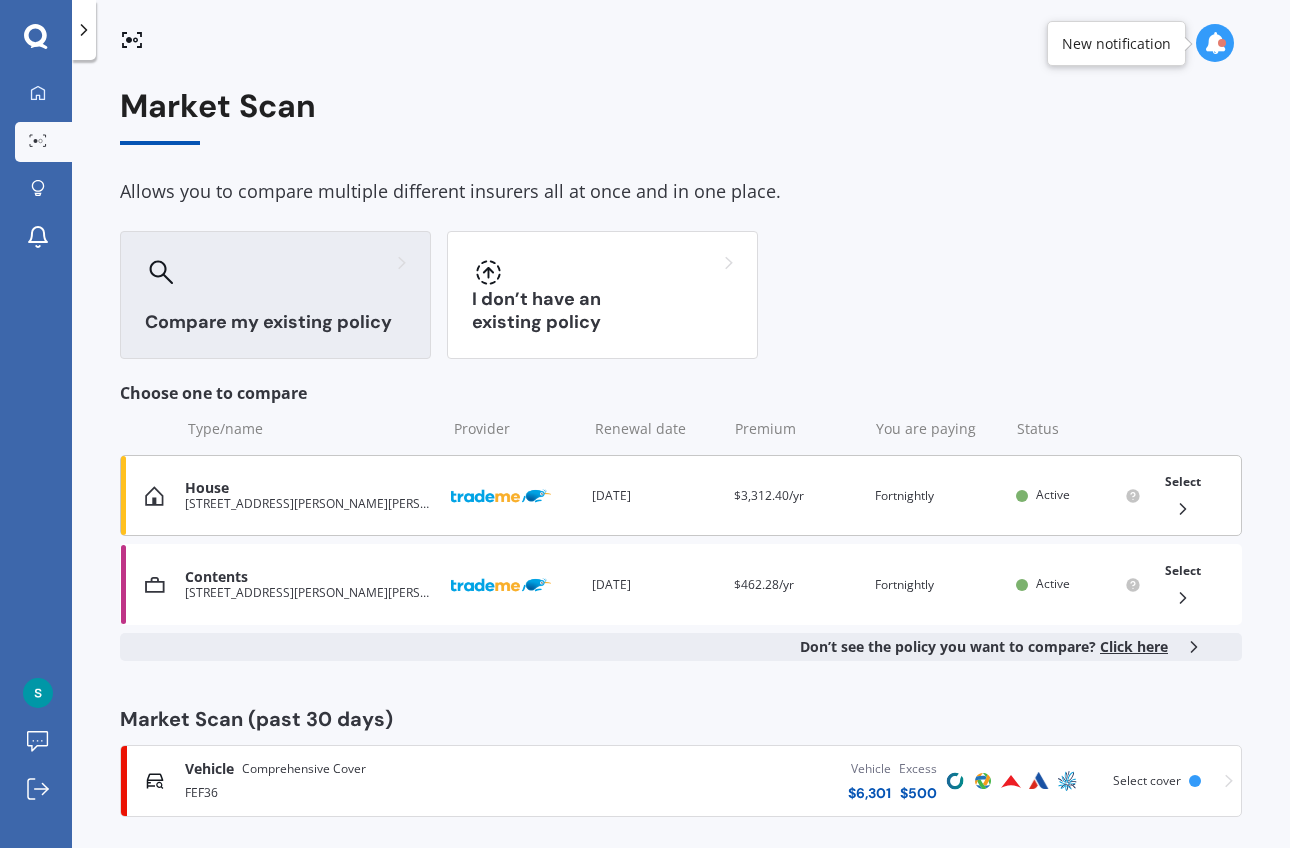 click at bounding box center [1175, 509] 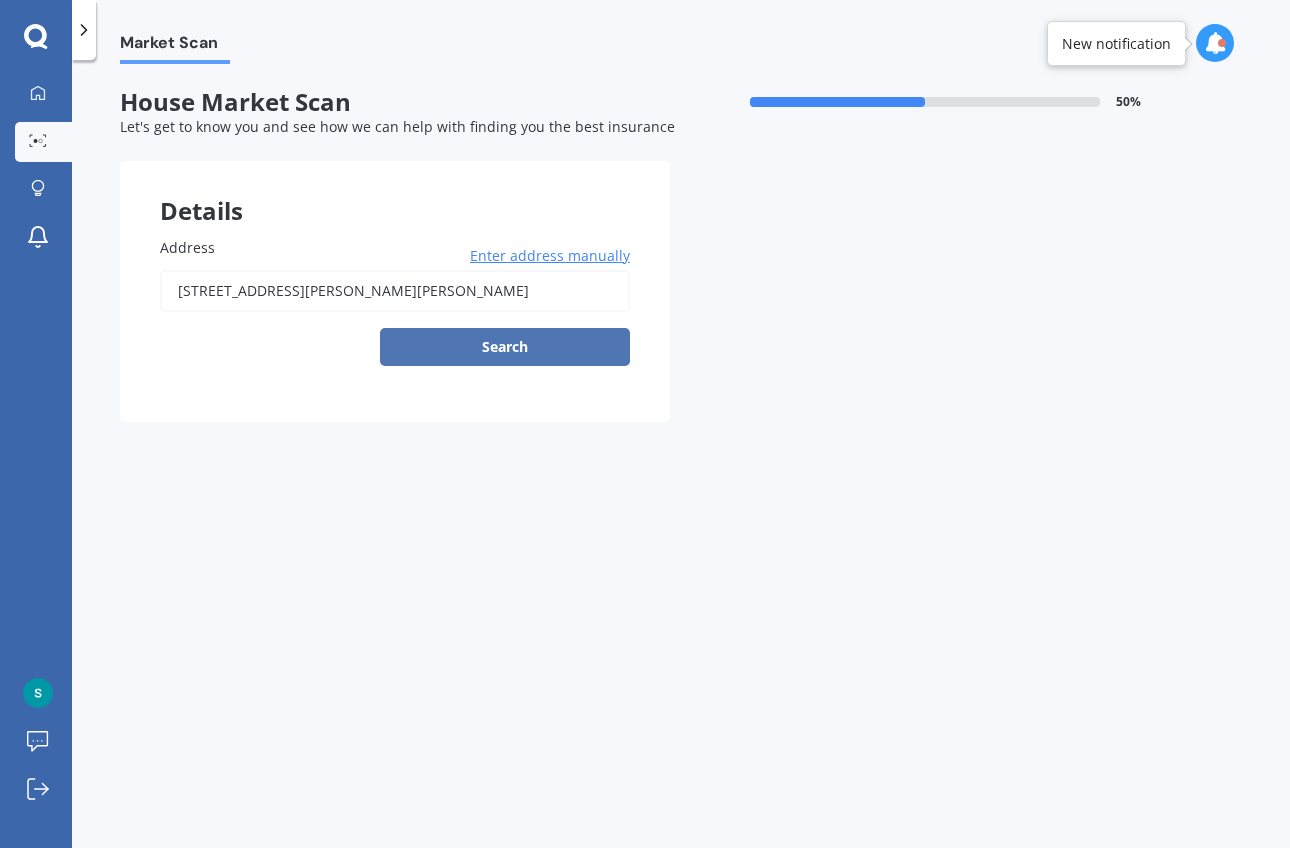 click on "Search" at bounding box center (505, 347) 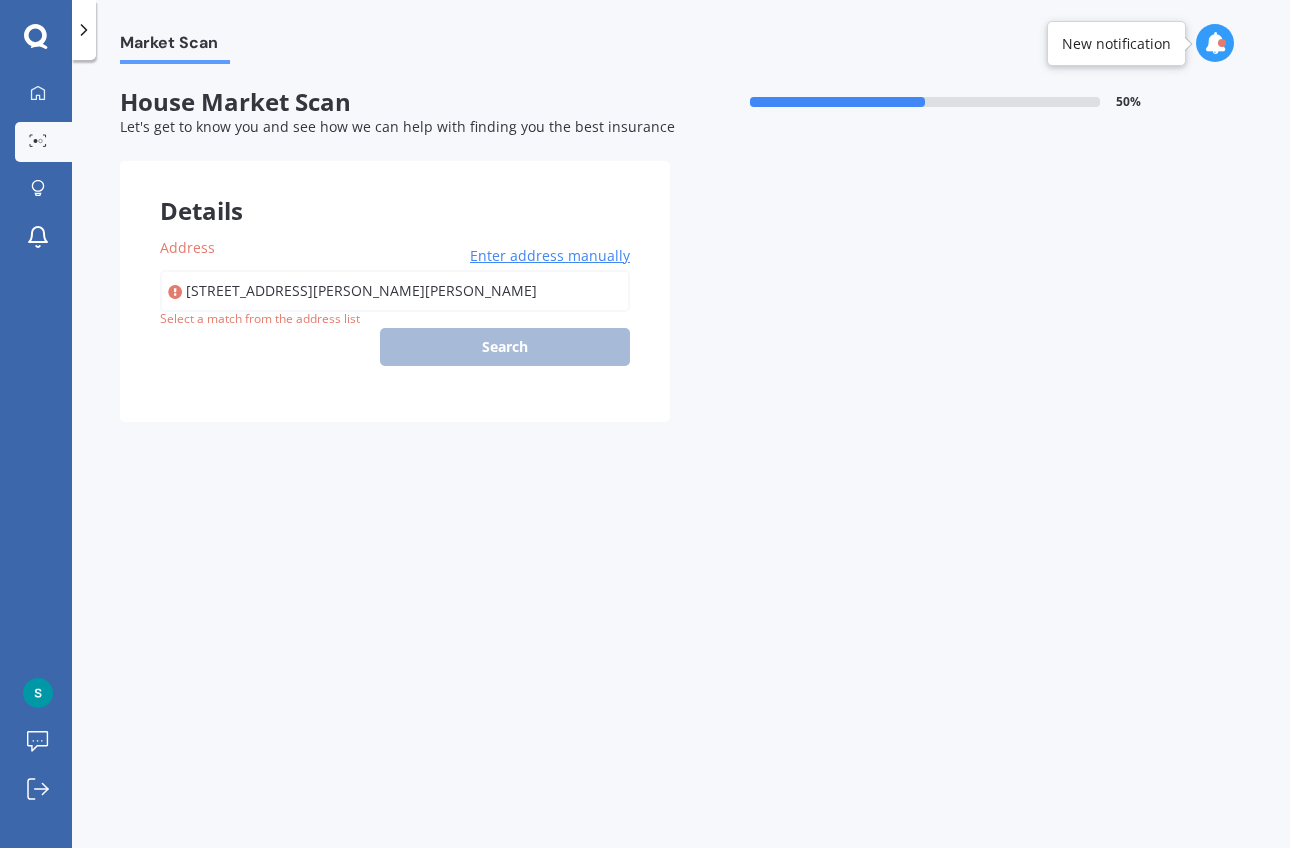 type on "[STREET_ADDRESS][PERSON_NAME][PERSON_NAME]" 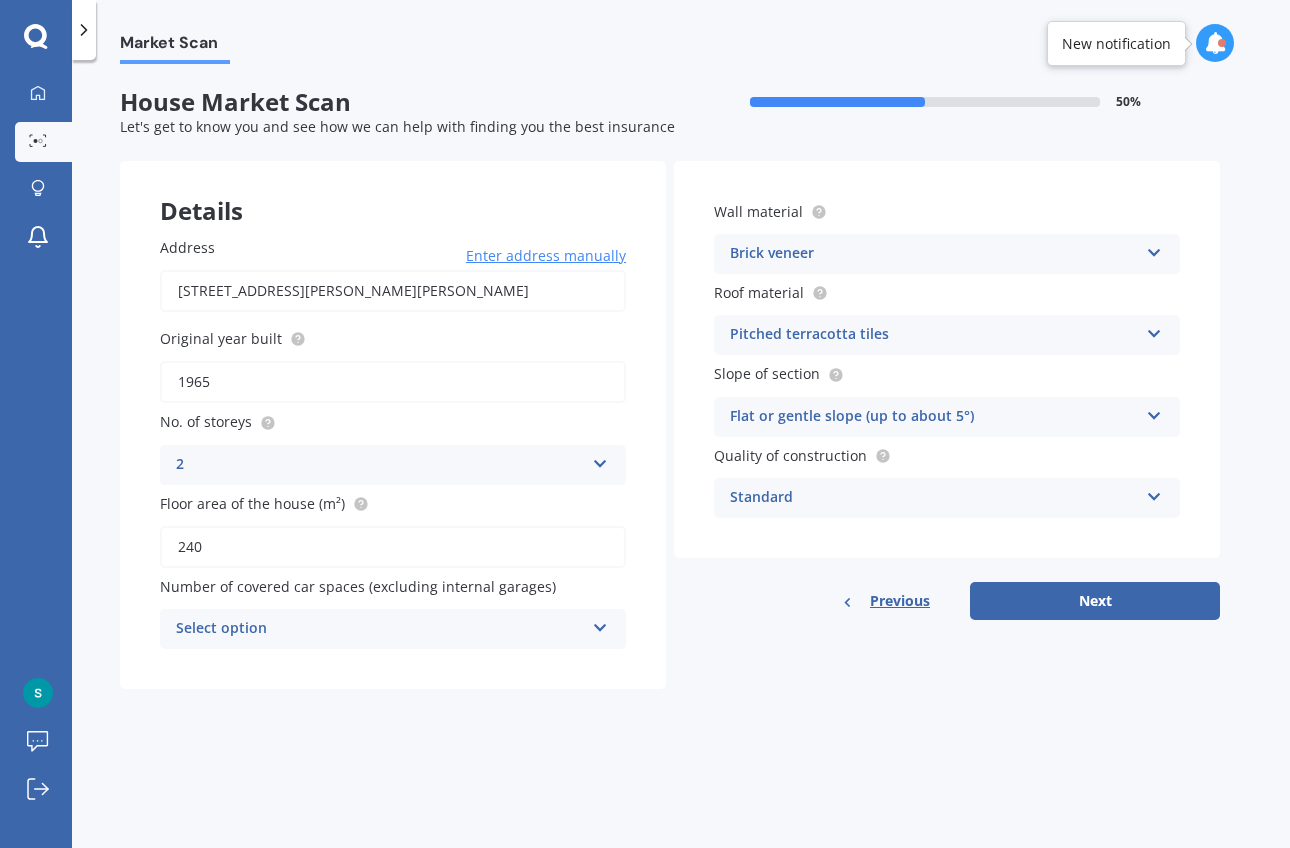 scroll, scrollTop: 0, scrollLeft: 0, axis: both 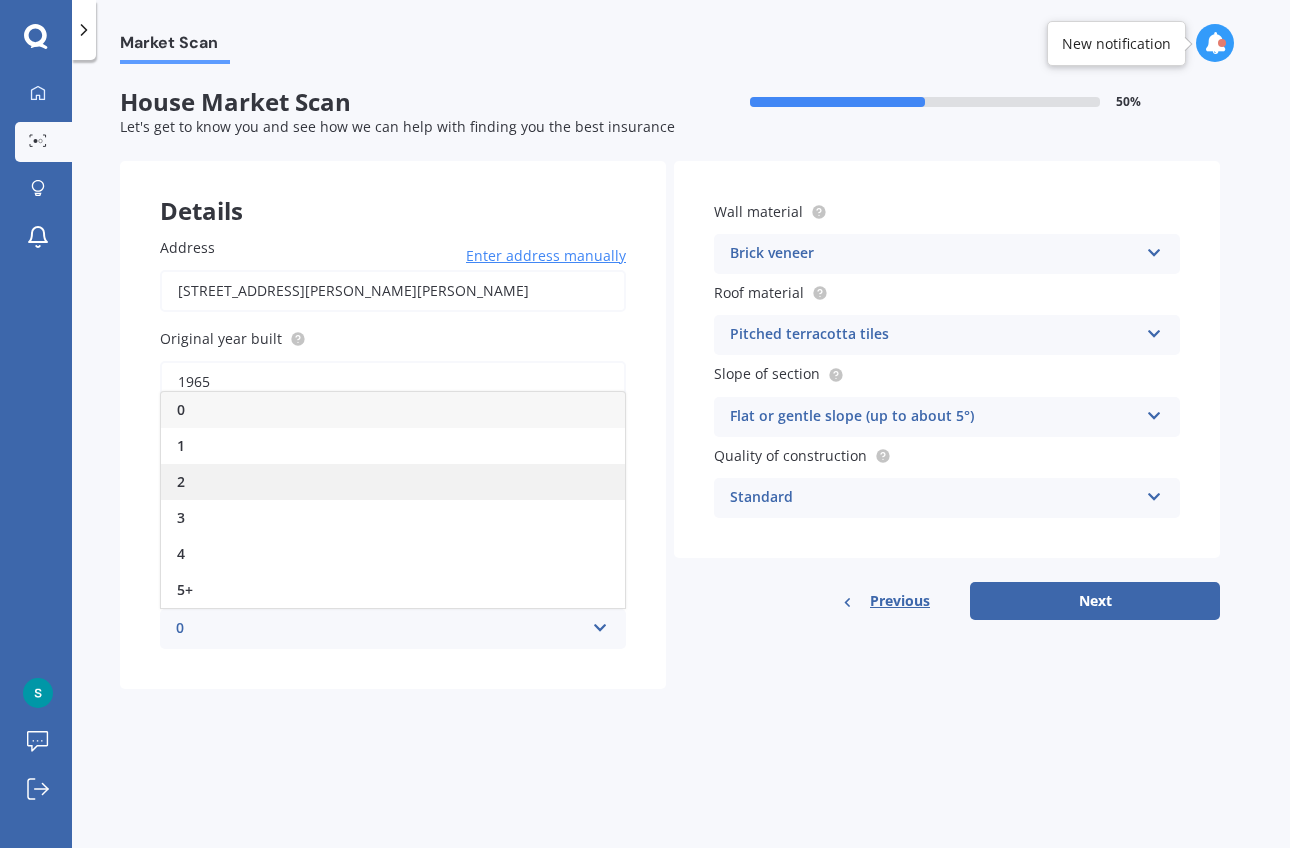 click on "2" at bounding box center (393, 482) 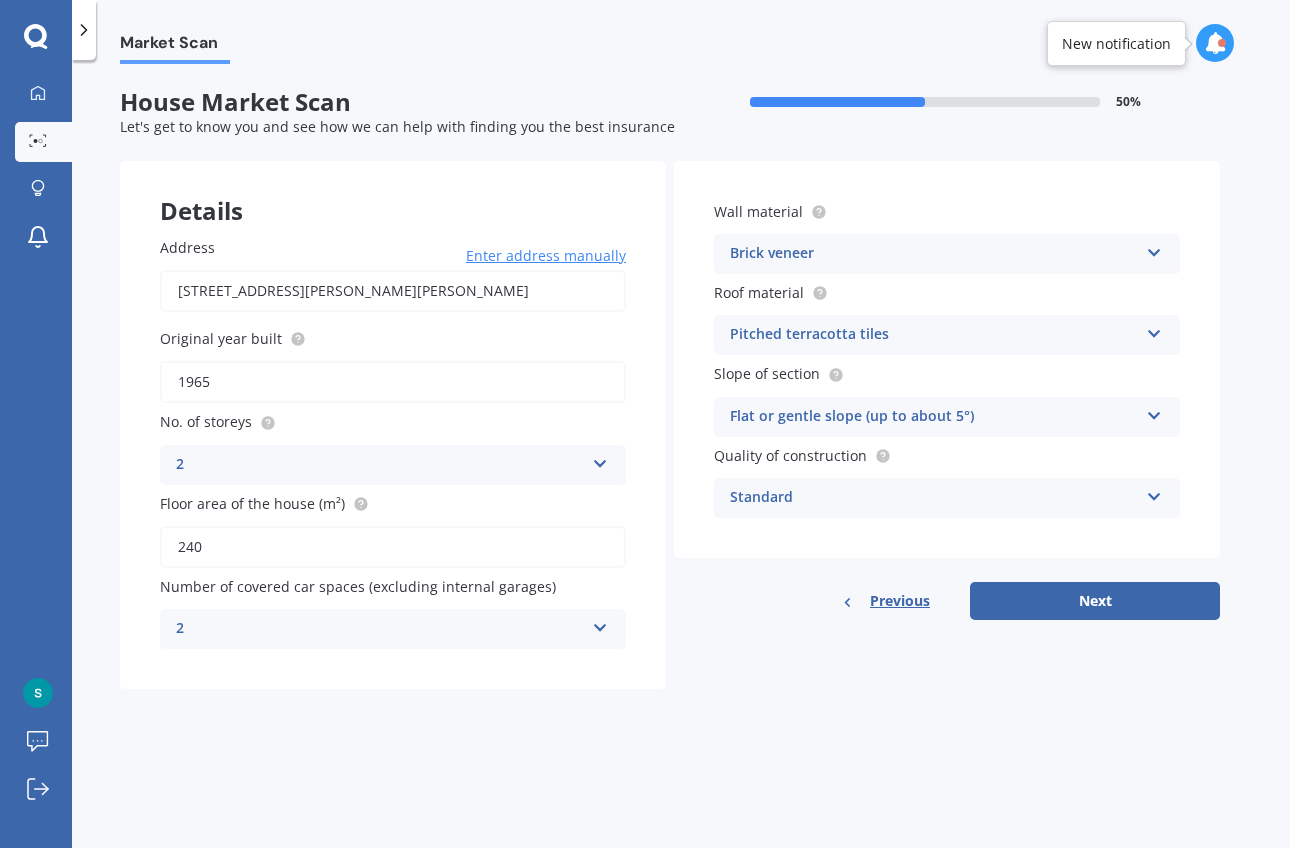 click on "2" at bounding box center (380, 629) 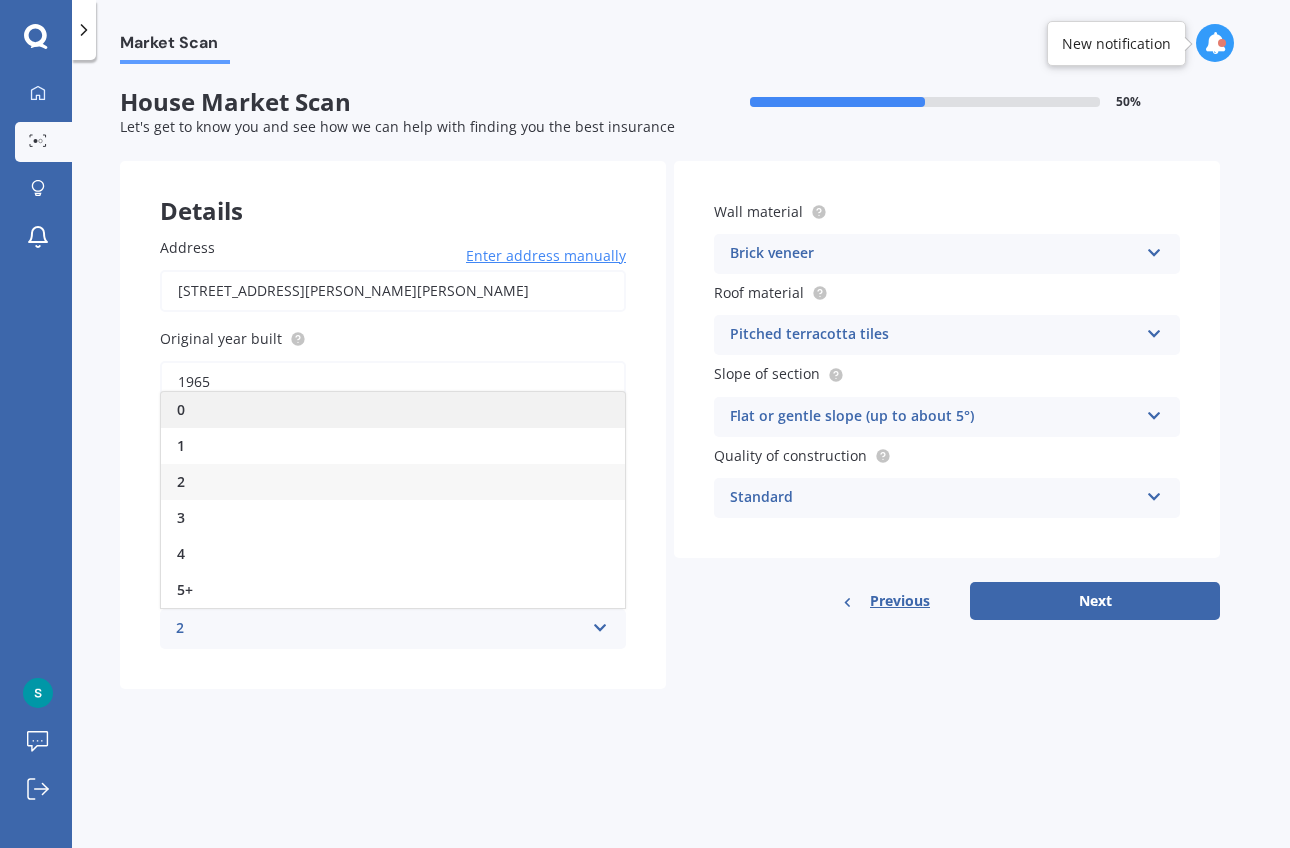 click on "0" at bounding box center (393, 410) 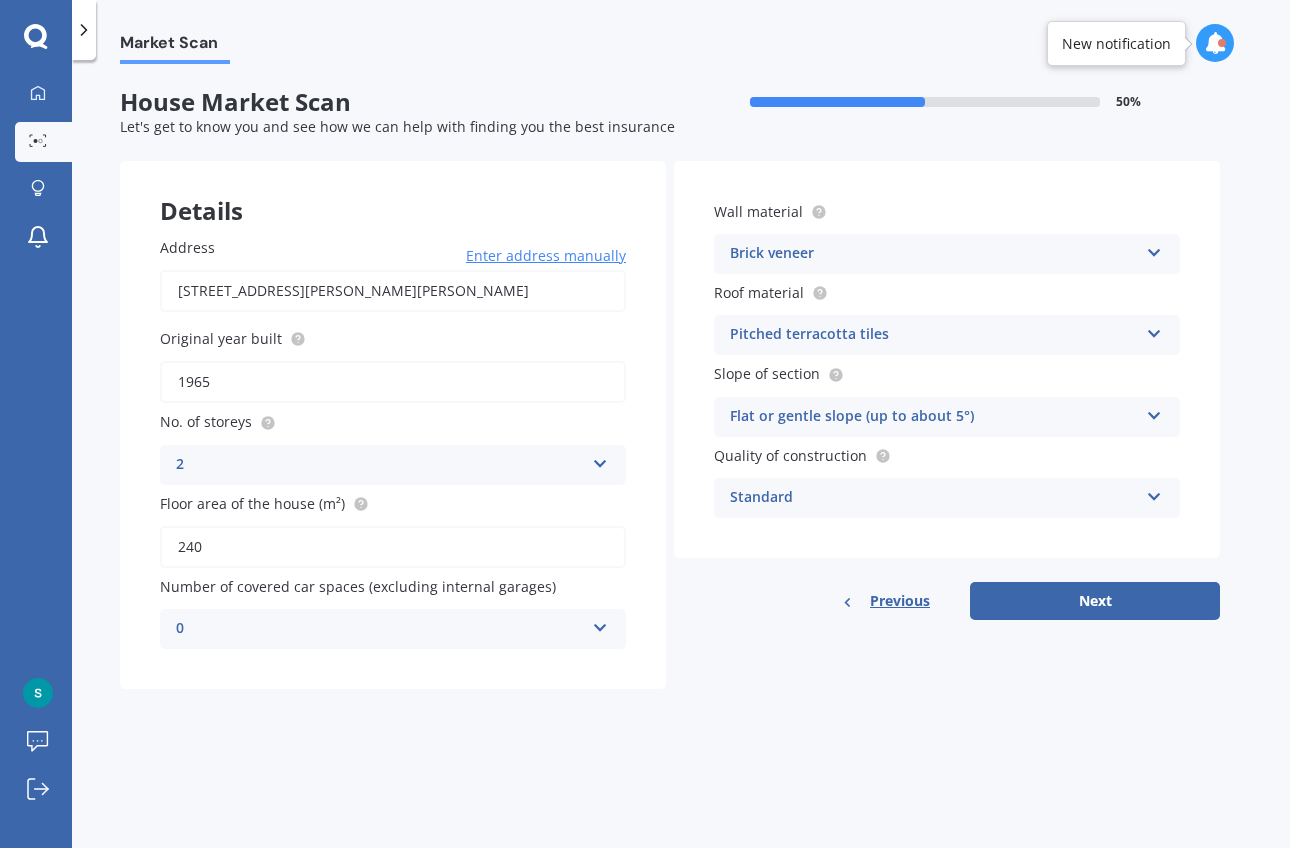 click on "Brick veneer" at bounding box center [934, 254] 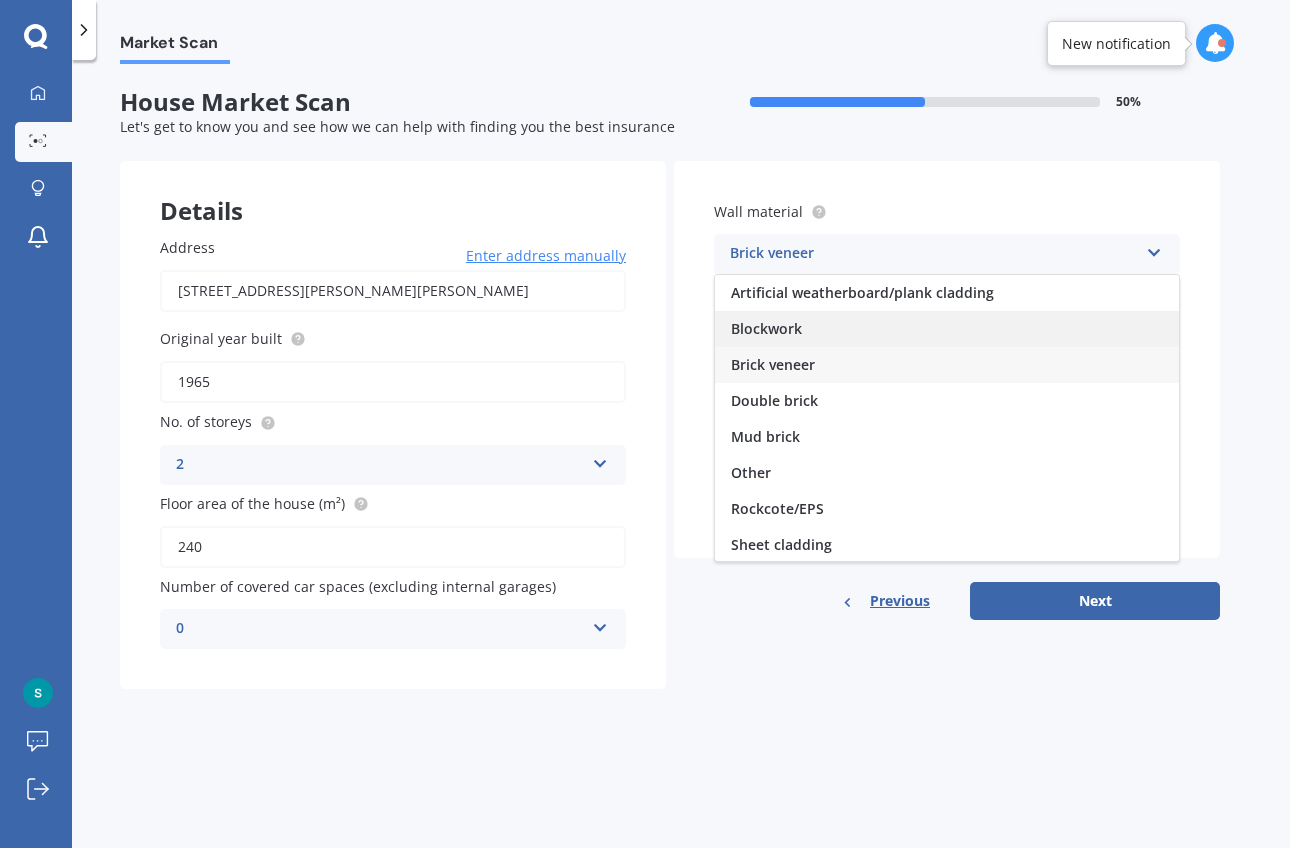 scroll, scrollTop: 0, scrollLeft: 0, axis: both 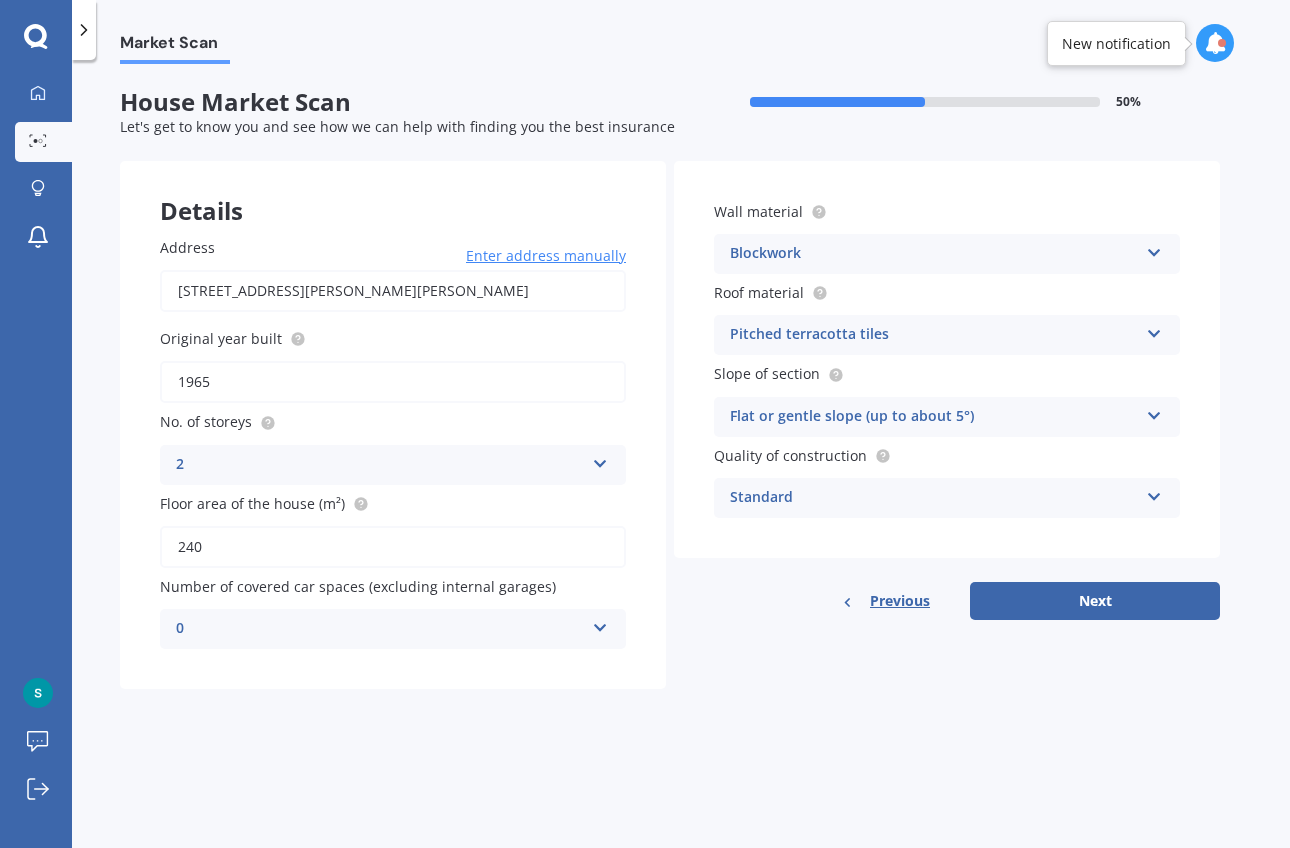click on "Pitched terracotta tiles" at bounding box center [934, 335] 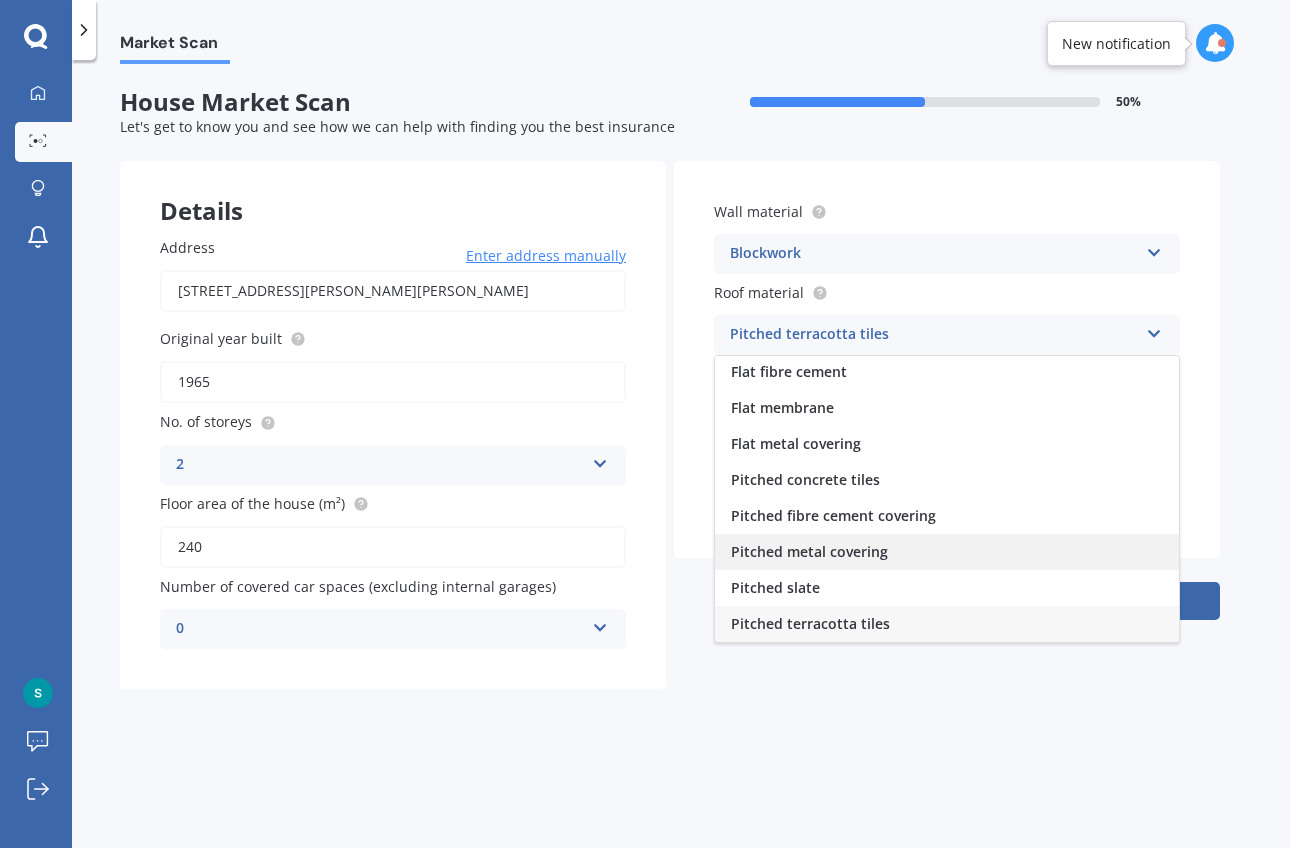 click on "Pitched metal covering" at bounding box center [809, 551] 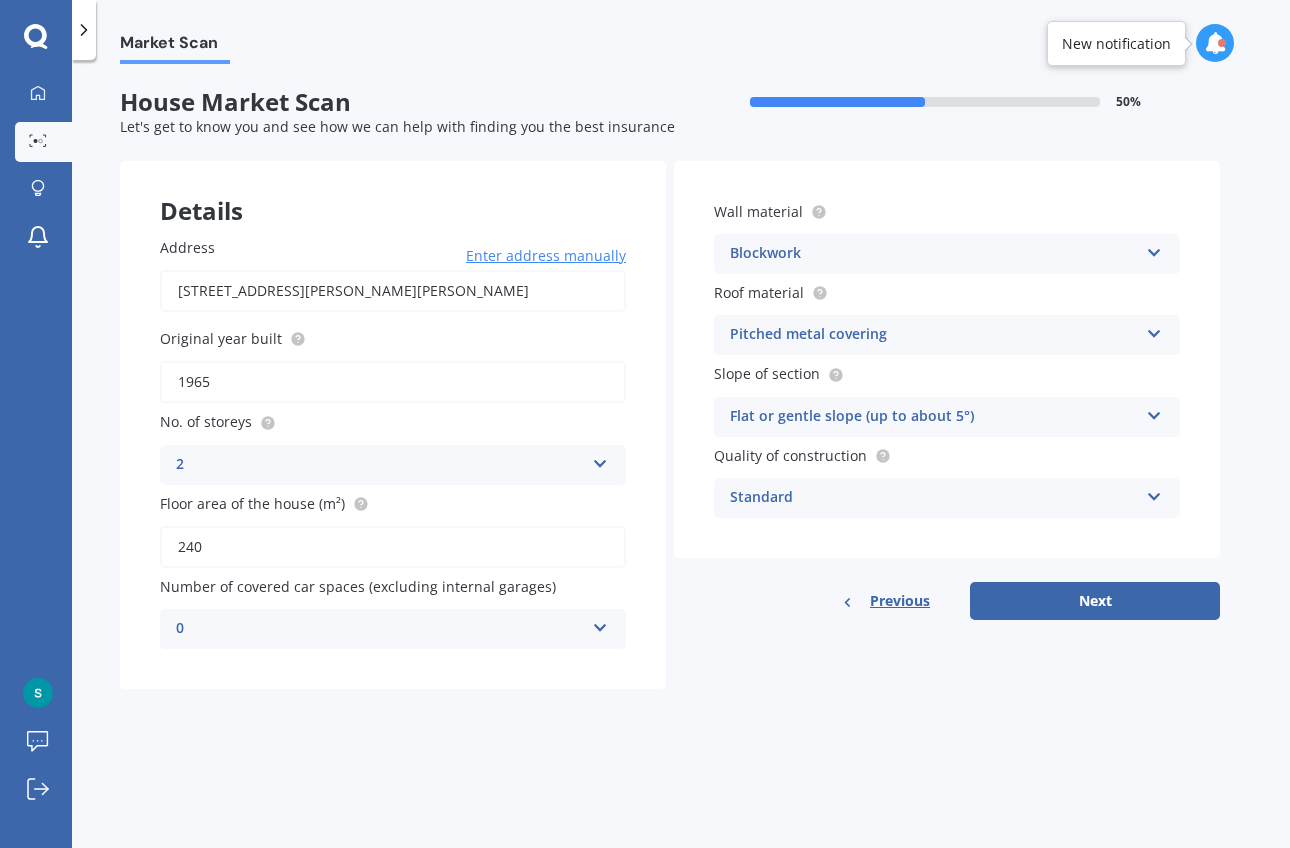 click on "Standard" at bounding box center [934, 498] 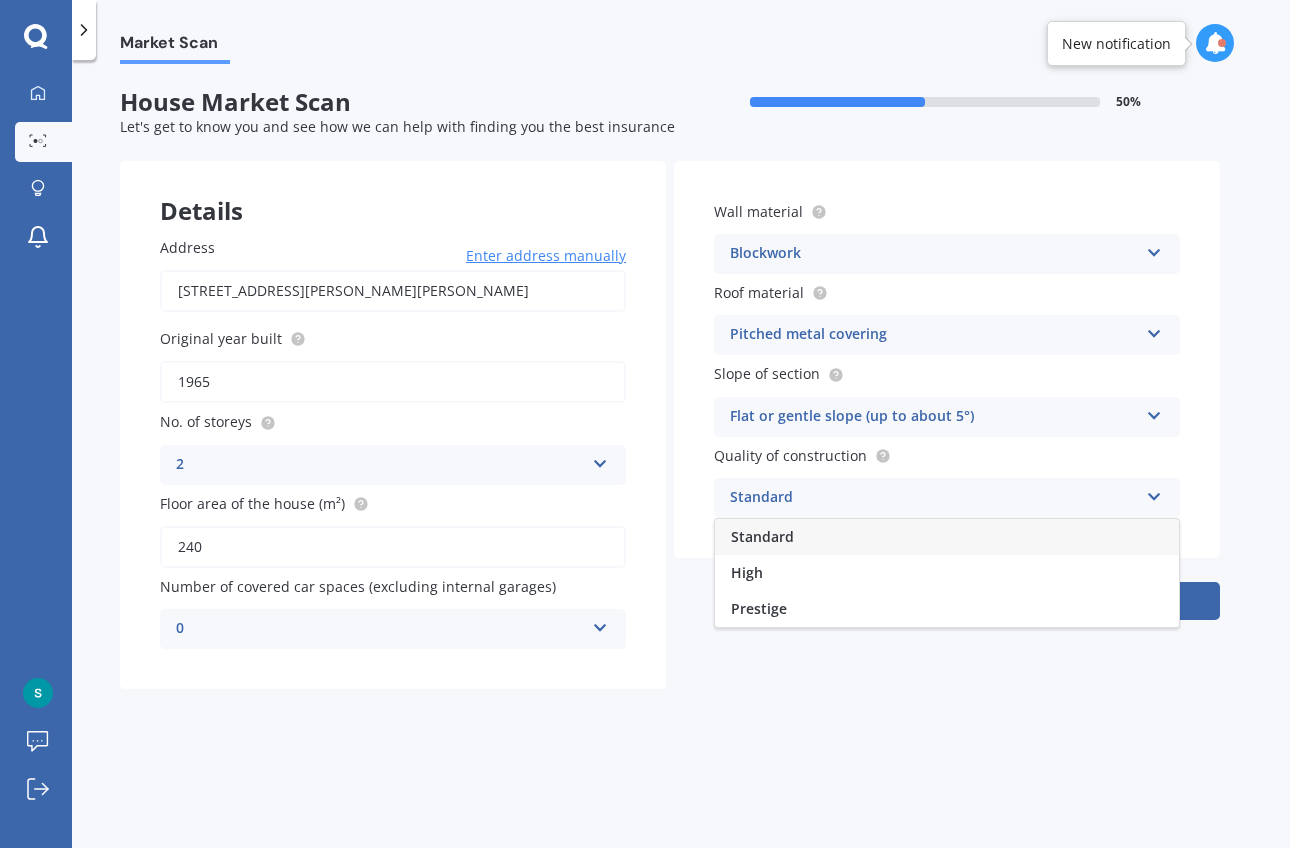 click on "Standard" at bounding box center [762, 536] 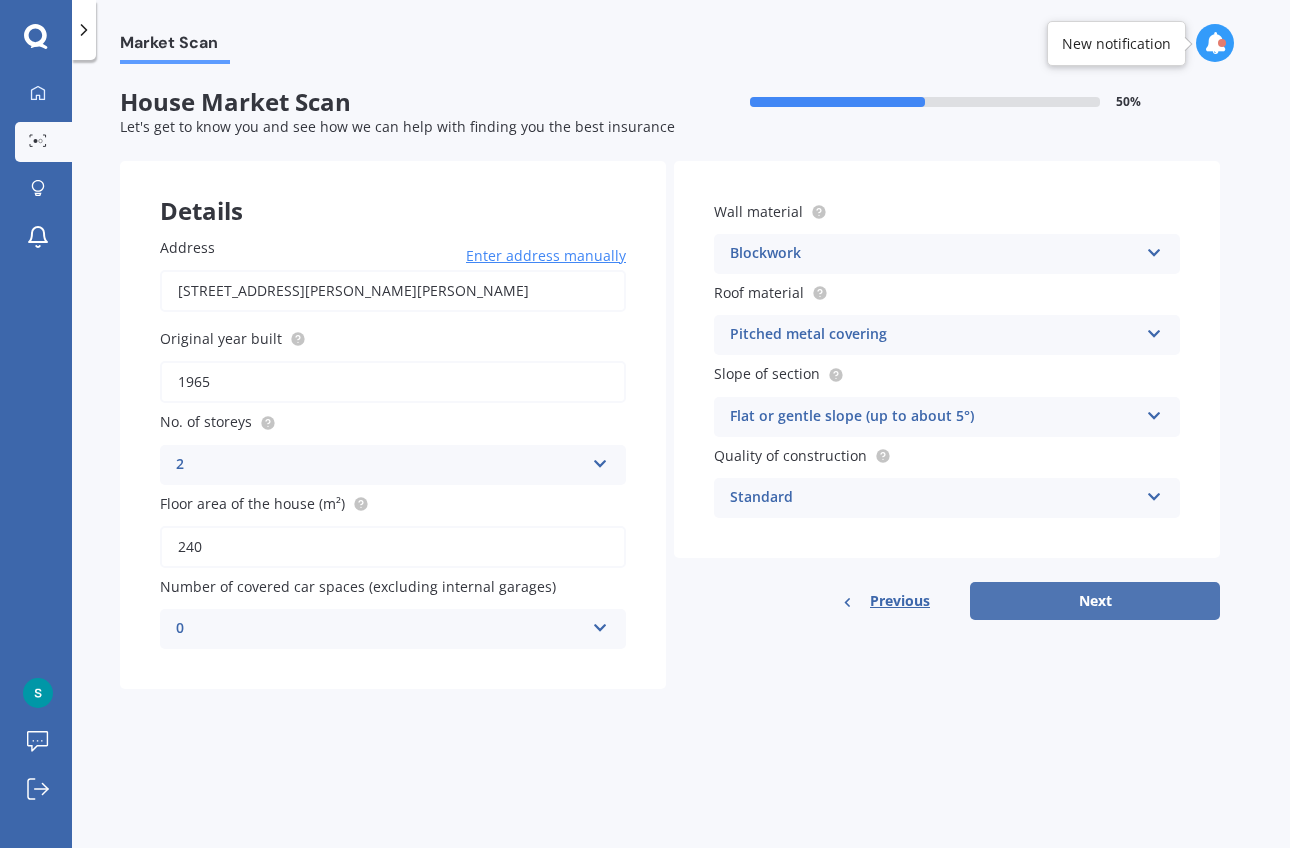 scroll, scrollTop: 0, scrollLeft: 0, axis: both 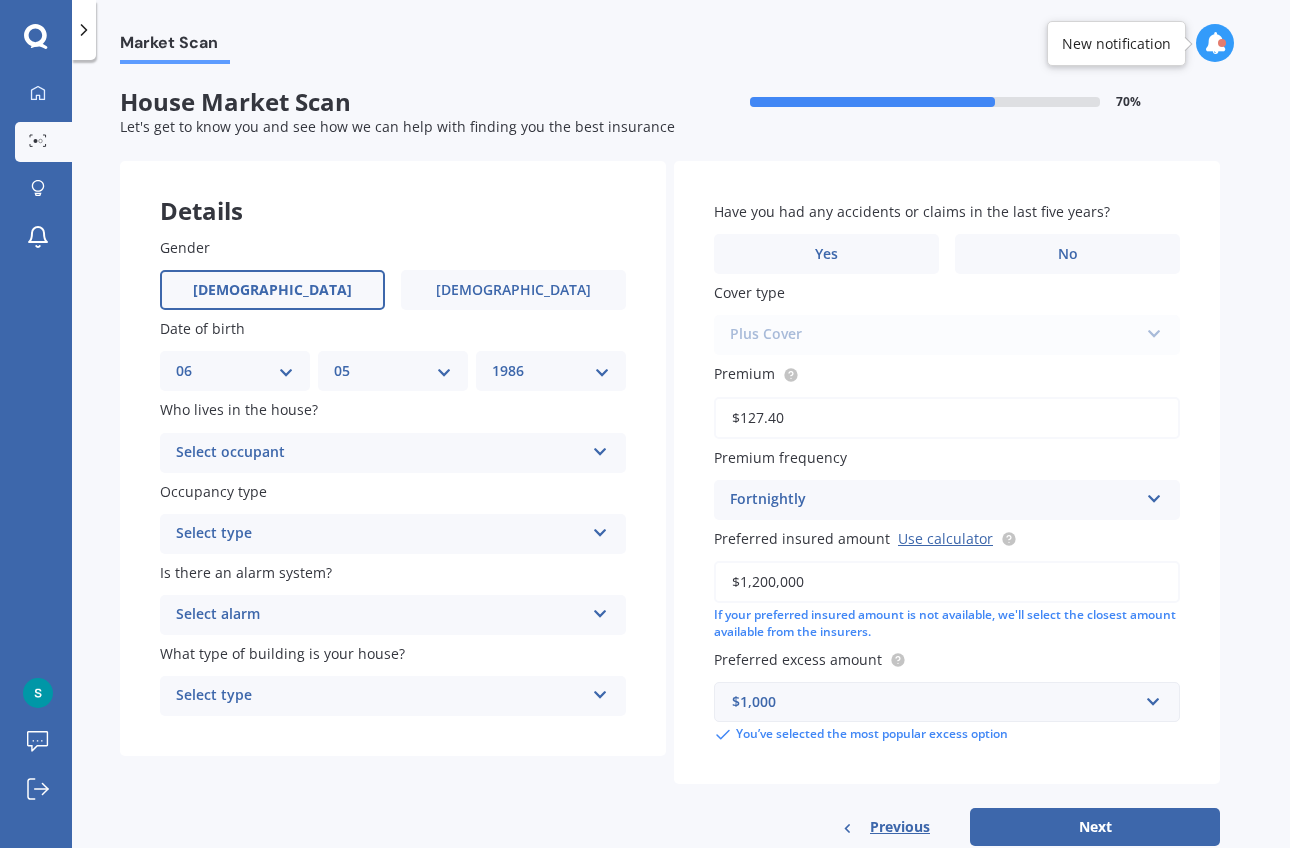 click on "Select occupant" at bounding box center [380, 453] 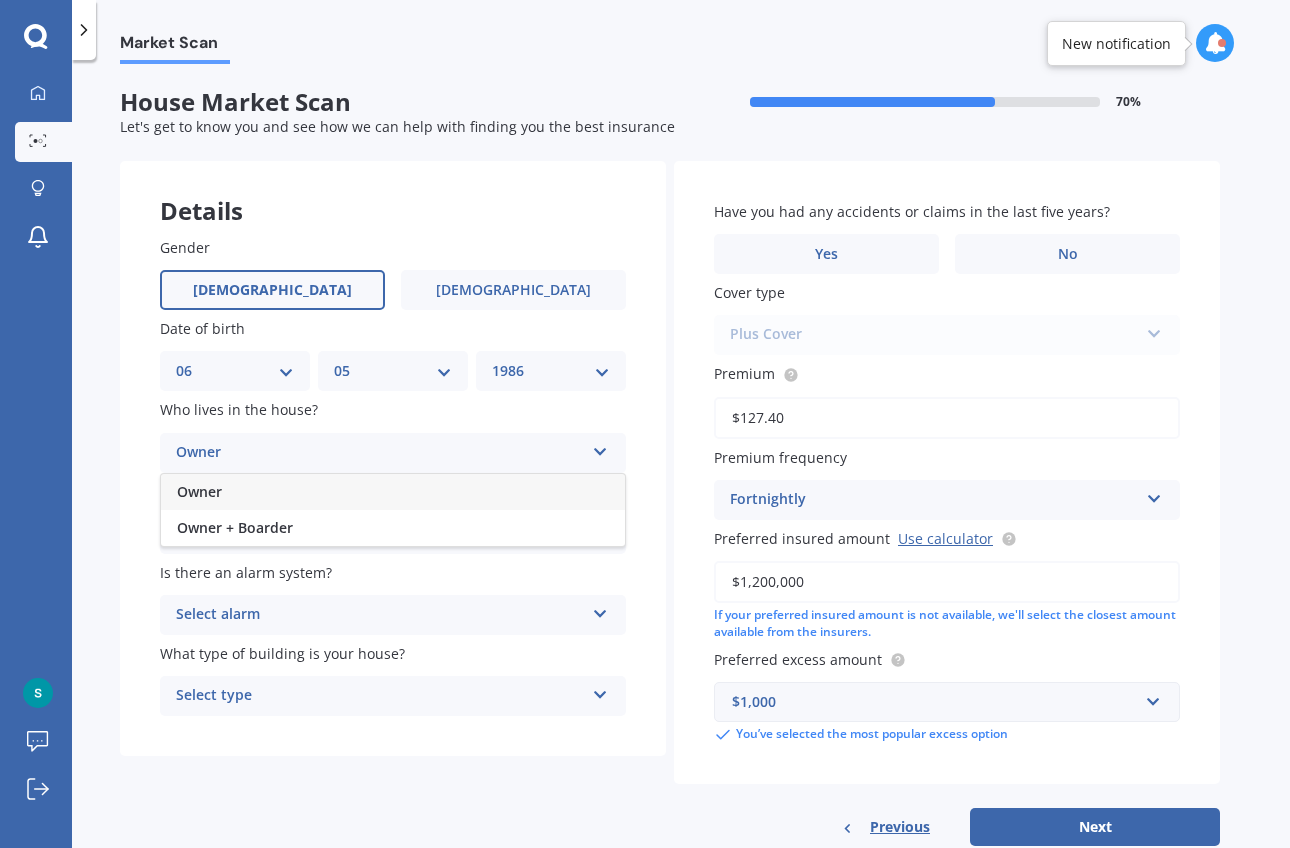click on "Owner" at bounding box center (393, 492) 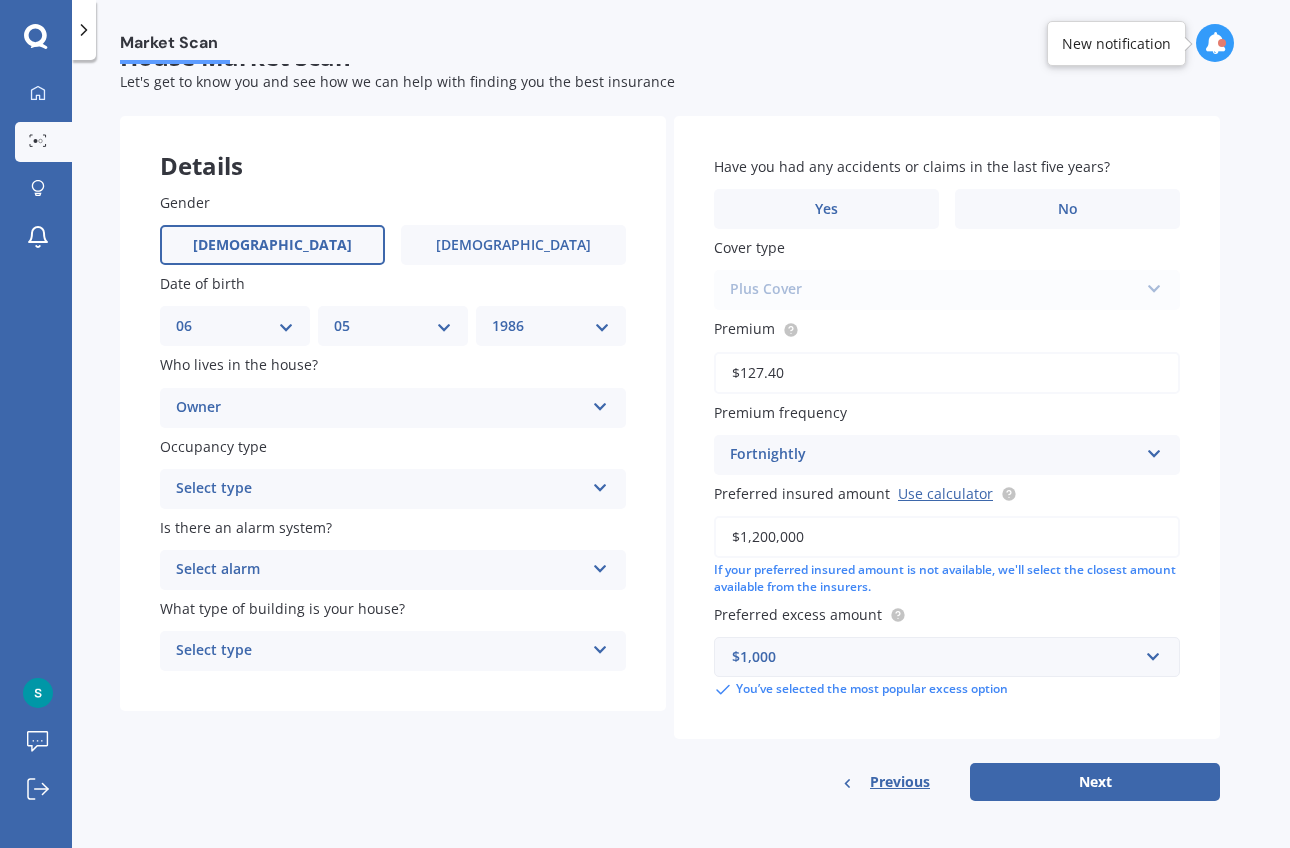 scroll, scrollTop: 44, scrollLeft: 0, axis: vertical 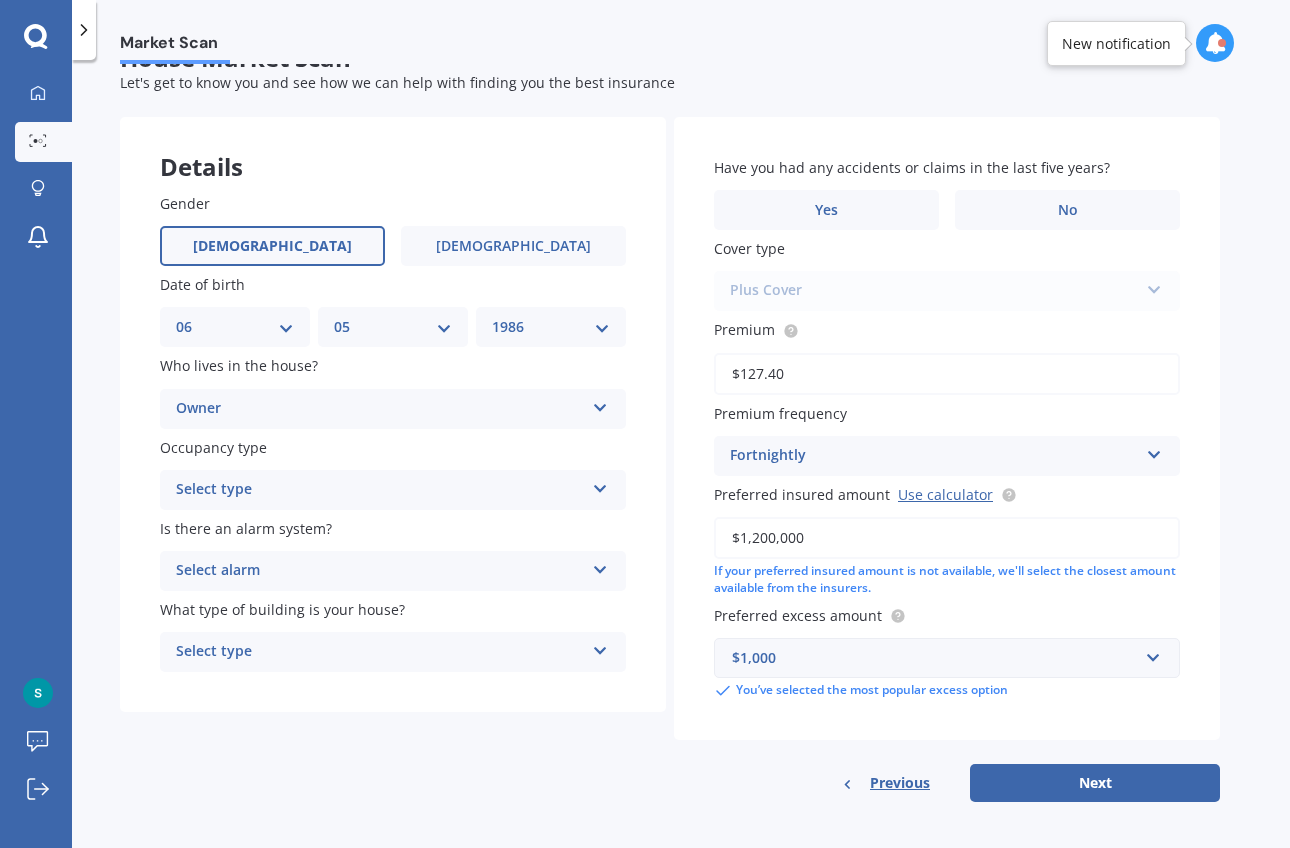 click on "Select type" at bounding box center (380, 490) 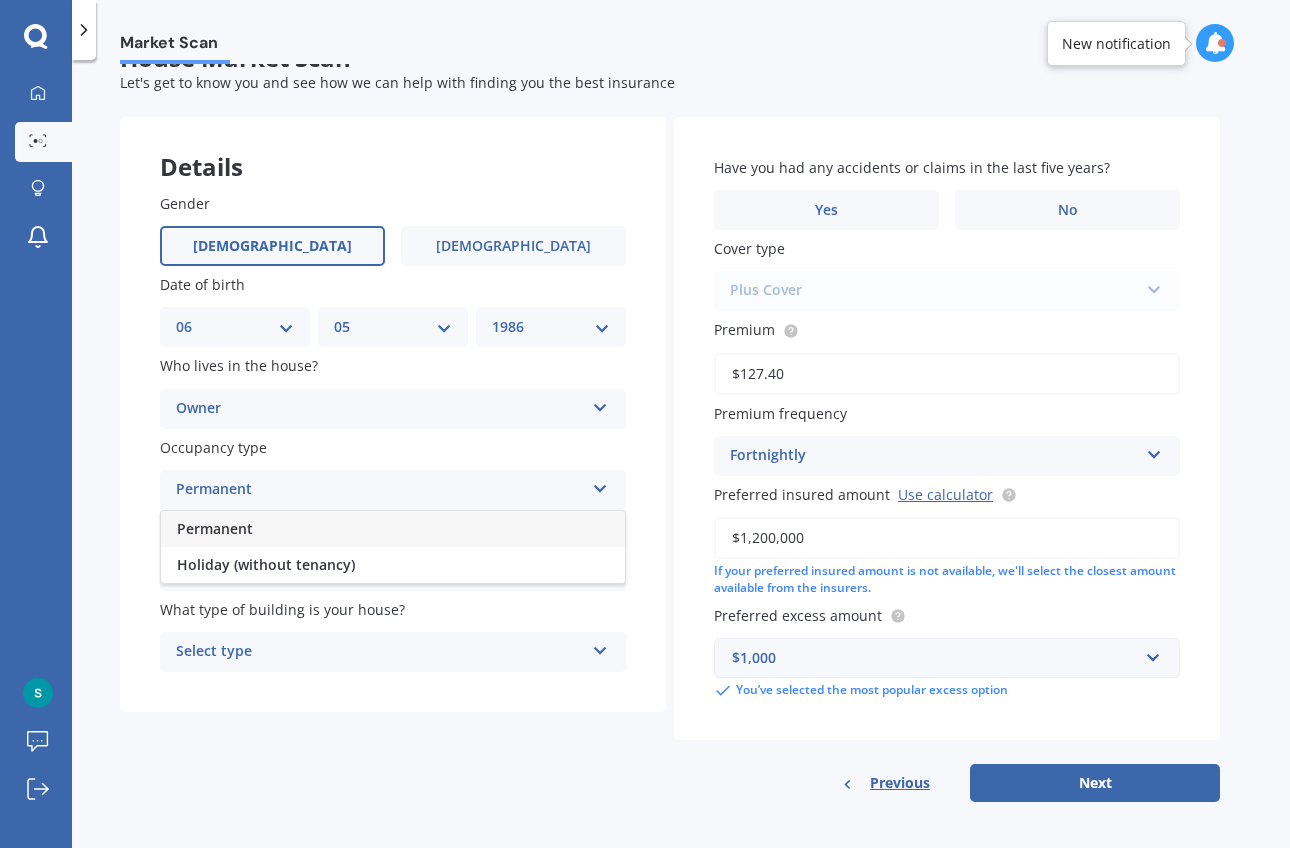 click on "Permanent" at bounding box center [393, 529] 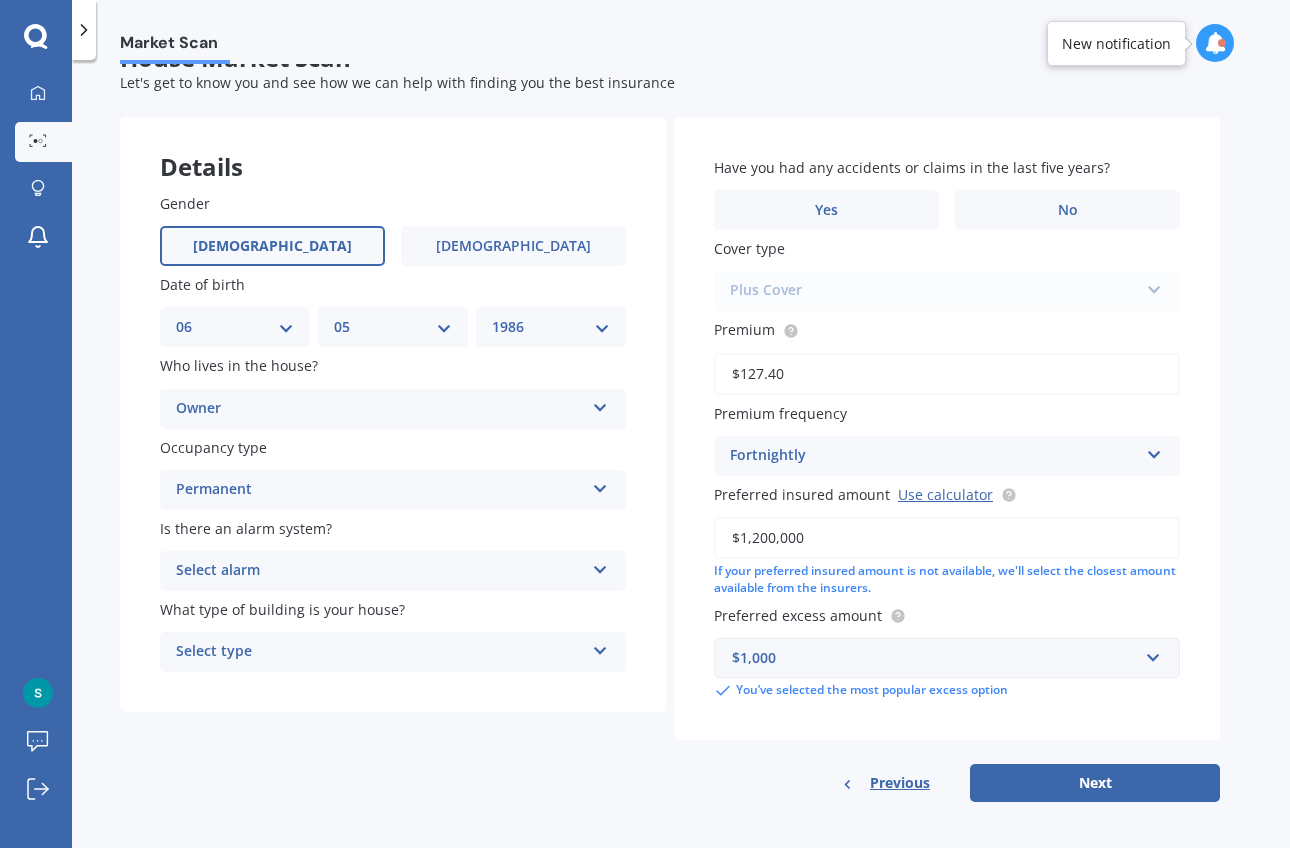 scroll, scrollTop: 0, scrollLeft: 0, axis: both 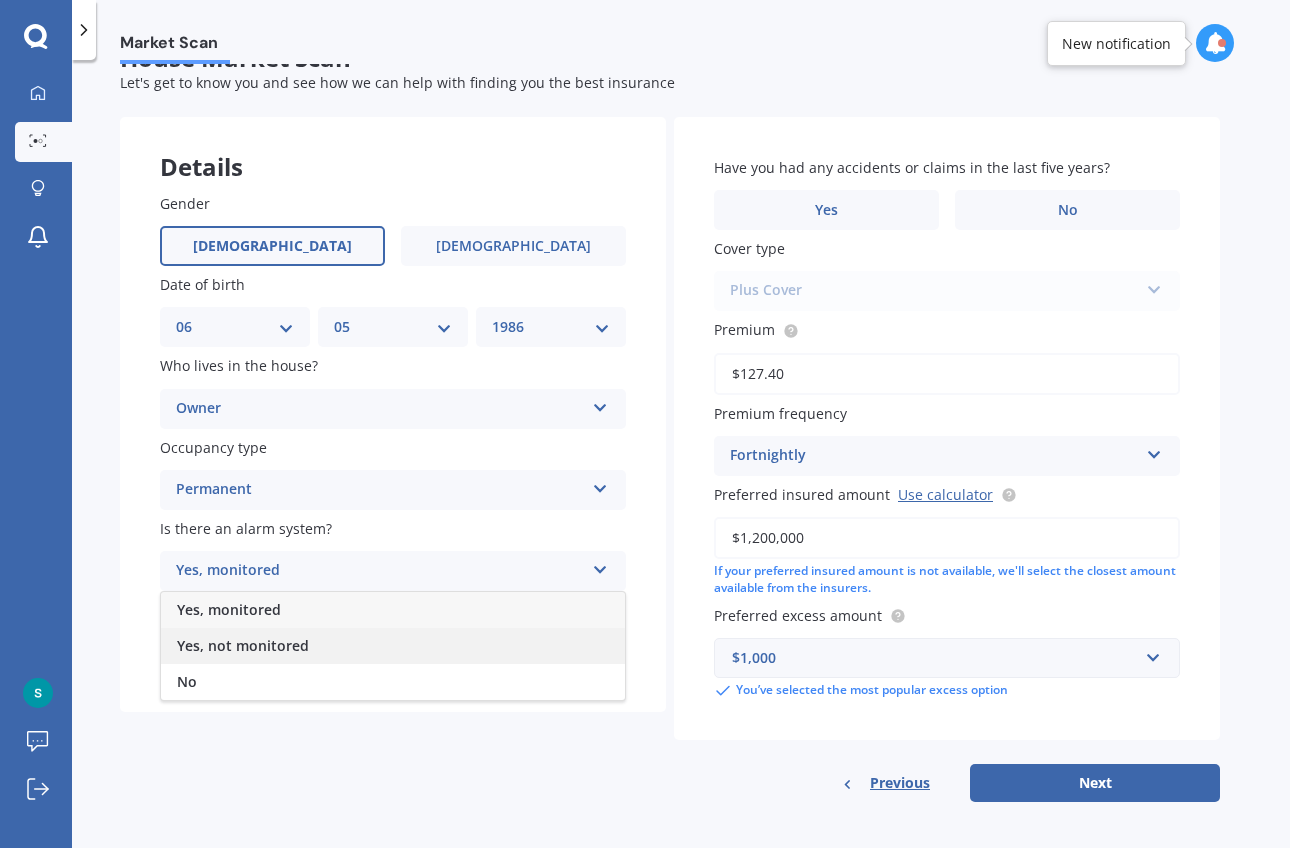 click on "Yes, not monitored" at bounding box center [393, 646] 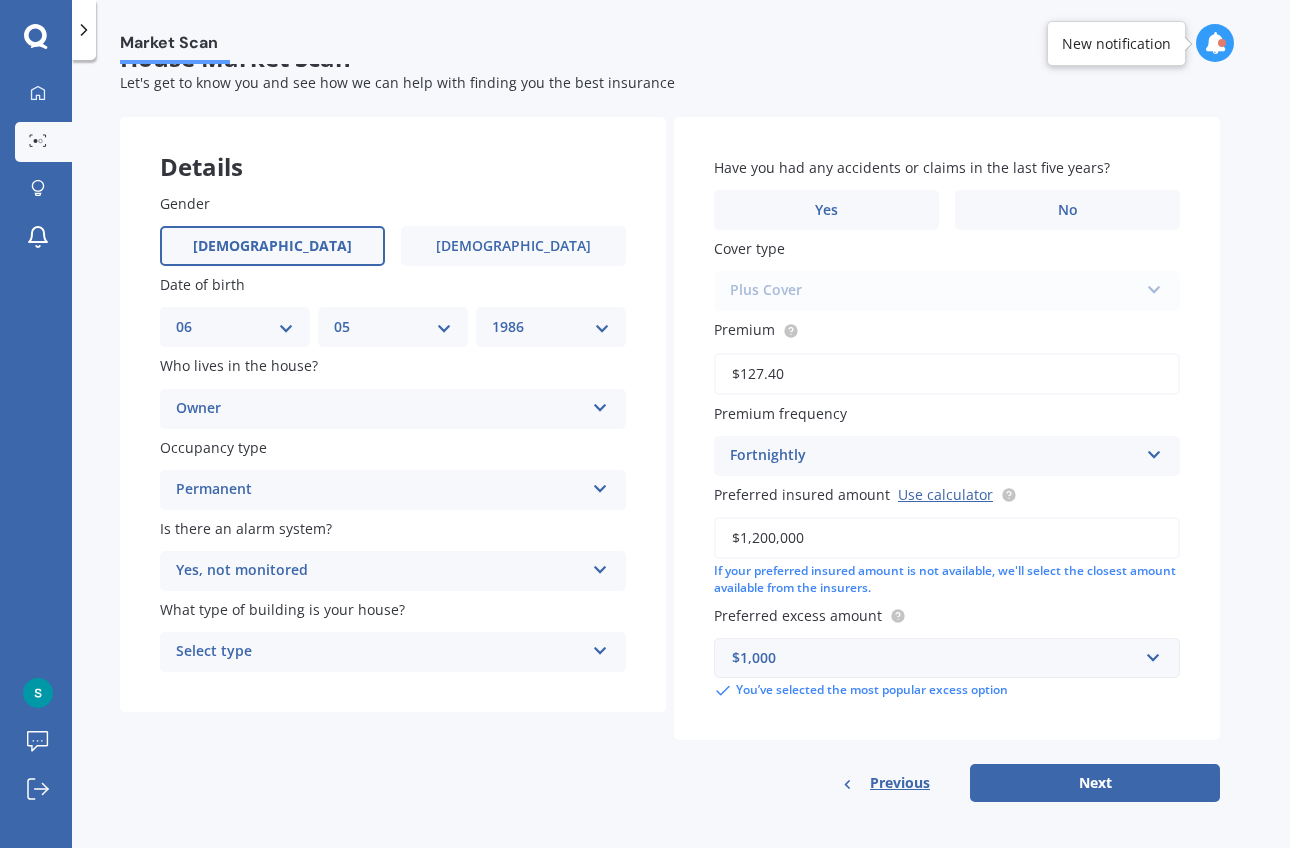 scroll, scrollTop: 0, scrollLeft: 0, axis: both 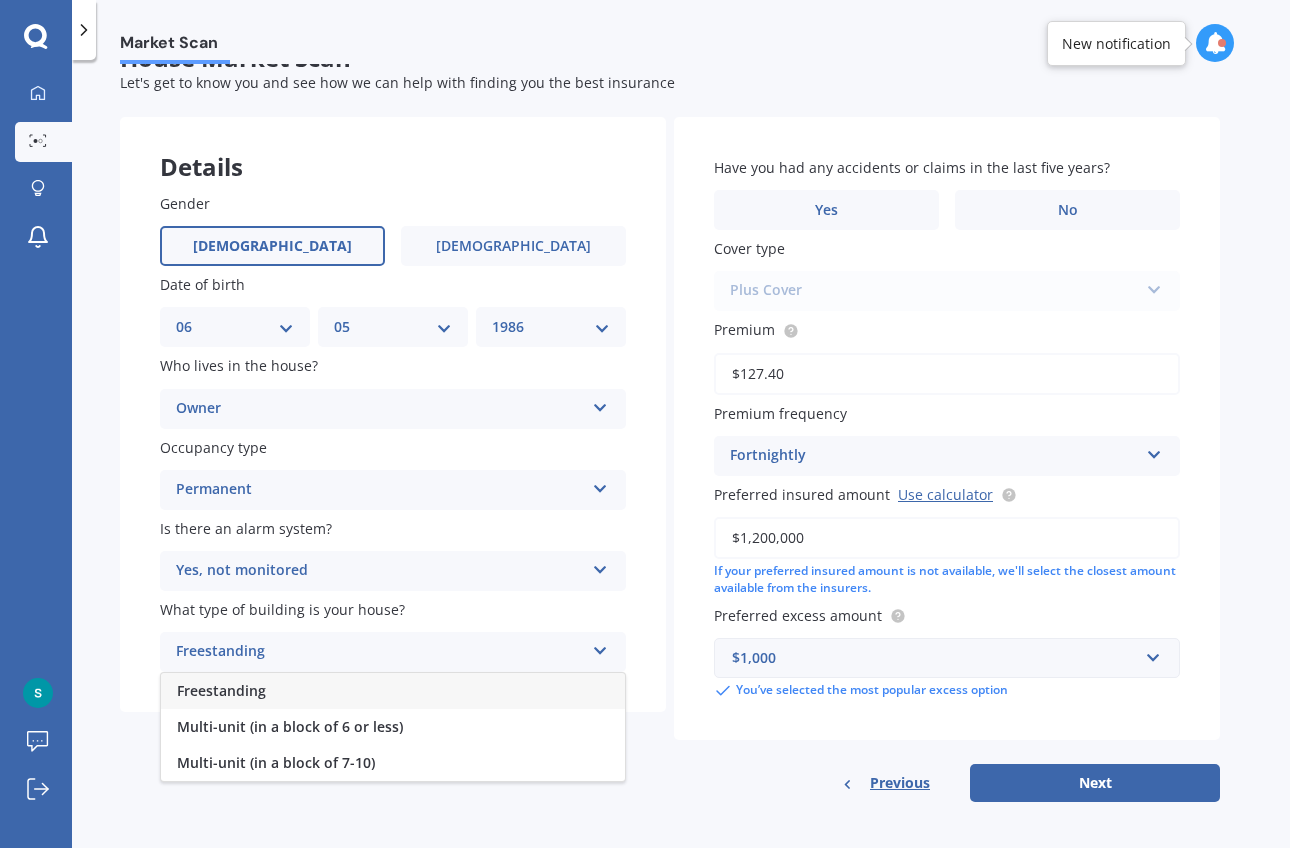 click on "Freestanding" at bounding box center [393, 691] 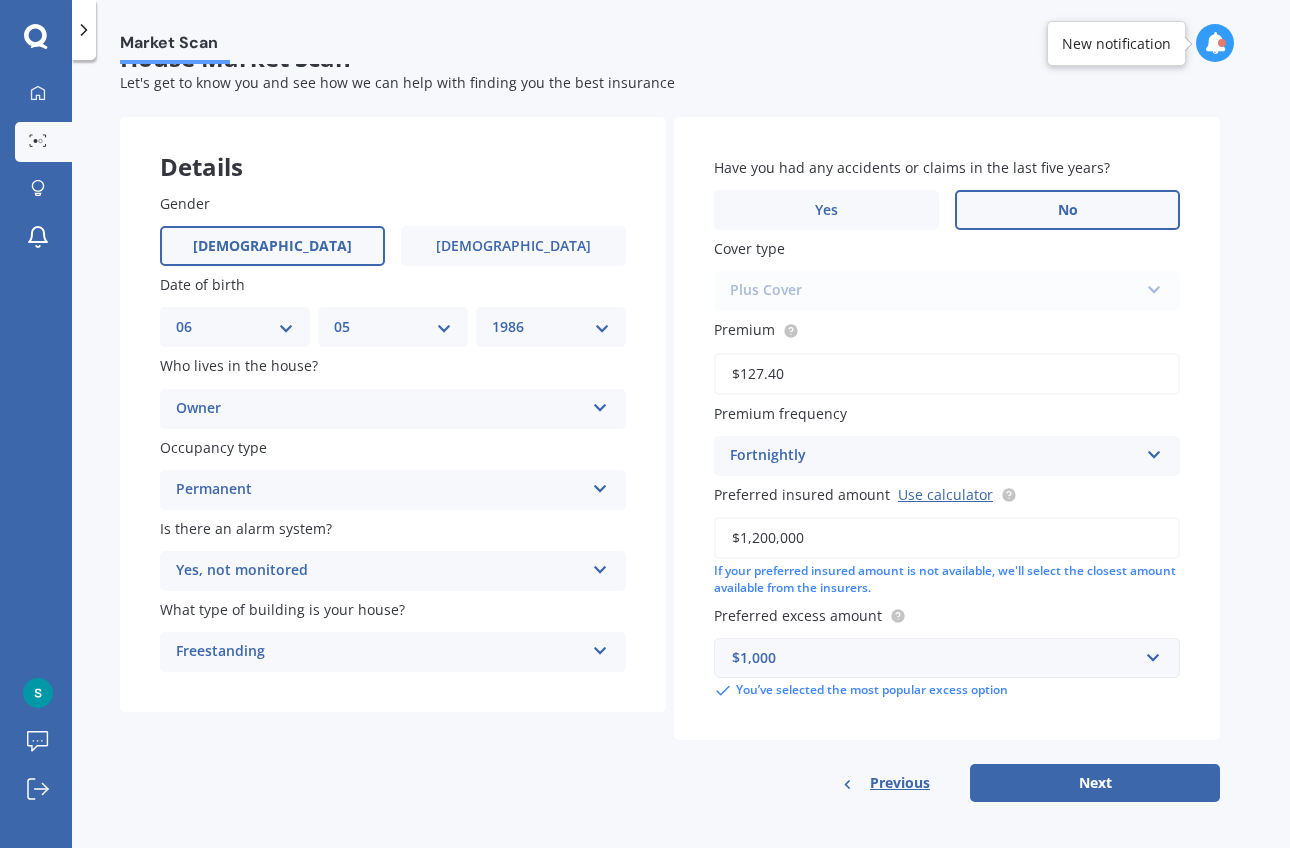 click on "No" at bounding box center (1067, 210) 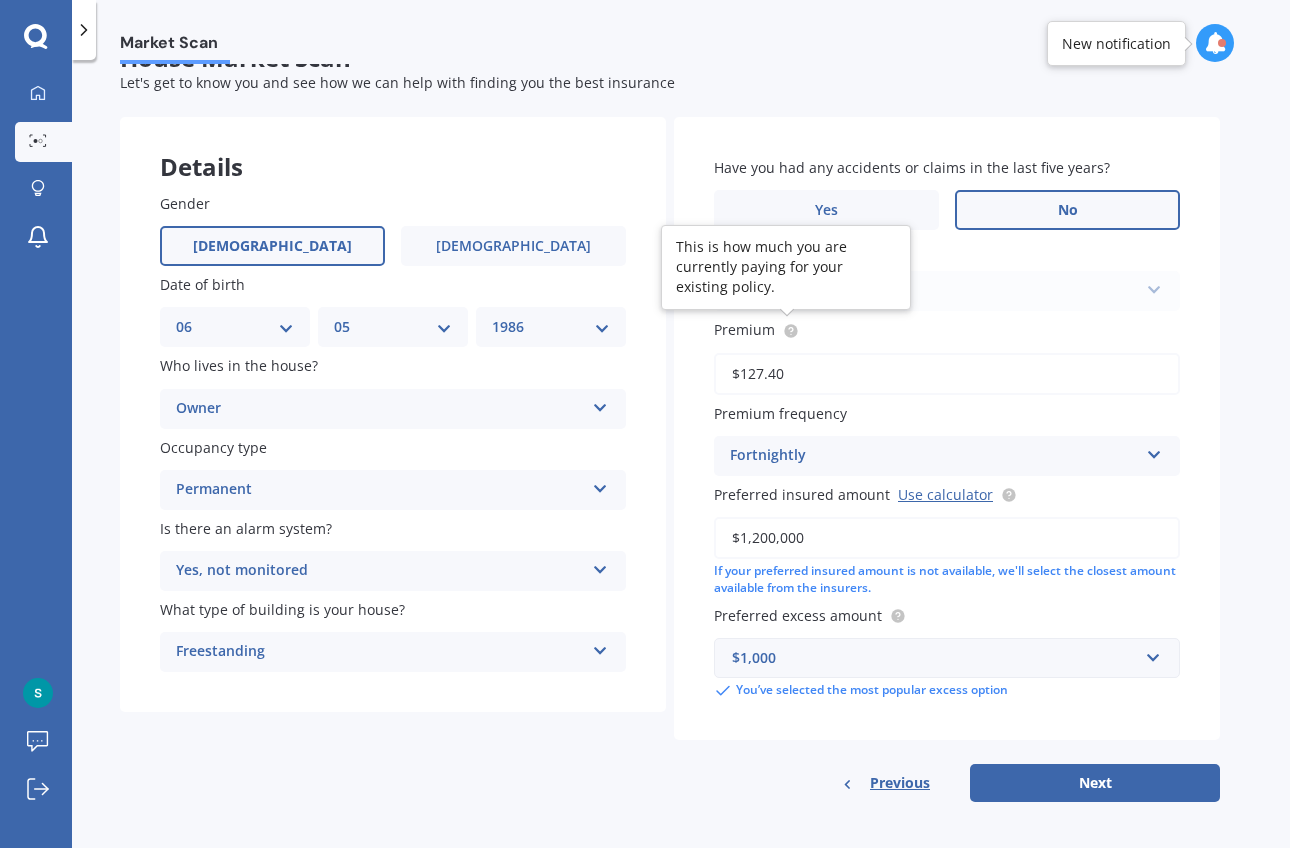 click 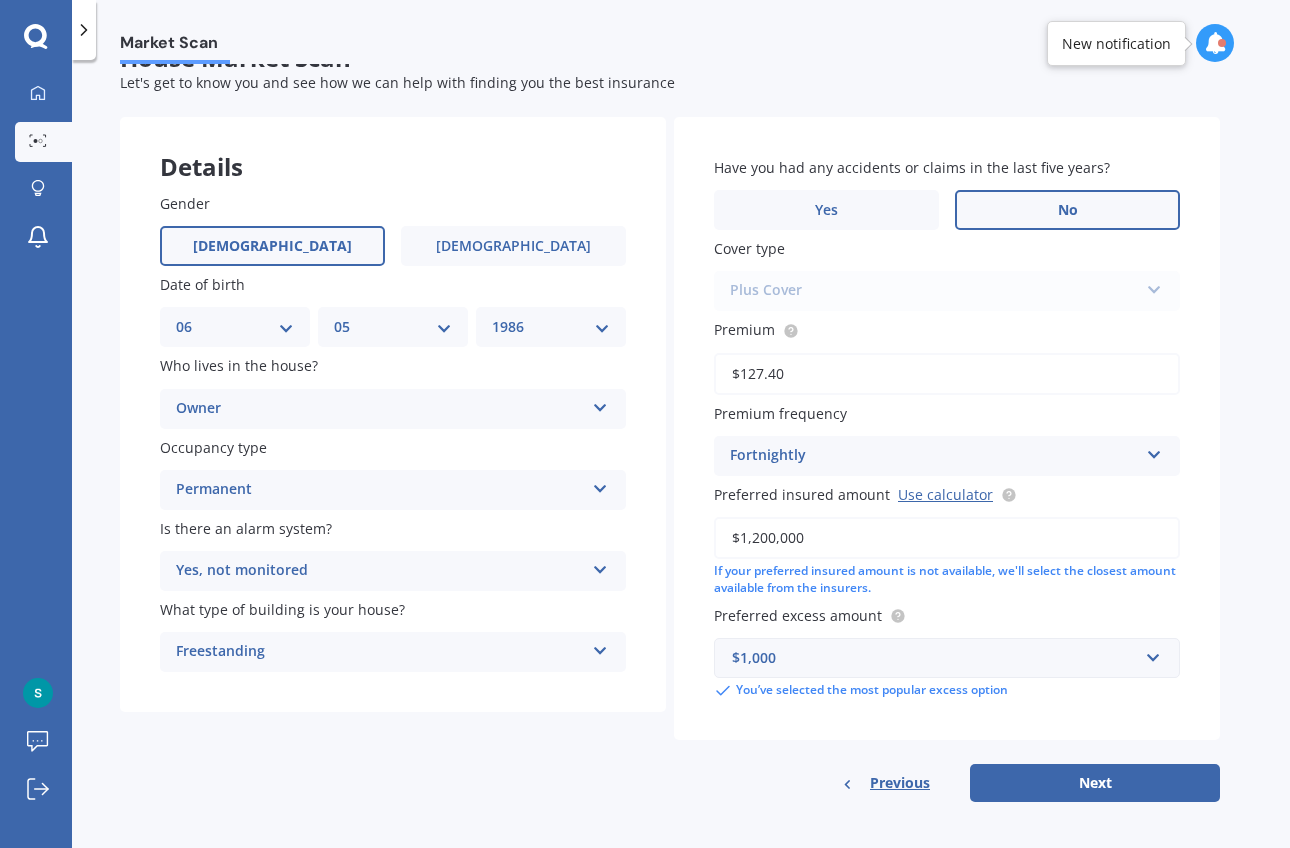 click on "Premium" at bounding box center (943, 329) 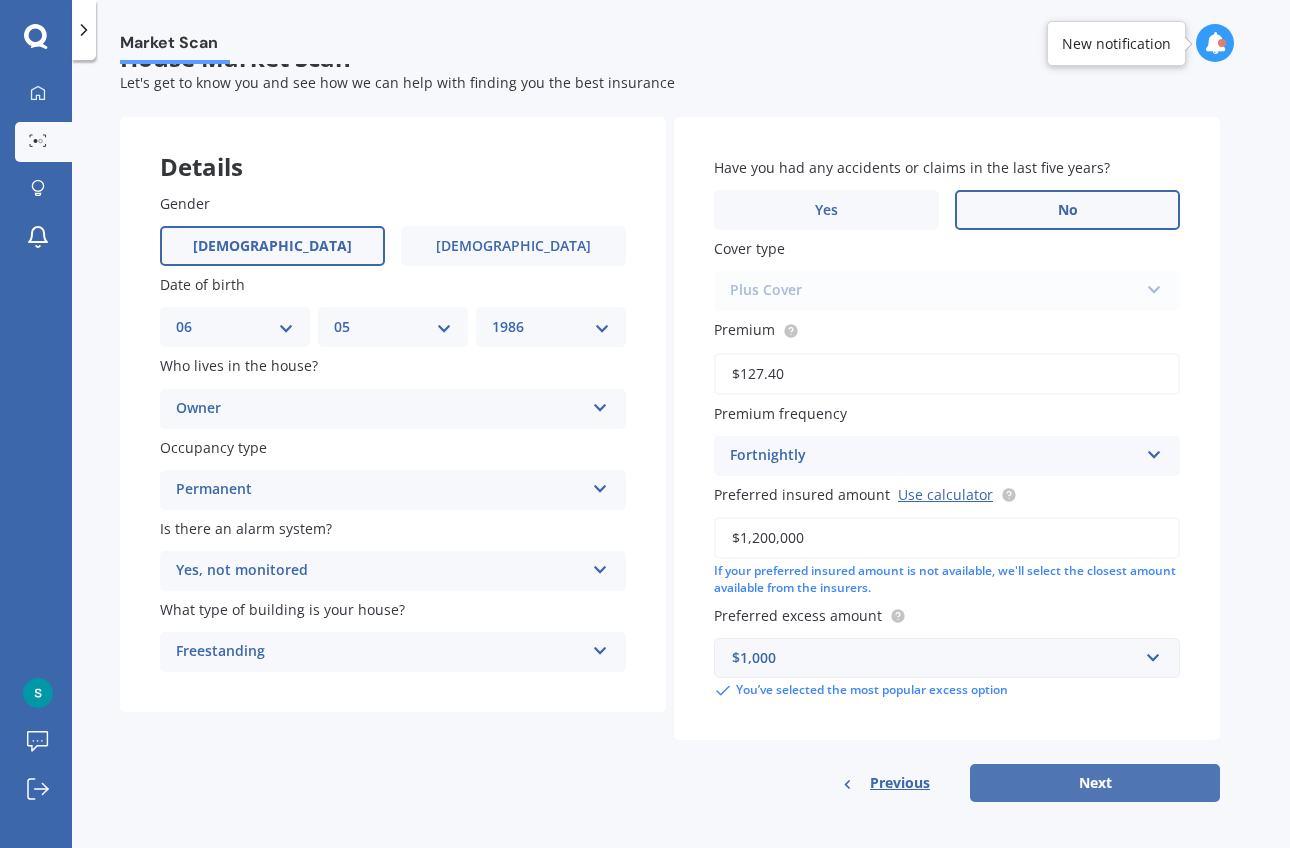 click on "Next" at bounding box center (1095, 783) 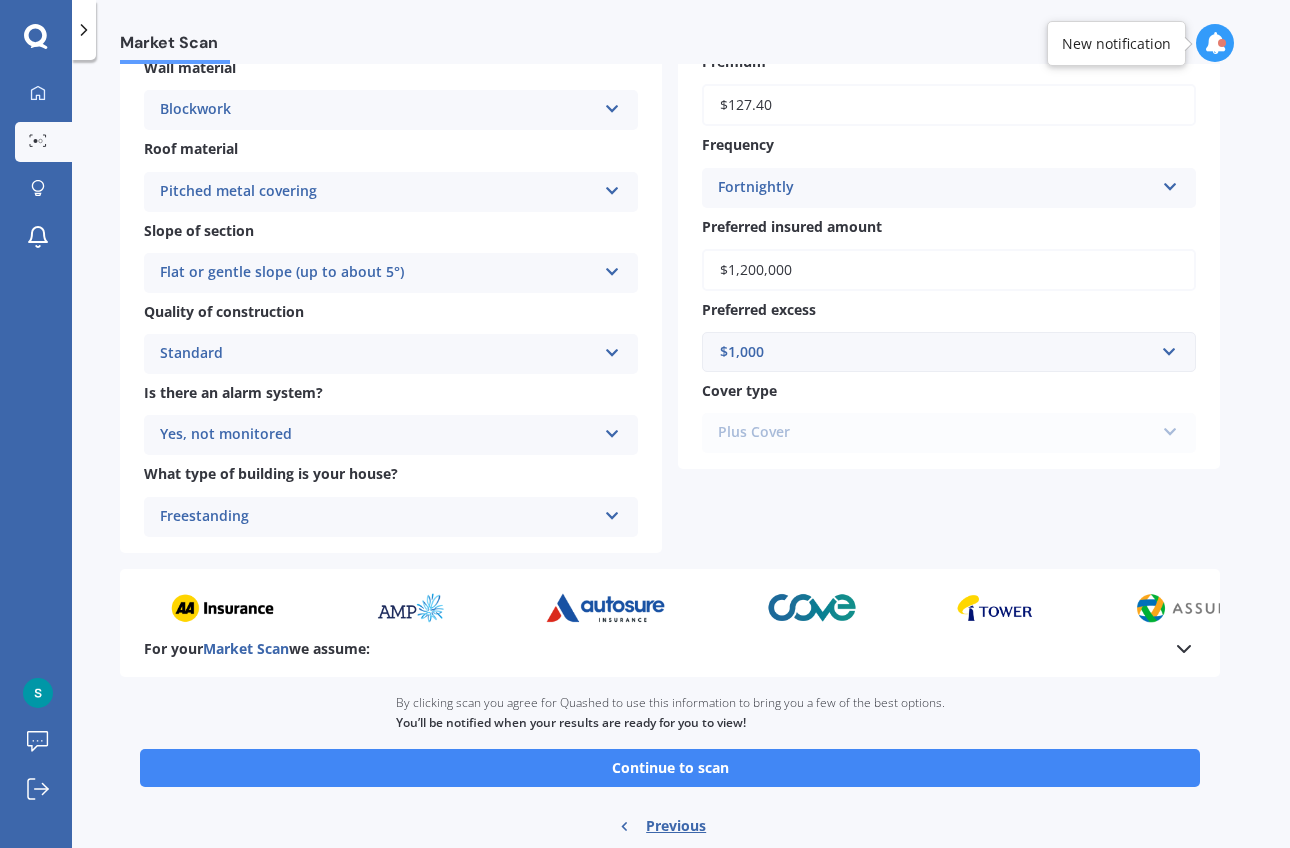 scroll, scrollTop: 533, scrollLeft: 0, axis: vertical 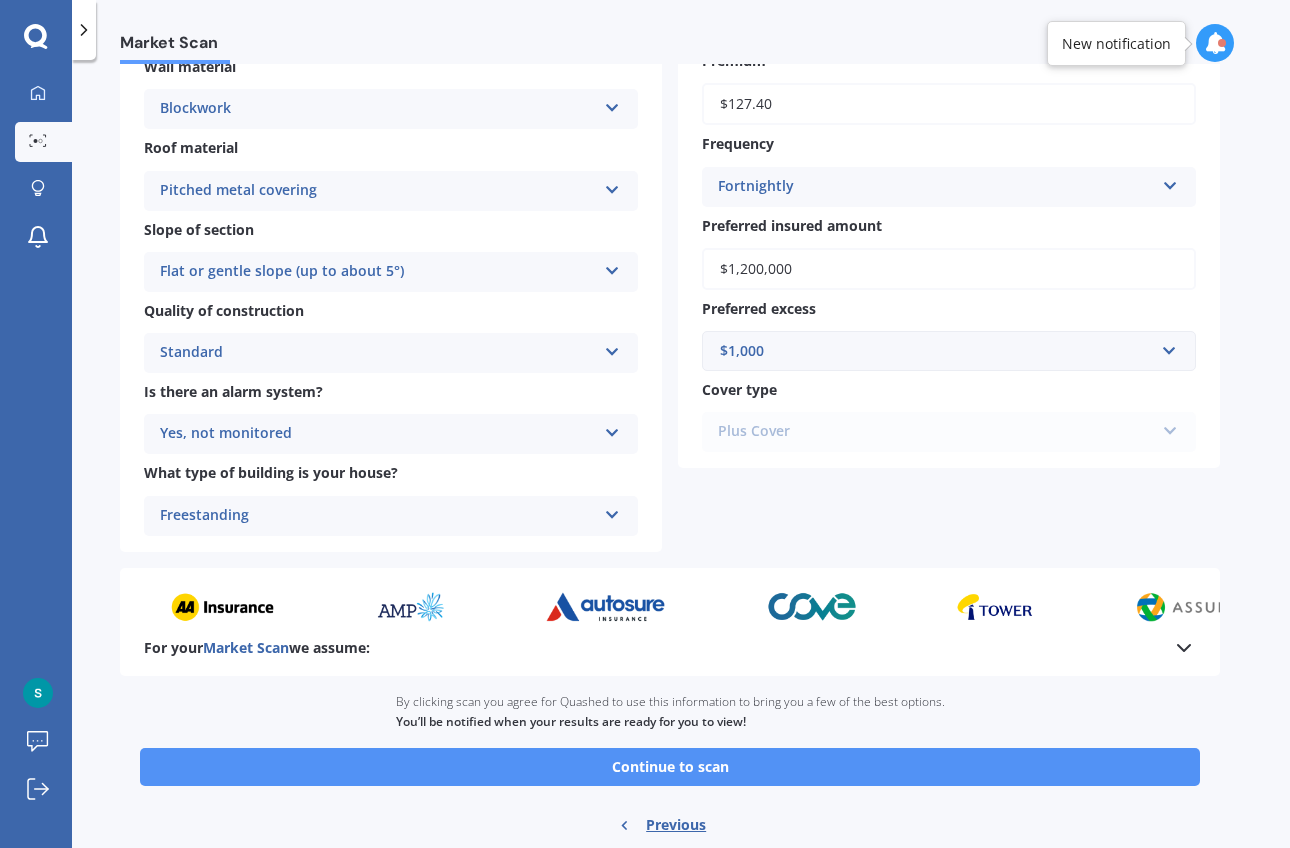 click on "Continue to scan" at bounding box center [670, 767] 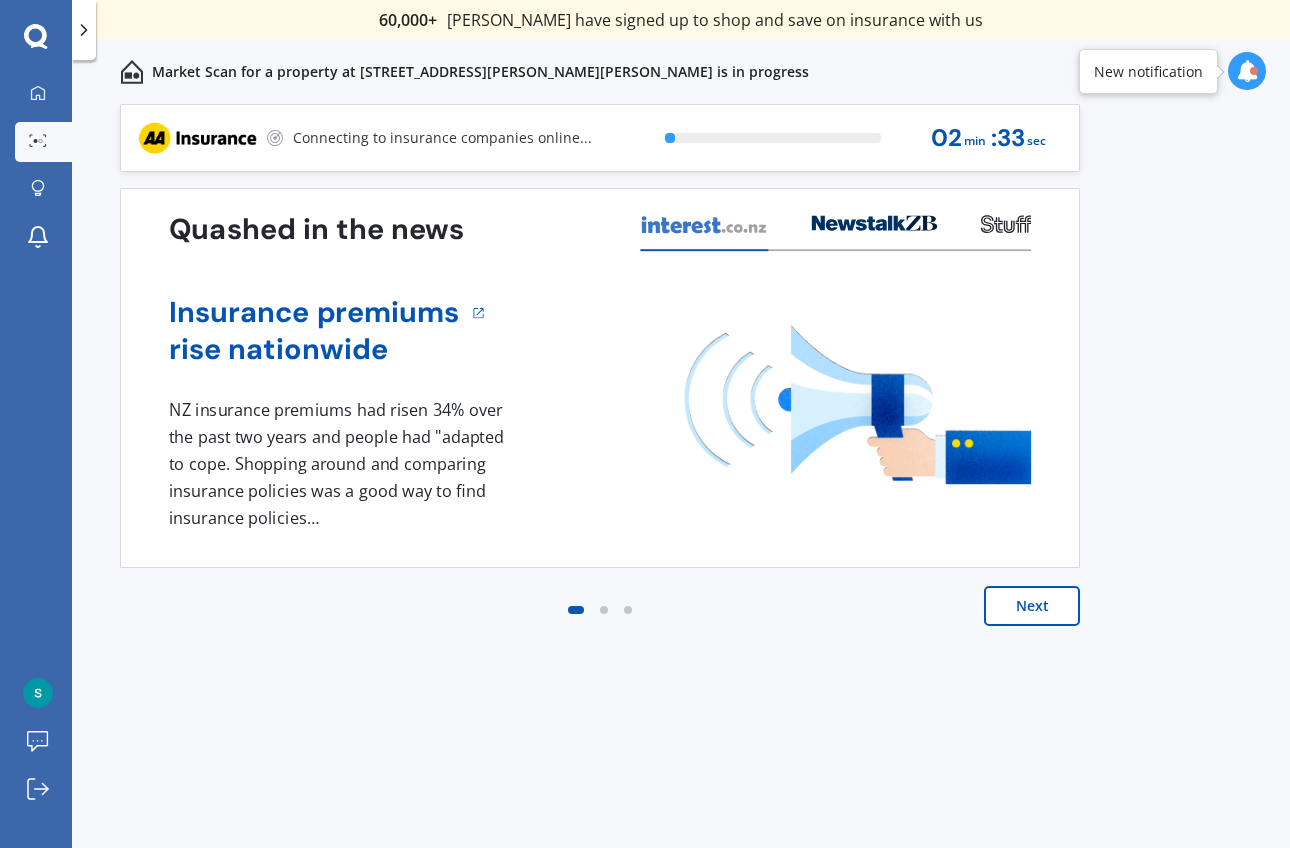 scroll, scrollTop: 0, scrollLeft: 0, axis: both 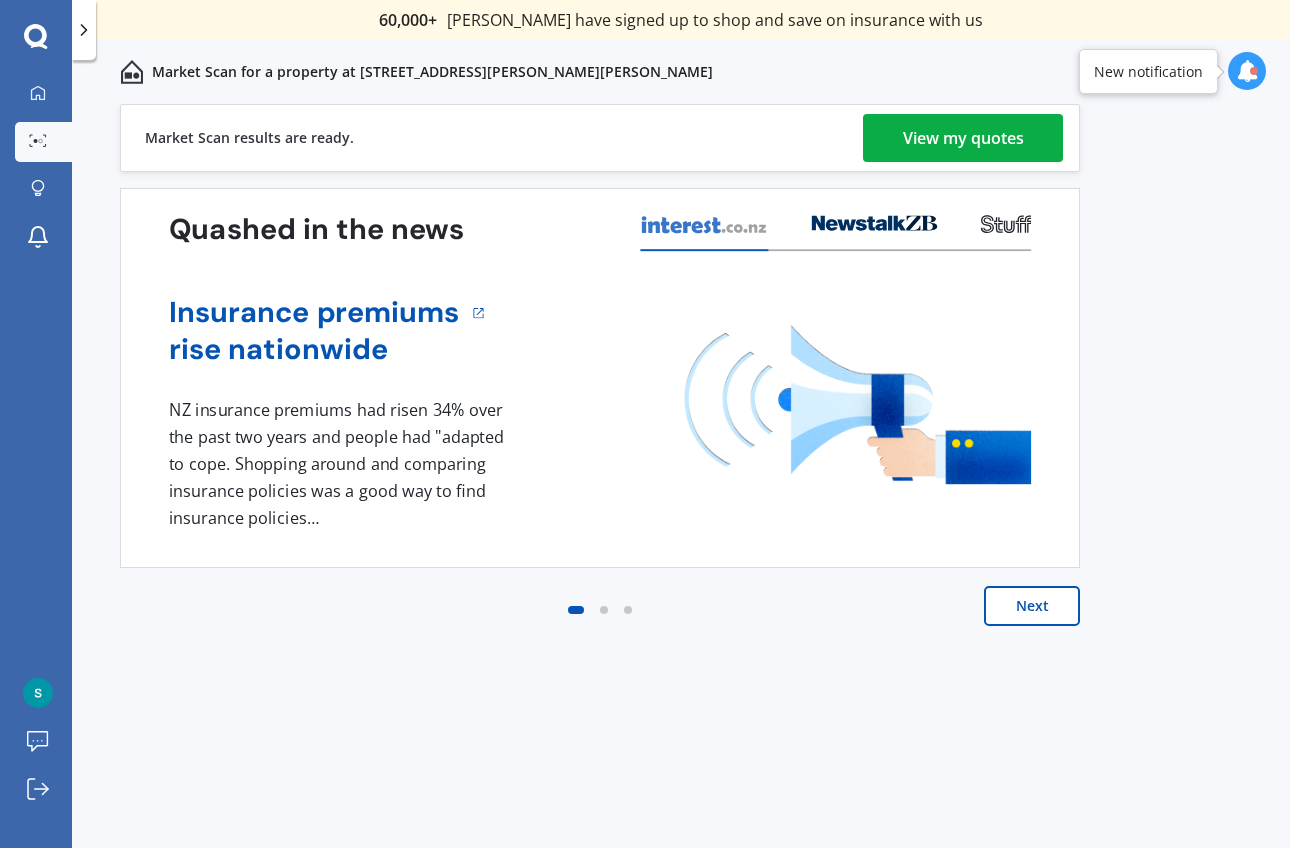 click on "View my quotes" at bounding box center (963, 138) 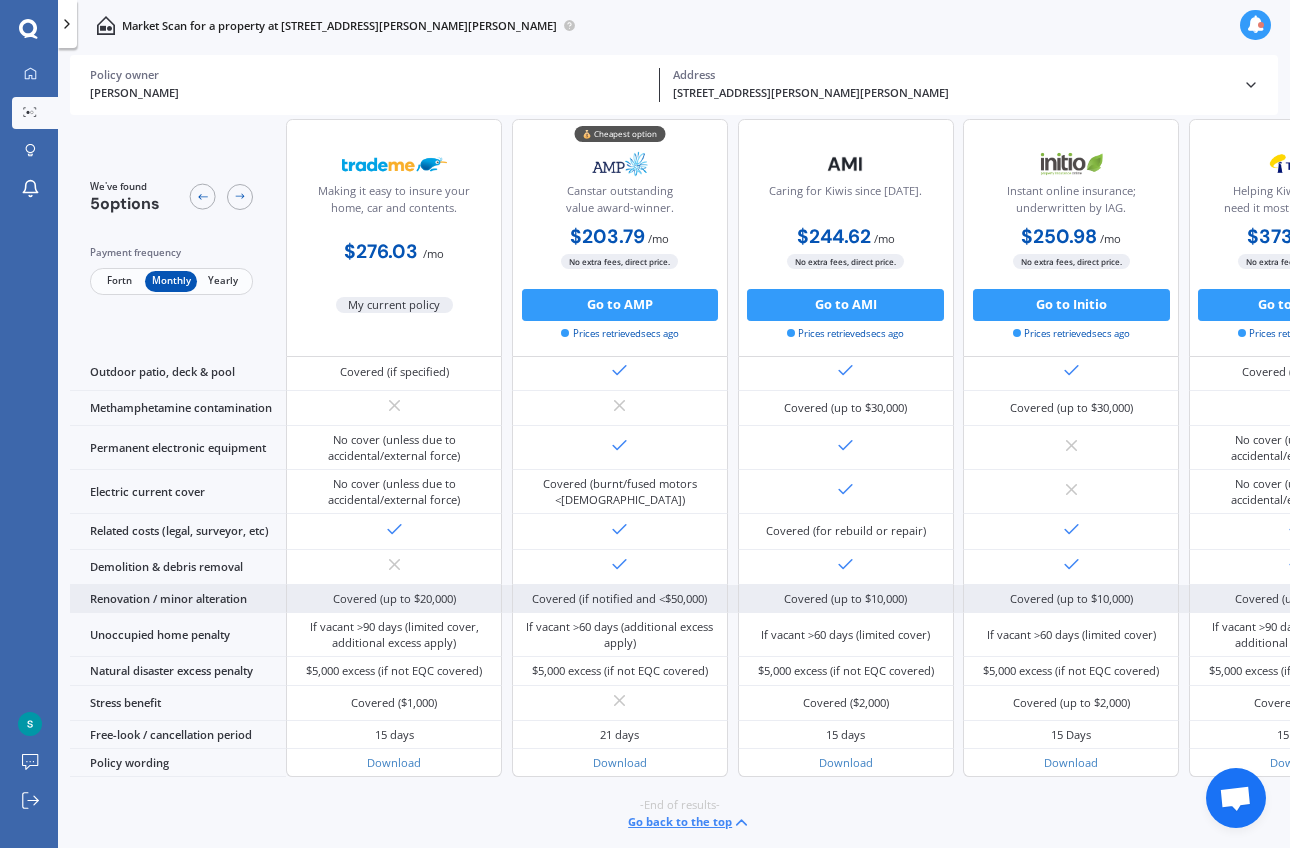 scroll, scrollTop: 855, scrollLeft: 0, axis: vertical 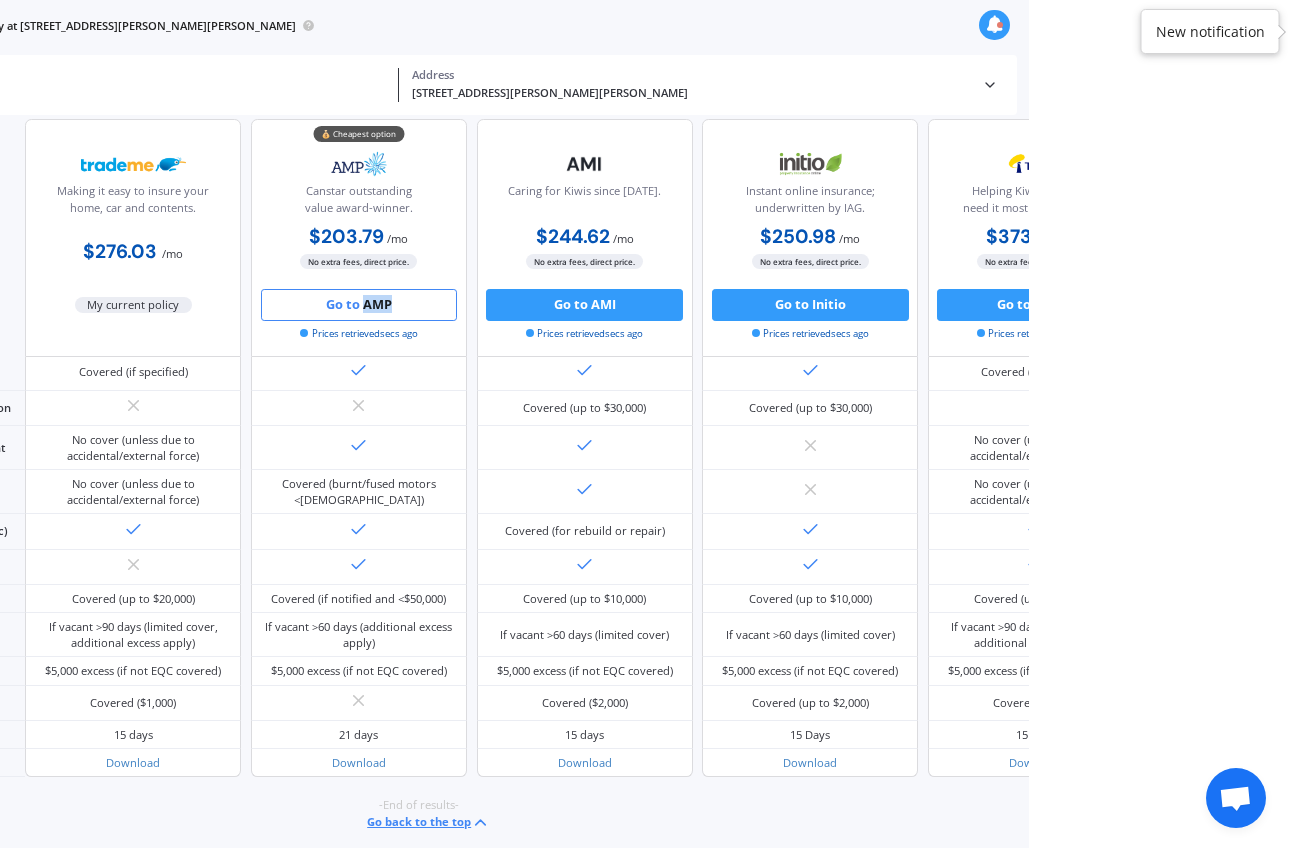 click on "Go to AMP" at bounding box center (359, 305) 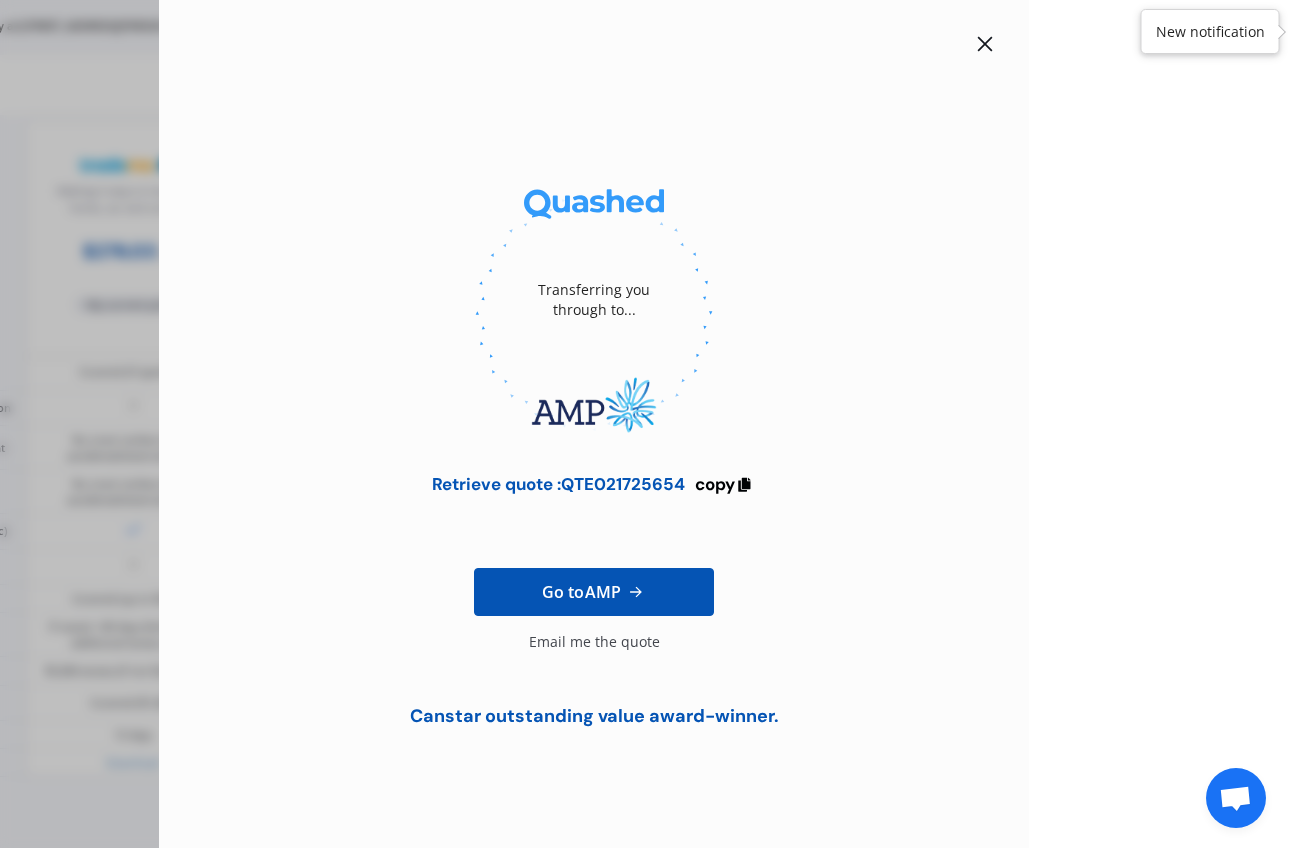 click on "Go to  AMP" at bounding box center (581, 592) 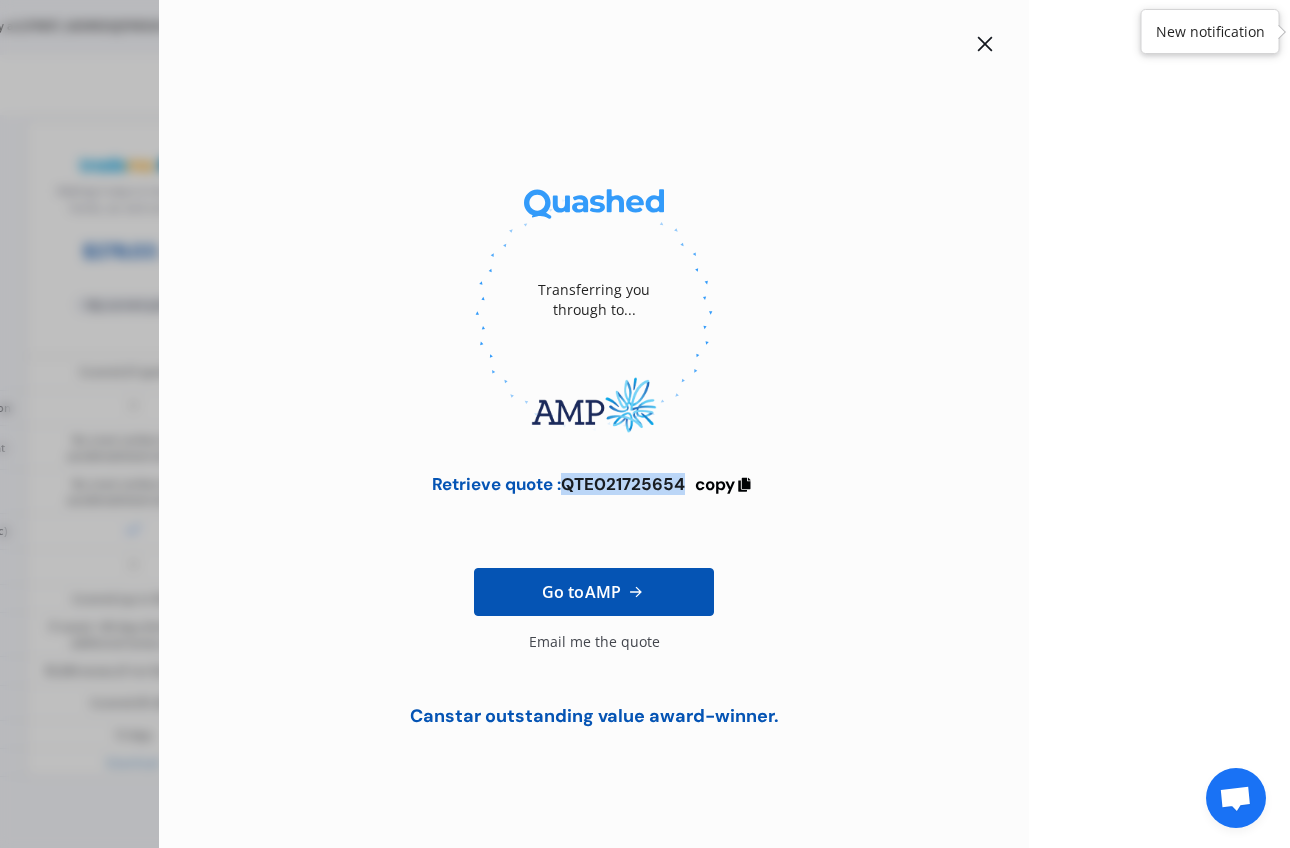 click on "Retrieve quote :  QTE021725654" at bounding box center [558, 484] 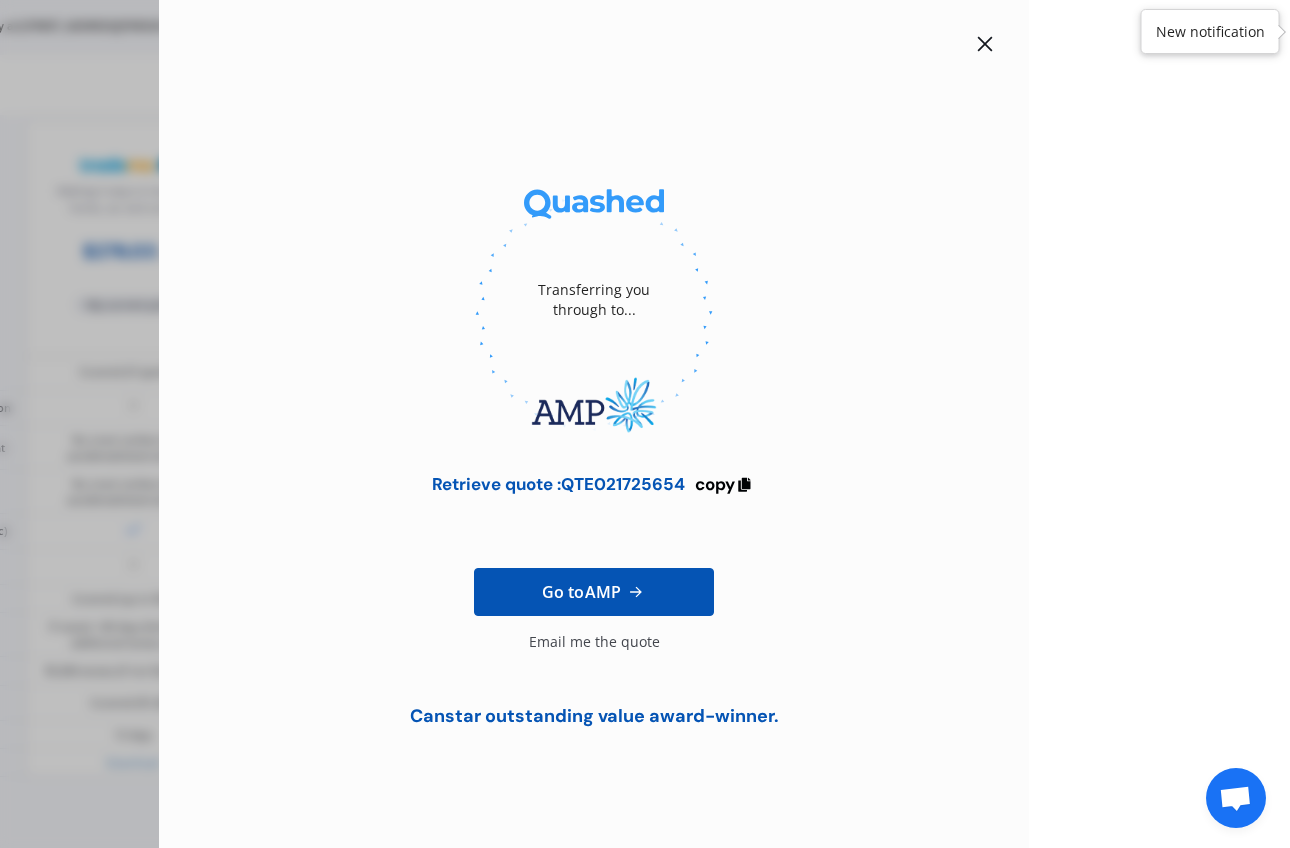 click at bounding box center (985, 44) 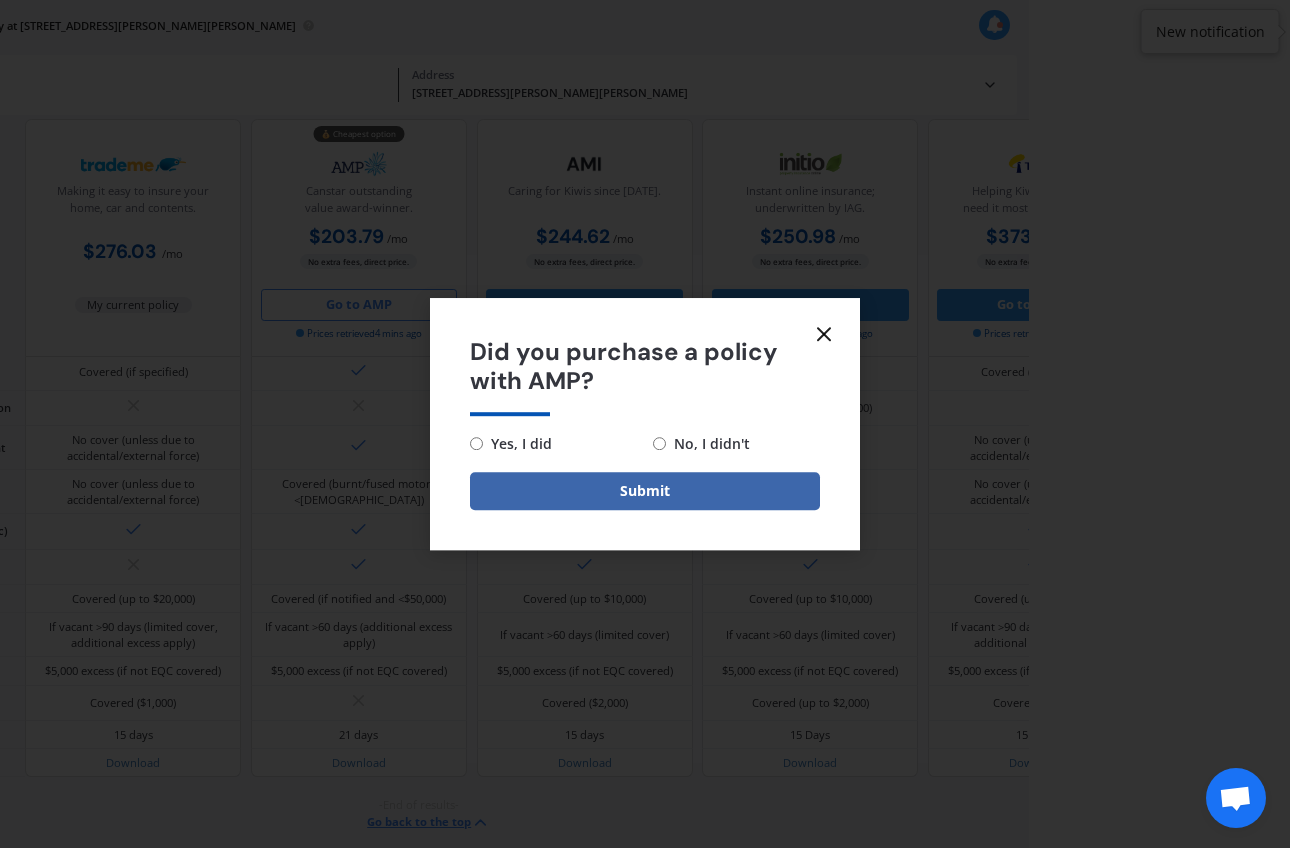 click on "No, I didn't" at bounding box center (659, 443) 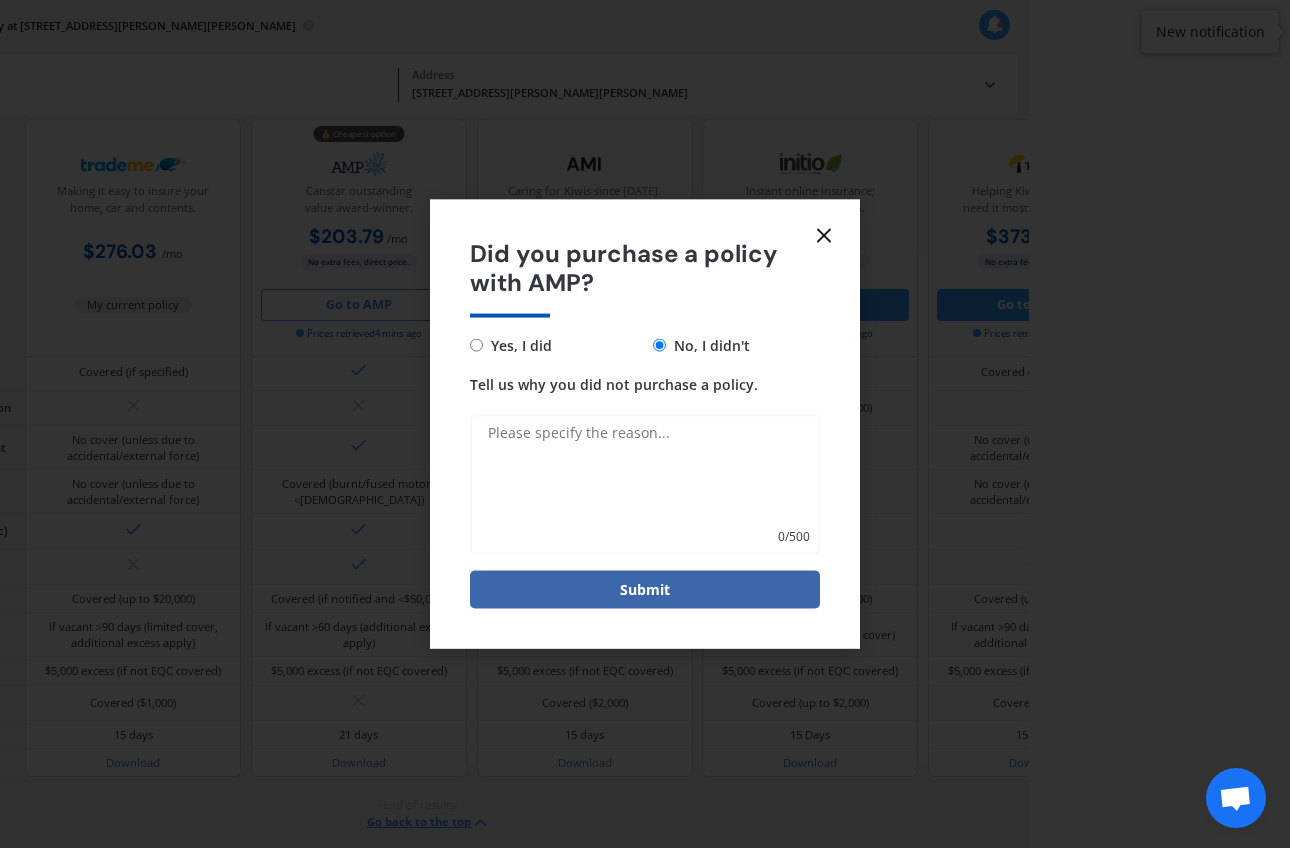 click on "Tell us why you did not purchase a policy." at bounding box center [645, 484] 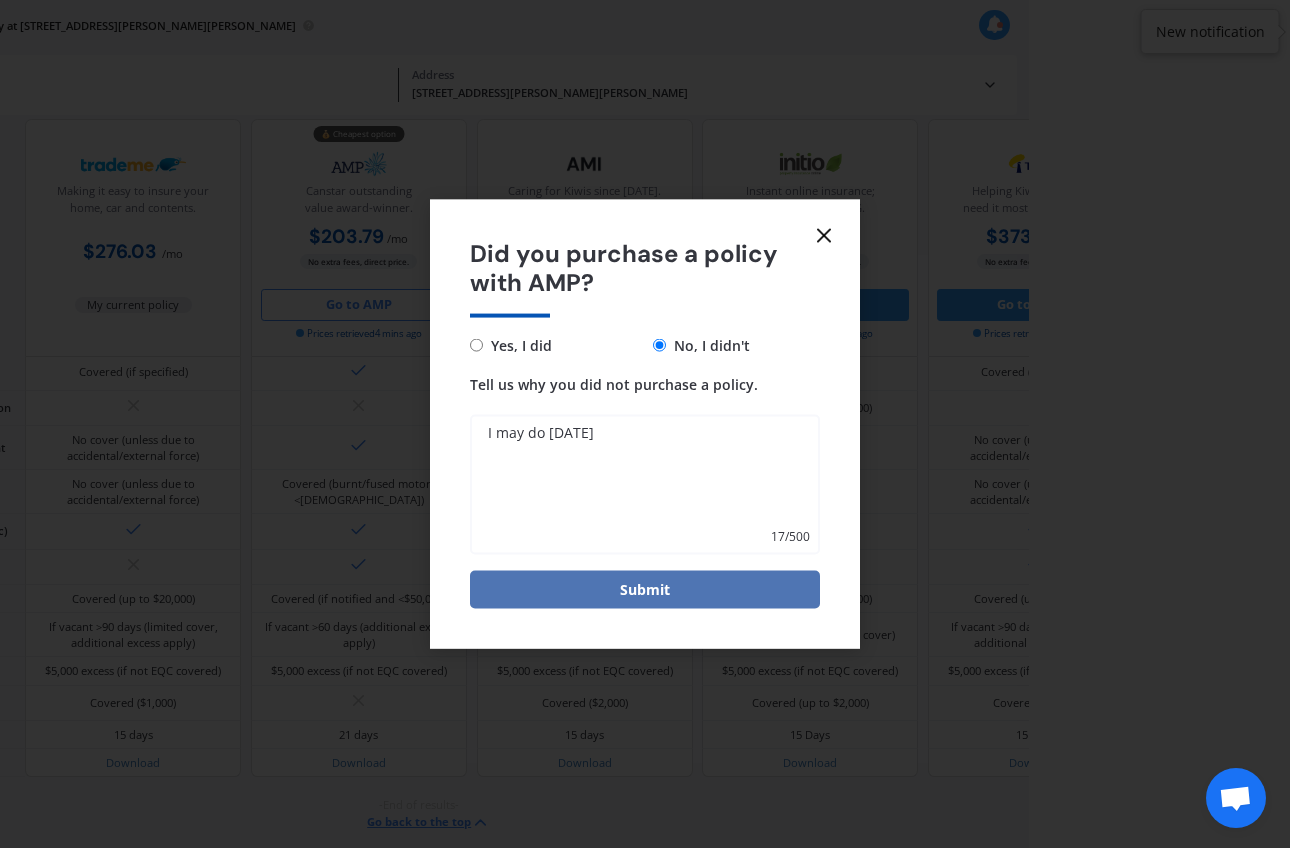 type on "I may do [DATE]" 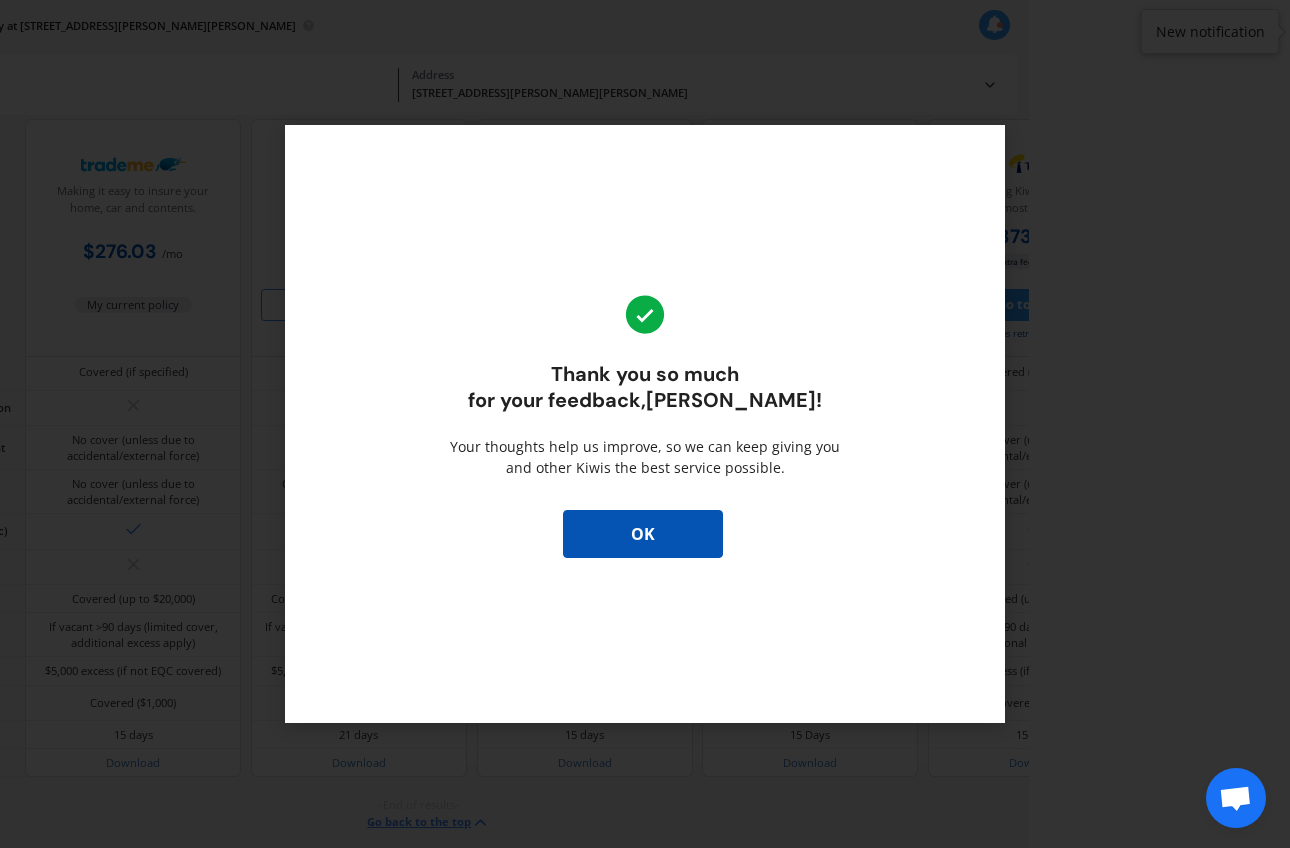 click on "OK" at bounding box center [643, 534] 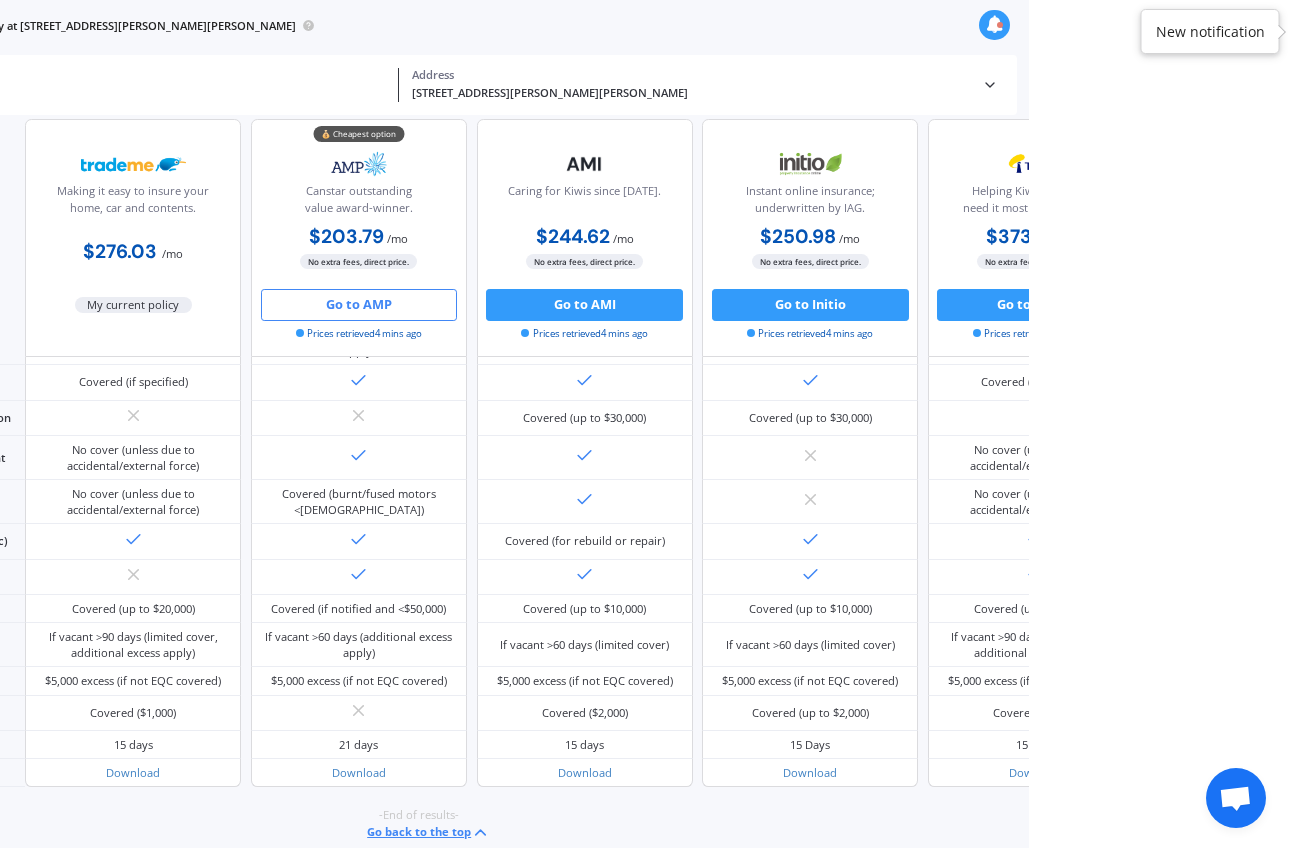 scroll, scrollTop: 538, scrollLeft: 0, axis: vertical 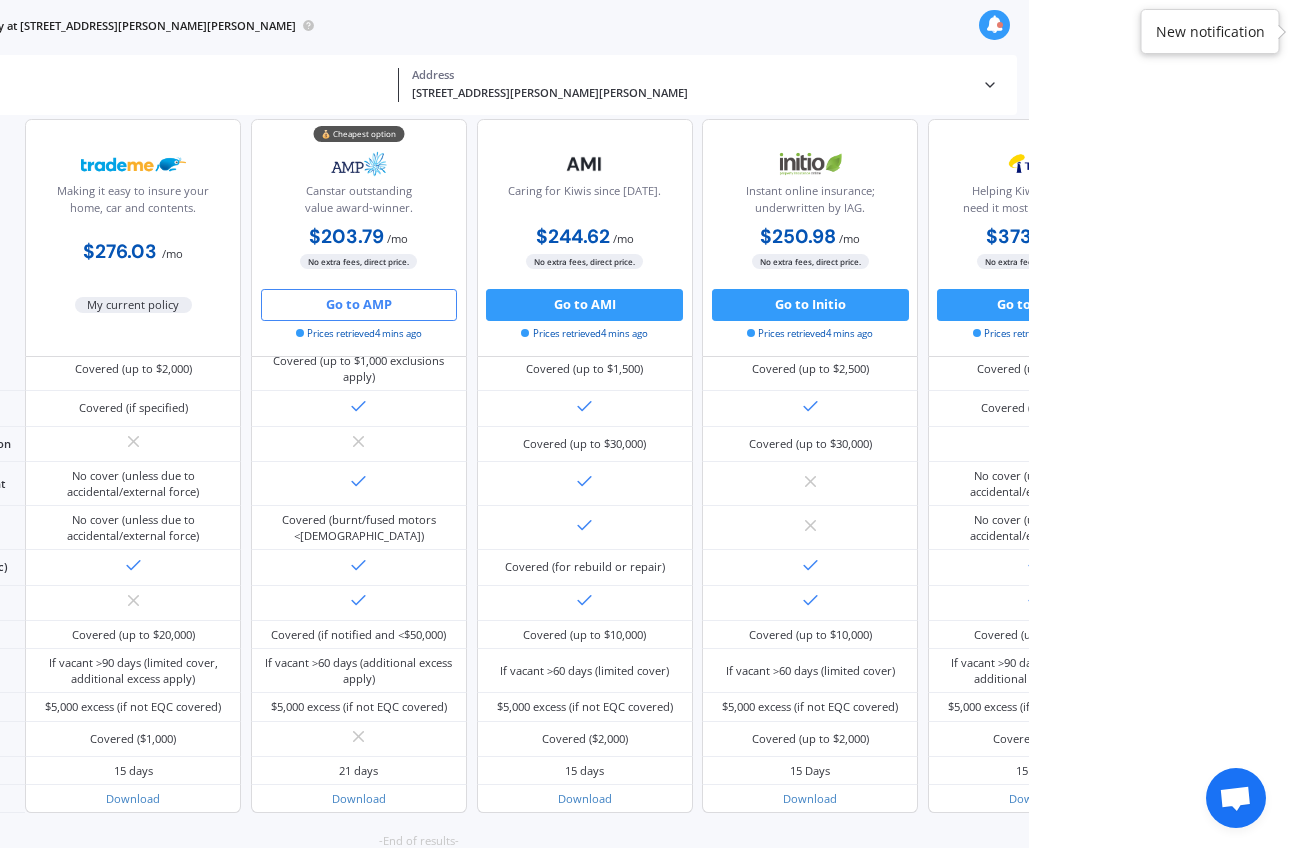 drag, startPoint x: 1002, startPoint y: 26, endPoint x: 1211, endPoint y: 233, distance: 294.15982 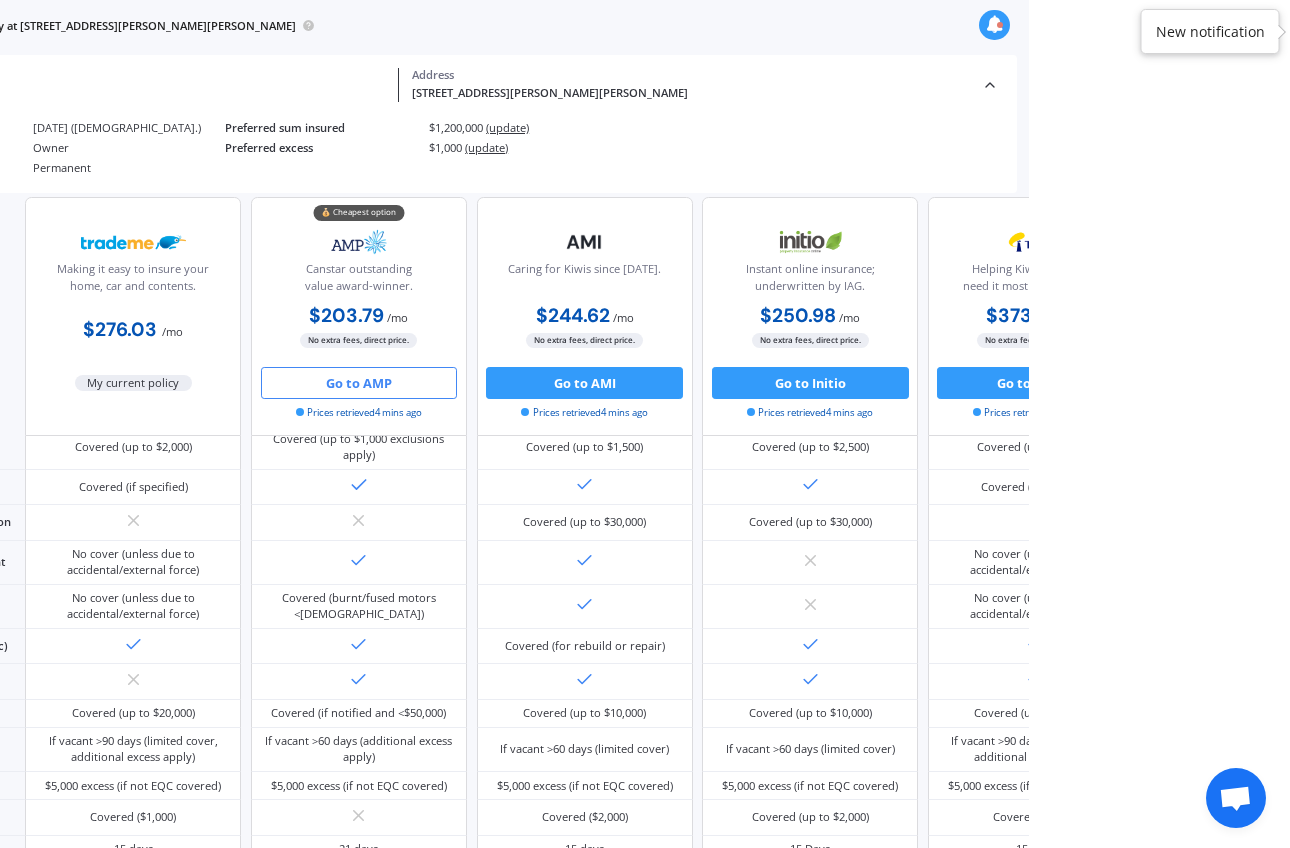 click at bounding box center [995, 25] 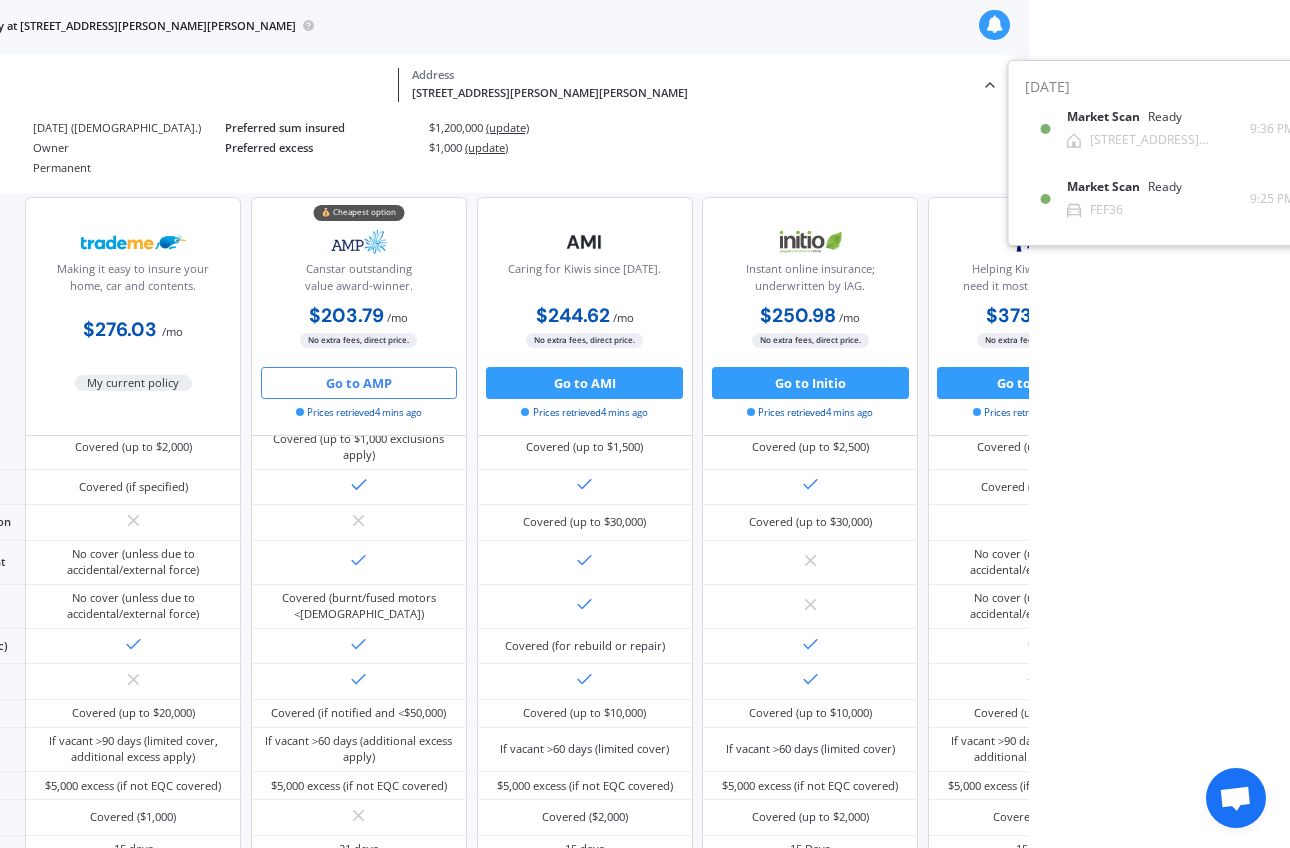 click on "Market Scan for a property at [STREET_ADDRESS][PERSON_NAME][PERSON_NAME]" at bounding box center [413, 25] 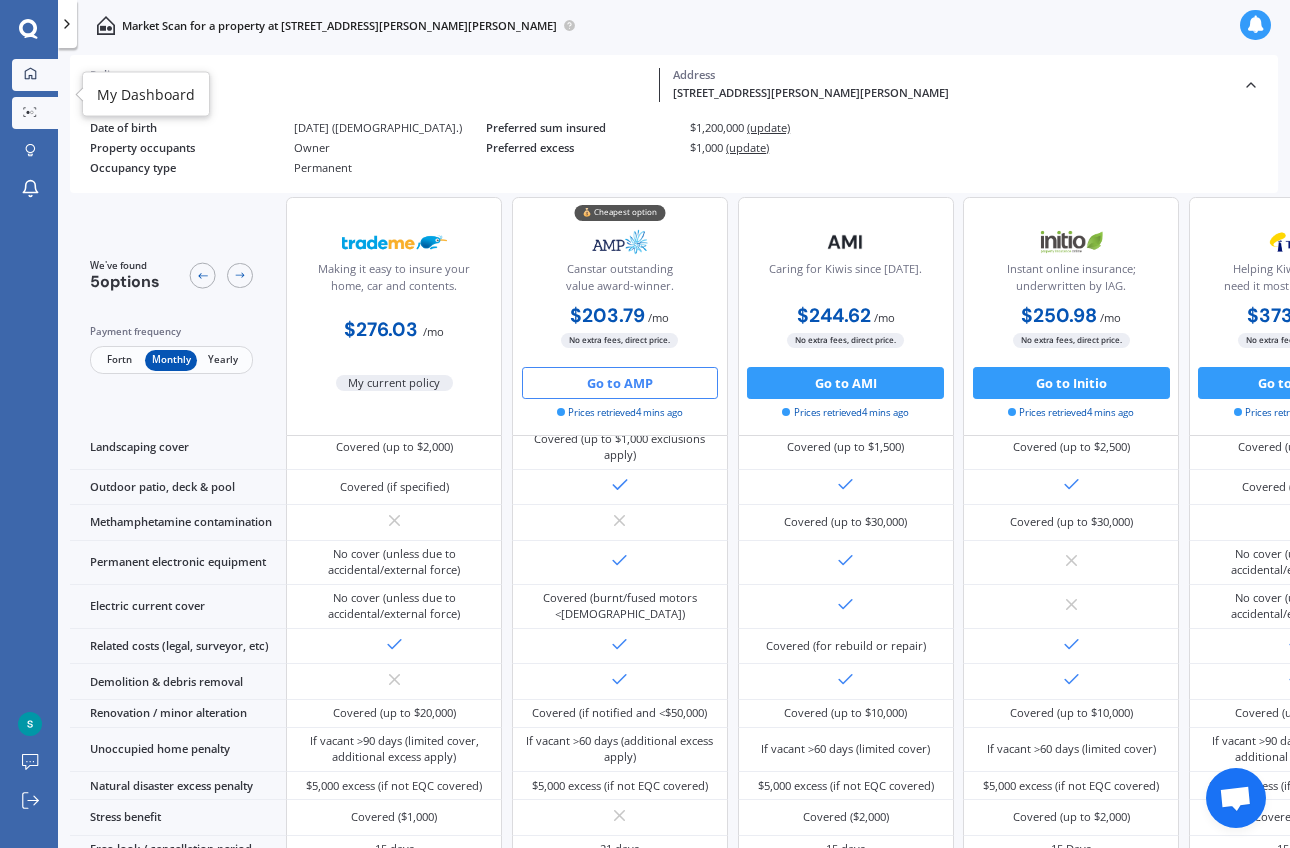 click 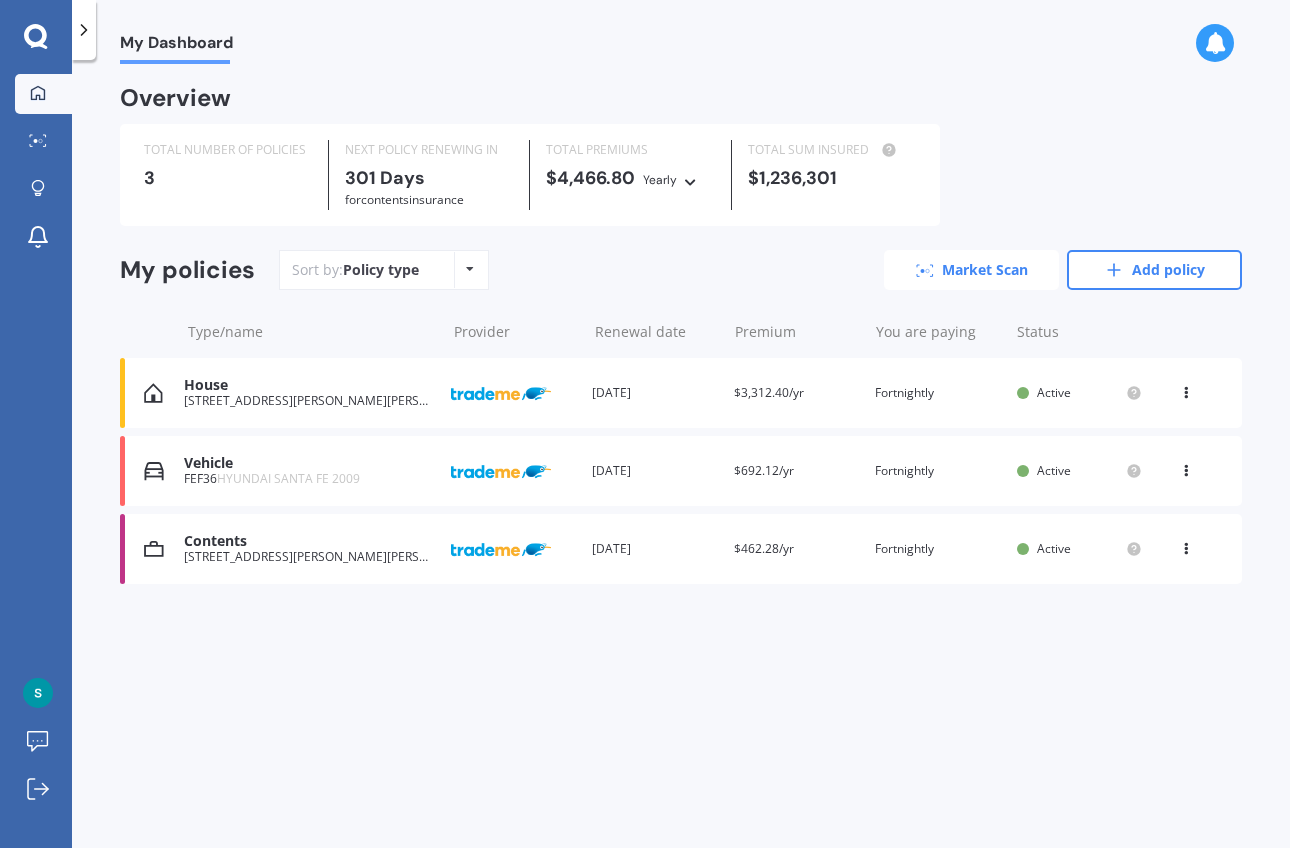click on "Market Scan" at bounding box center [971, 270] 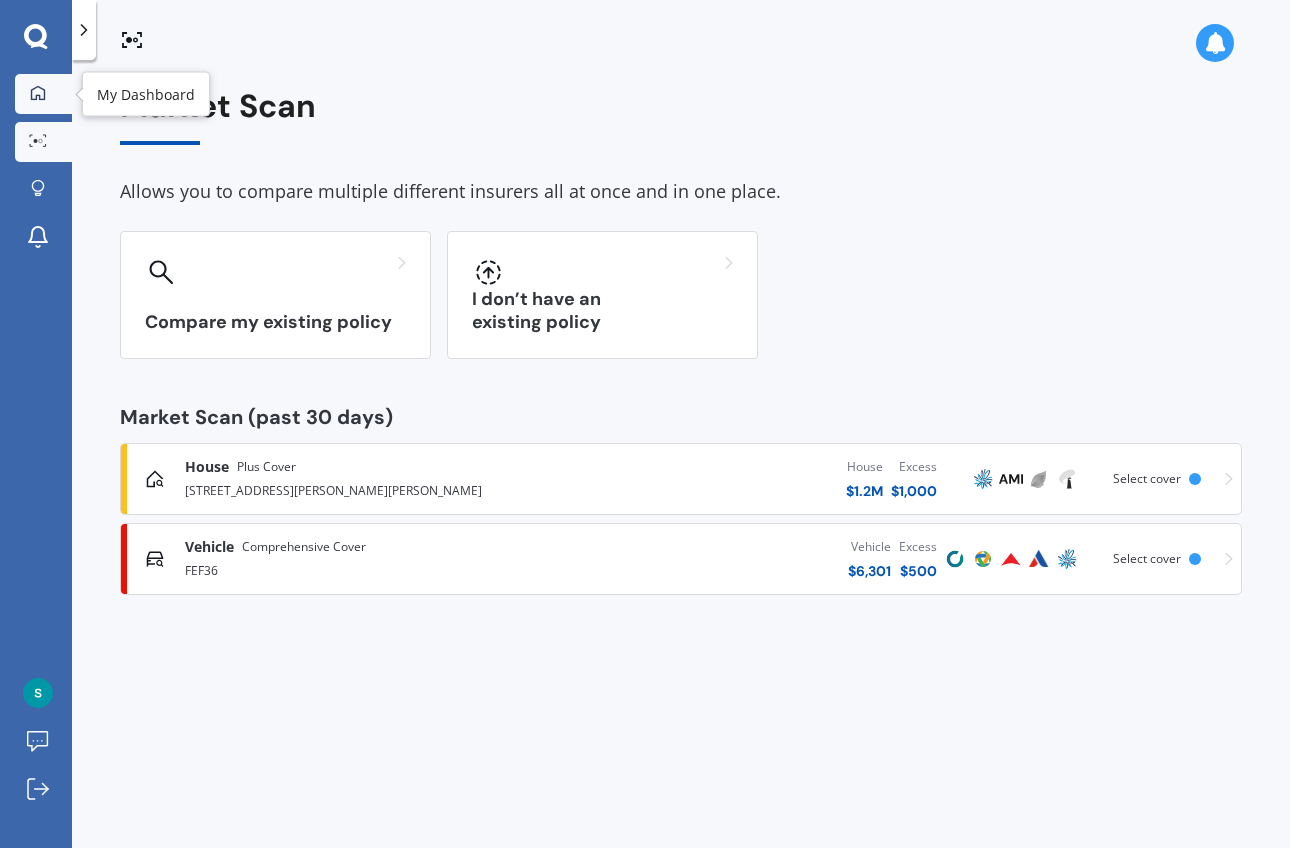 click at bounding box center (38, 94) 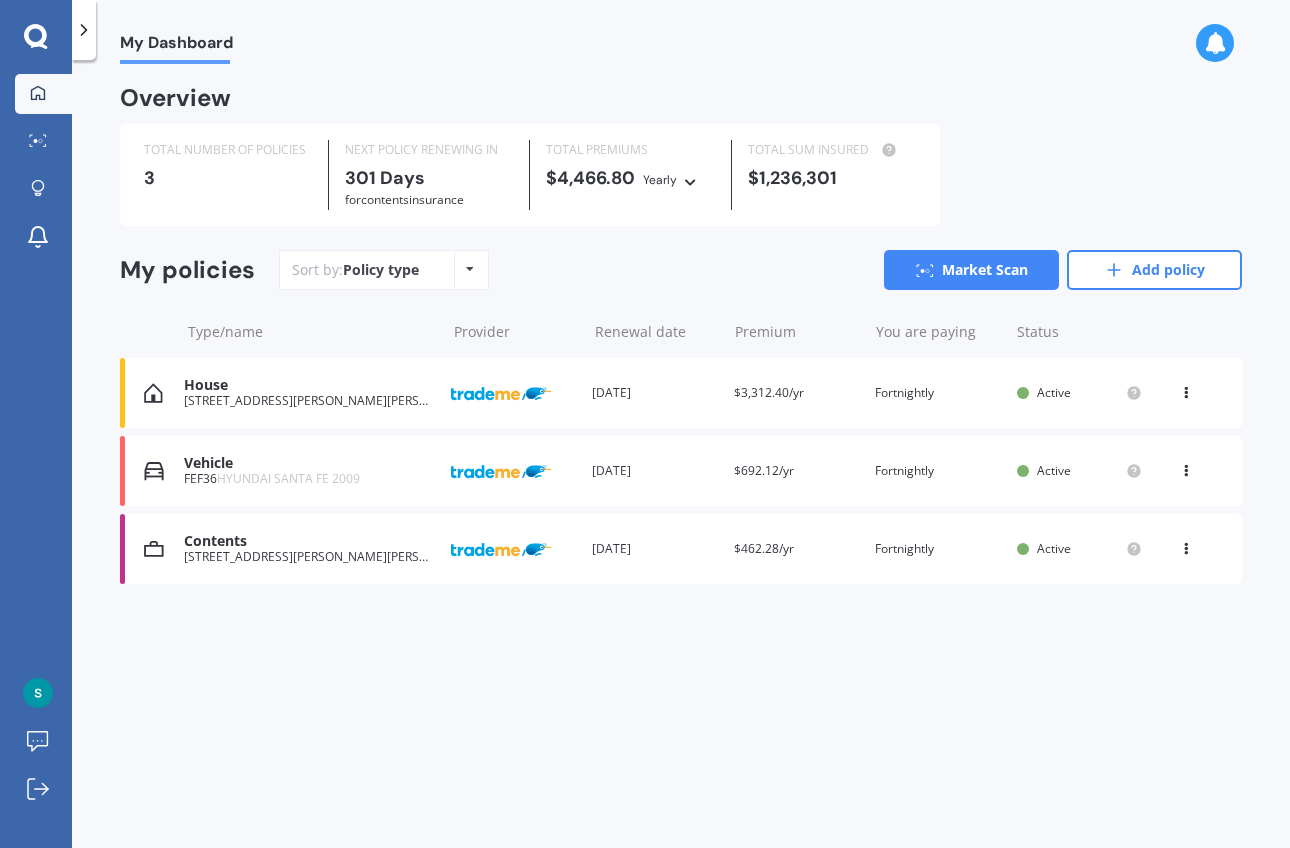 click at bounding box center [1186, 545] 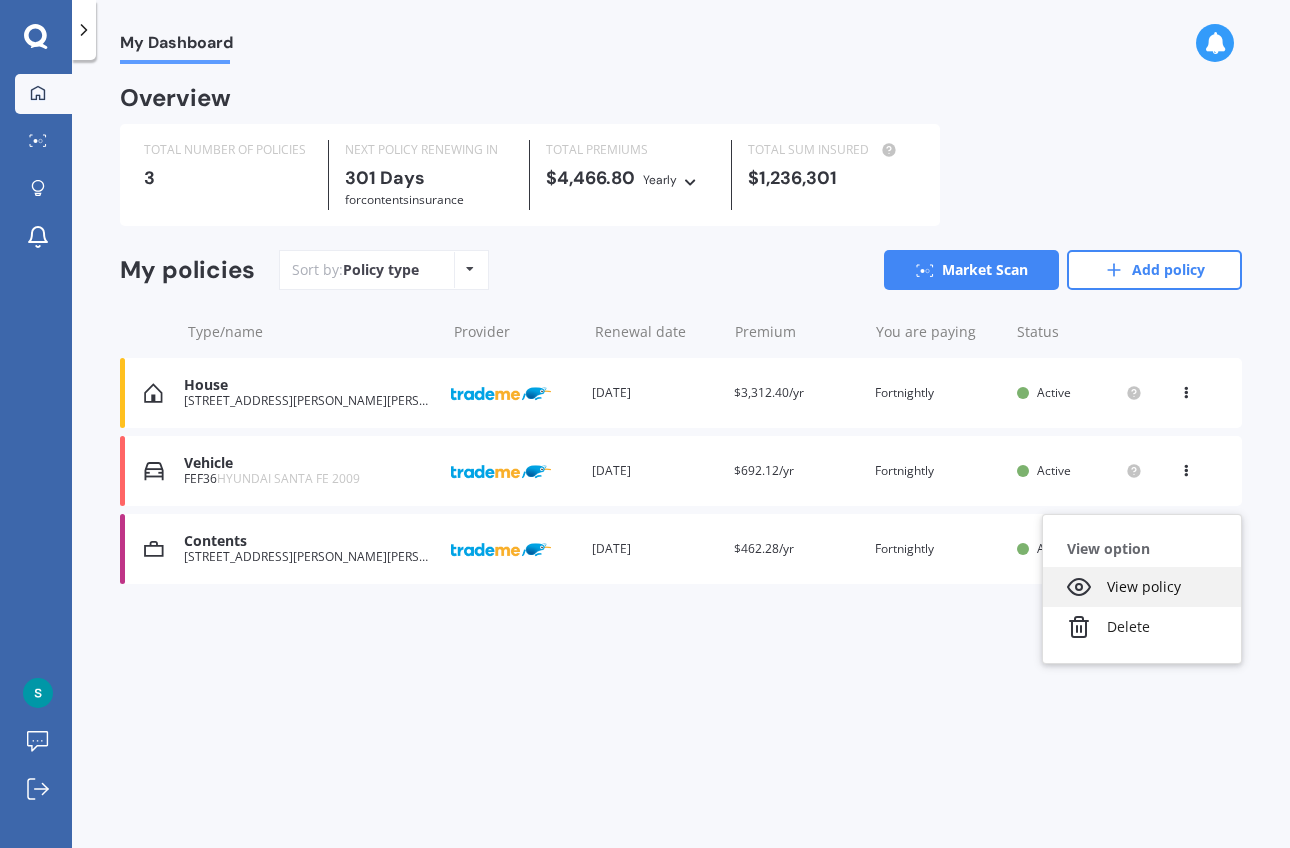 click on "View policy" at bounding box center [1142, 587] 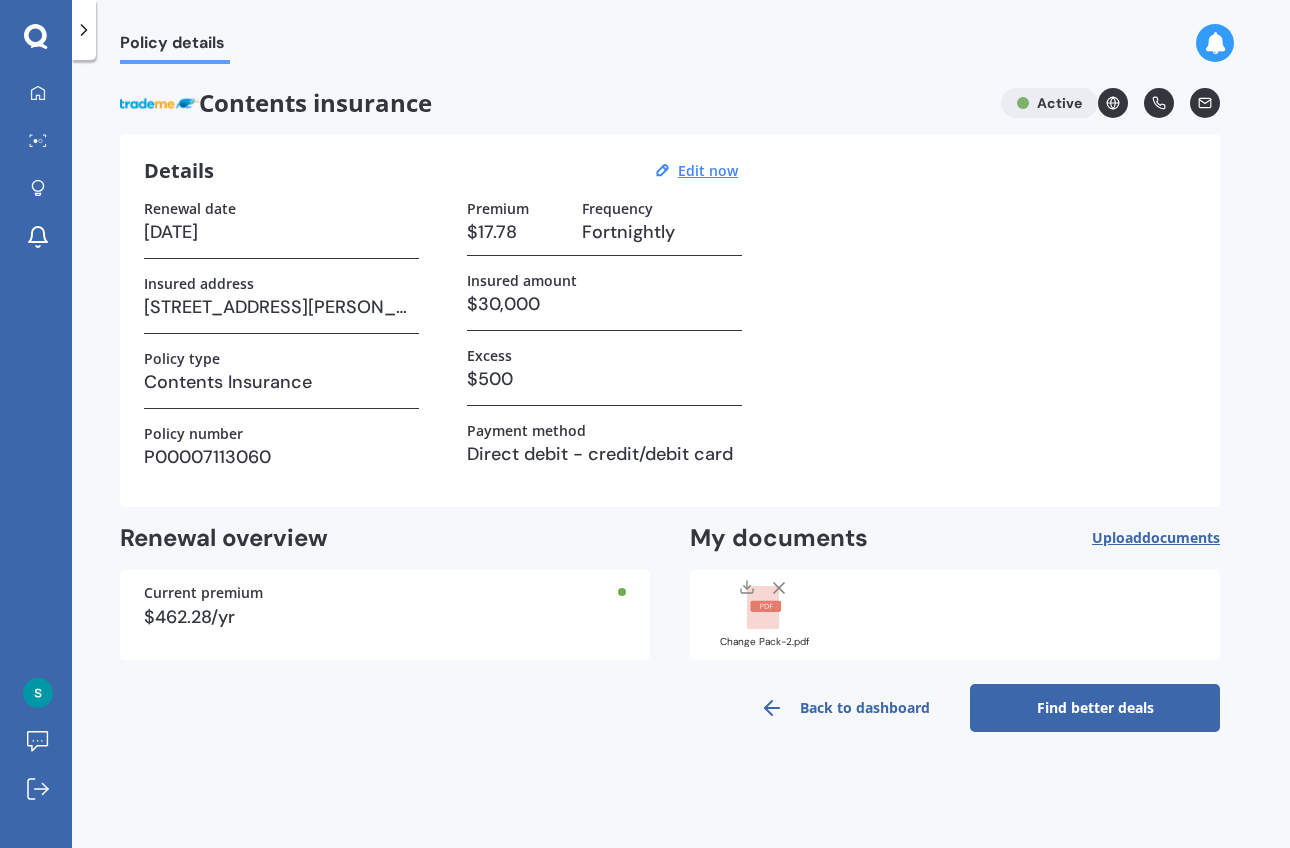scroll, scrollTop: 0, scrollLeft: 0, axis: both 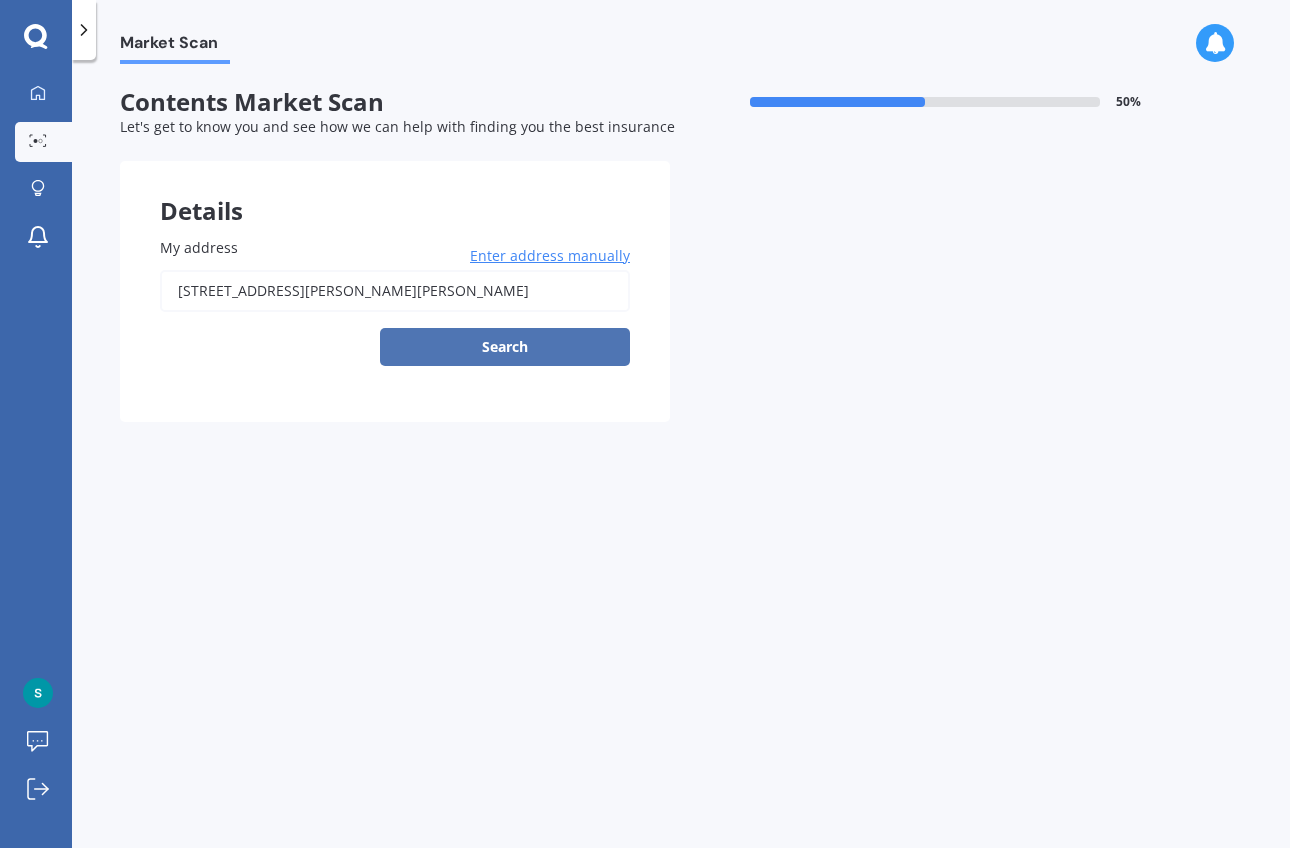 click on "Search" at bounding box center [505, 347] 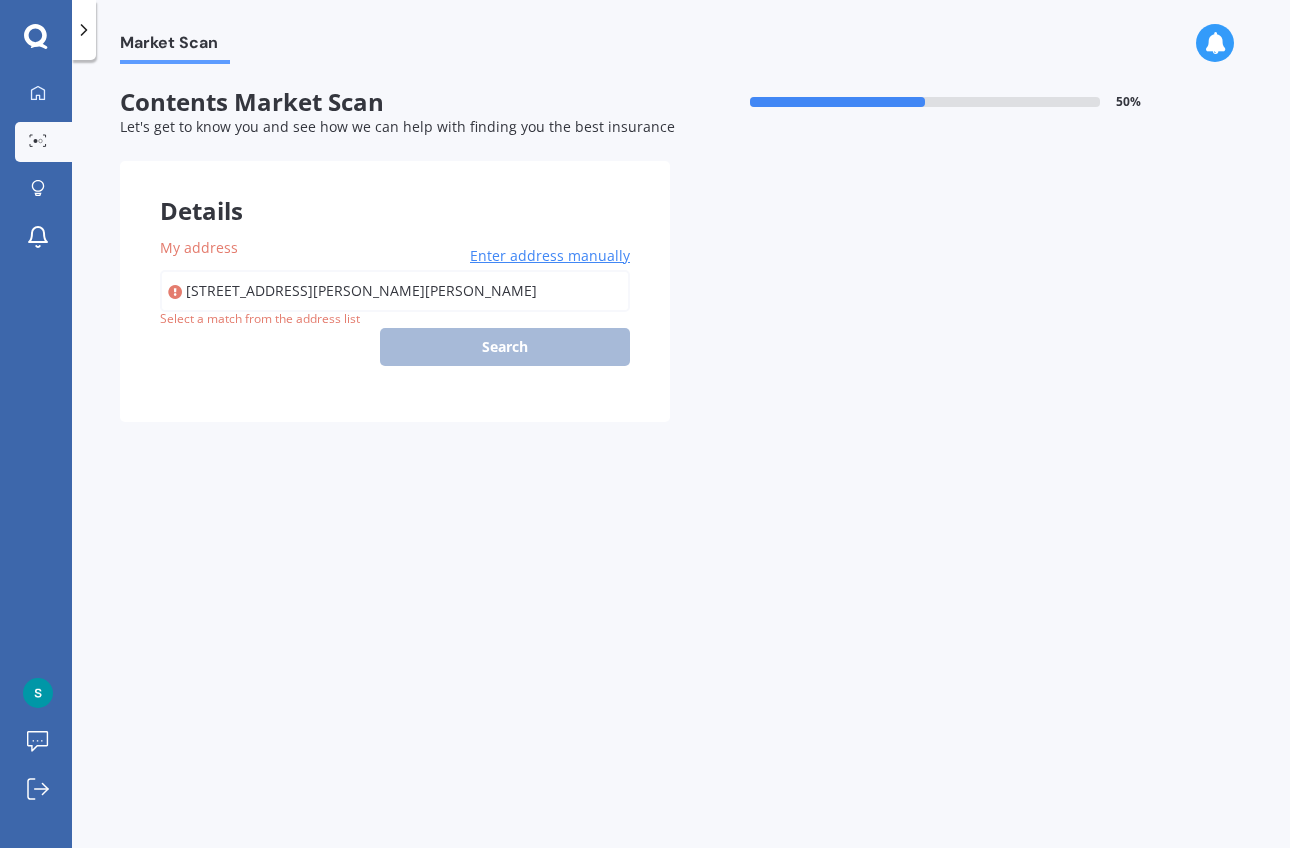 type on "[STREET_ADDRESS][PERSON_NAME][PERSON_NAME]" 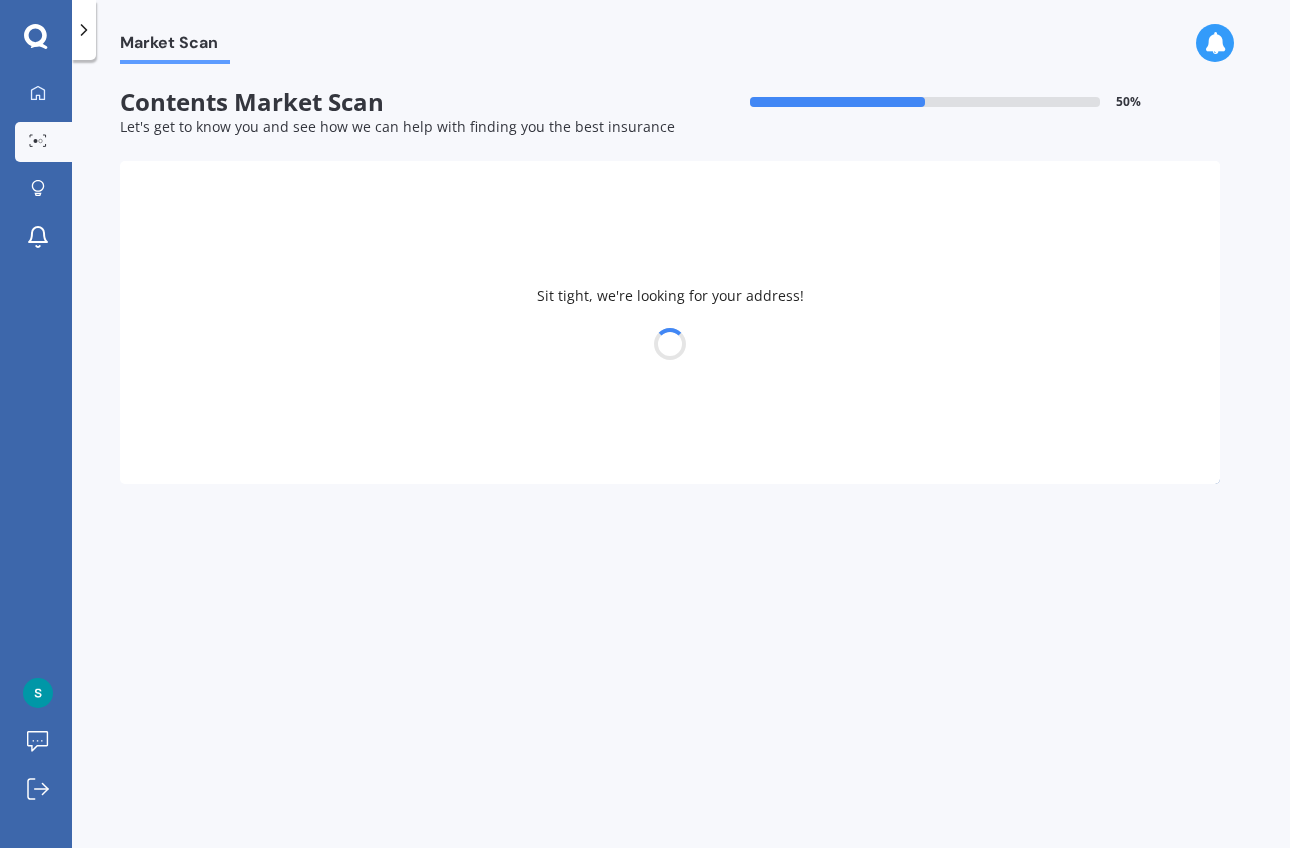 select on "06" 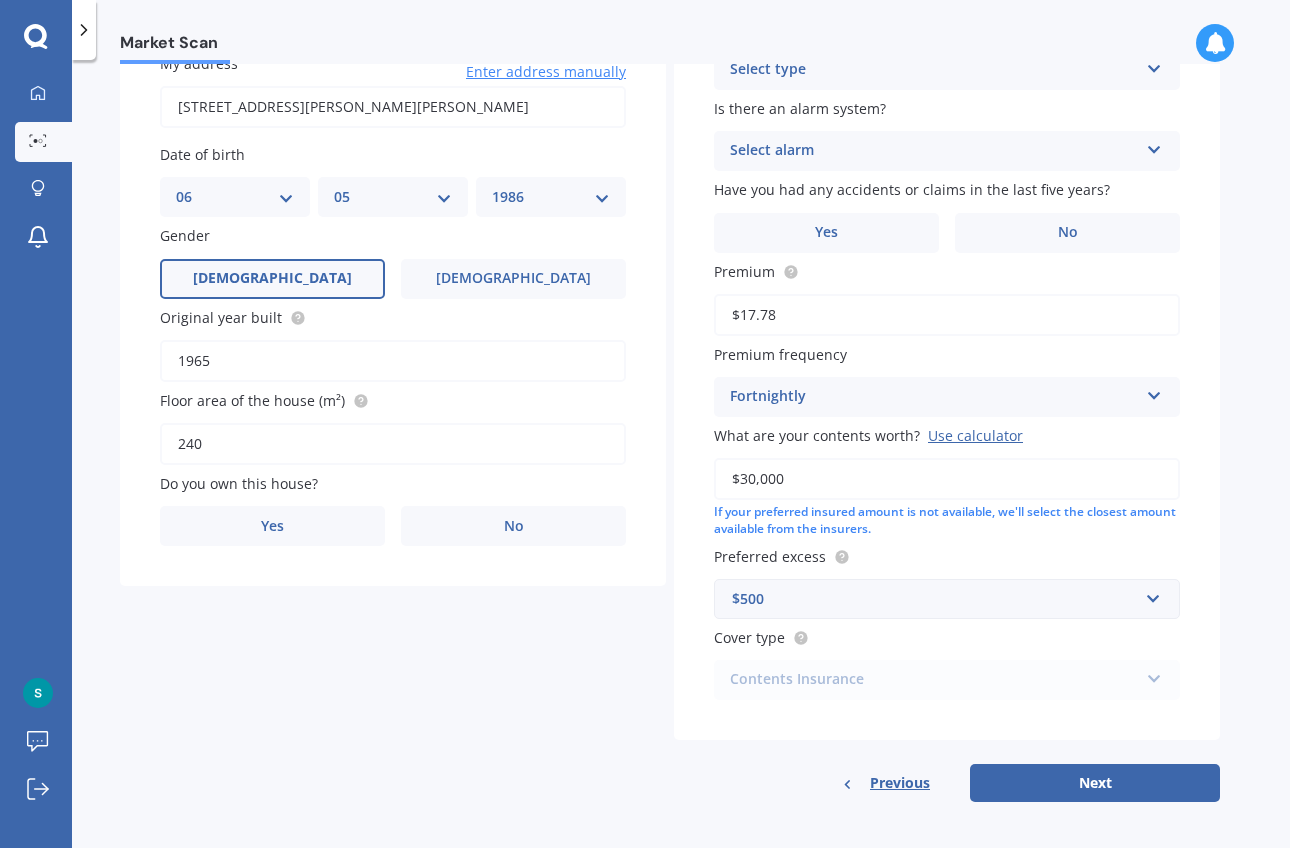 scroll, scrollTop: 183, scrollLeft: 0, axis: vertical 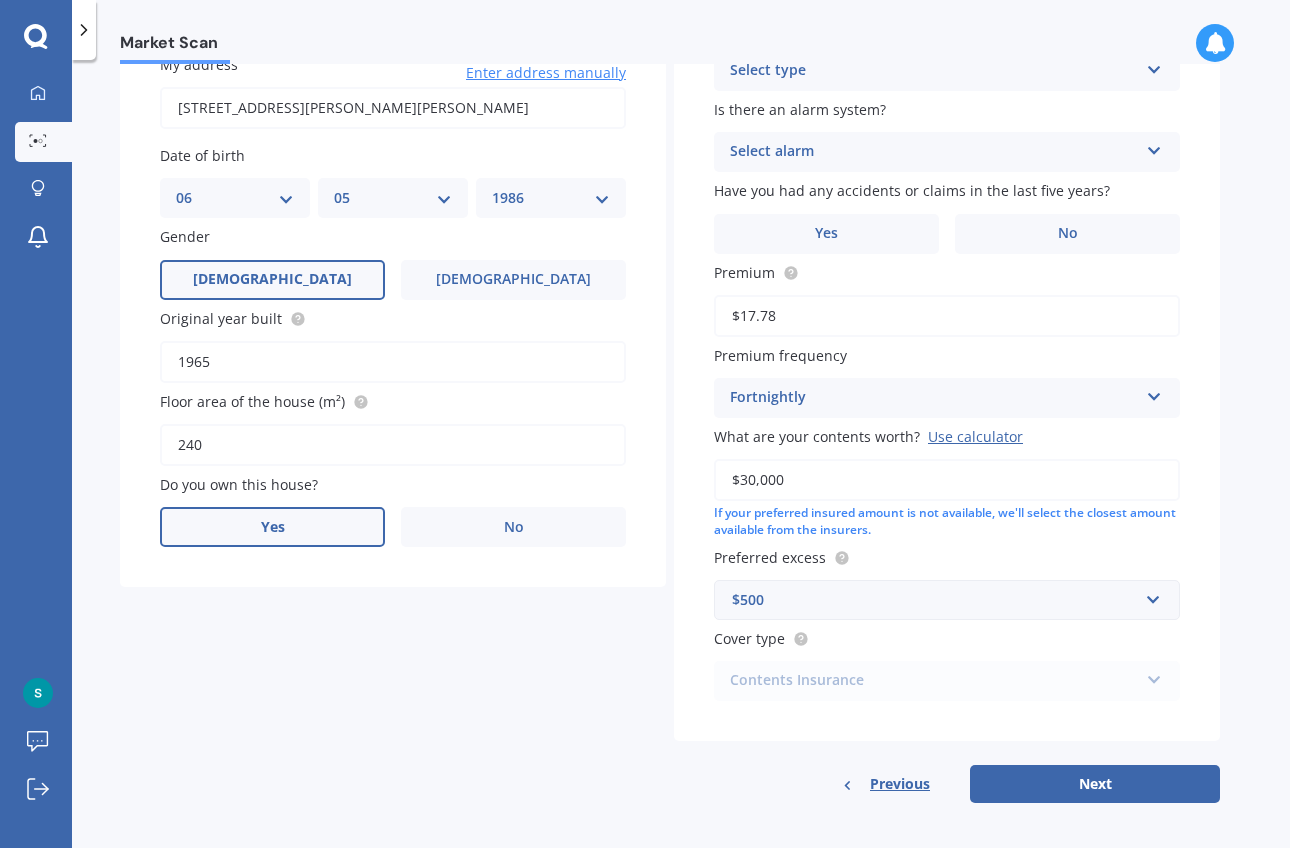 click on "Yes" at bounding box center (272, 527) 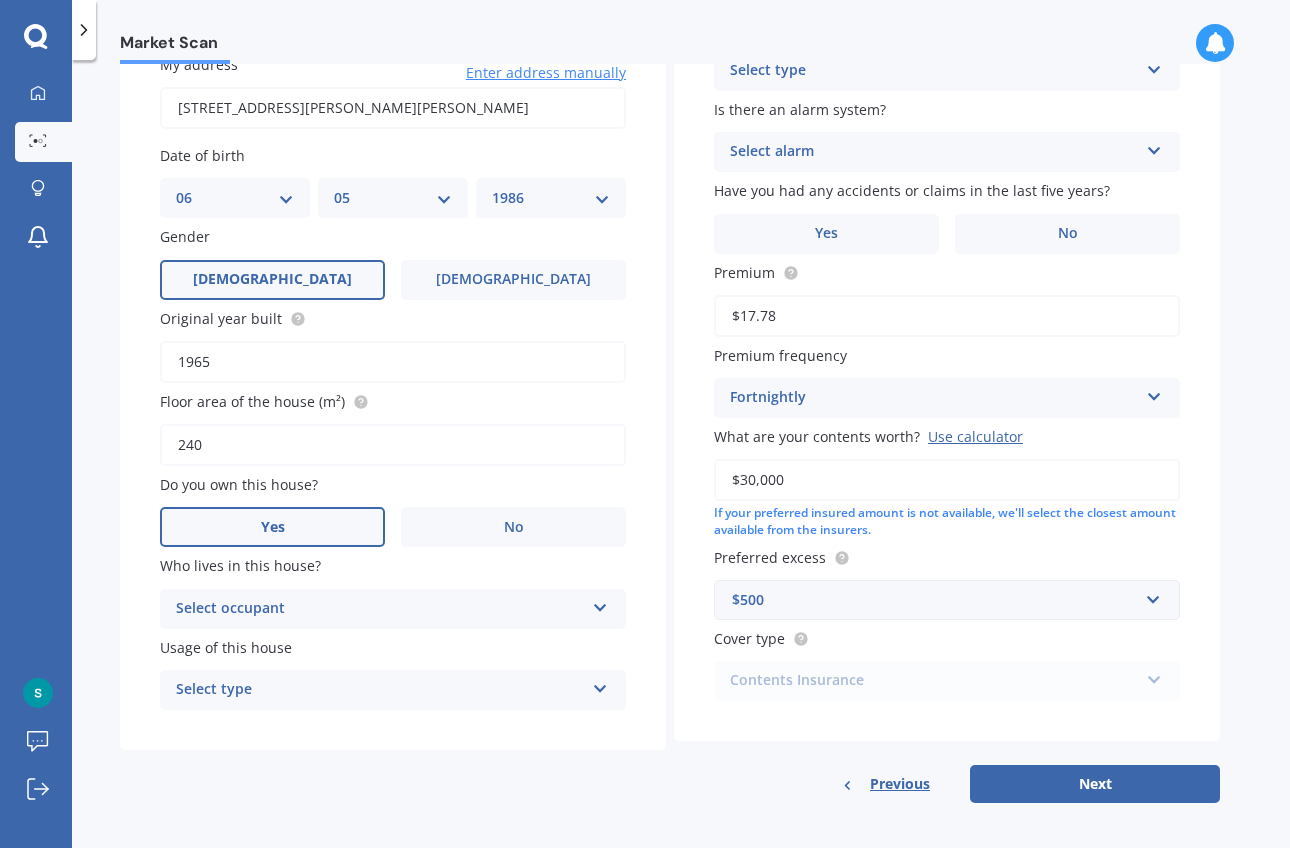 scroll, scrollTop: 0, scrollLeft: 0, axis: both 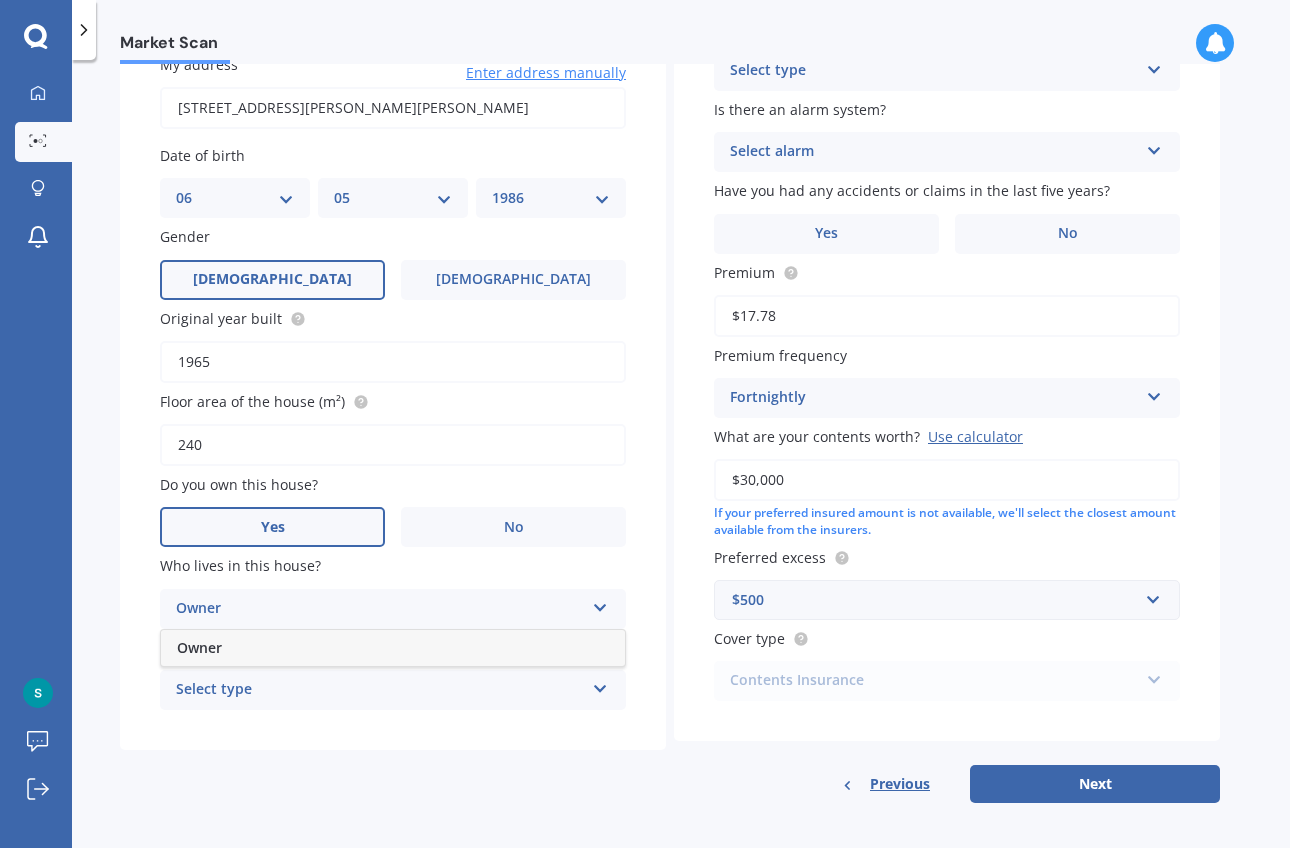 click on "Owner" at bounding box center (380, 609) 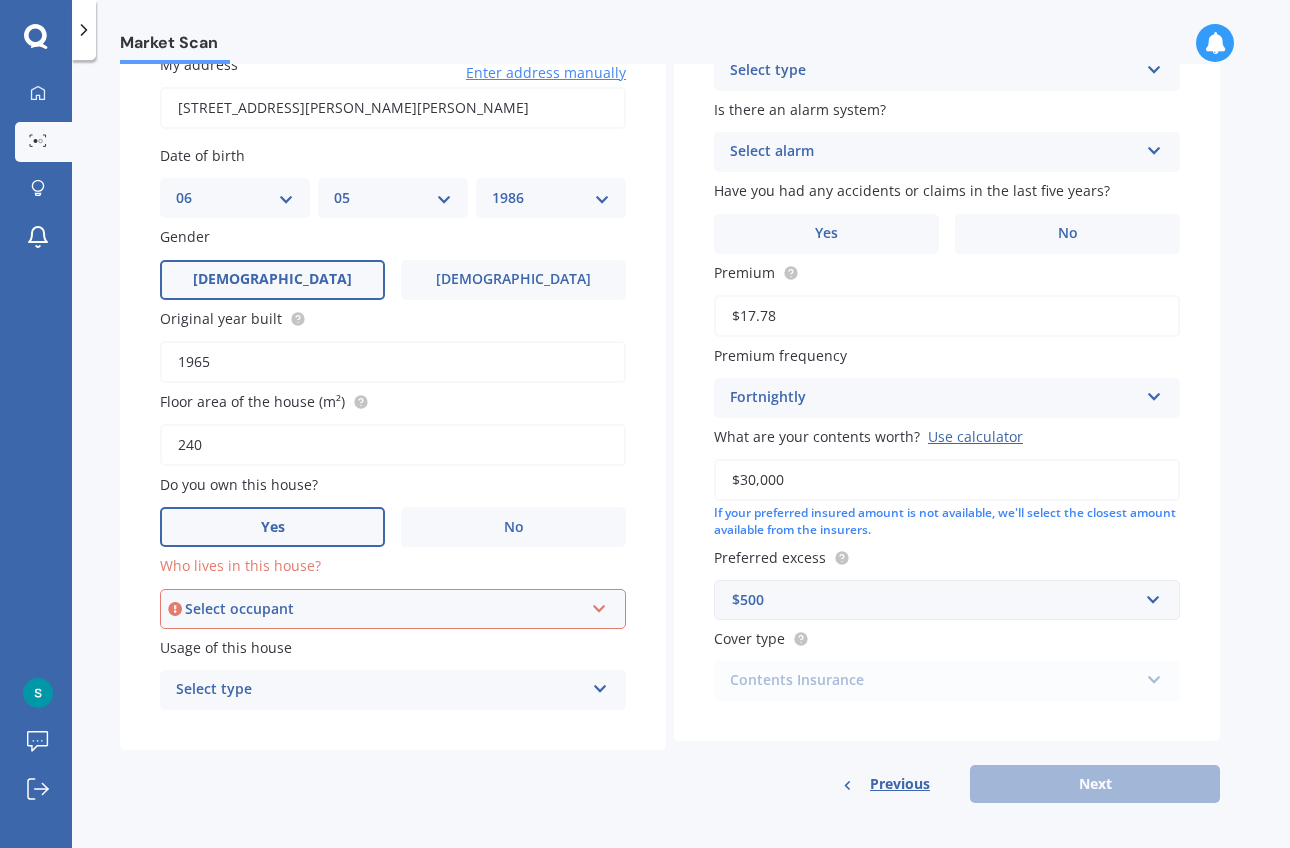 click on "Select occupant" at bounding box center (384, 609) 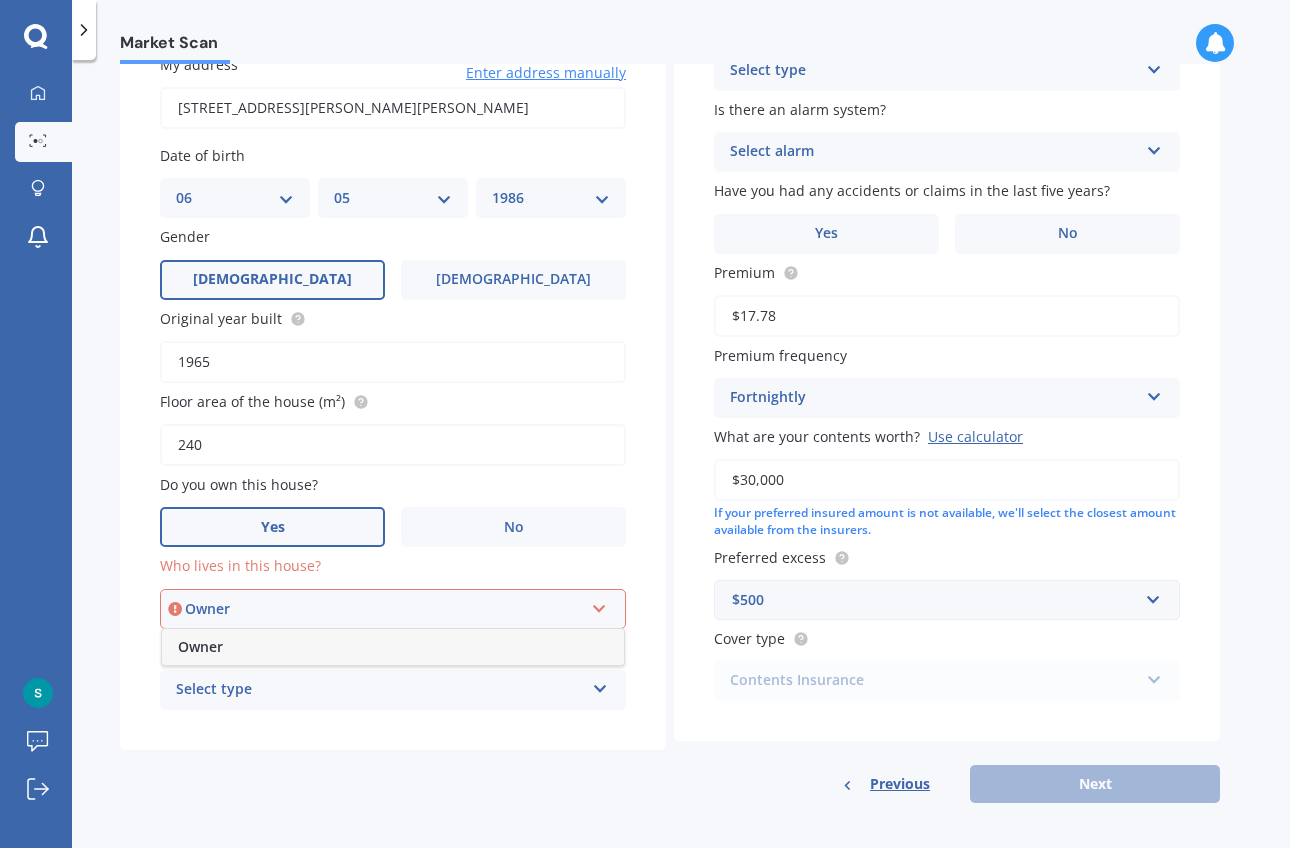 click on "Owner" at bounding box center [393, 647] 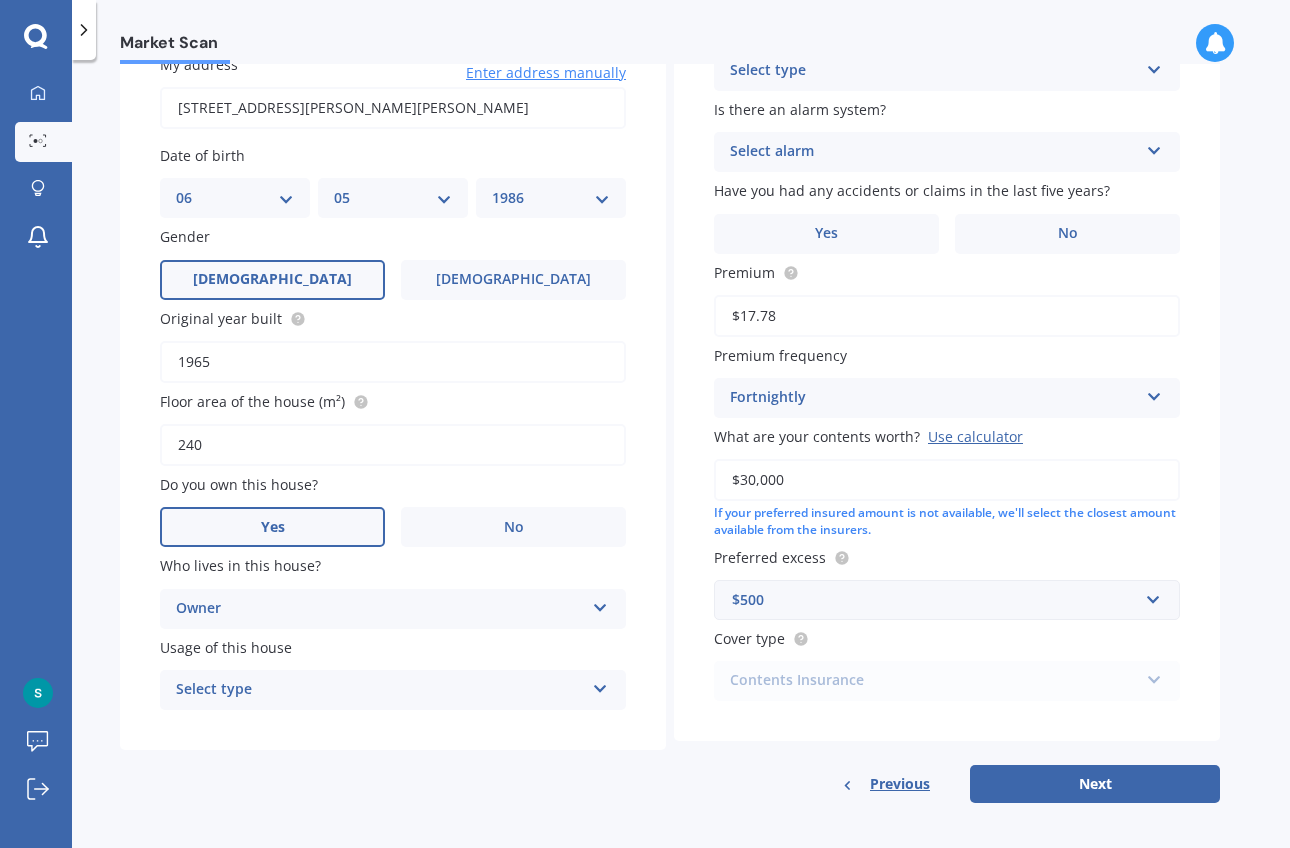 click on "Select type" at bounding box center [380, 690] 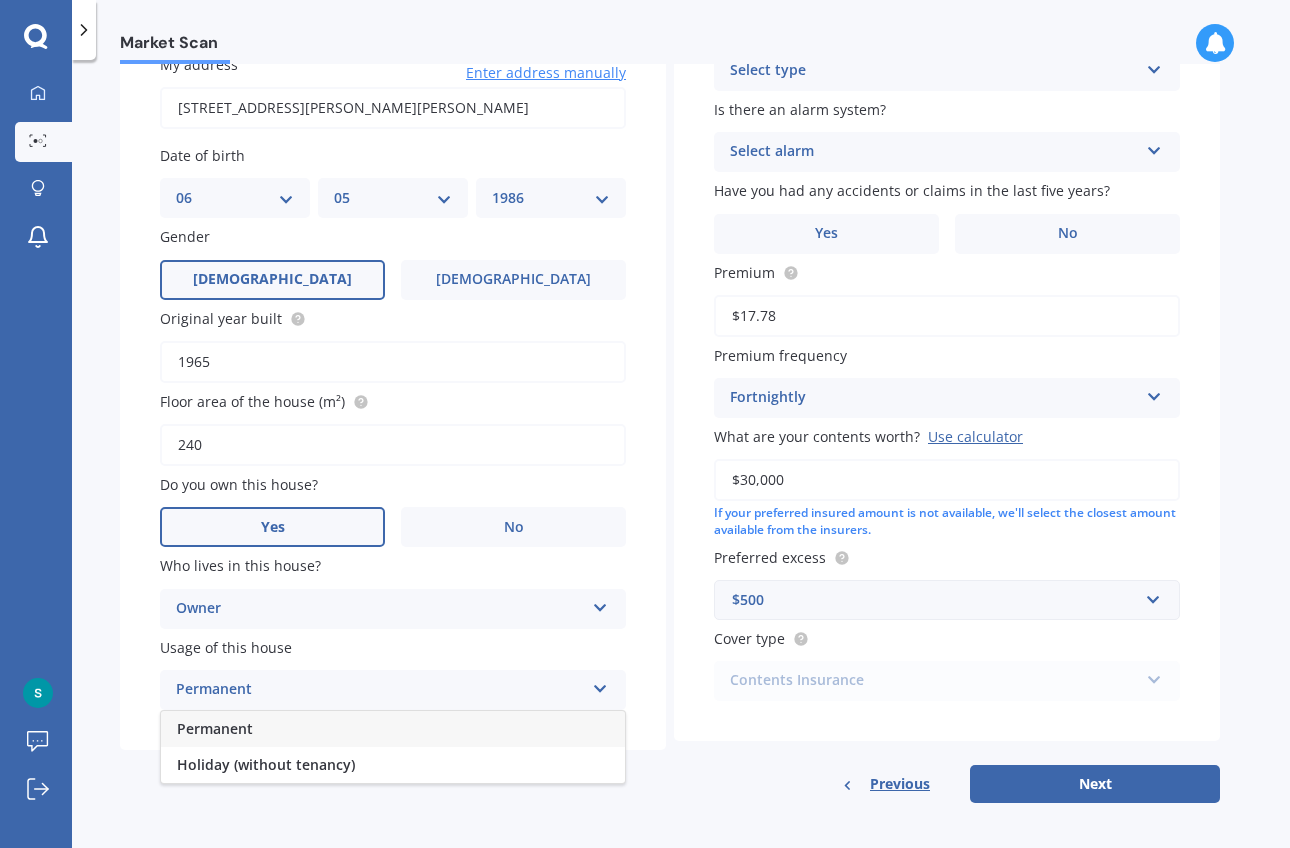 click on "Permanent" at bounding box center (393, 729) 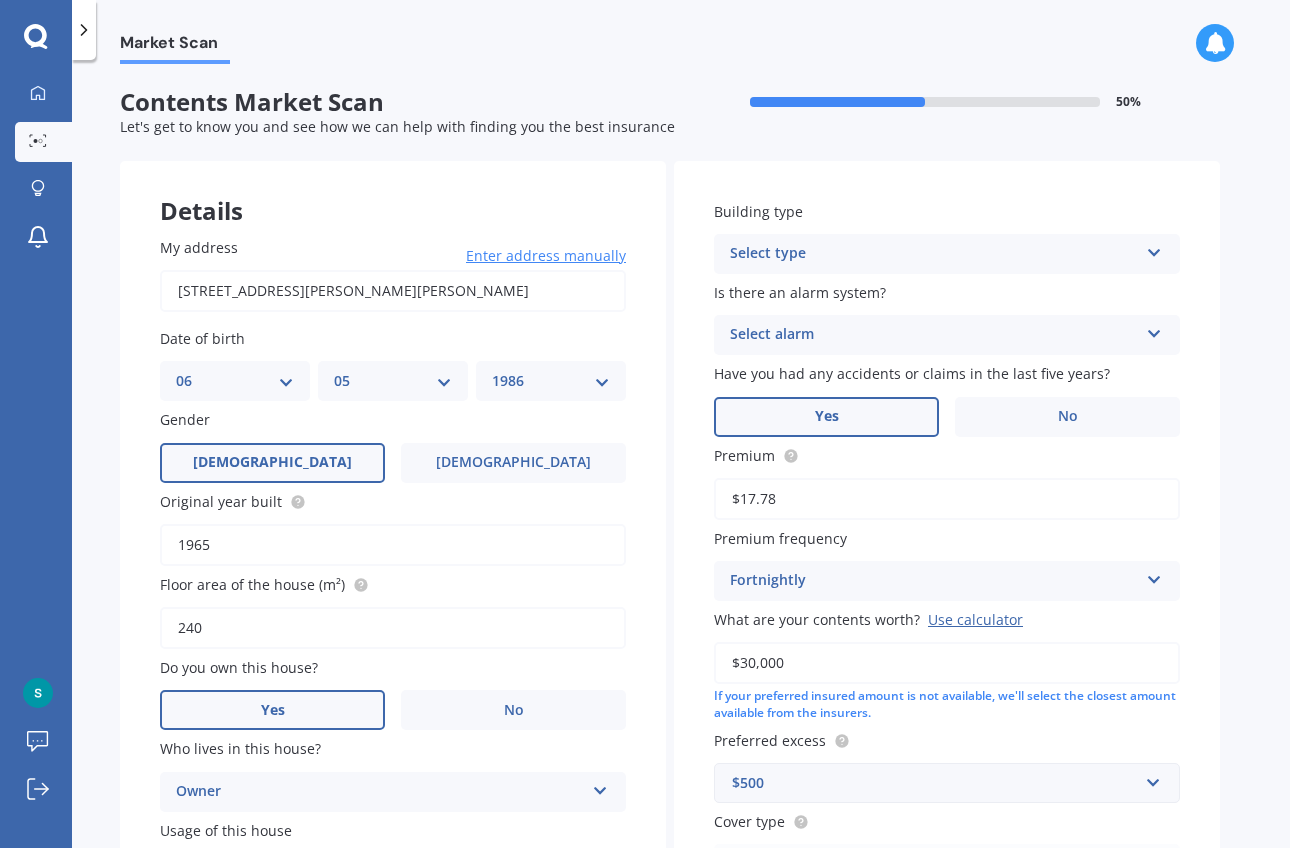 scroll, scrollTop: 0, scrollLeft: 0, axis: both 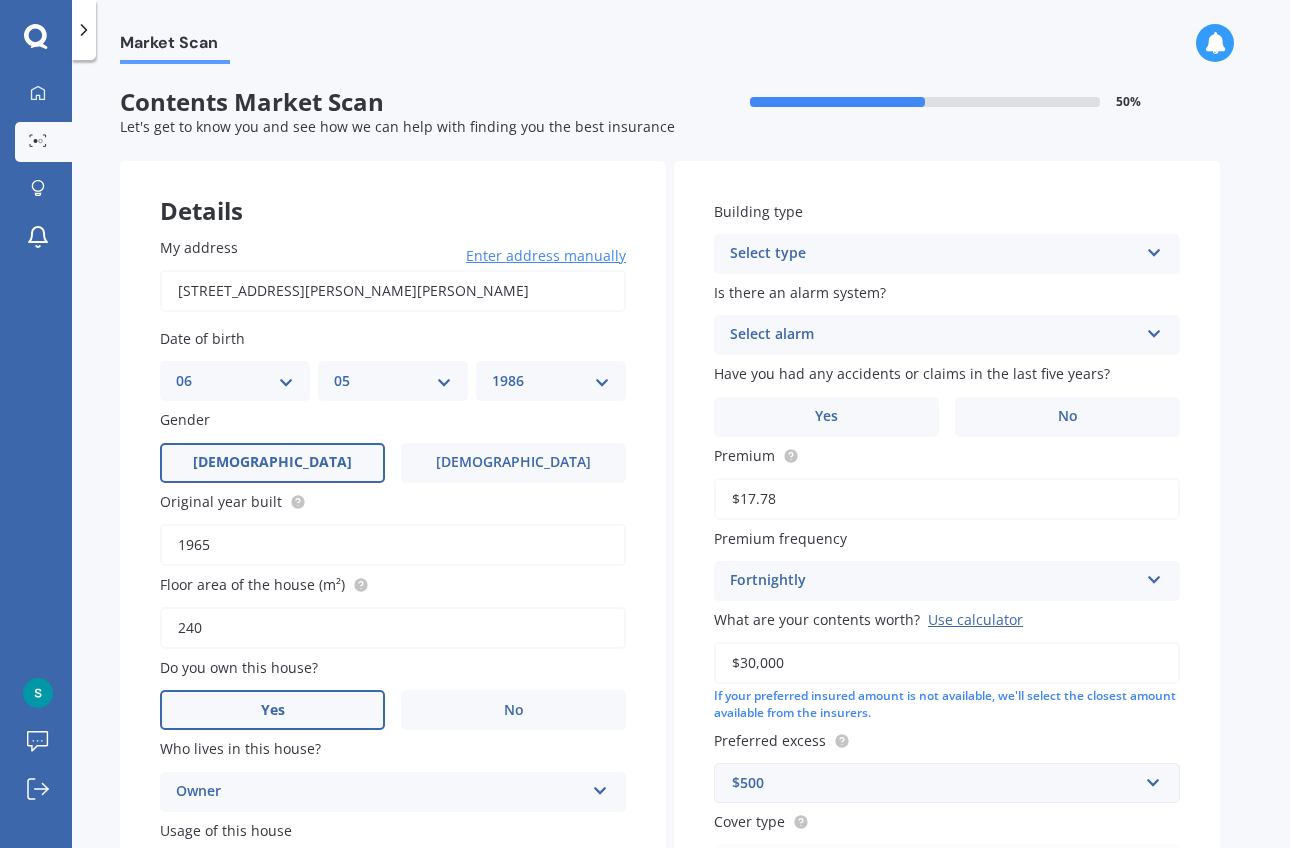 click on "Select type" at bounding box center [934, 254] 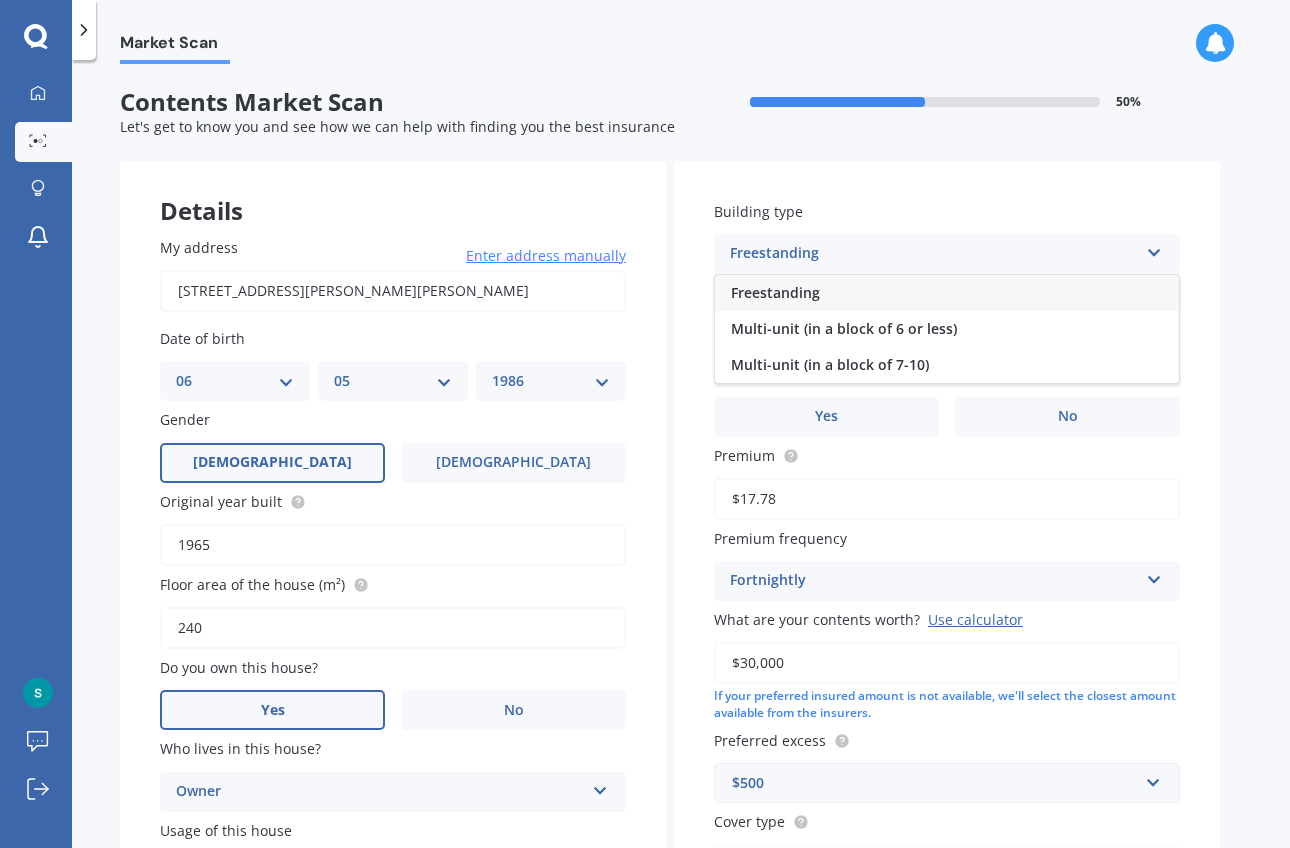click on "Freestanding" at bounding box center [947, 293] 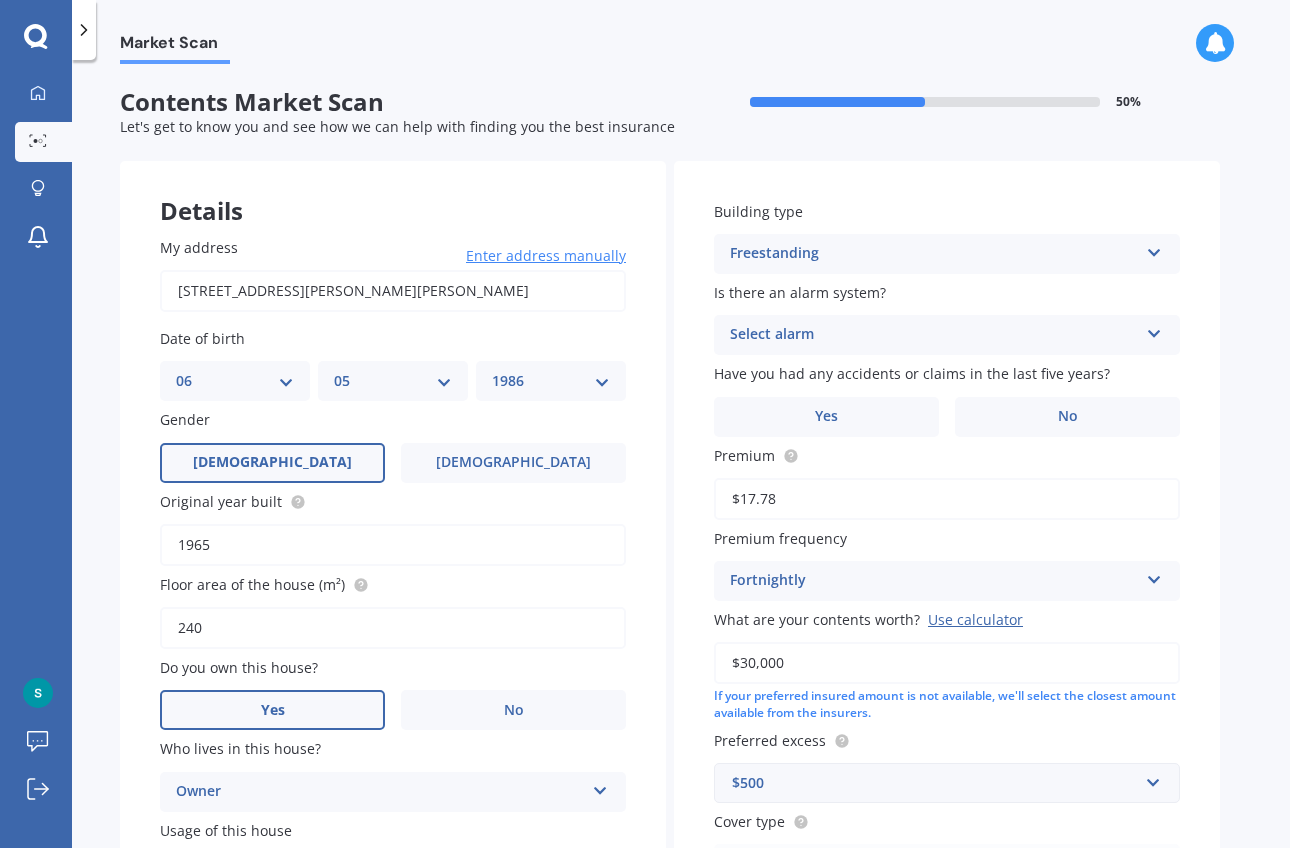 click on "Select alarm" at bounding box center [934, 335] 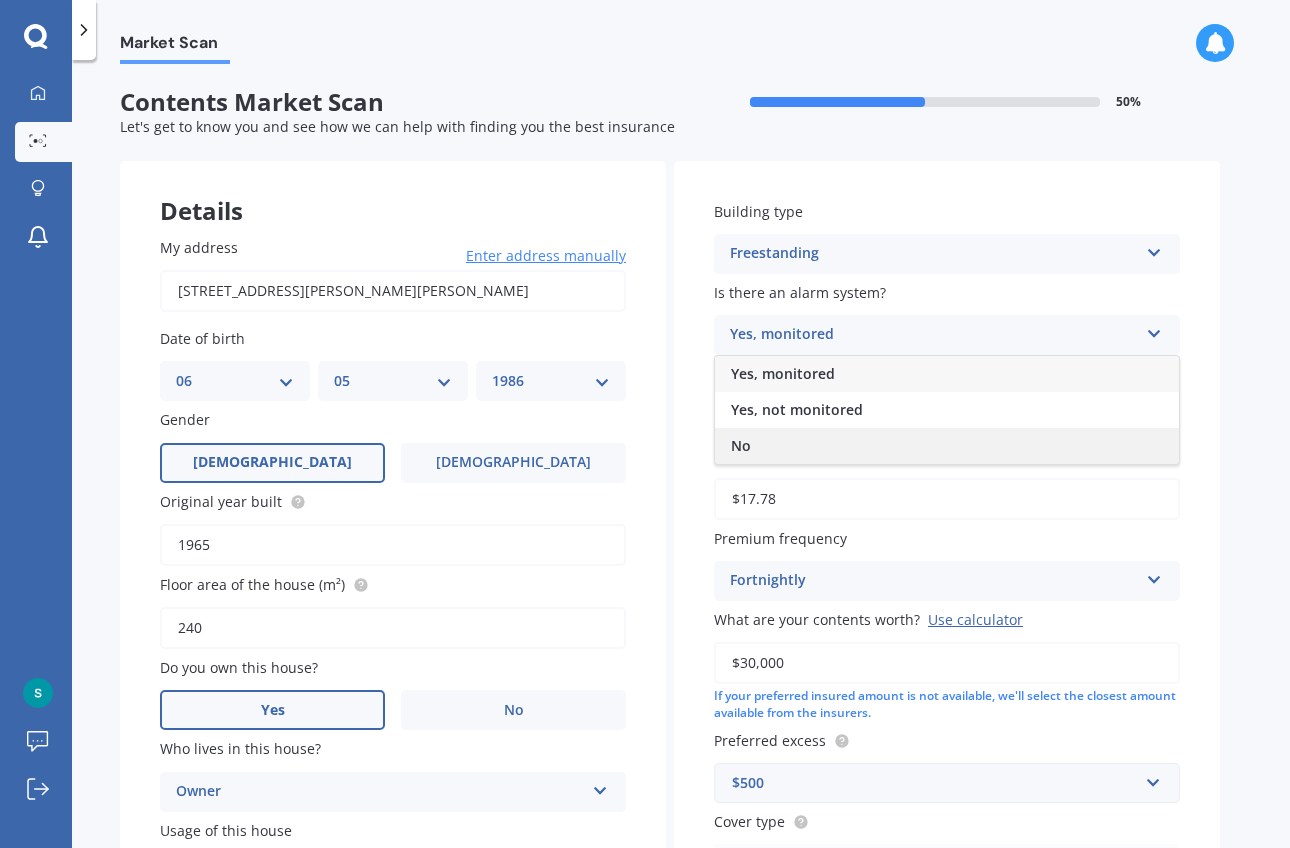 click on "No" at bounding box center (947, 446) 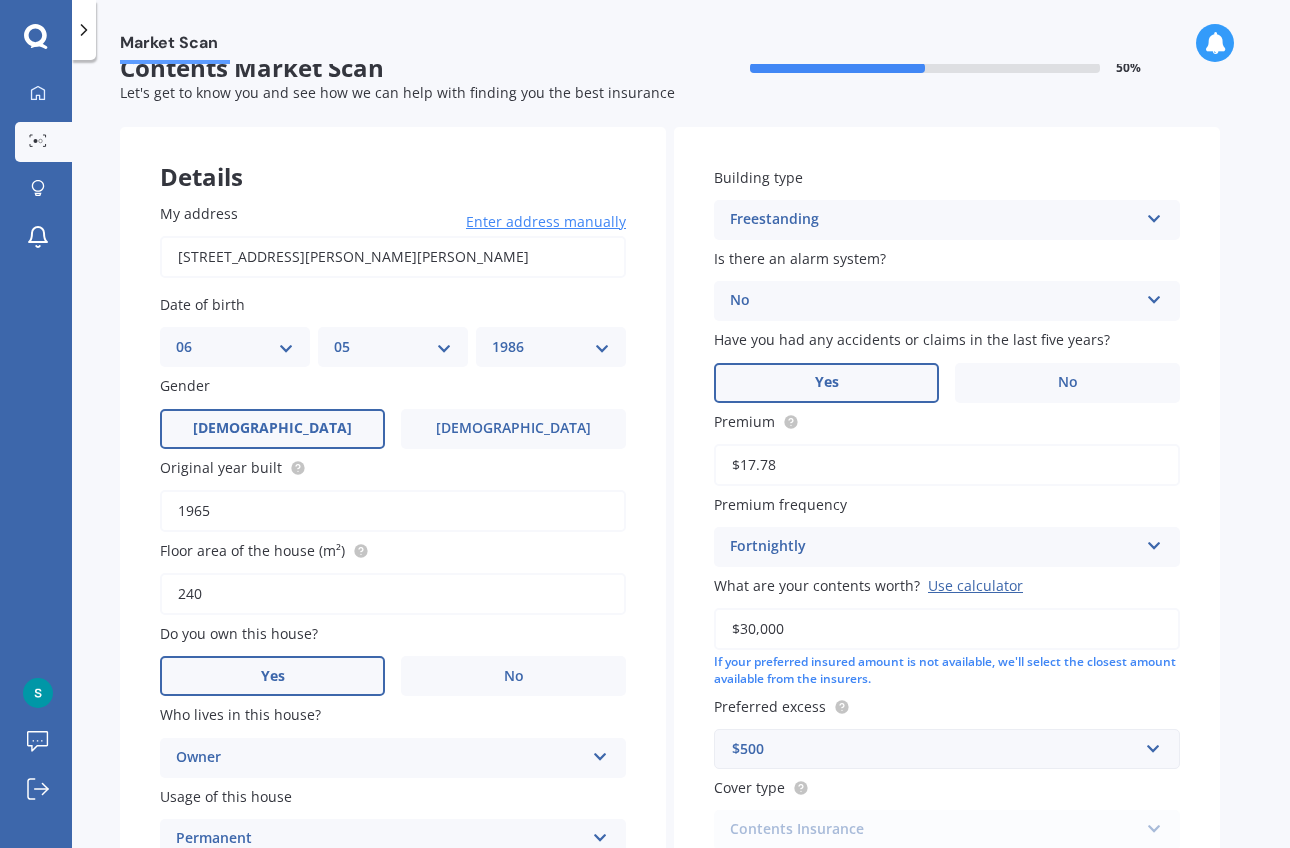scroll, scrollTop: 36, scrollLeft: 0, axis: vertical 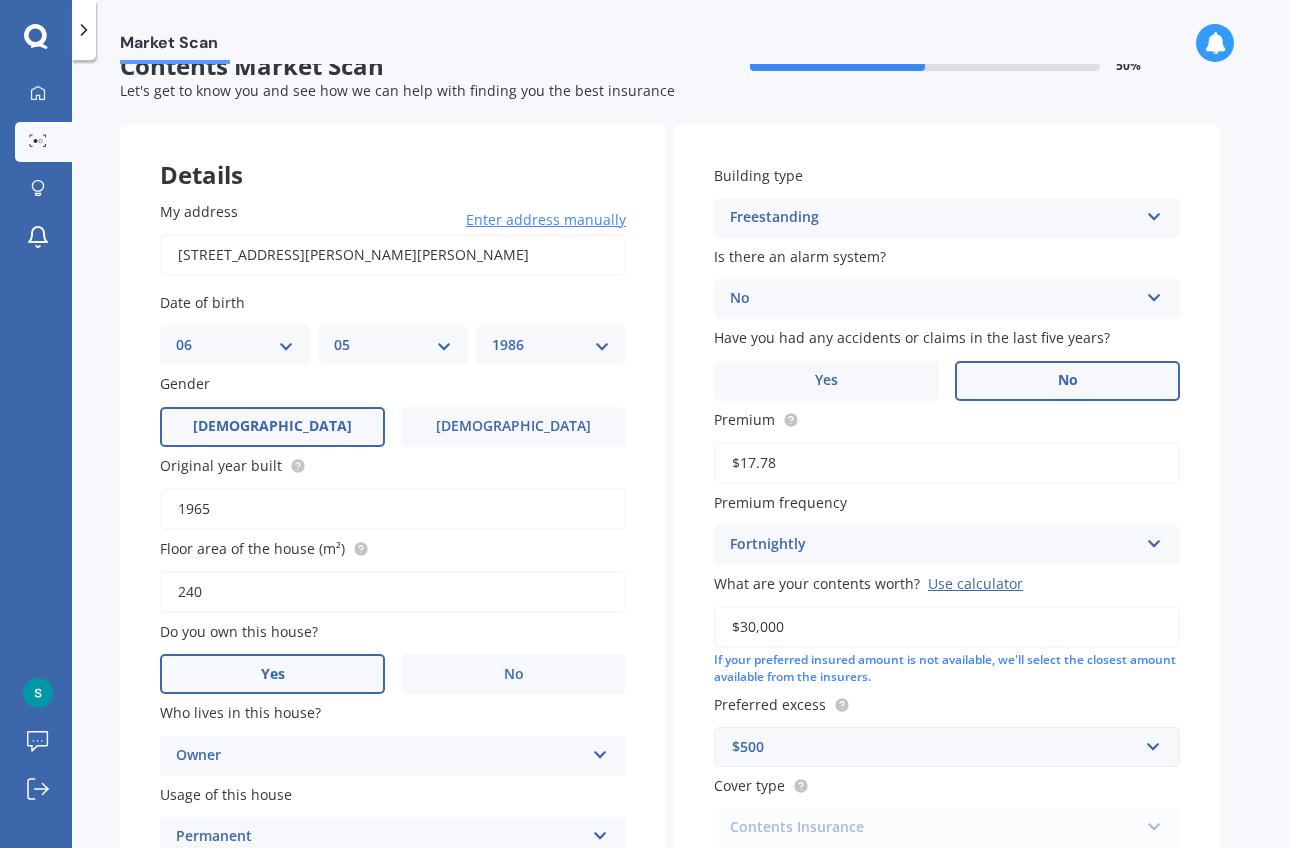 click on "No" at bounding box center [1067, 381] 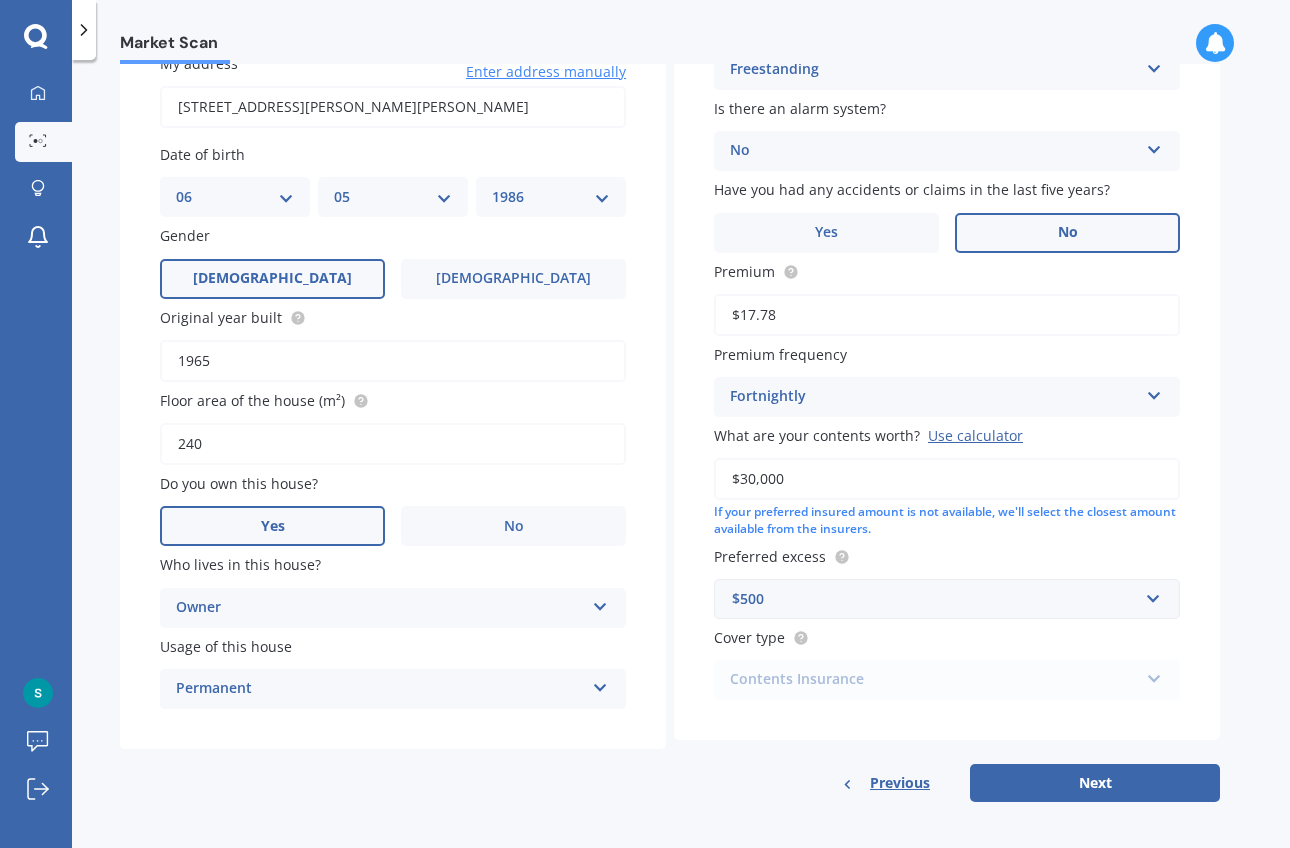 scroll, scrollTop: 183, scrollLeft: 0, axis: vertical 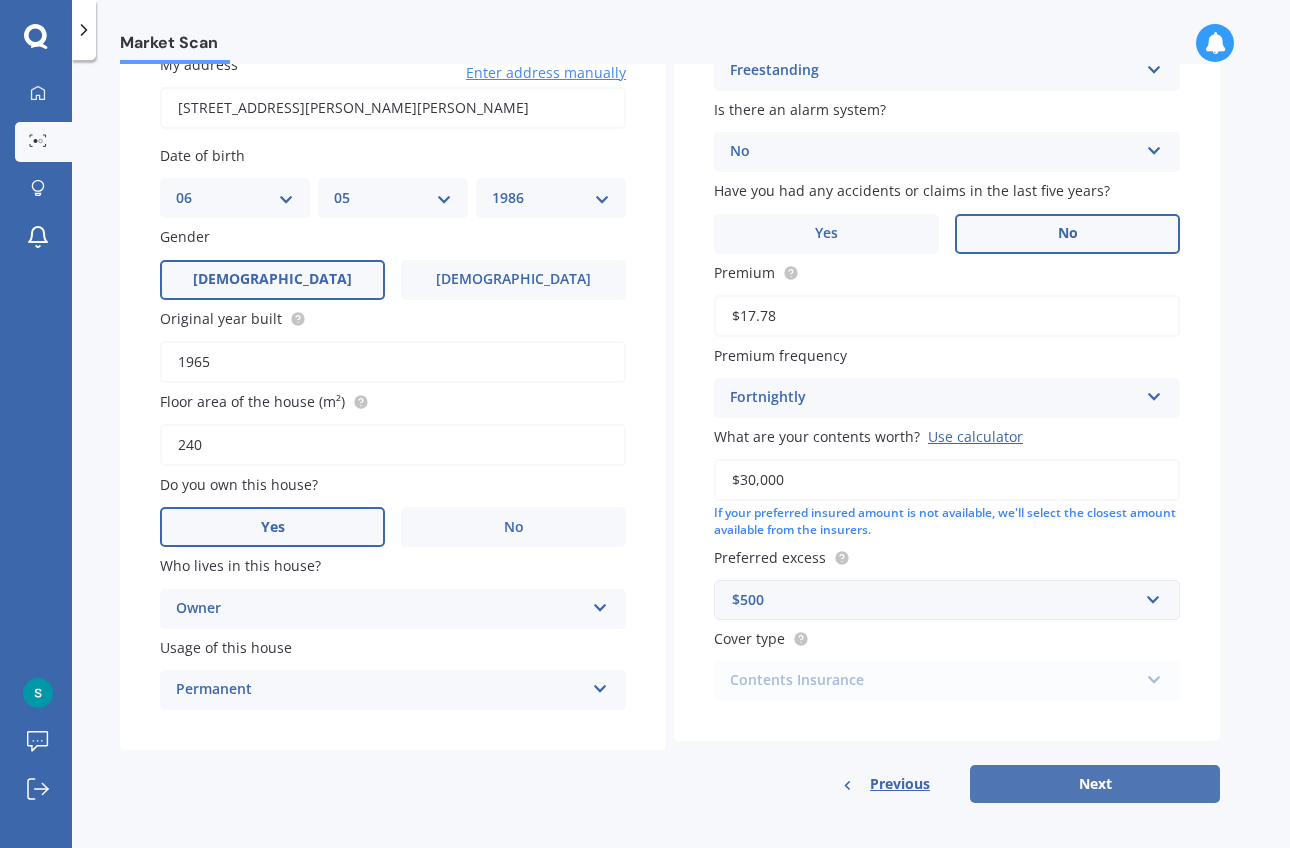 click on "Next" at bounding box center (1095, 784) 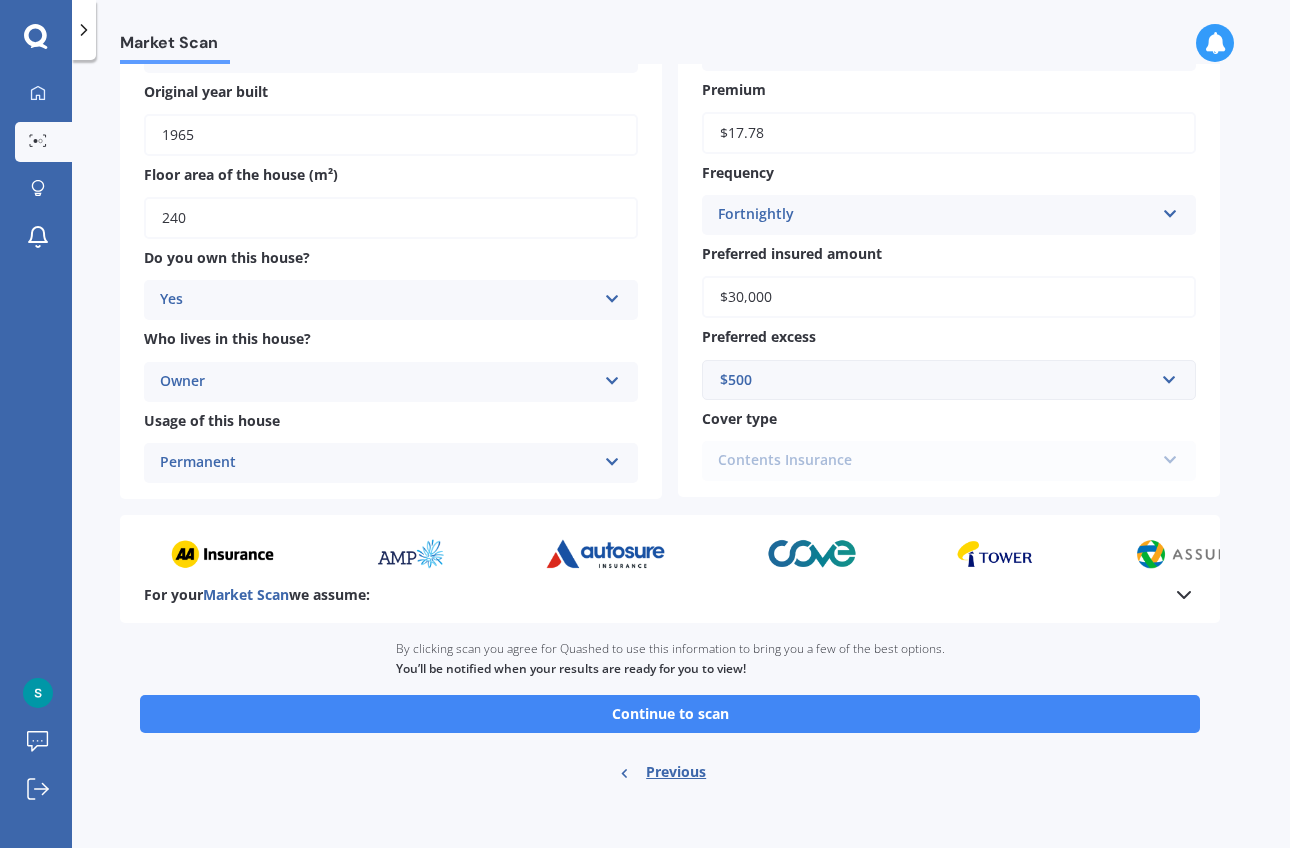 scroll, scrollTop: 340, scrollLeft: 0, axis: vertical 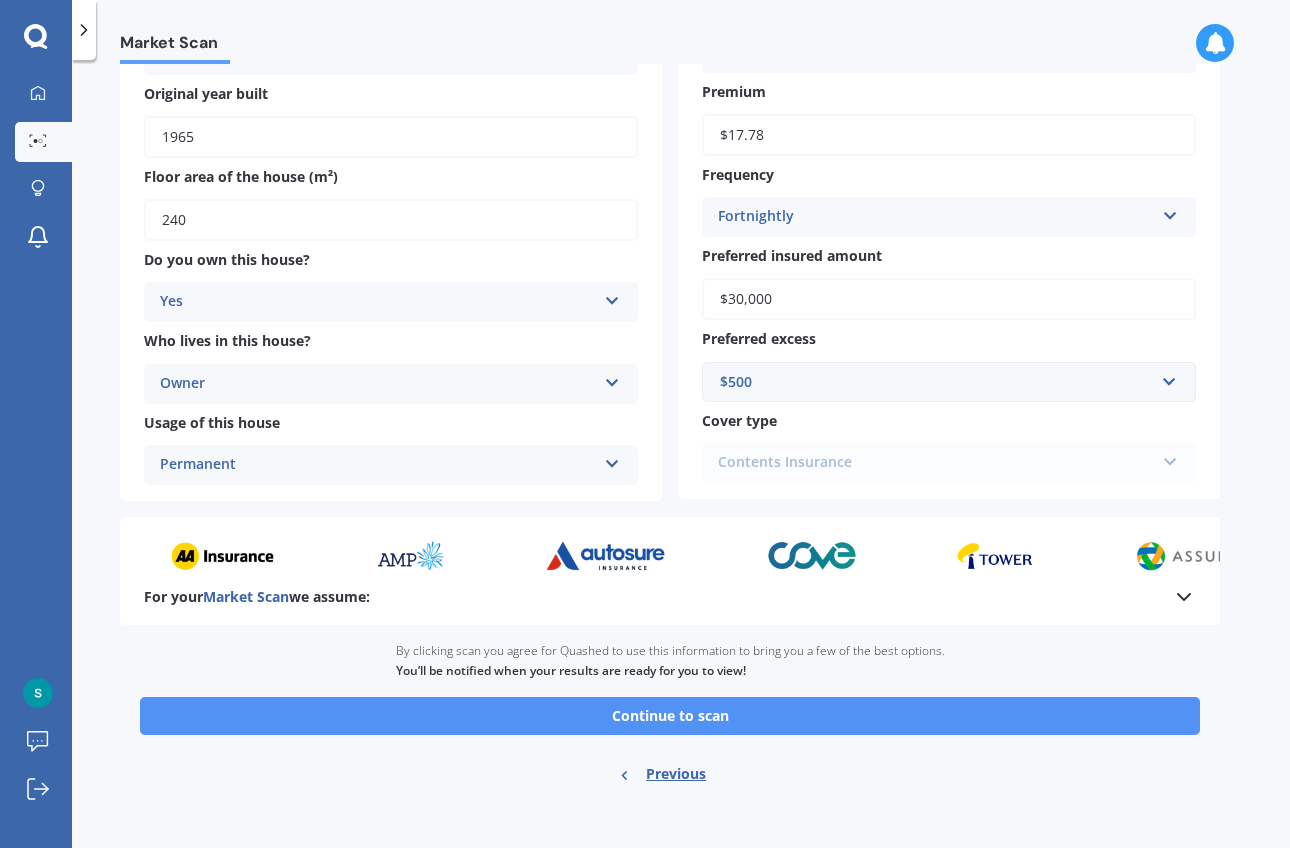 click on "Continue to scan" at bounding box center (670, 716) 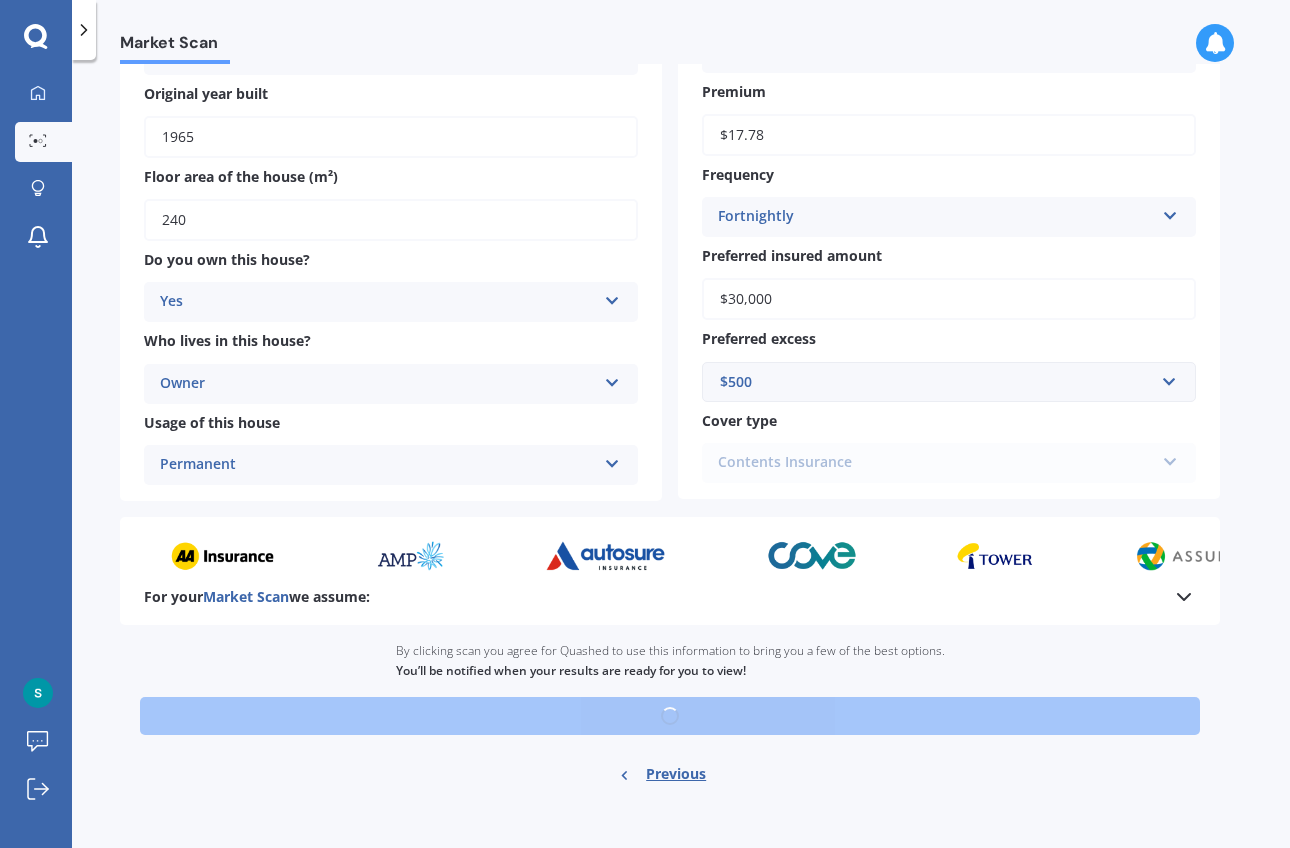 scroll, scrollTop: 0, scrollLeft: 0, axis: both 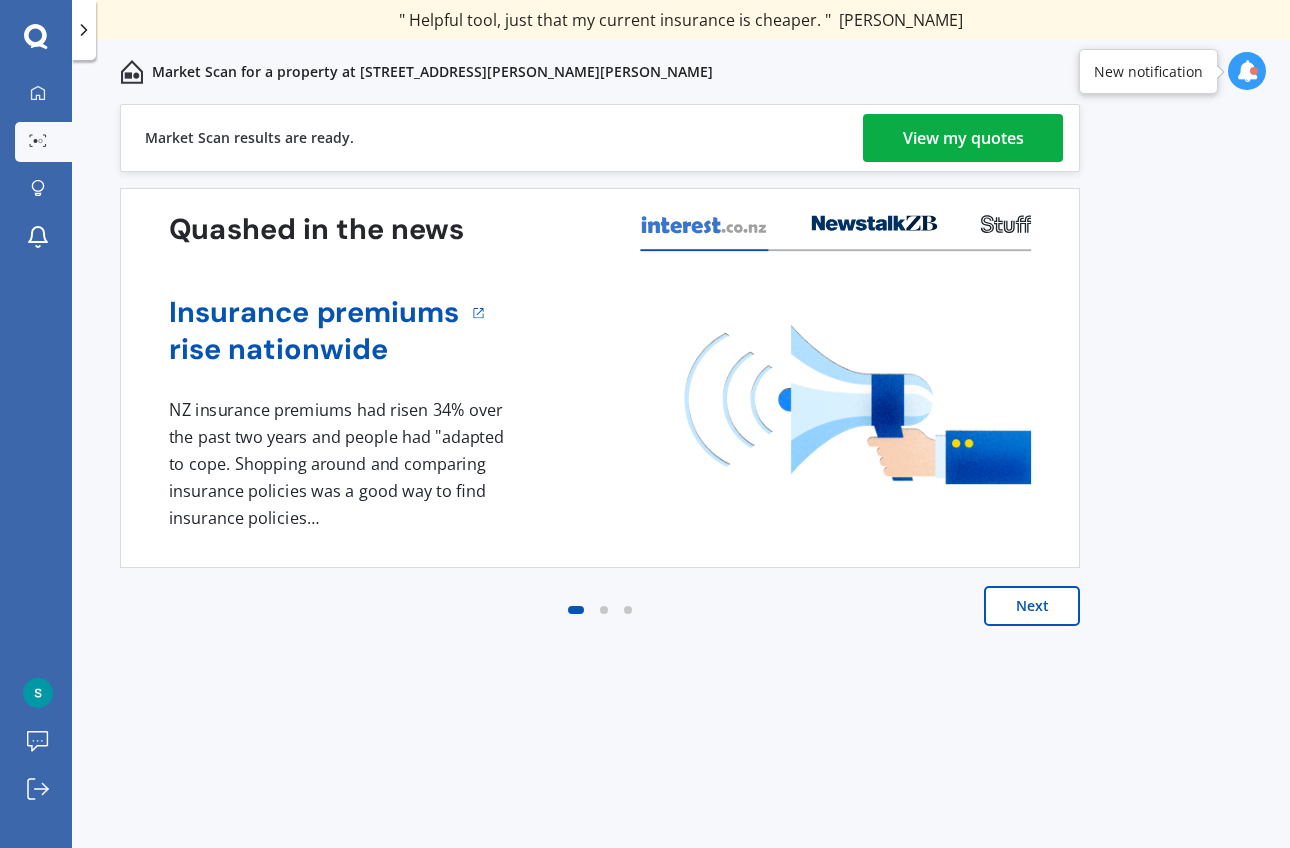 click on "View my quotes" at bounding box center (963, 138) 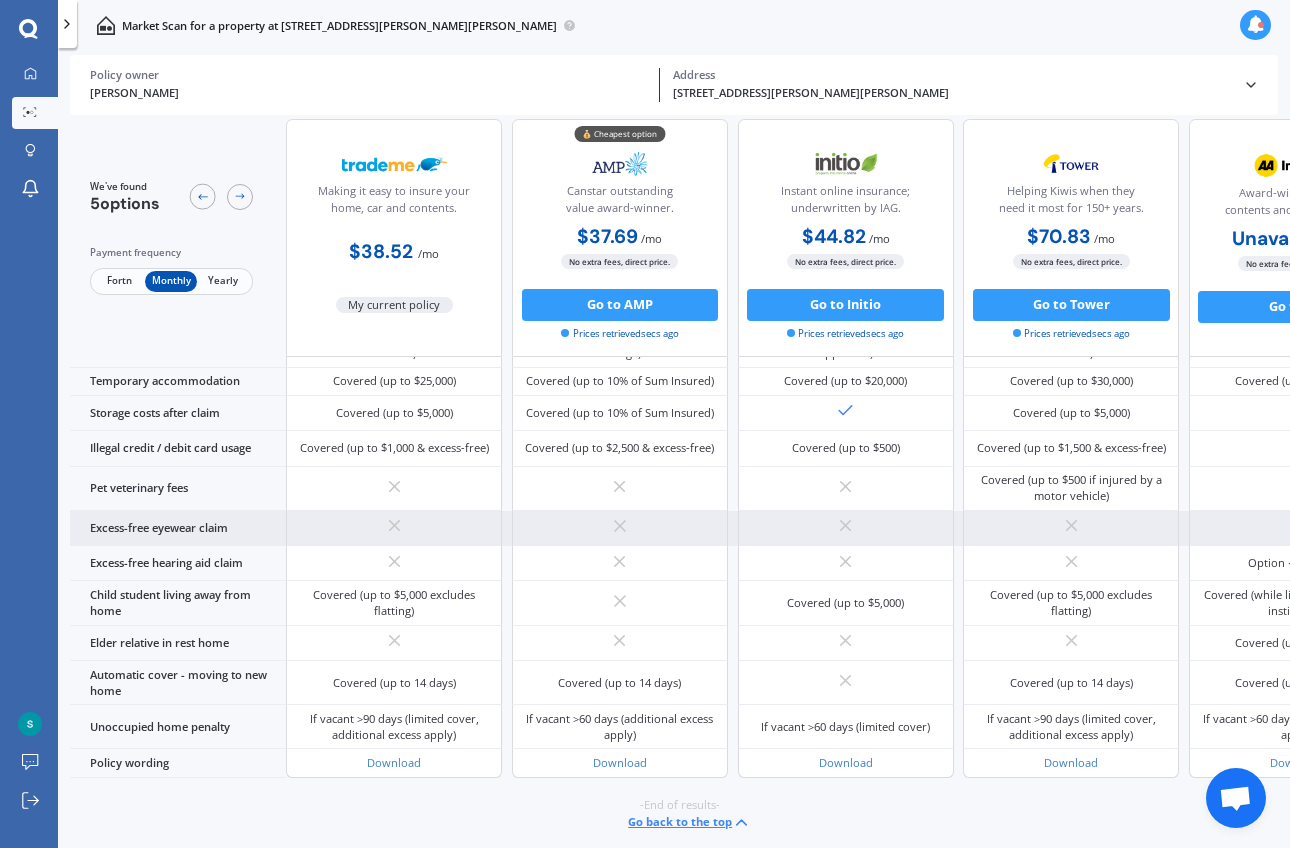 scroll, scrollTop: 1607, scrollLeft: 0, axis: vertical 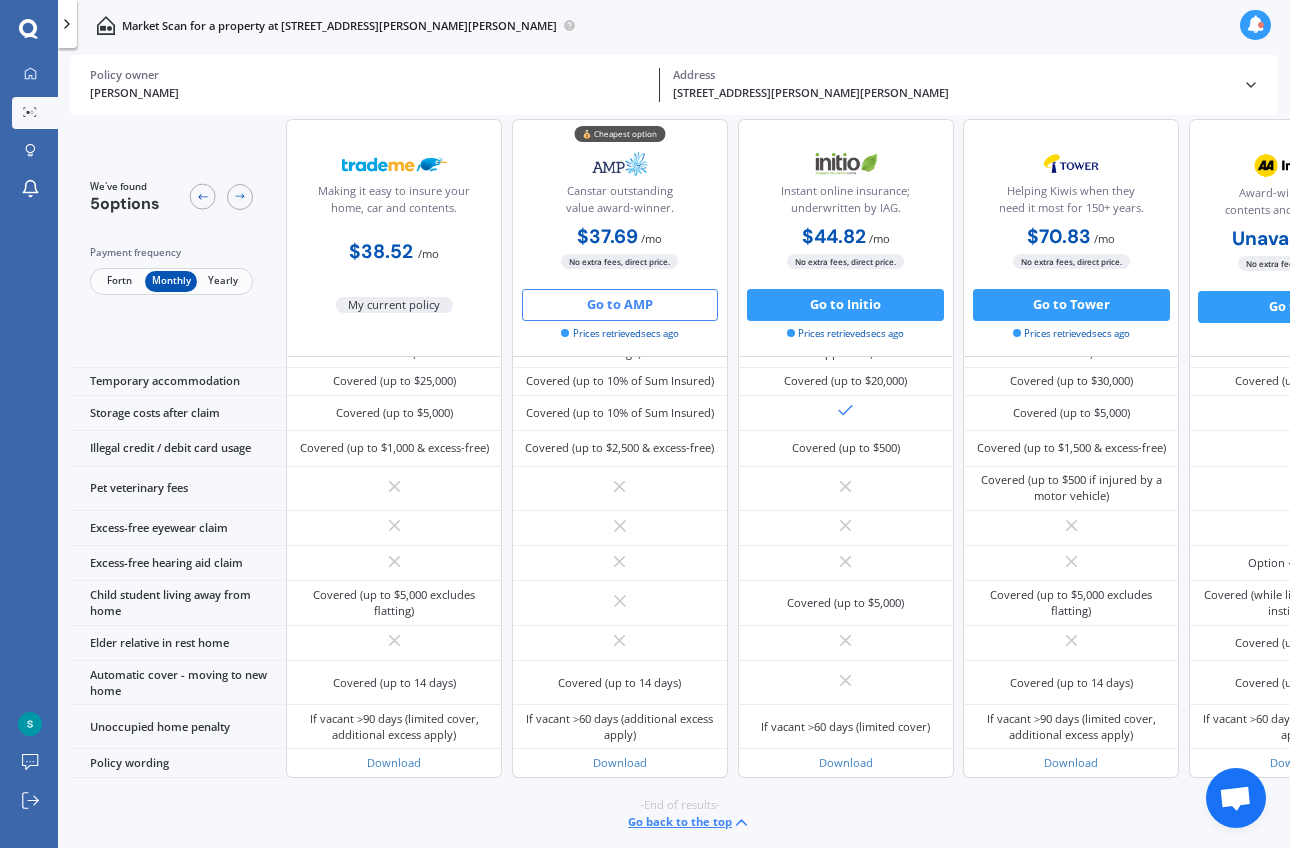 click on "Go to AMP" at bounding box center [620, 305] 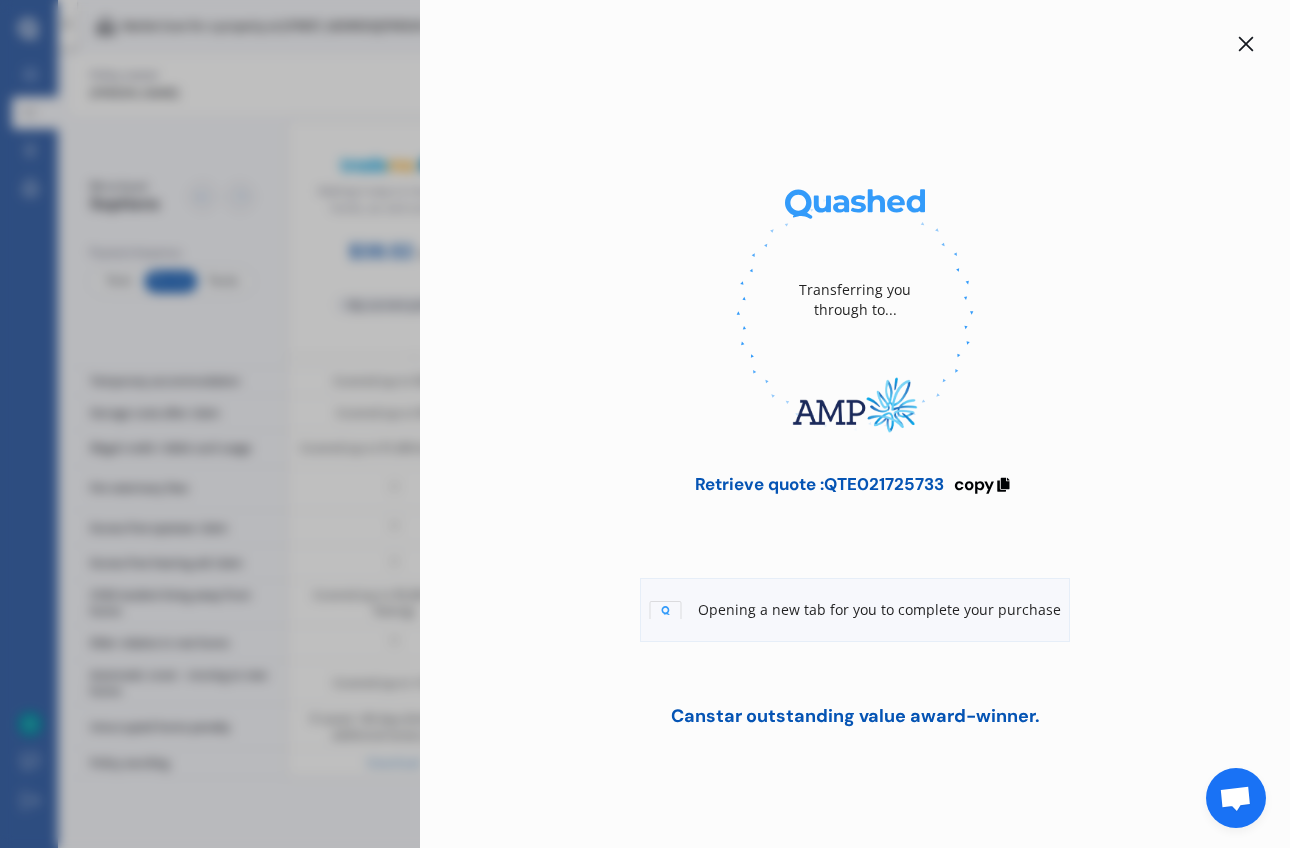 click on "Retrieve quote :  QTE021725733" at bounding box center [819, 484] 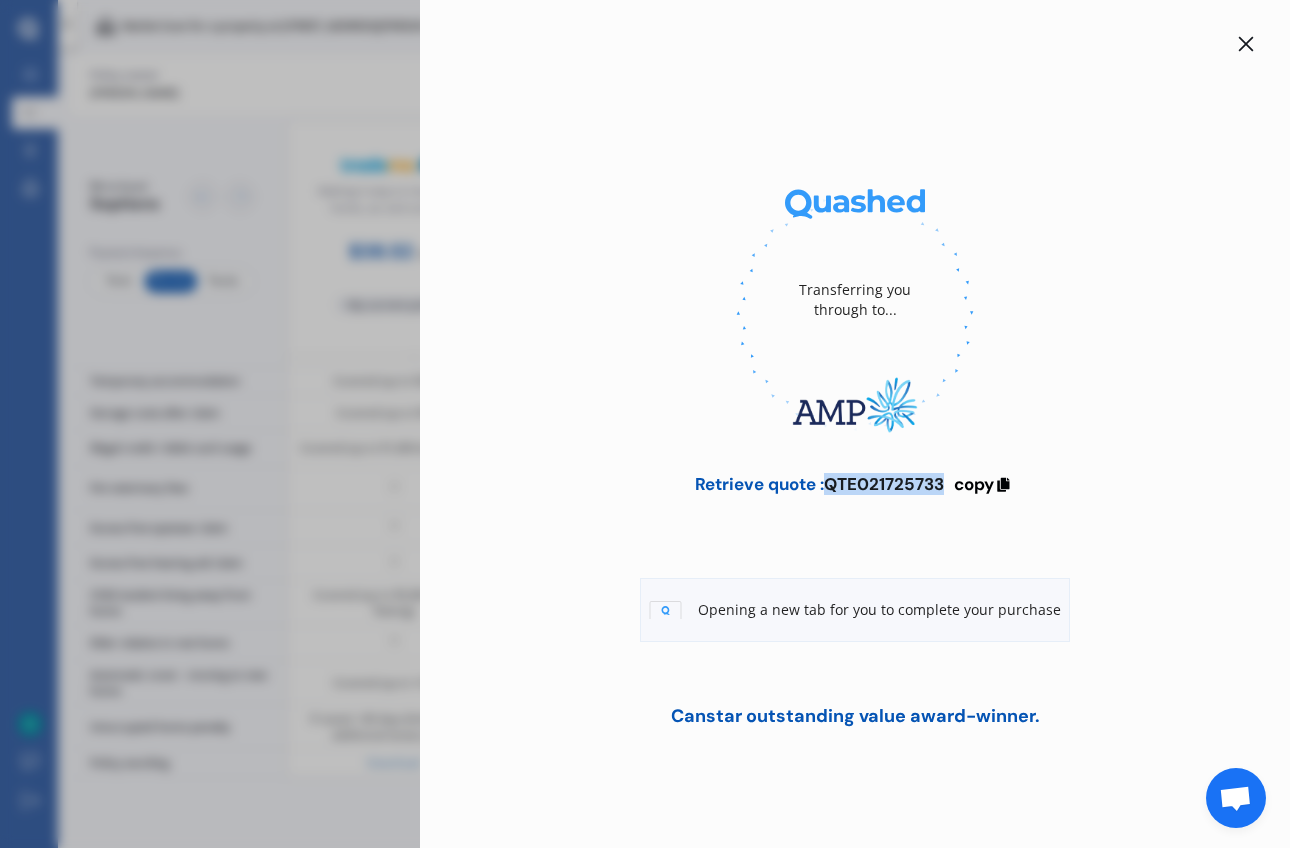 click on "Retrieve quote :  QTE021725733" at bounding box center (819, 484) 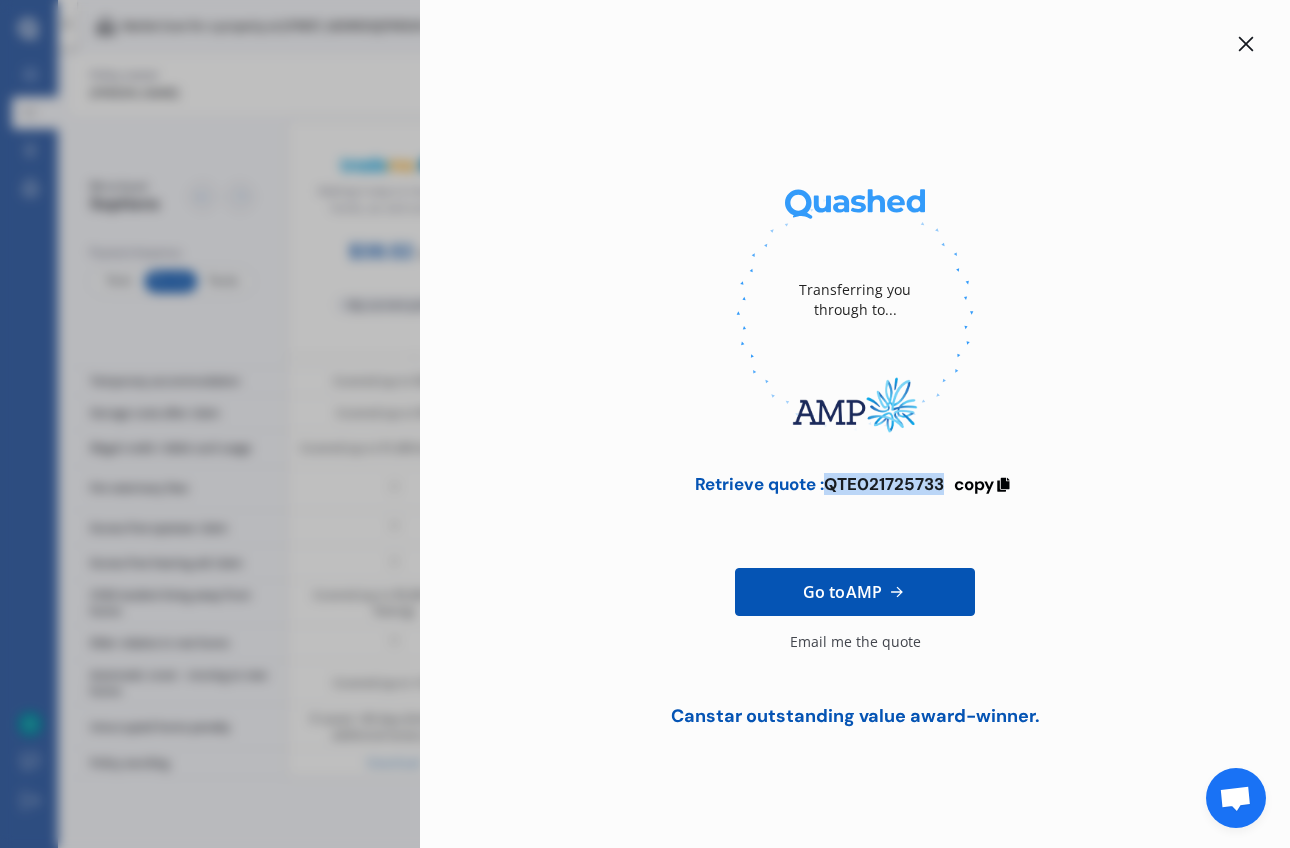copy on "QTE021725733" 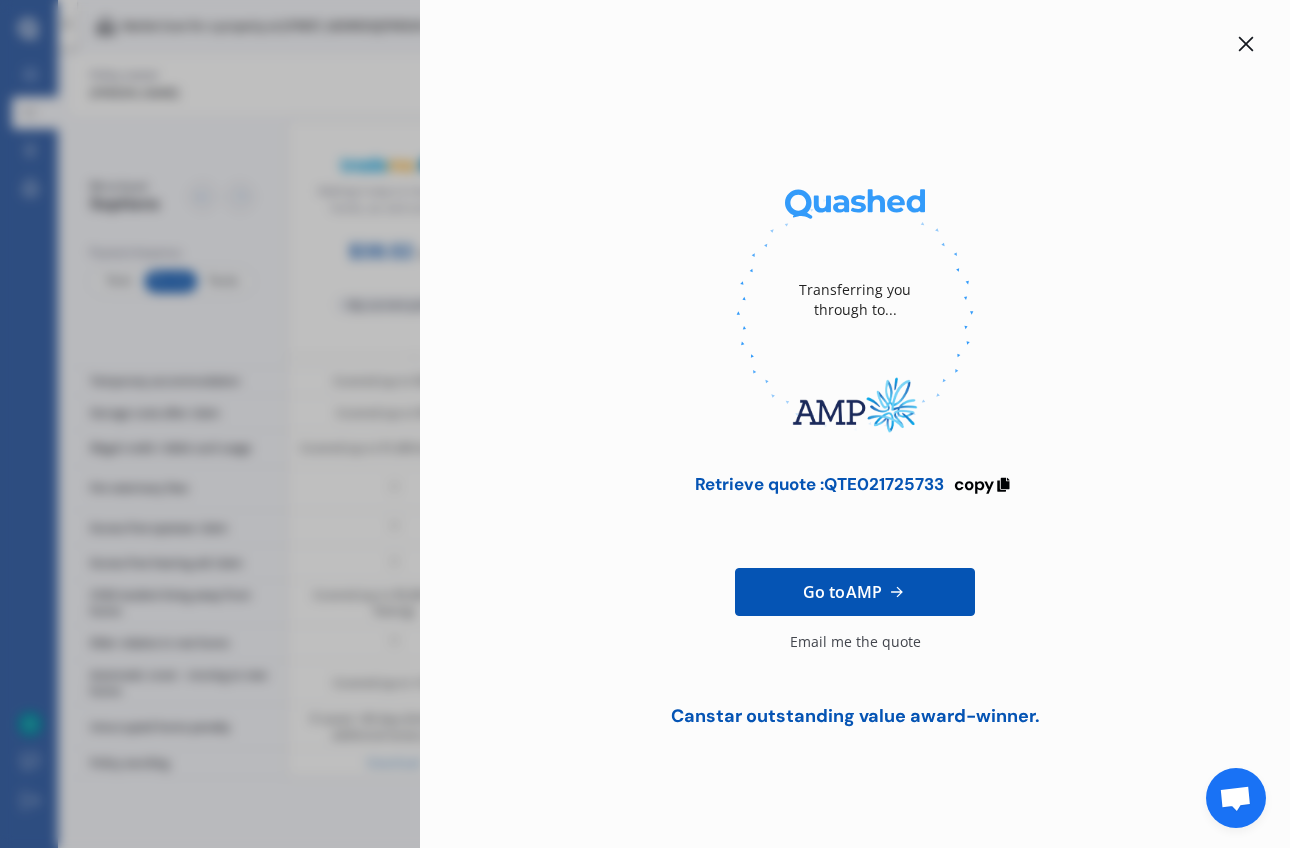click at bounding box center [1246, 44] 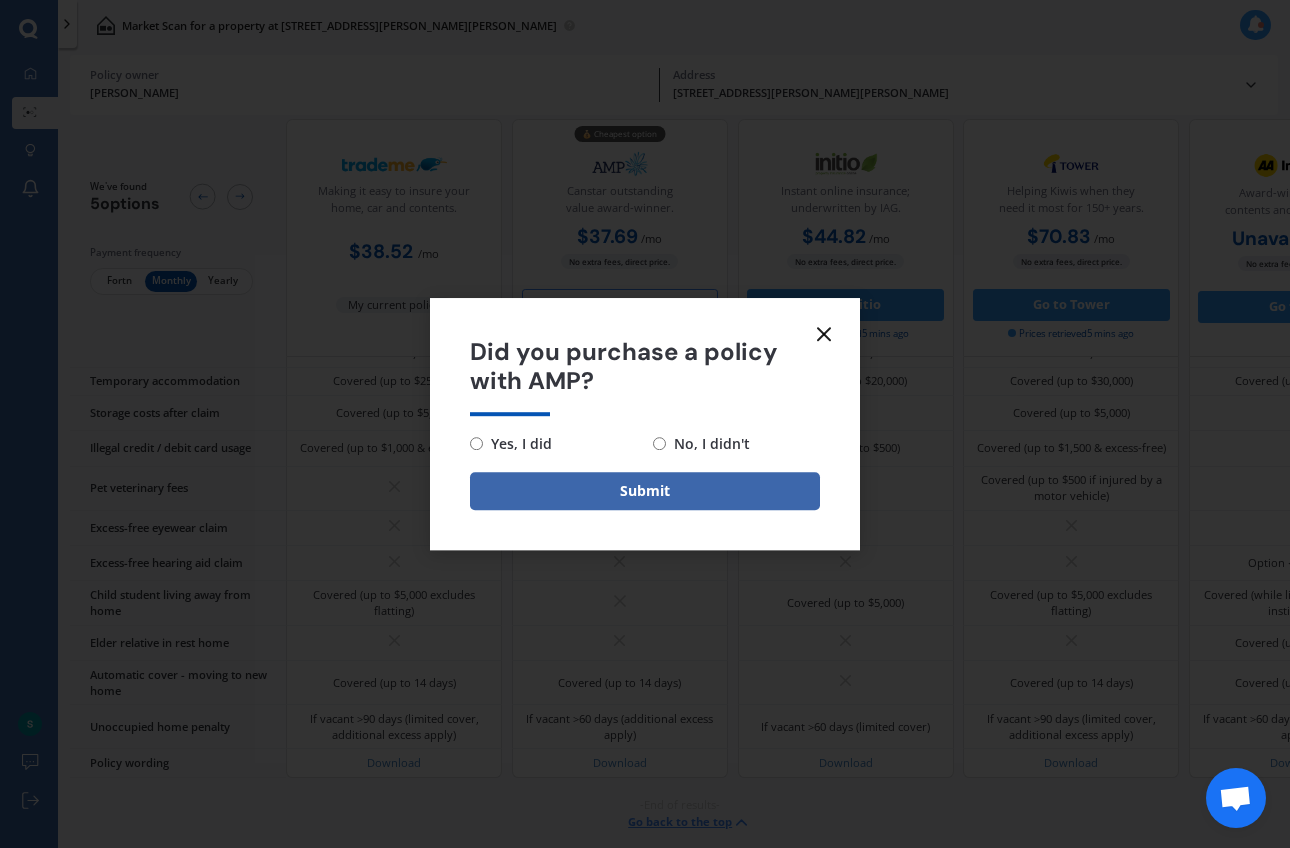 click 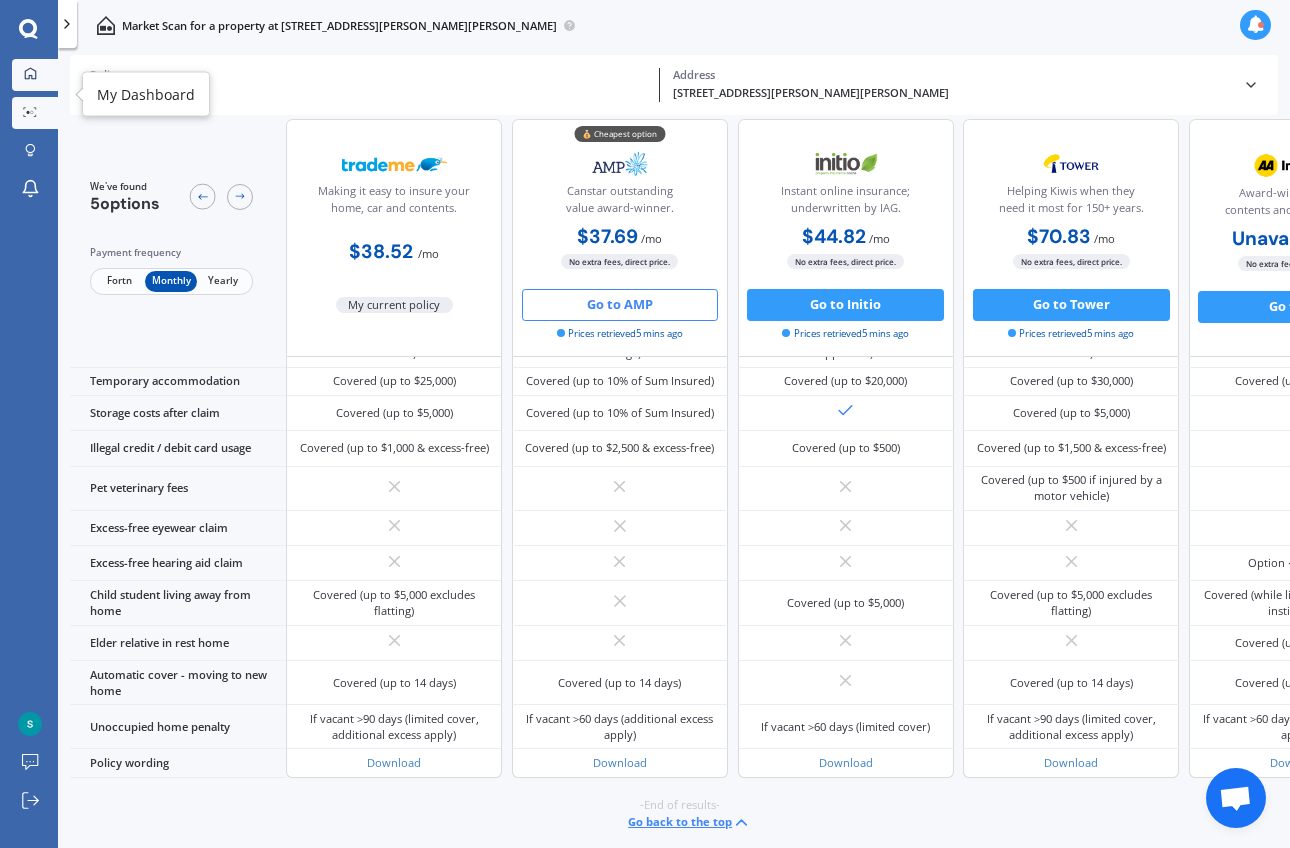 click 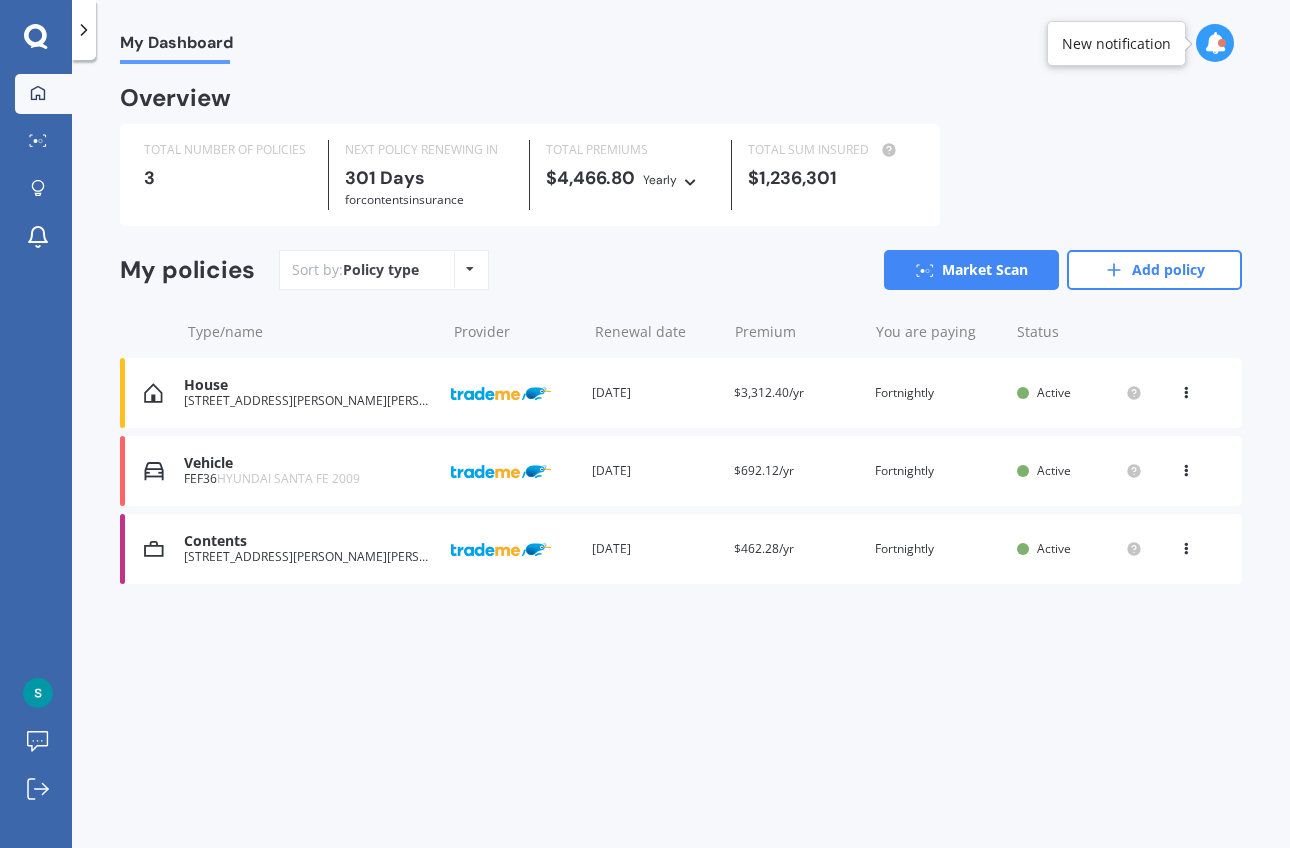 click on "House [STREET_ADDRESS][PERSON_NAME][PERSON_NAME] Provider Renewal date [DATE] Premium $3,312.40/yr You are paying Fortnightly Status Active View option View policy Delete" at bounding box center (681, 393) 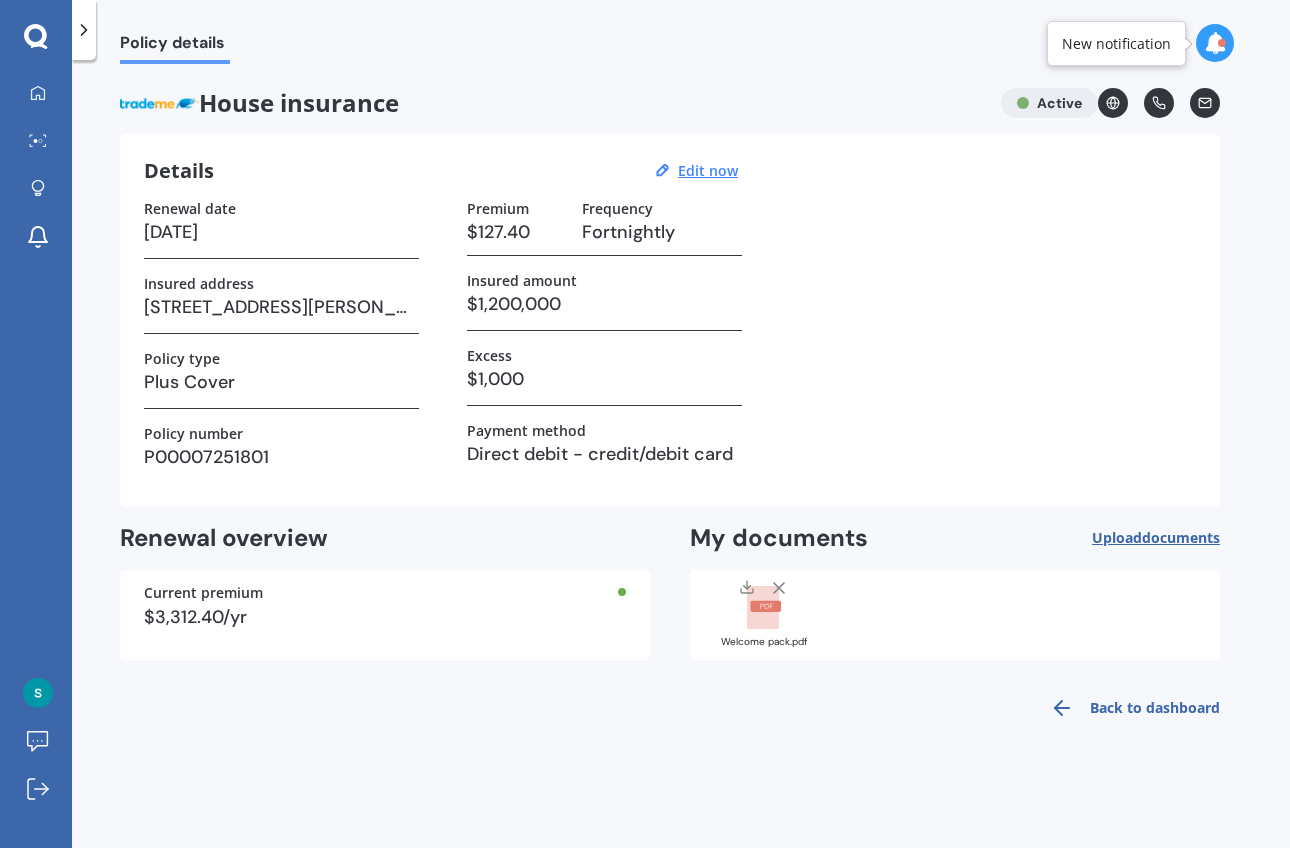 click 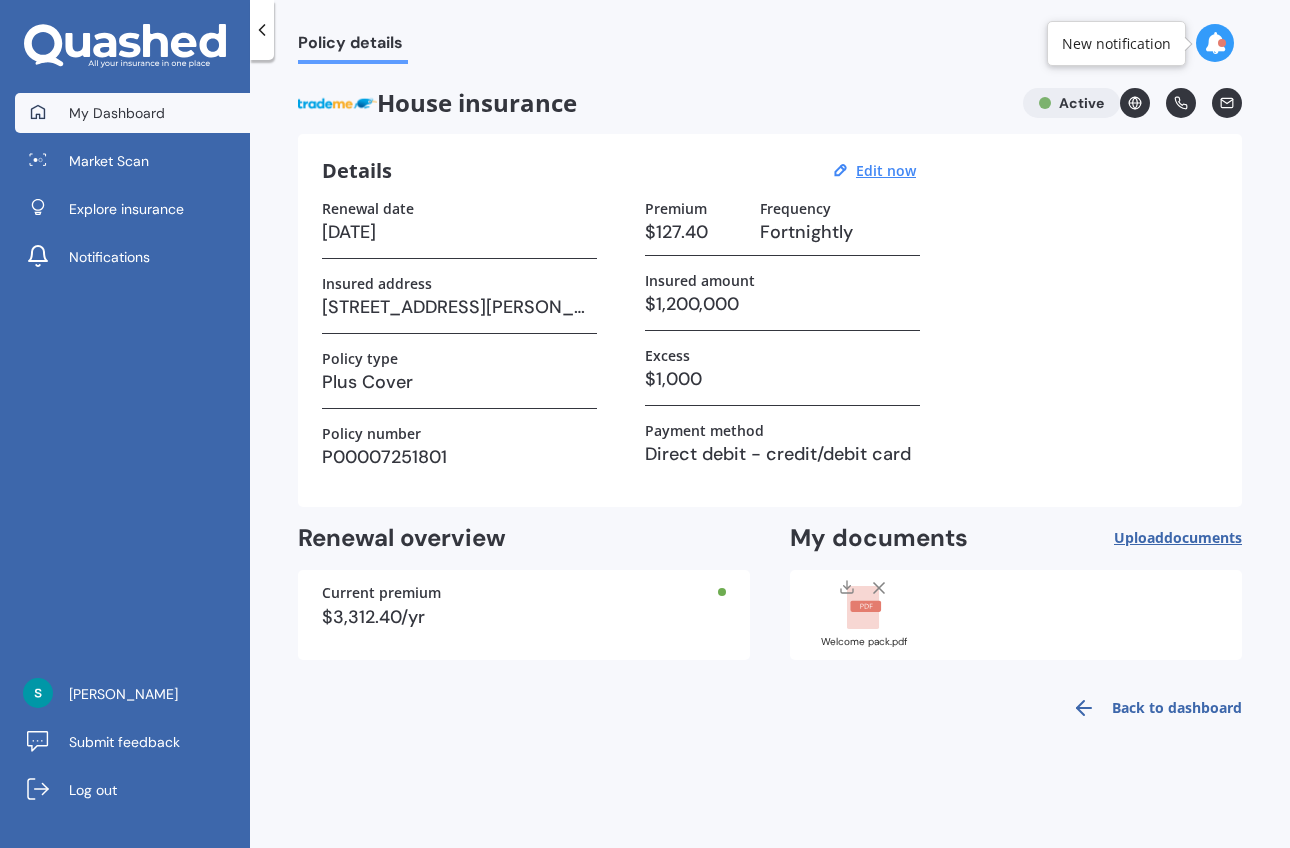 click on "My Dashboard" at bounding box center (132, 113) 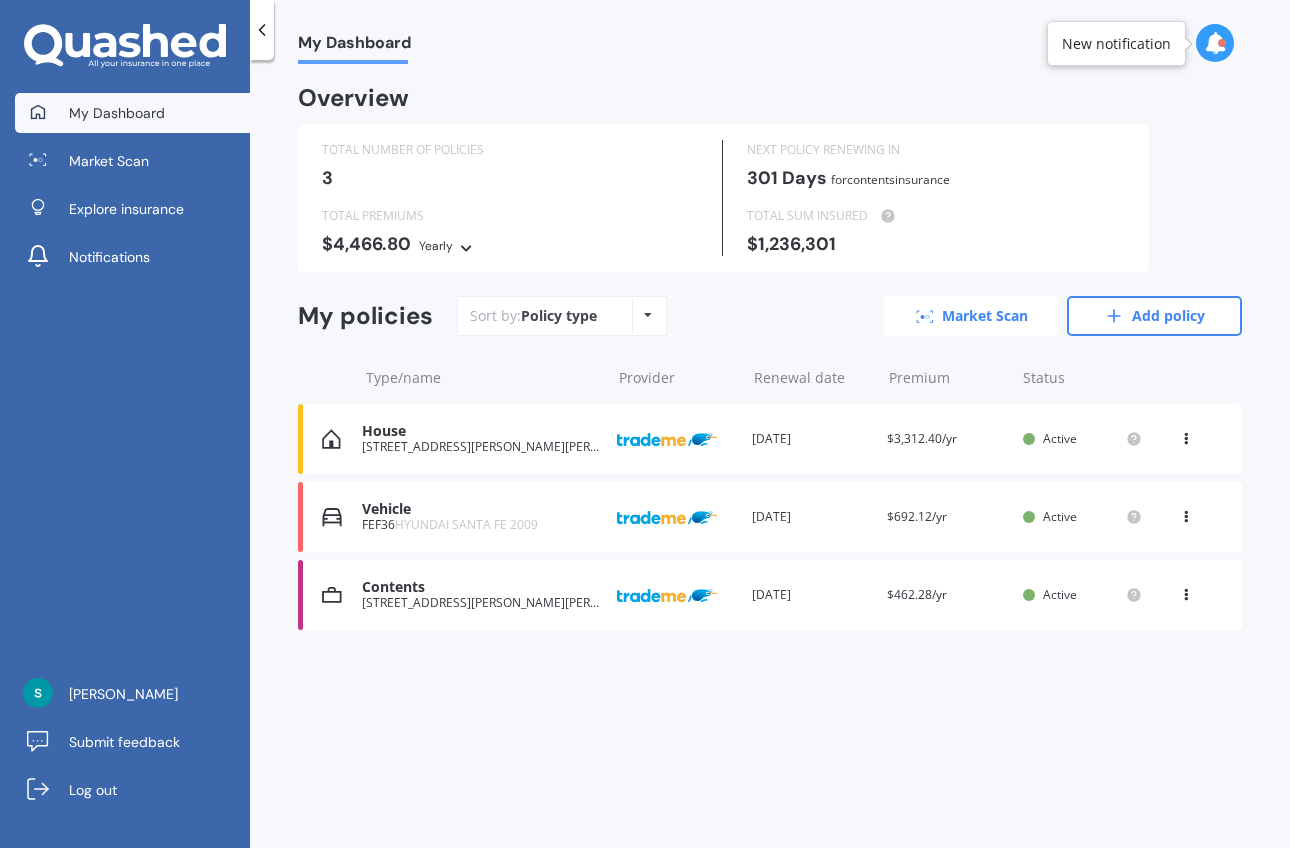 click on "Market Scan" at bounding box center (971, 316) 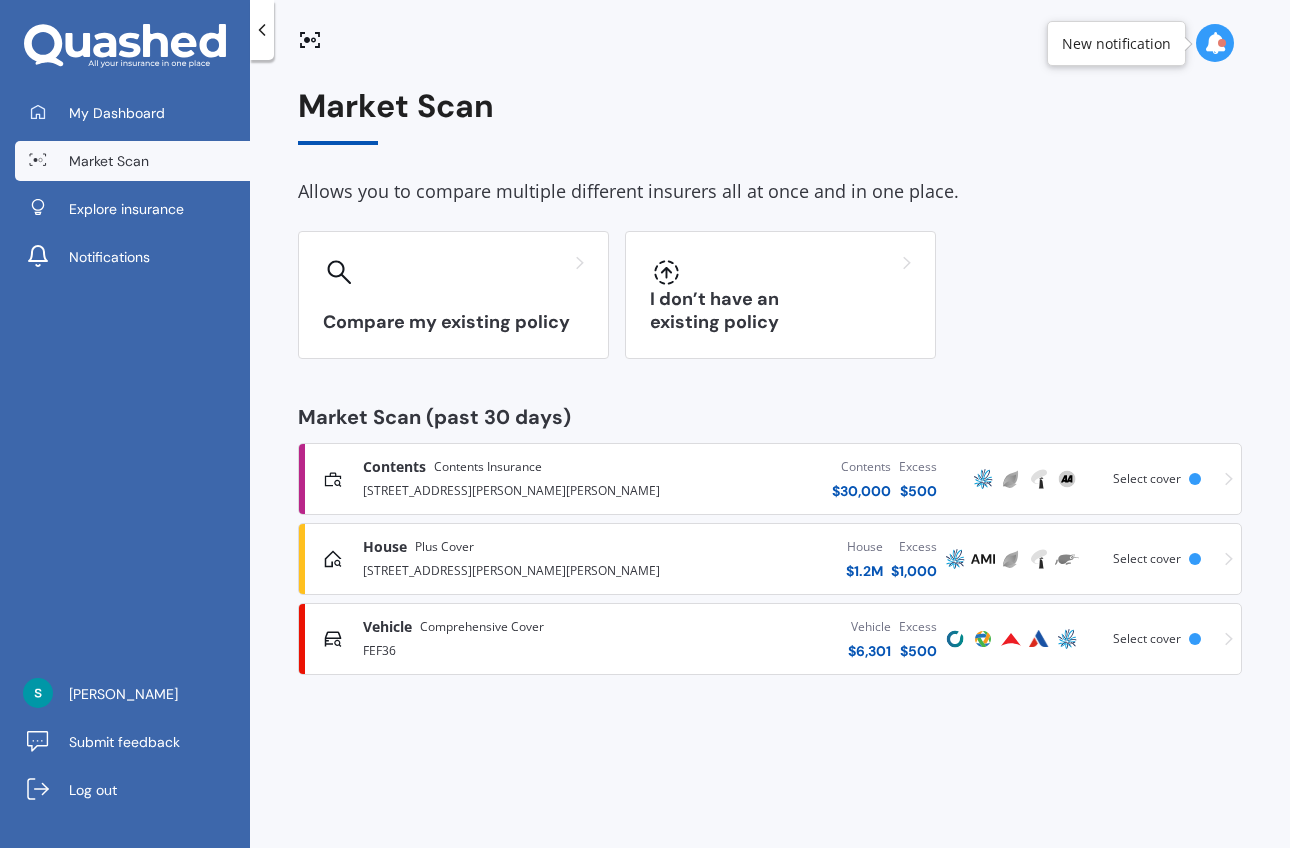 click on "Select cover" at bounding box center (1147, 558) 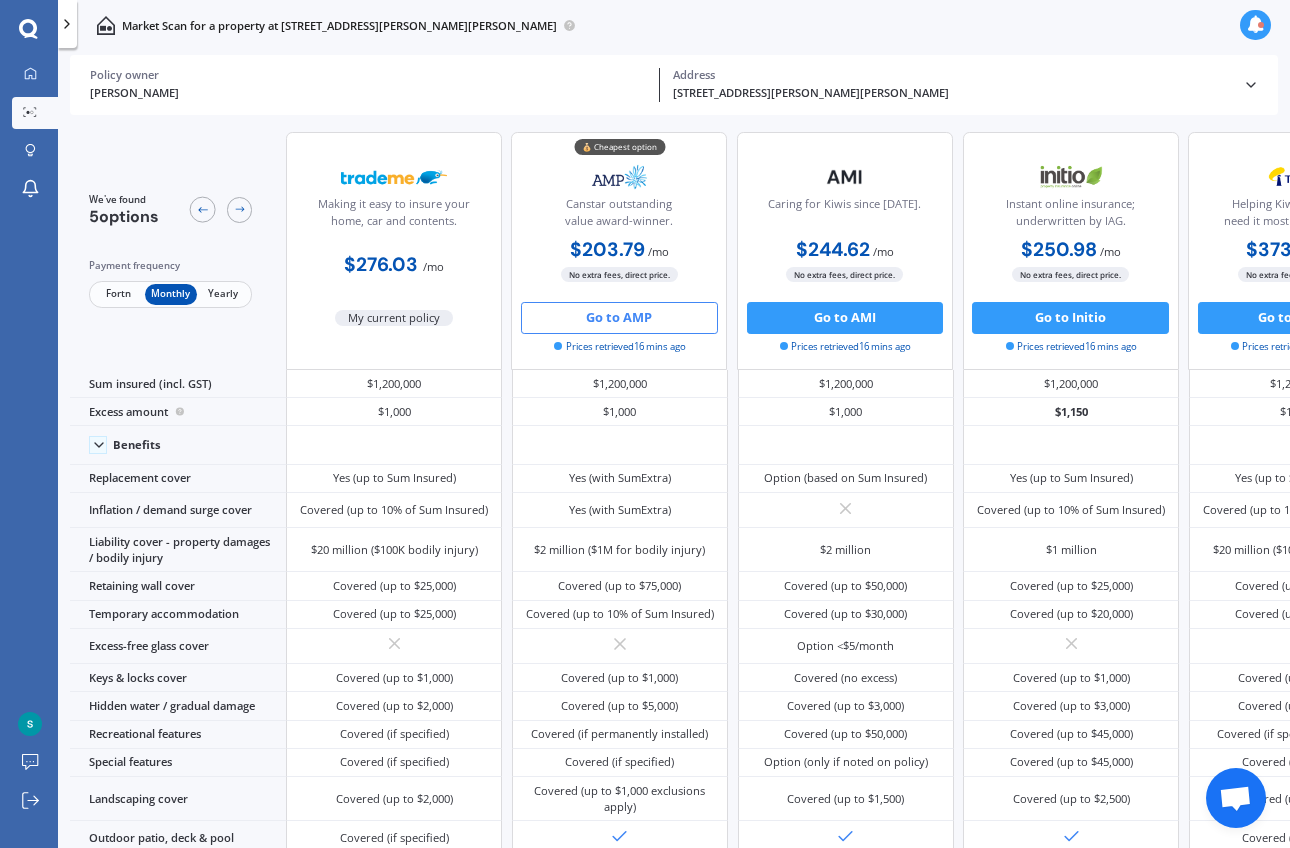 click on "Fortn Monthly Yearly" at bounding box center (171, 295) 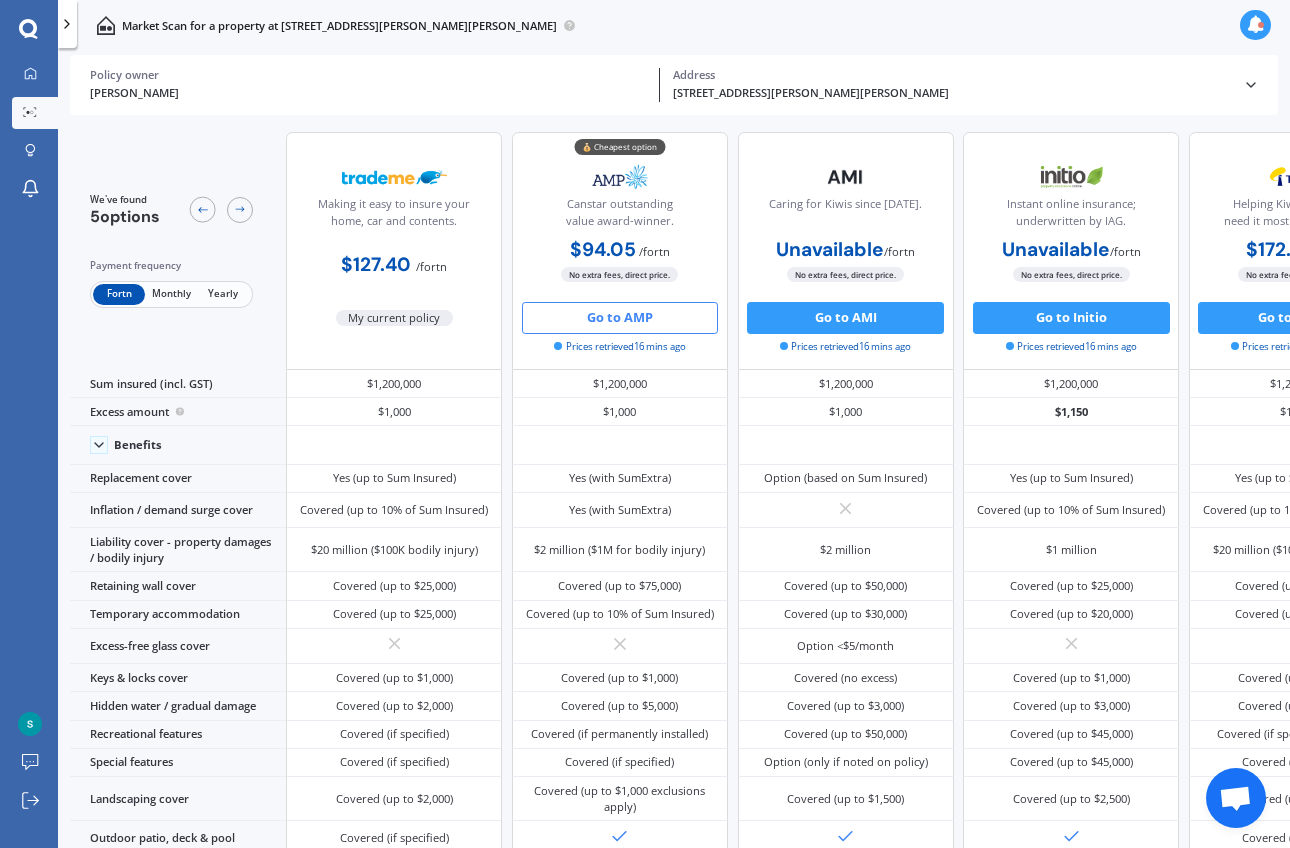 click on "Yearly" at bounding box center [223, 294] 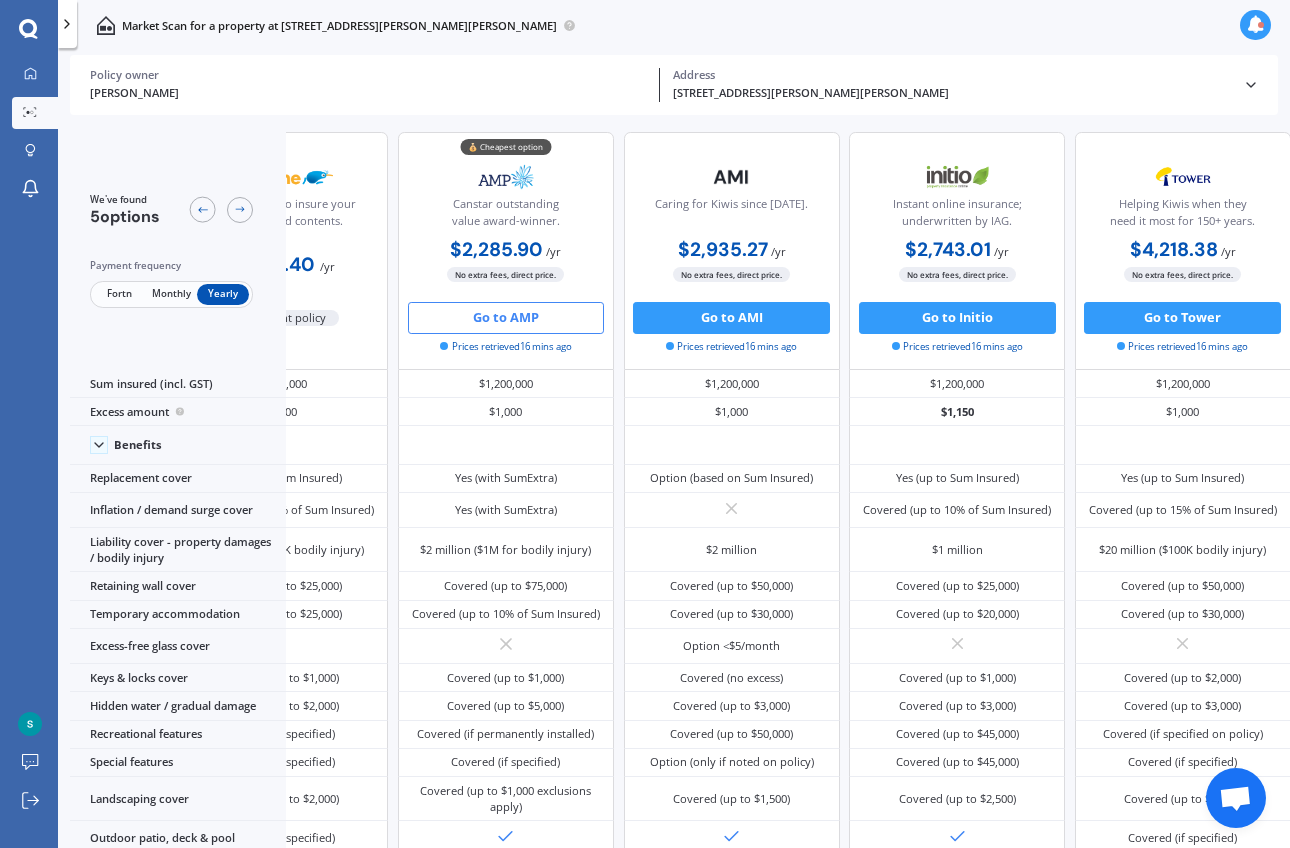 scroll, scrollTop: 0, scrollLeft: 152, axis: horizontal 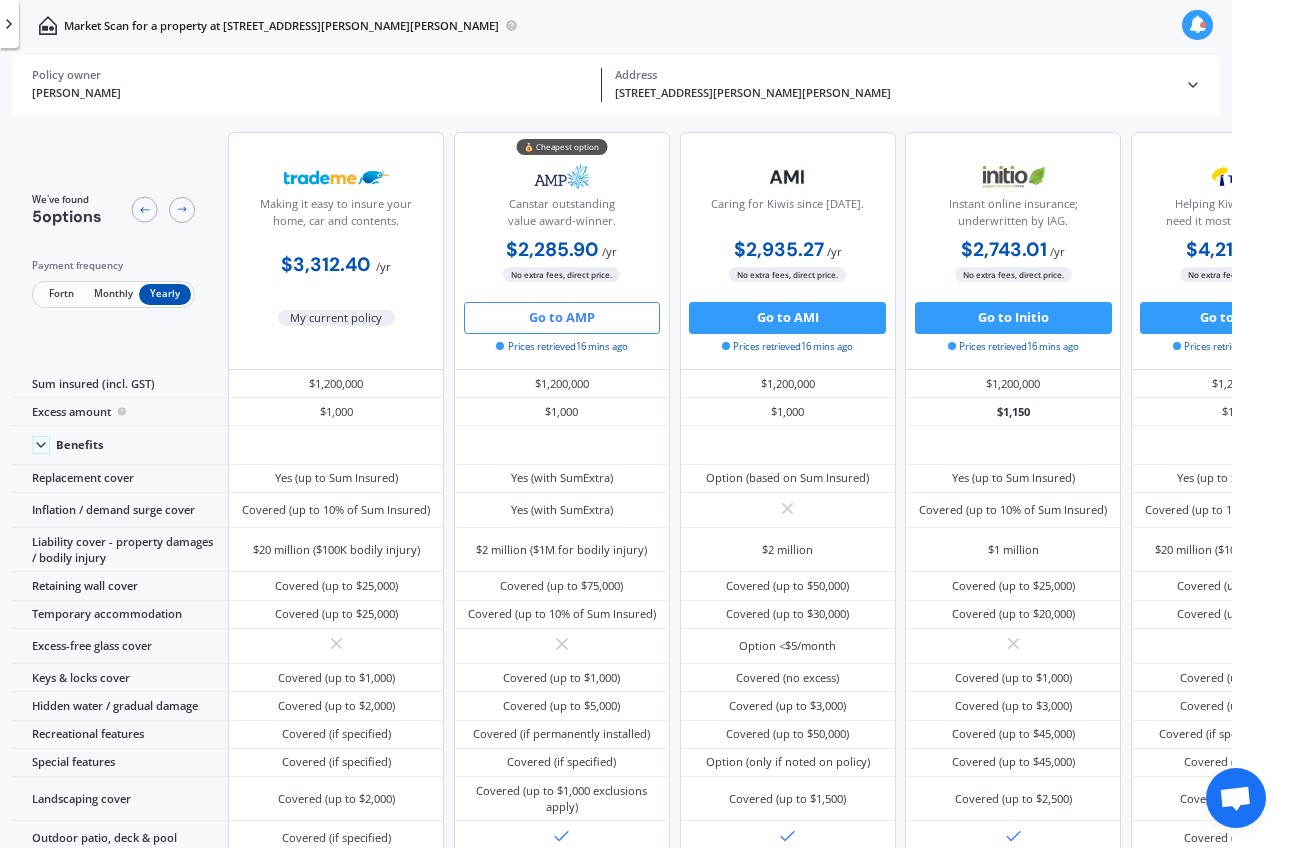click on "Fortn" at bounding box center [61, 294] 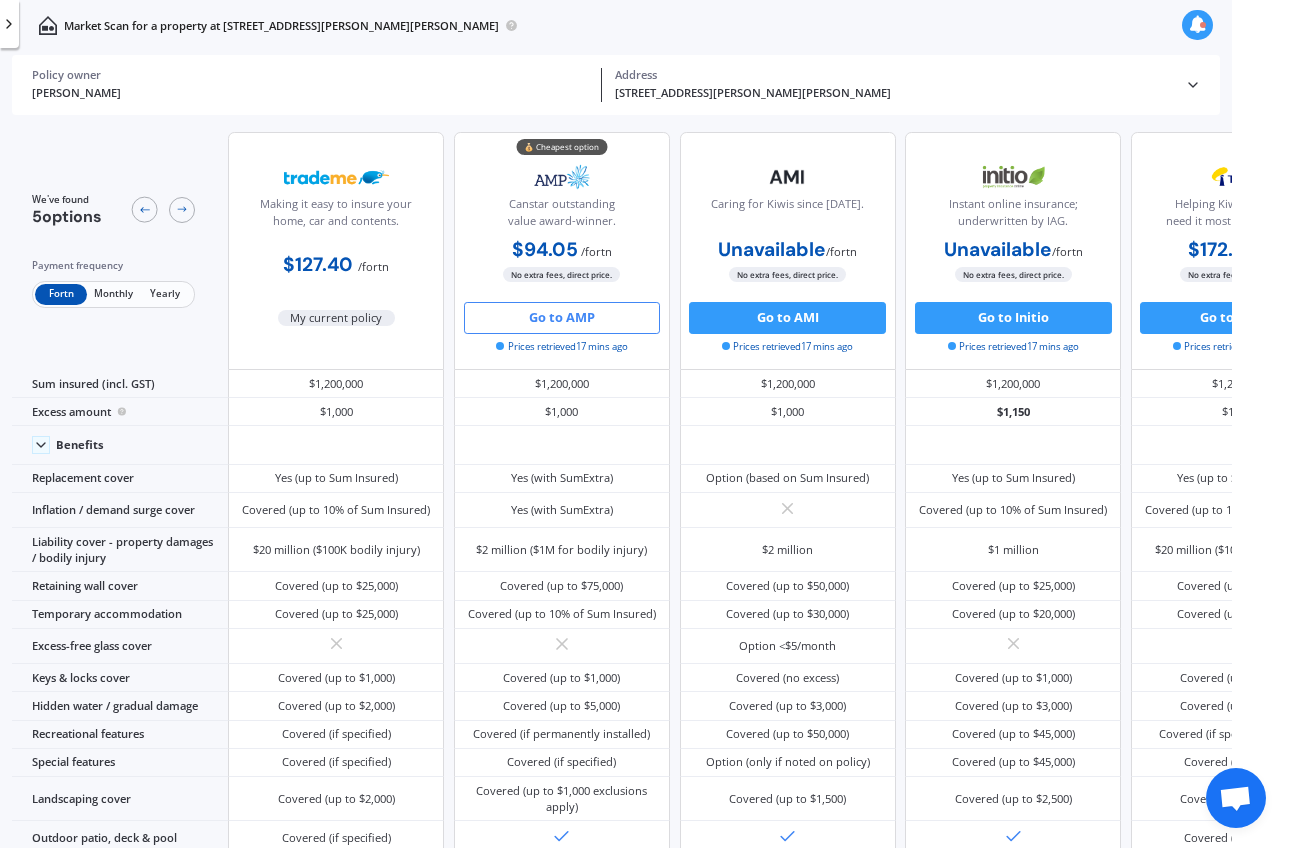 click at bounding box center (47, 25) 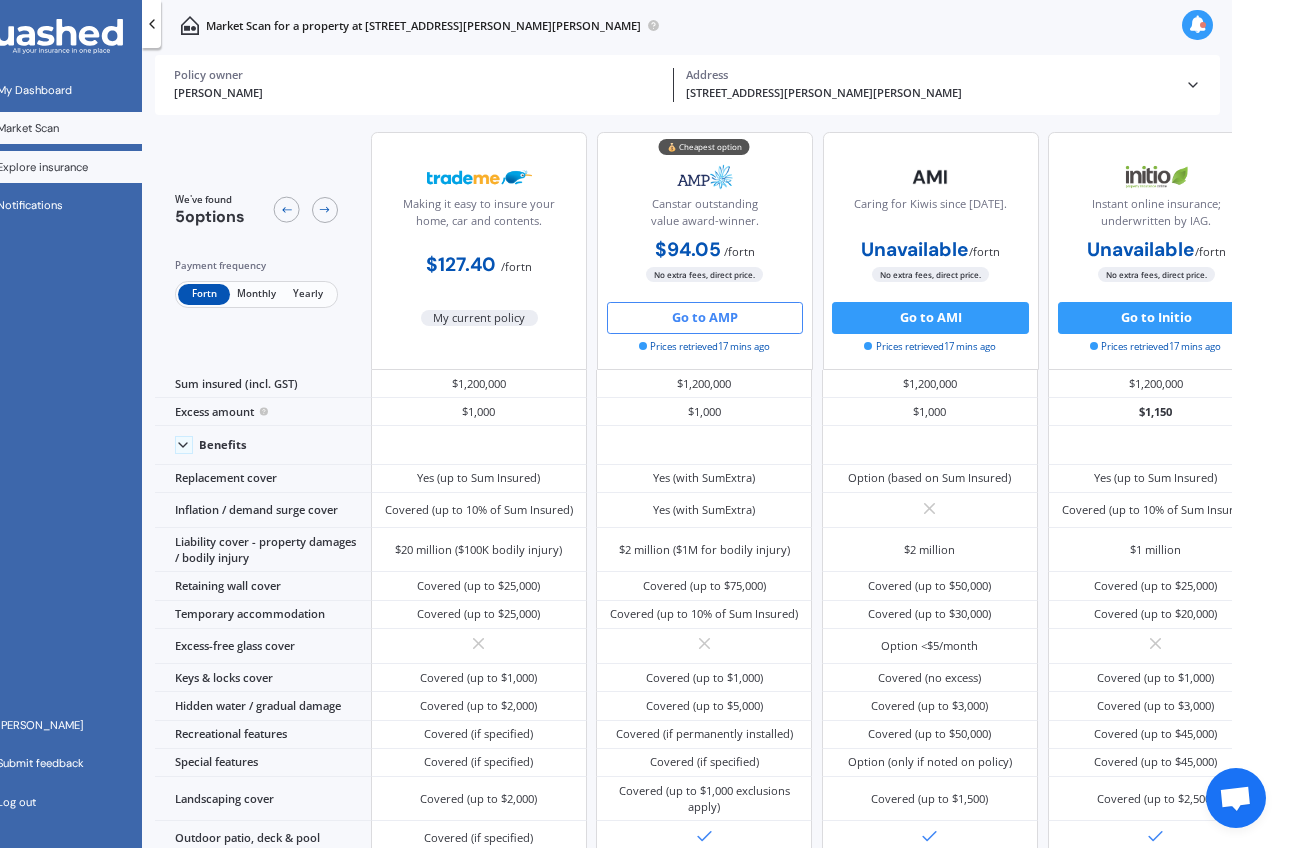 click on "Explore insurance" at bounding box center (42, 167) 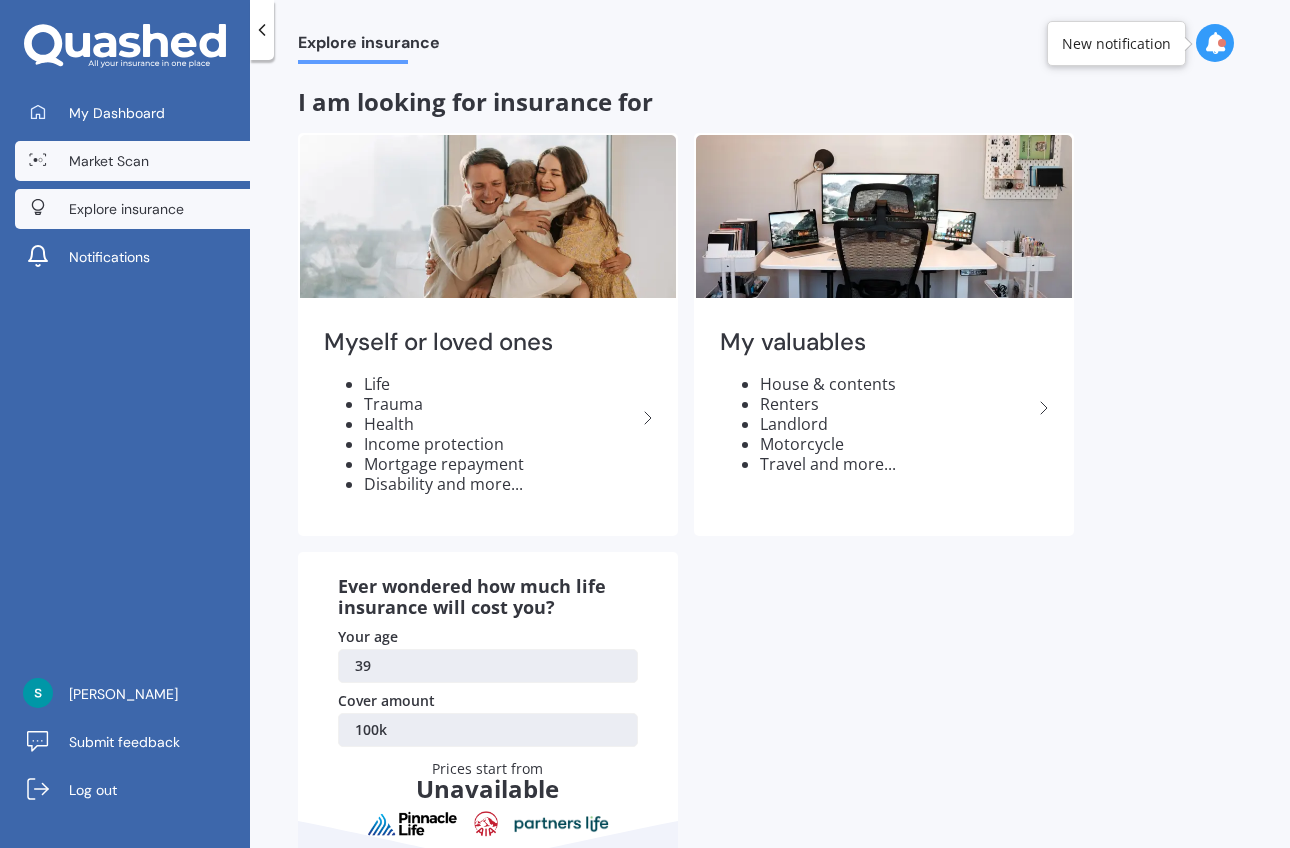 scroll, scrollTop: 0, scrollLeft: 0, axis: both 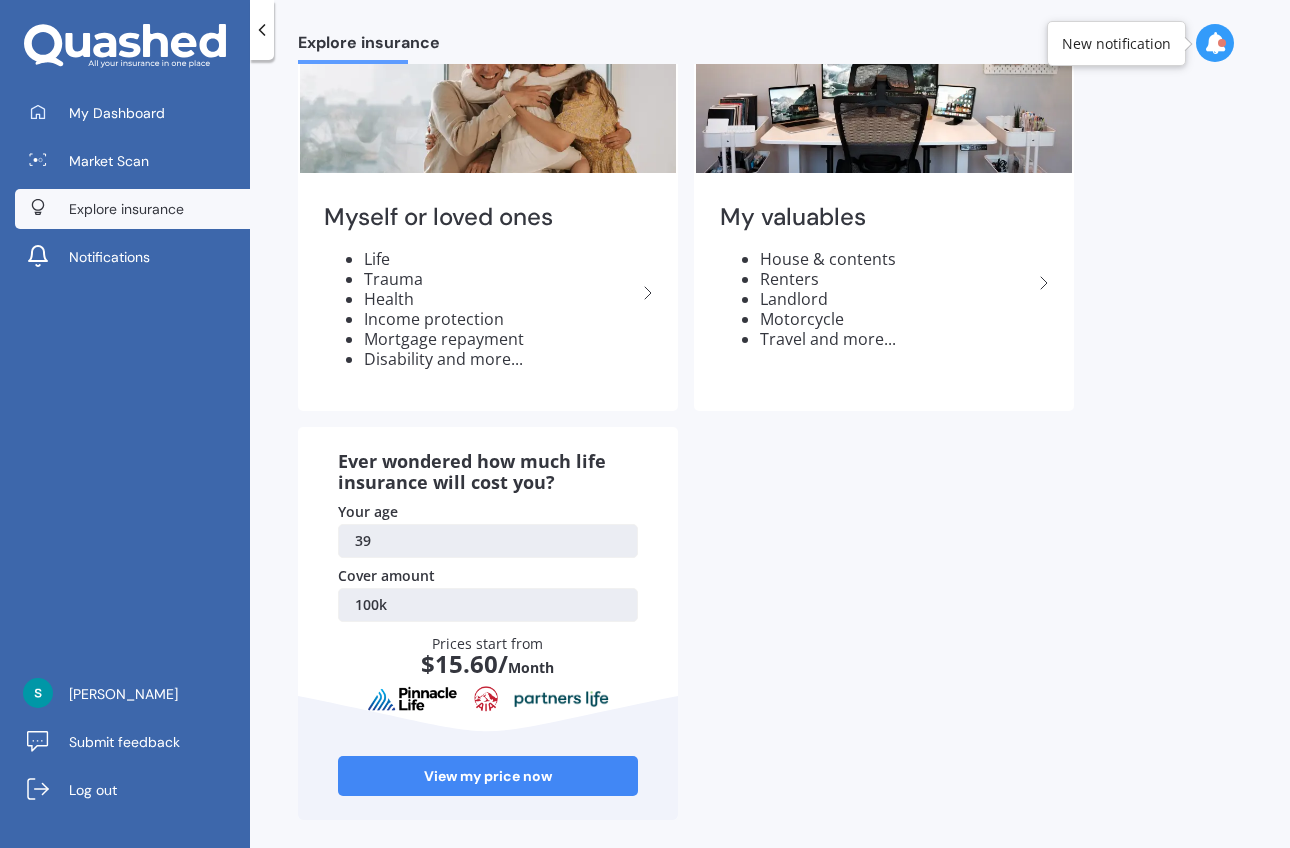click on "39" at bounding box center (488, 541) 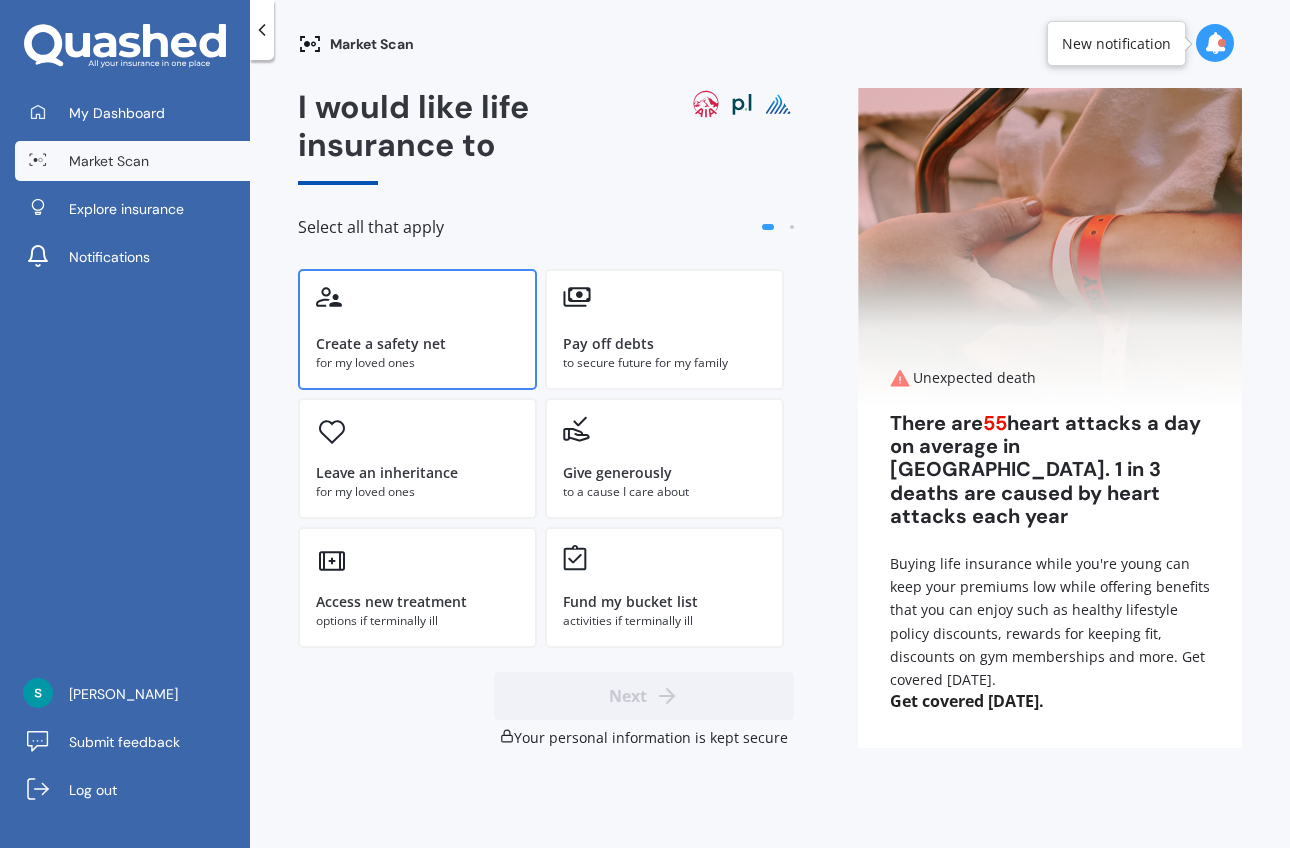 click on "Create a safety net for my loved ones" at bounding box center [417, 329] 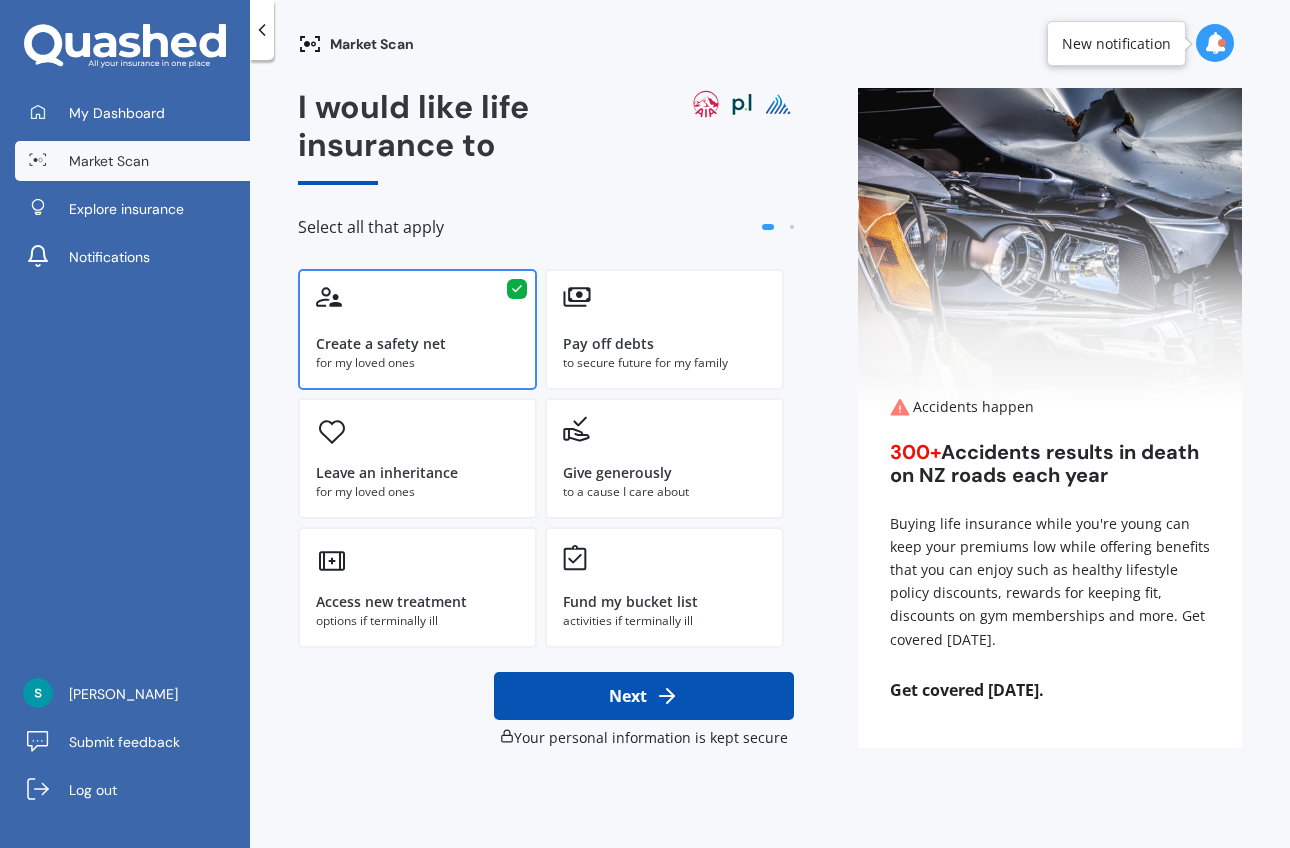 click on "Next" at bounding box center (644, 696) 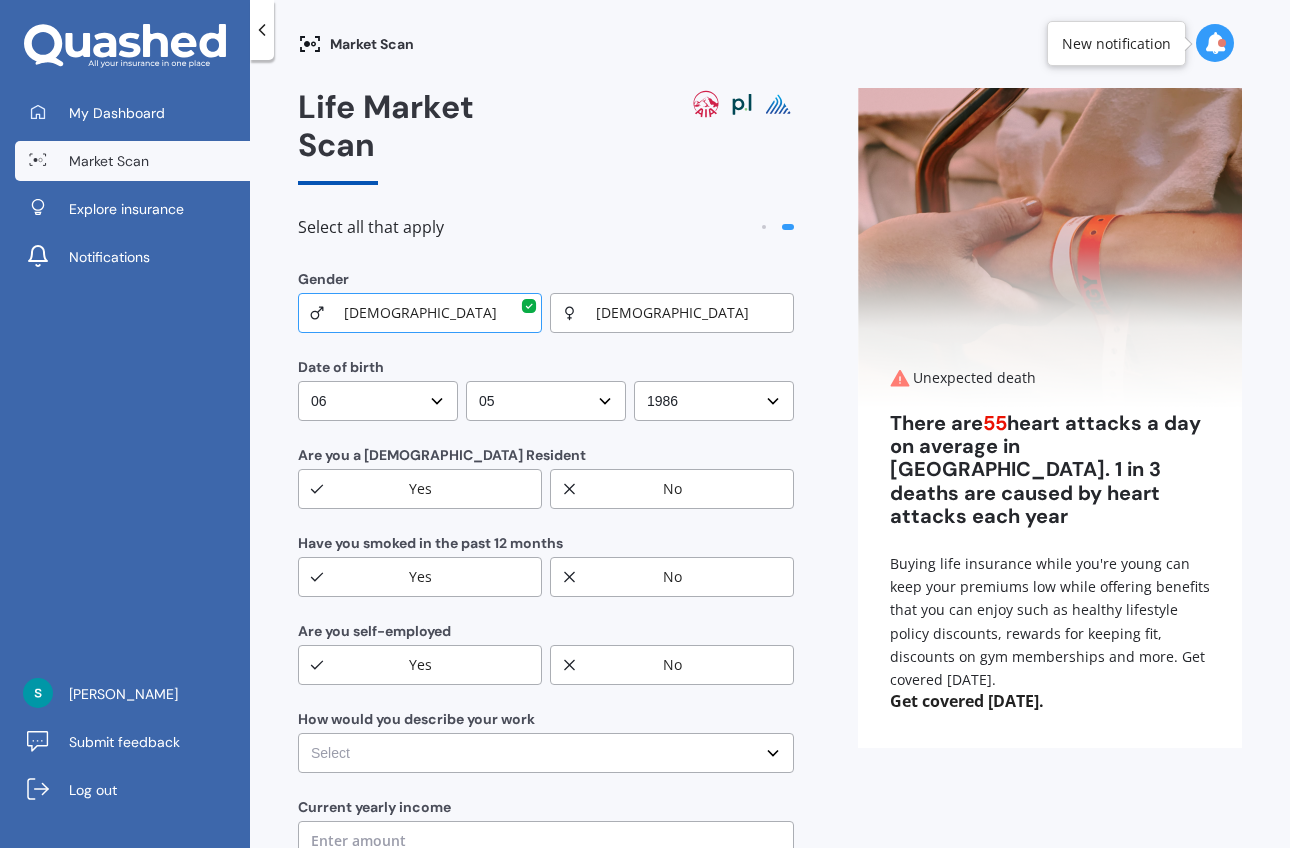 click on "No" at bounding box center [672, 577] 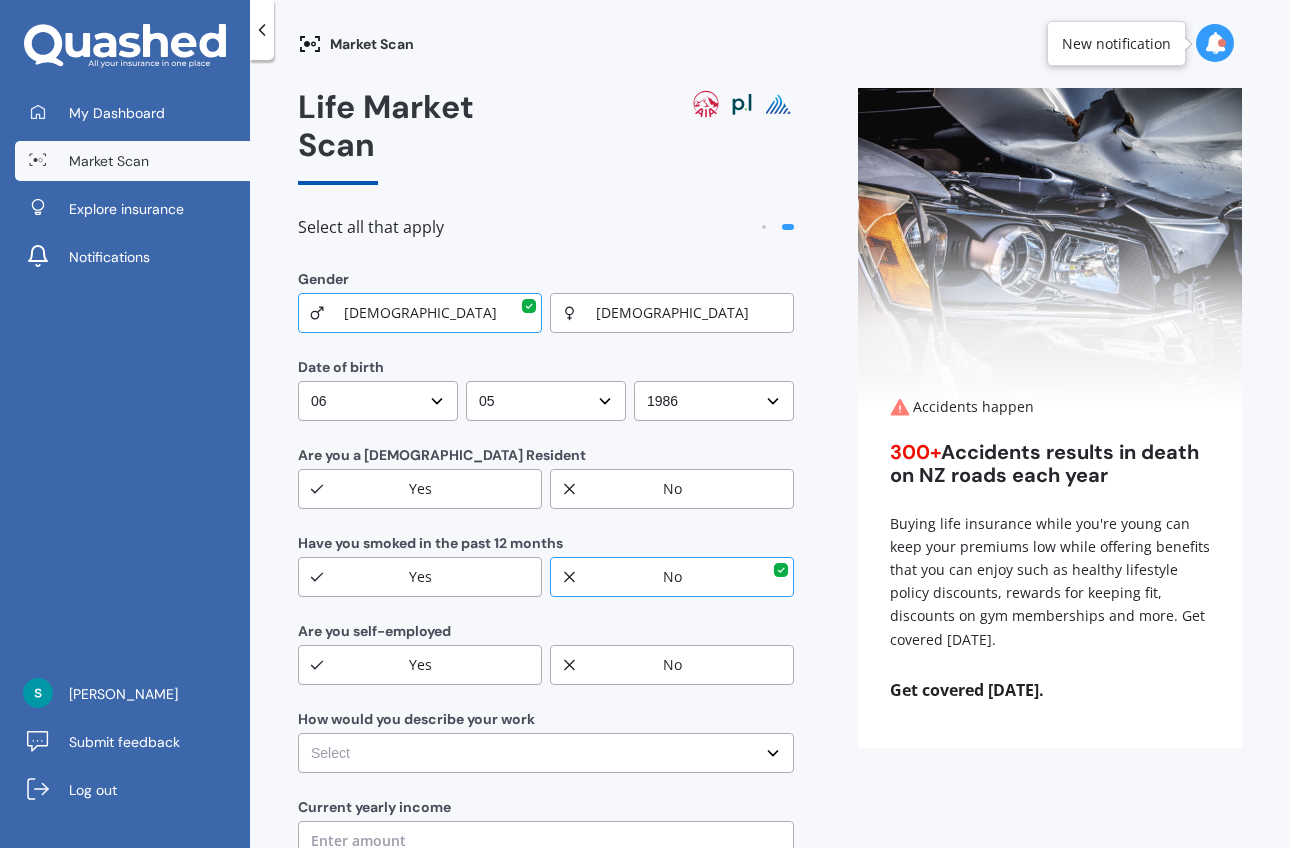 click on "Yes" at bounding box center [420, 489] 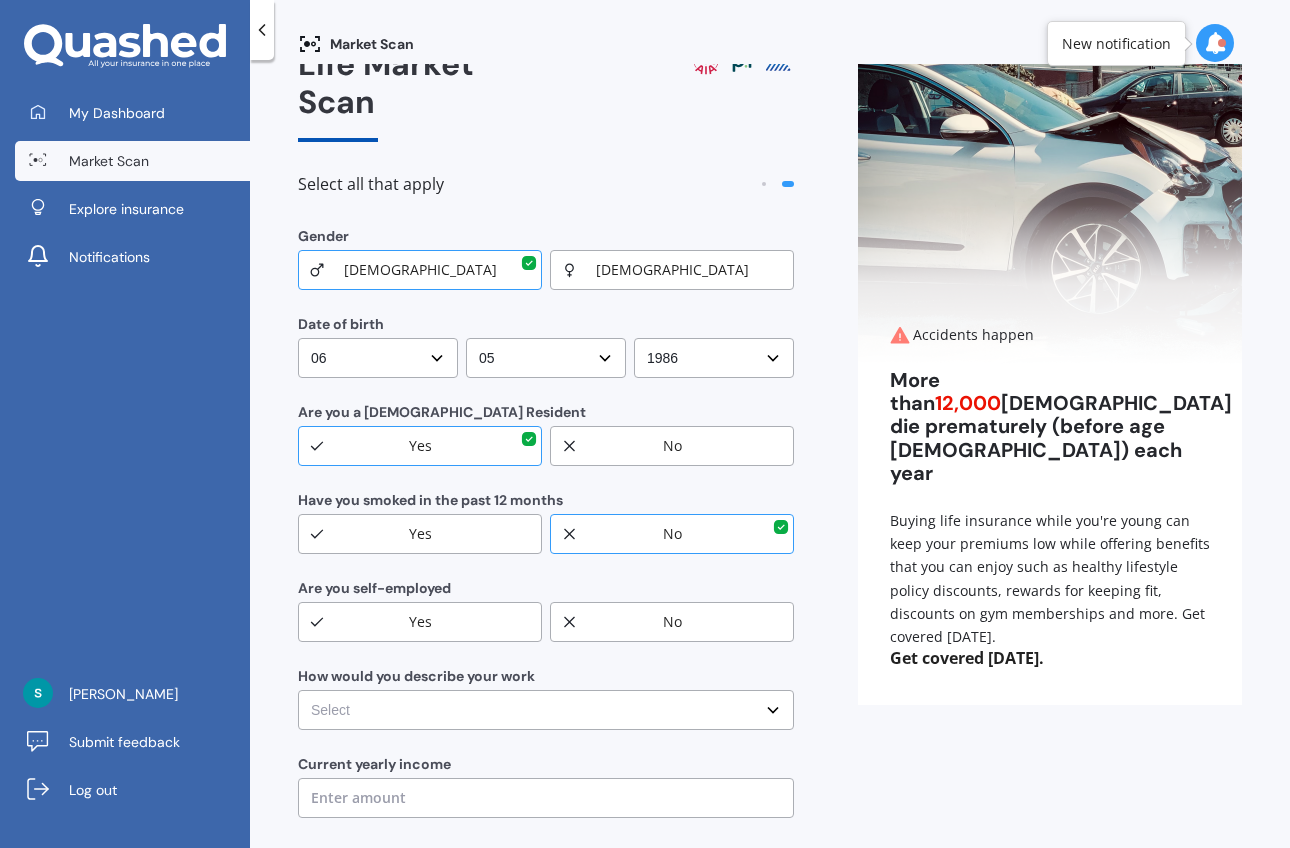scroll, scrollTop: 52, scrollLeft: 0, axis: vertical 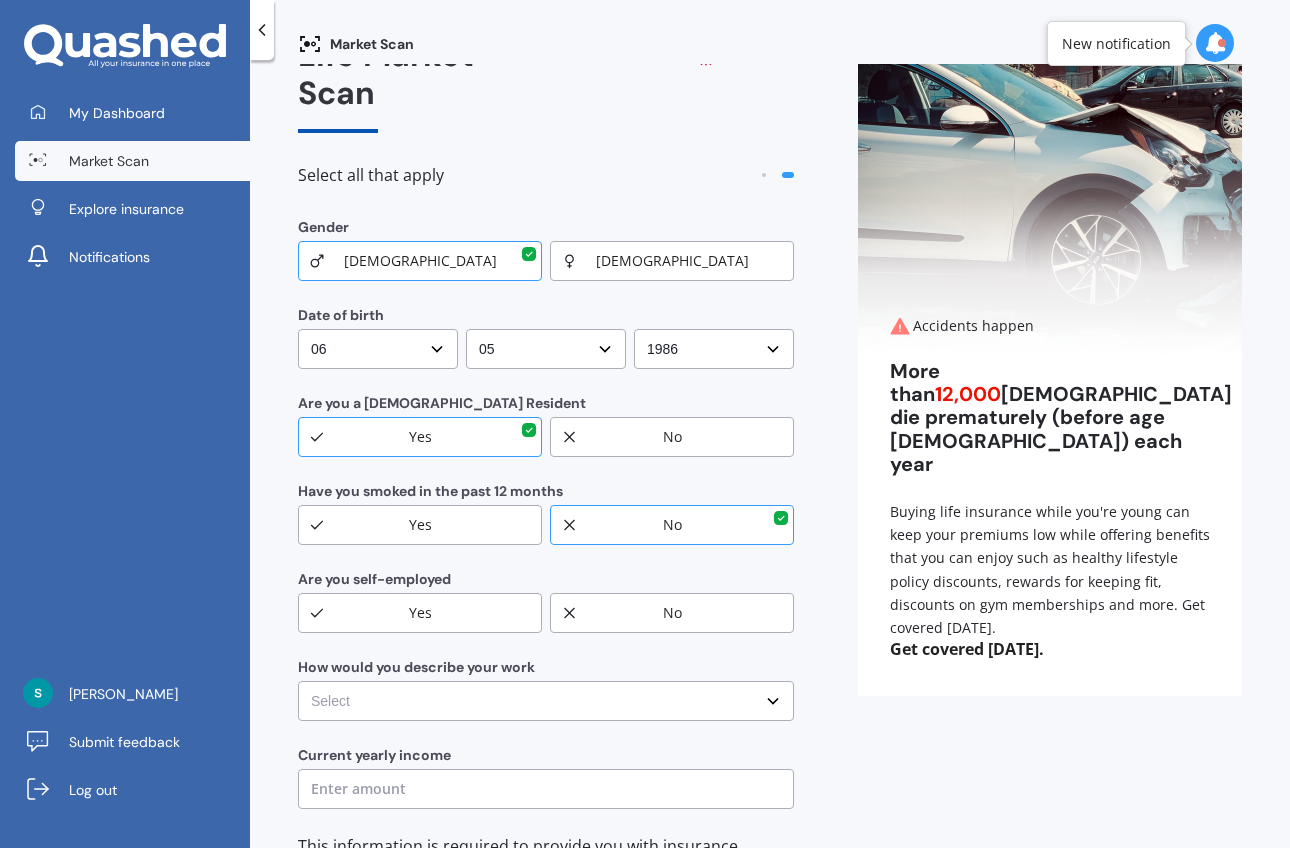 click on "No" at bounding box center (672, 613) 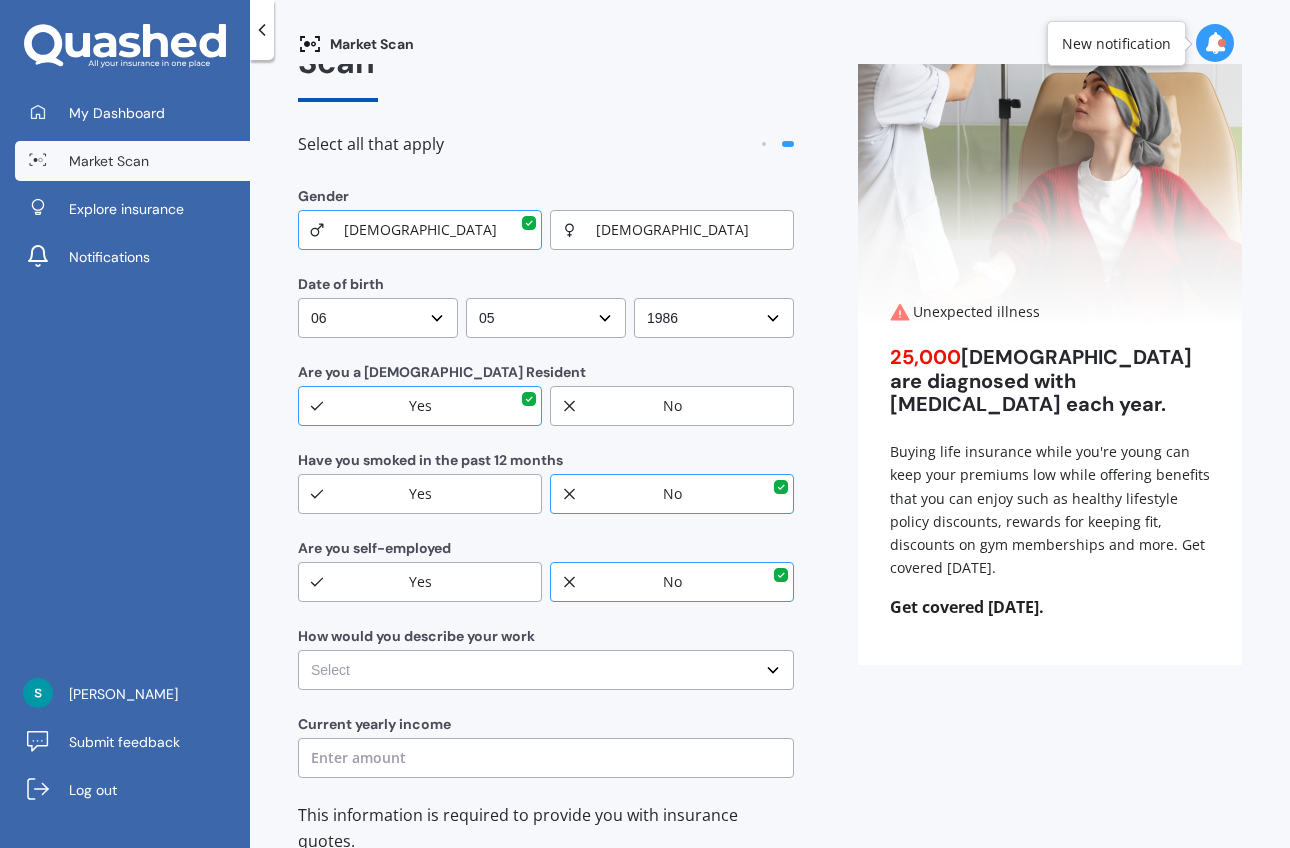scroll, scrollTop: 129, scrollLeft: 0, axis: vertical 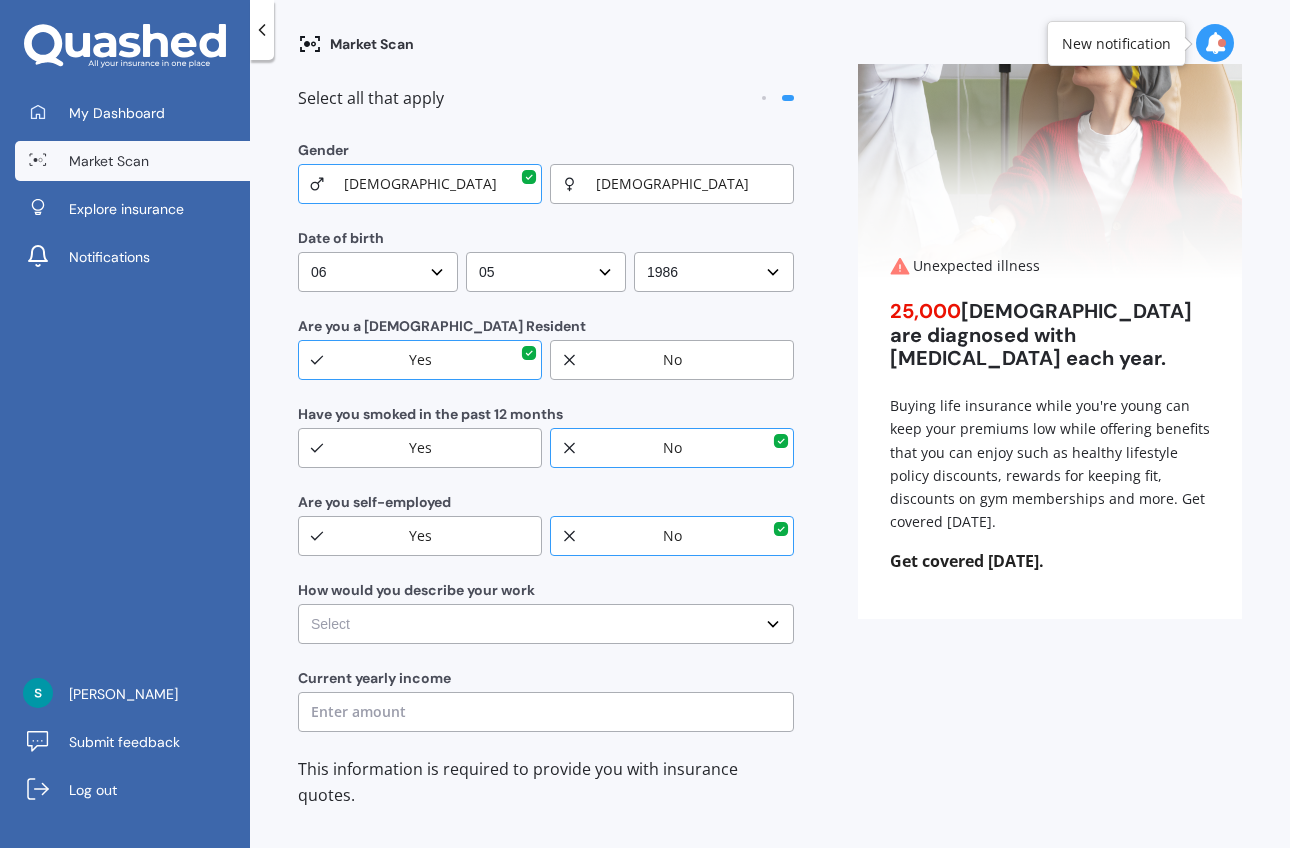select on "Light manual work e.g. plumber, nurse, hairdresser" 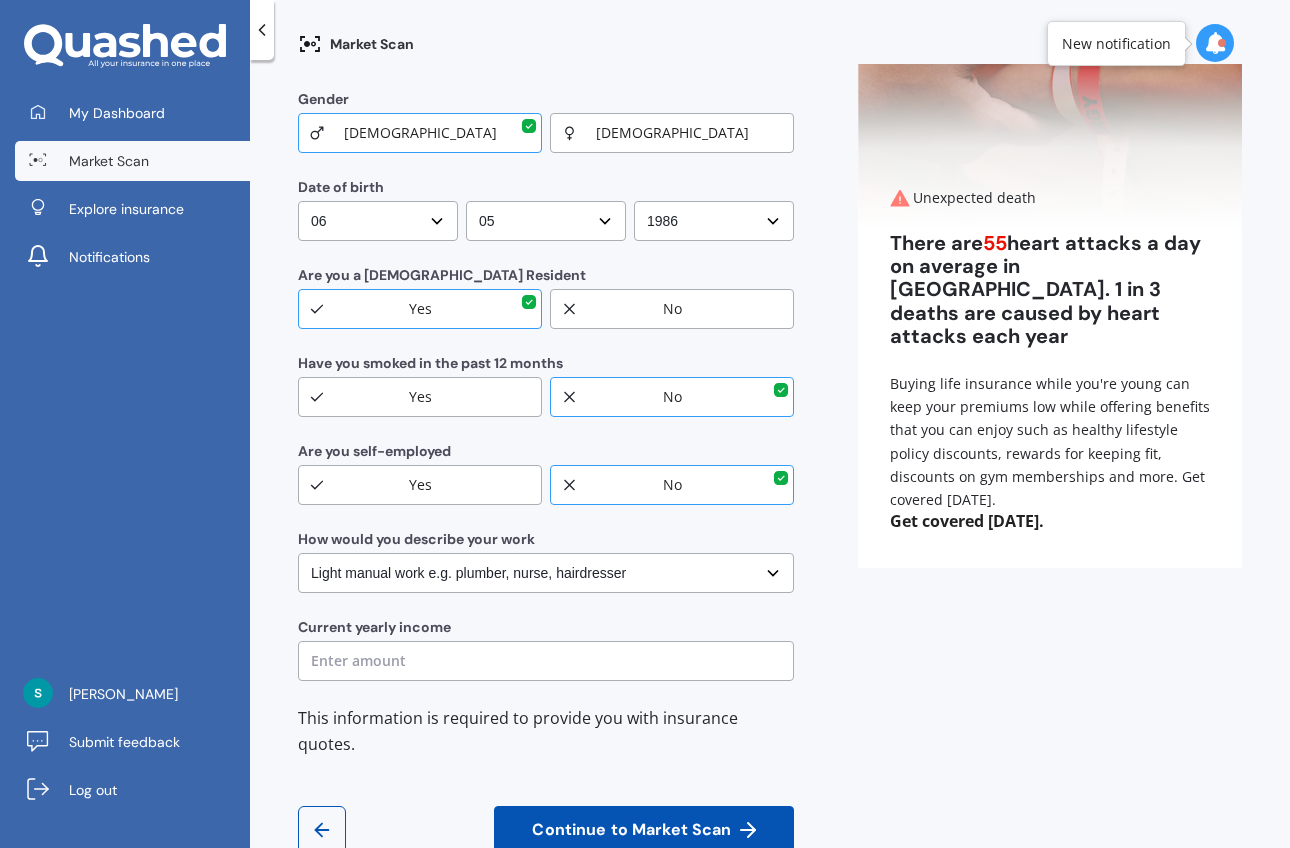 scroll, scrollTop: 196, scrollLeft: 0, axis: vertical 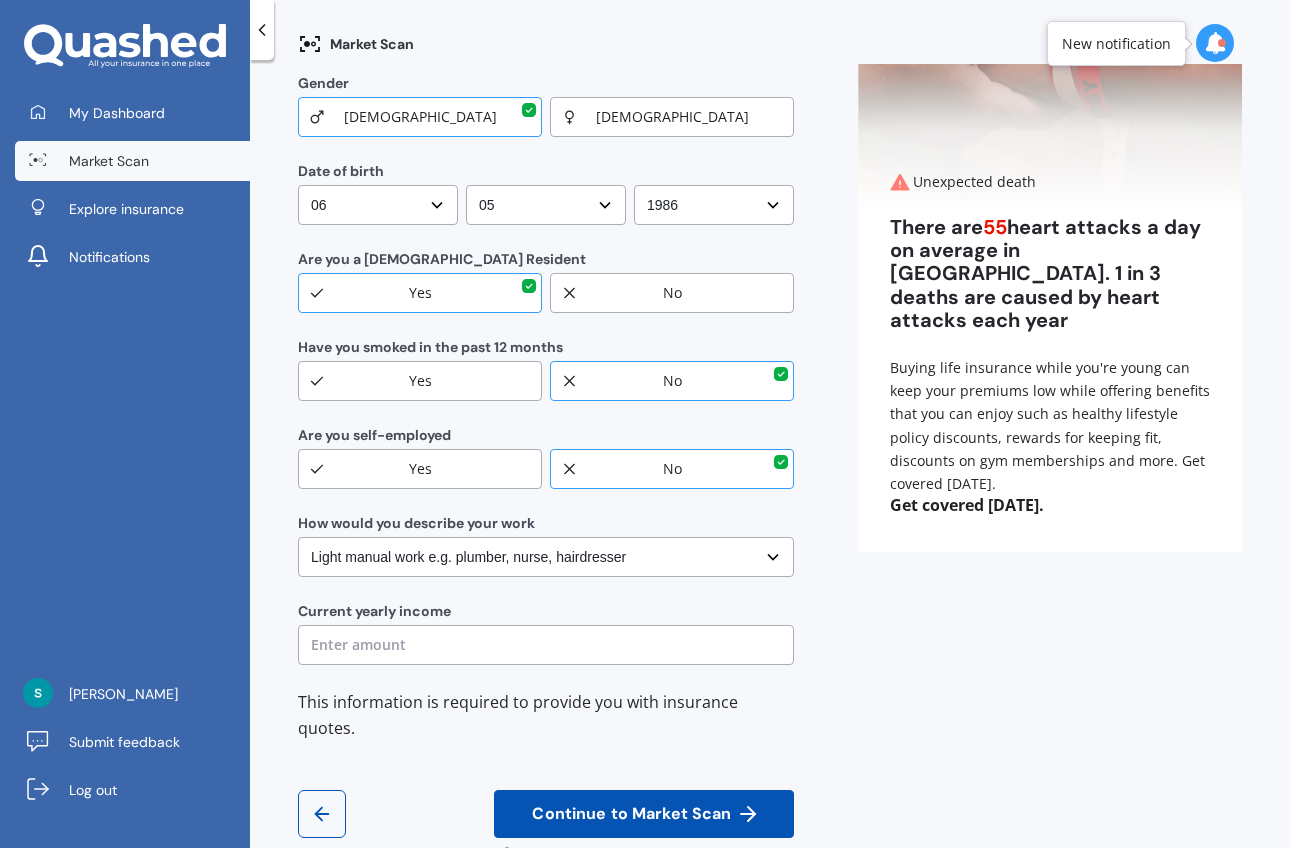 click at bounding box center [546, 645] 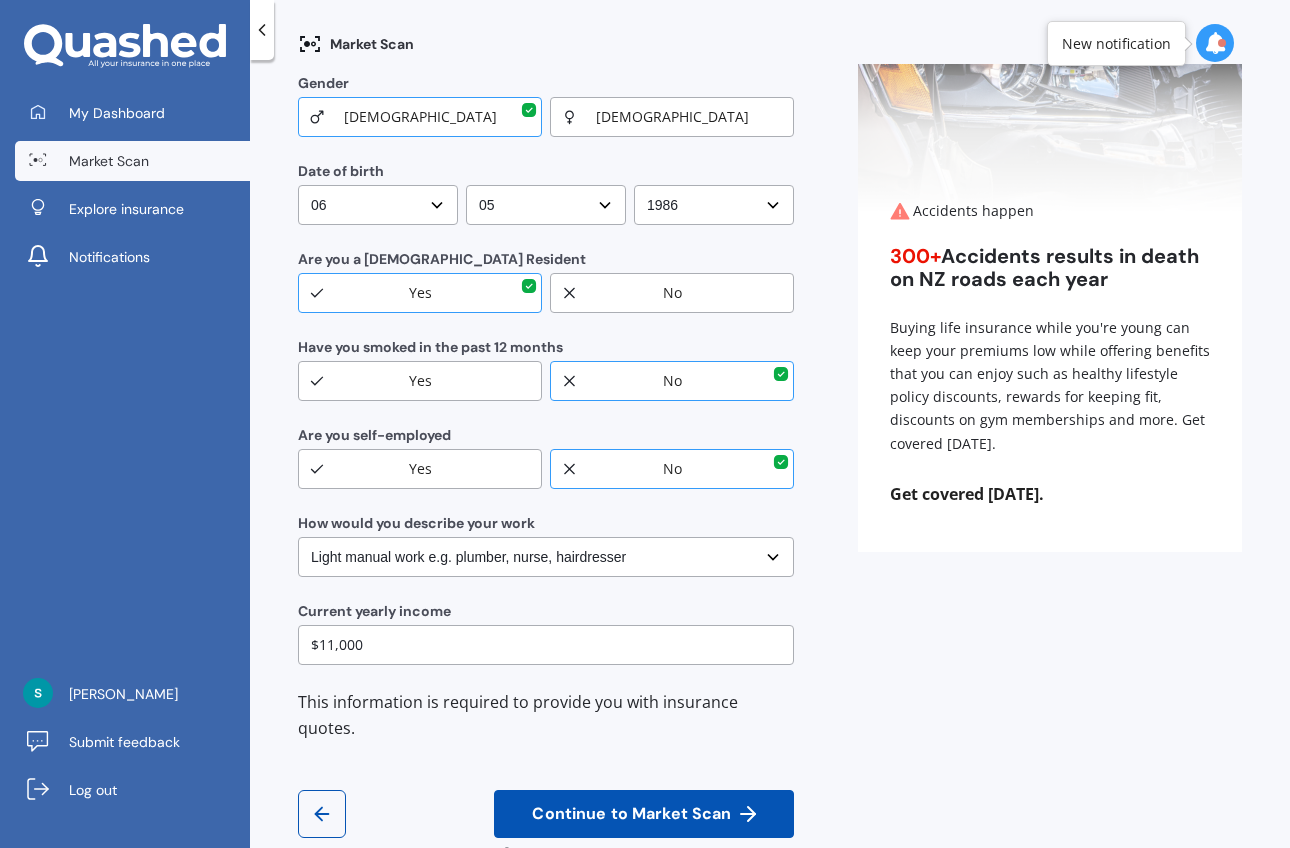 type on "$110,000" 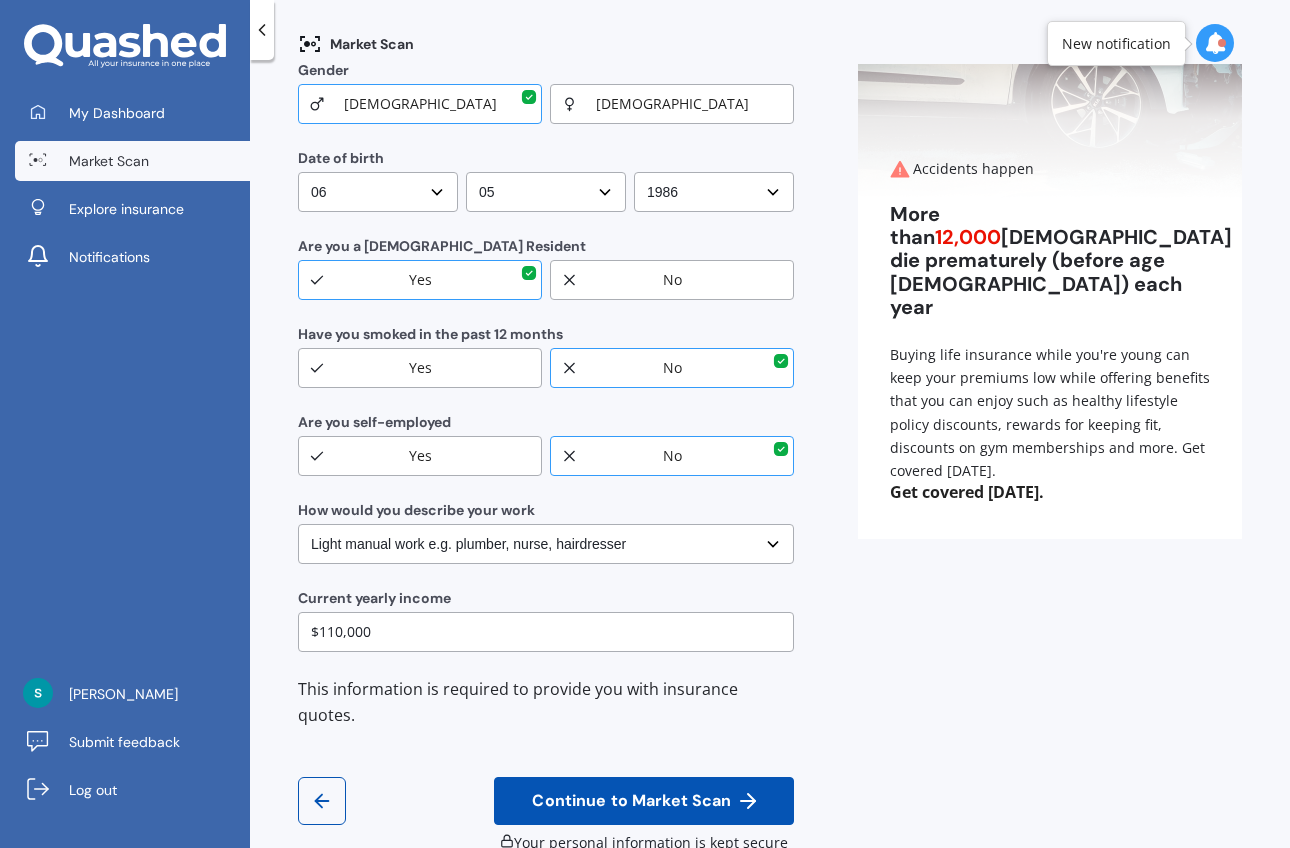 scroll, scrollTop: 208, scrollLeft: 0, axis: vertical 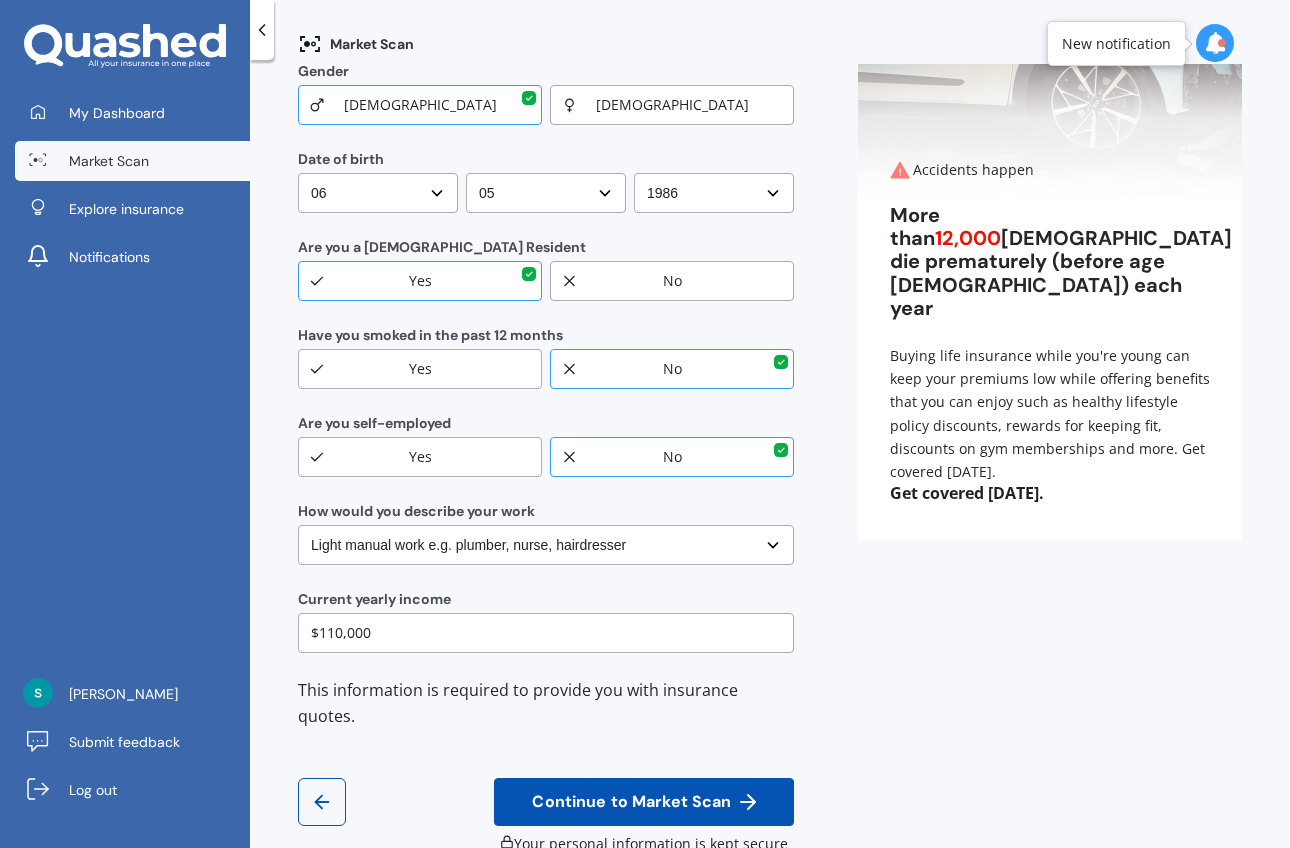 click on "Continue to Market Scan" at bounding box center (631, 802) 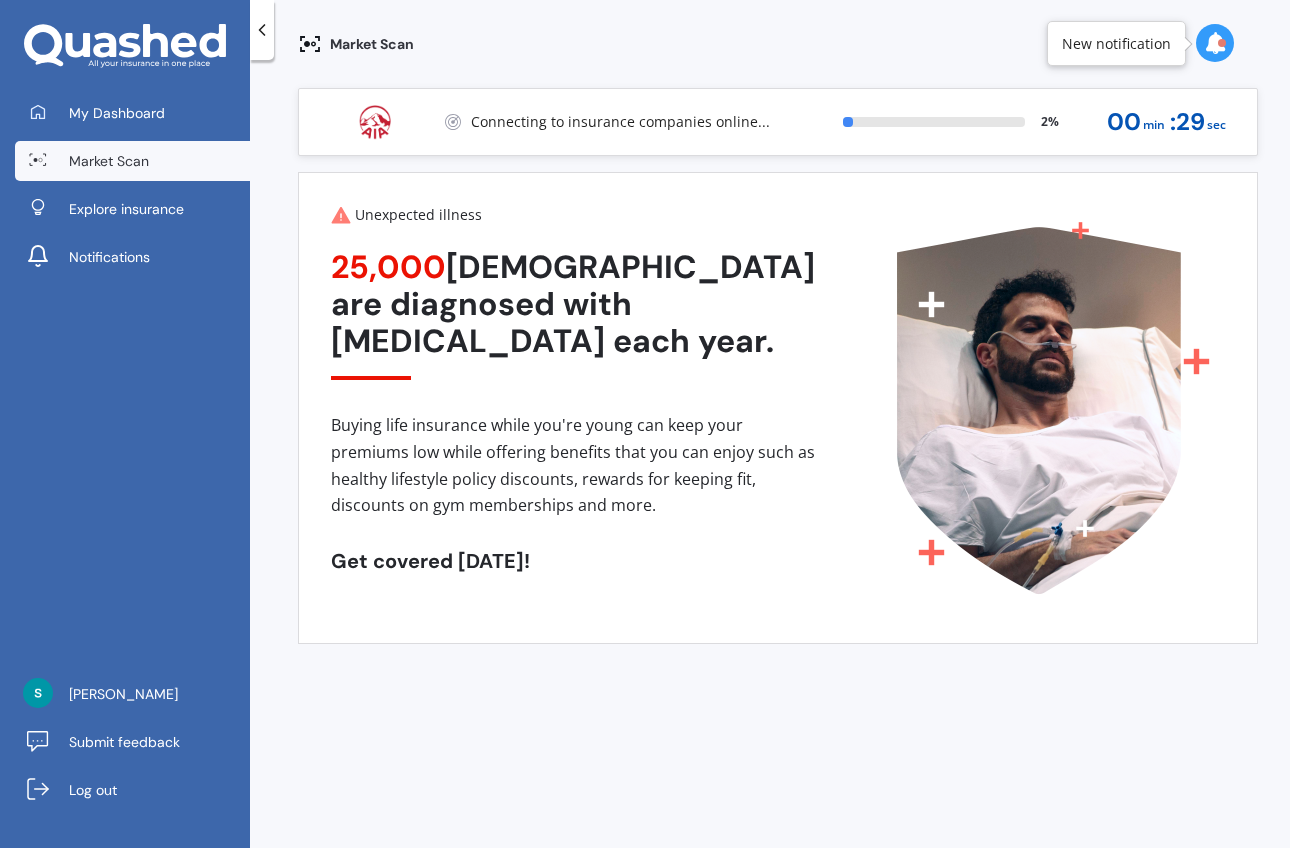 scroll, scrollTop: 0, scrollLeft: 0, axis: both 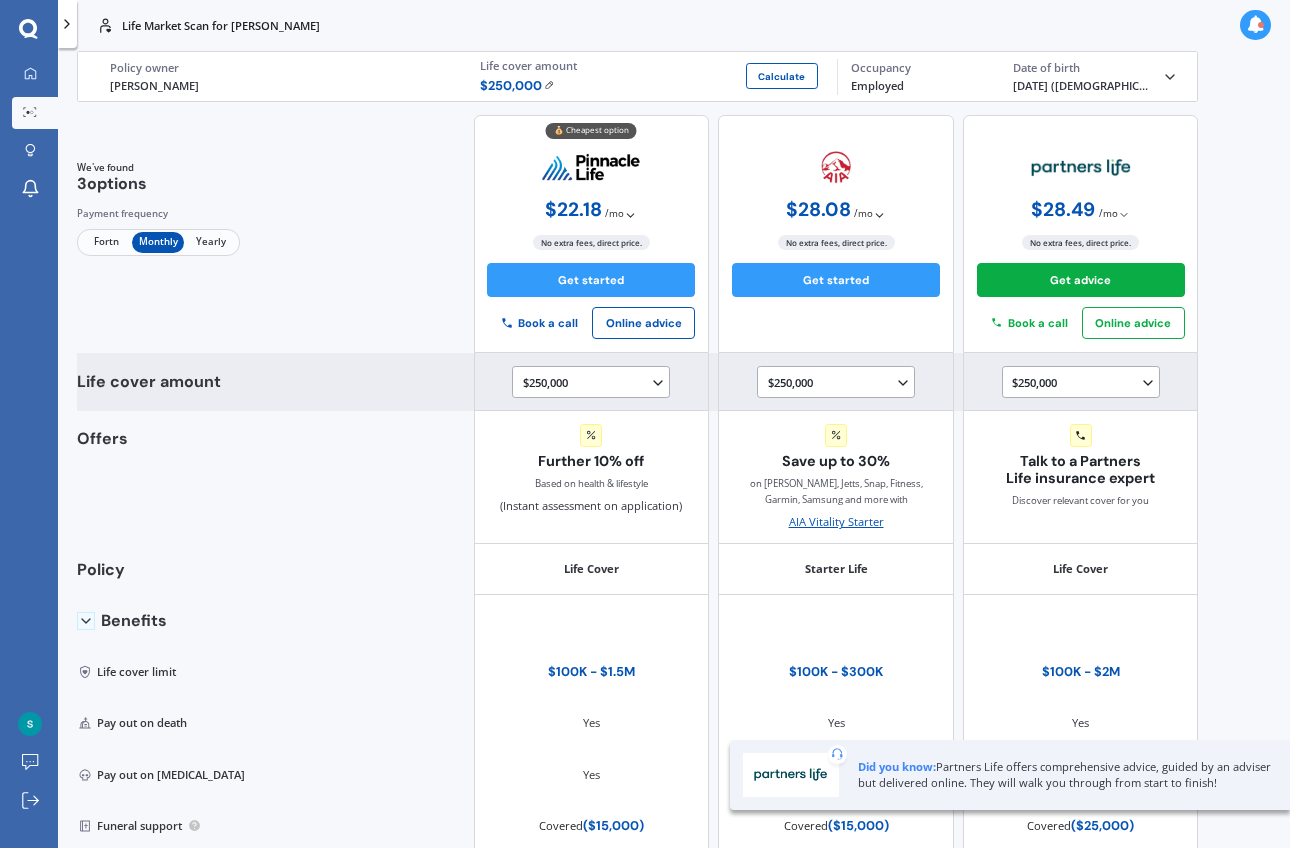 click on "$250,000 $100,000 $150,000 $200,000 $250,000 $300,000" at bounding box center (839, 382) 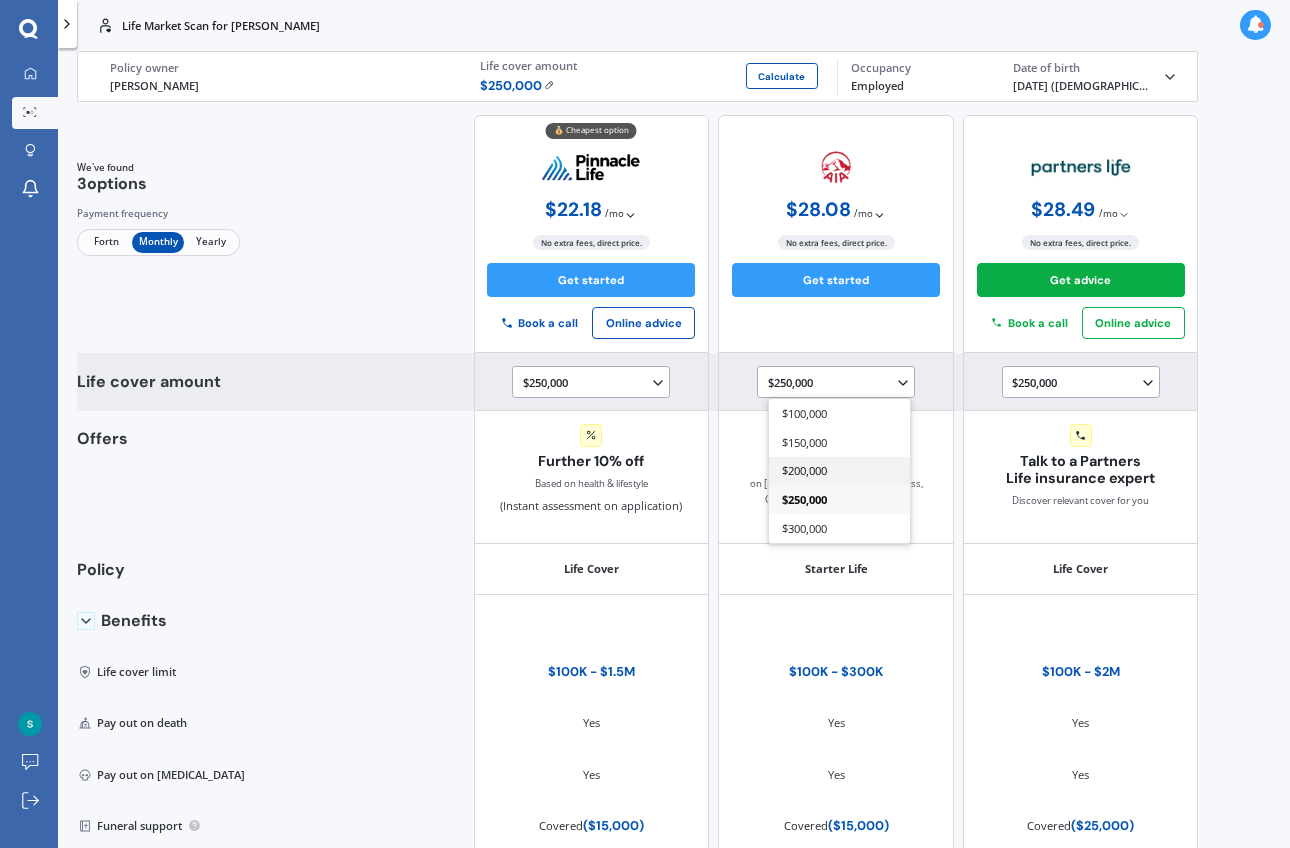 scroll, scrollTop: 8, scrollLeft: 0, axis: vertical 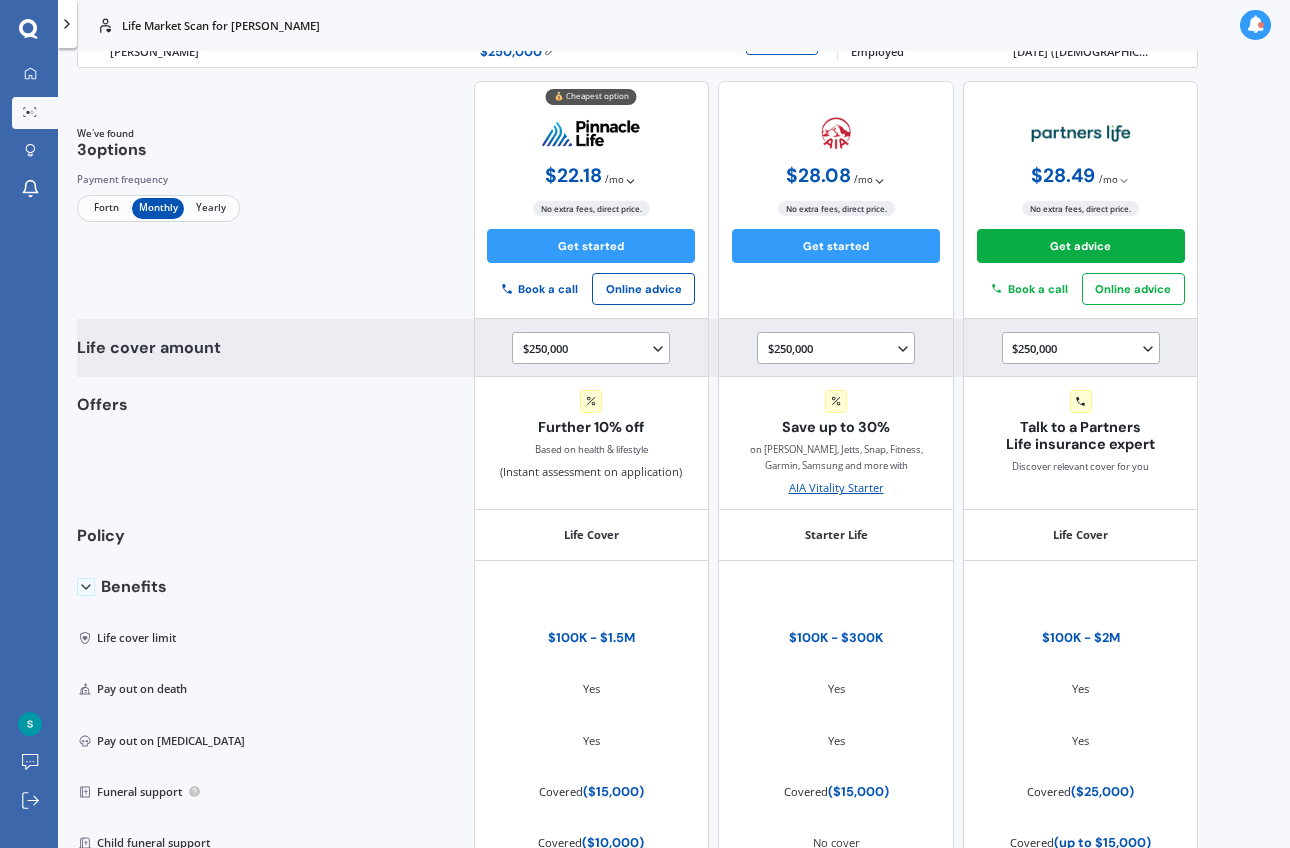 click on "$250,000 $100,000 $150,000 $200,000 $250,000 $300,000 $350,000 $400,000 $500,000 $750,000 $1,000,000 $1,250,000 $1,500,000" at bounding box center (594, 348) 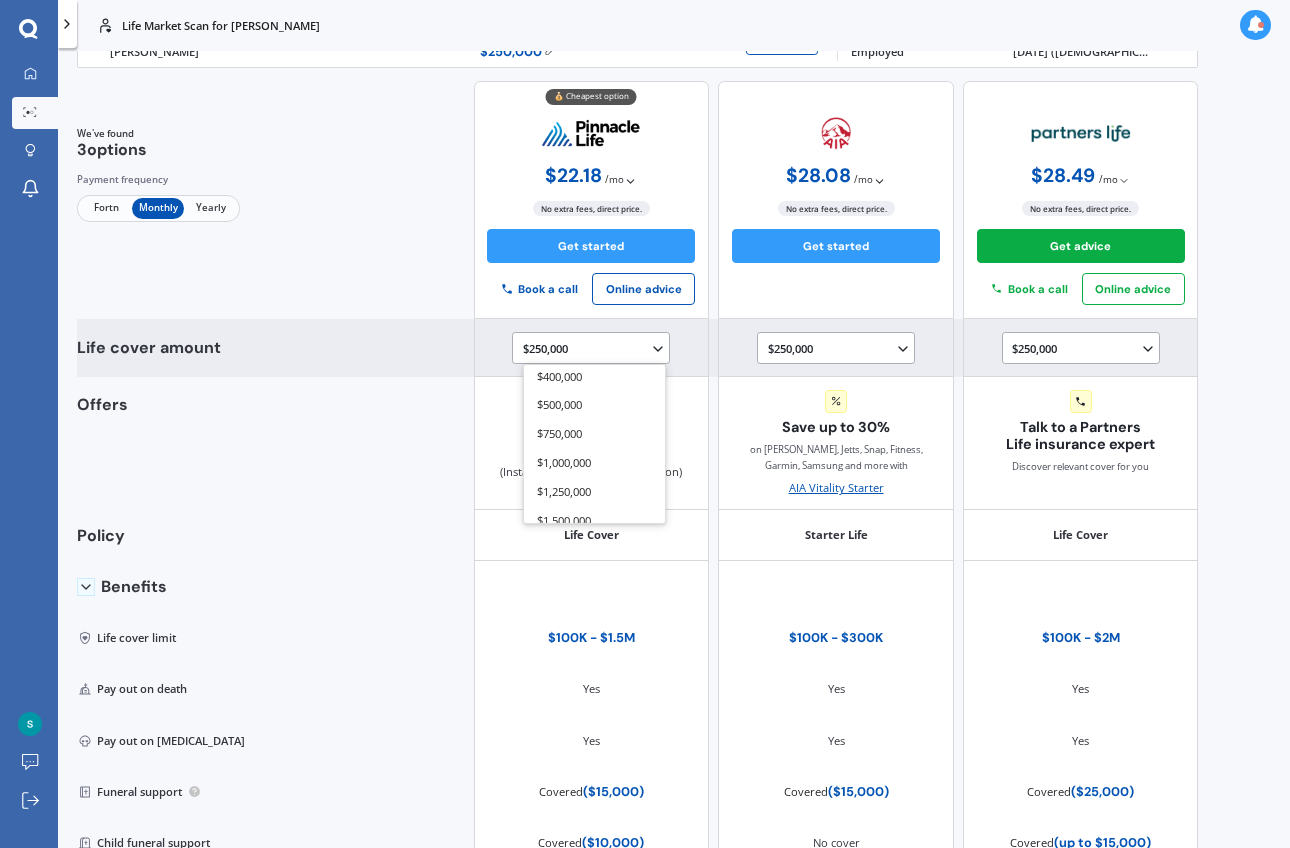 scroll, scrollTop: 236, scrollLeft: 0, axis: vertical 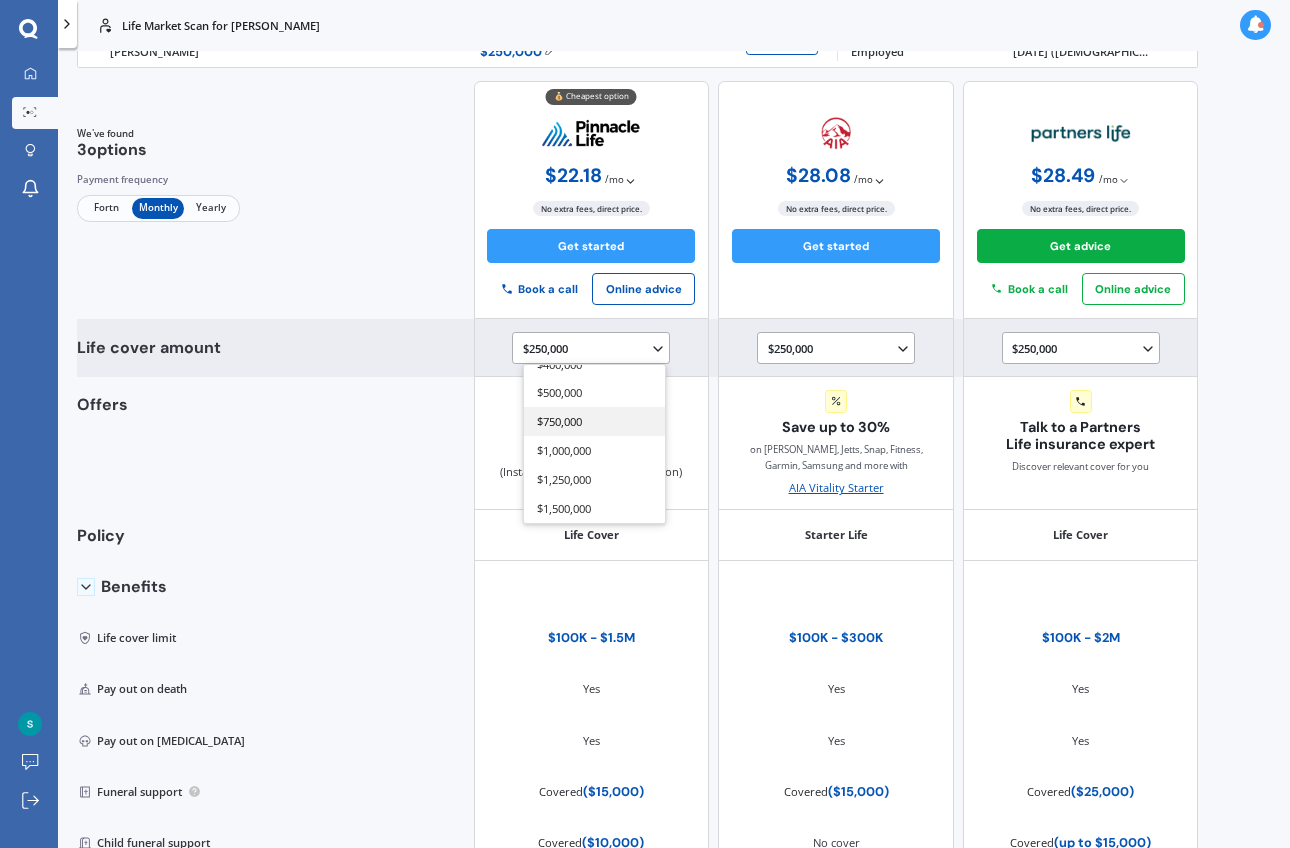 click on "$750,000" at bounding box center [594, 421] 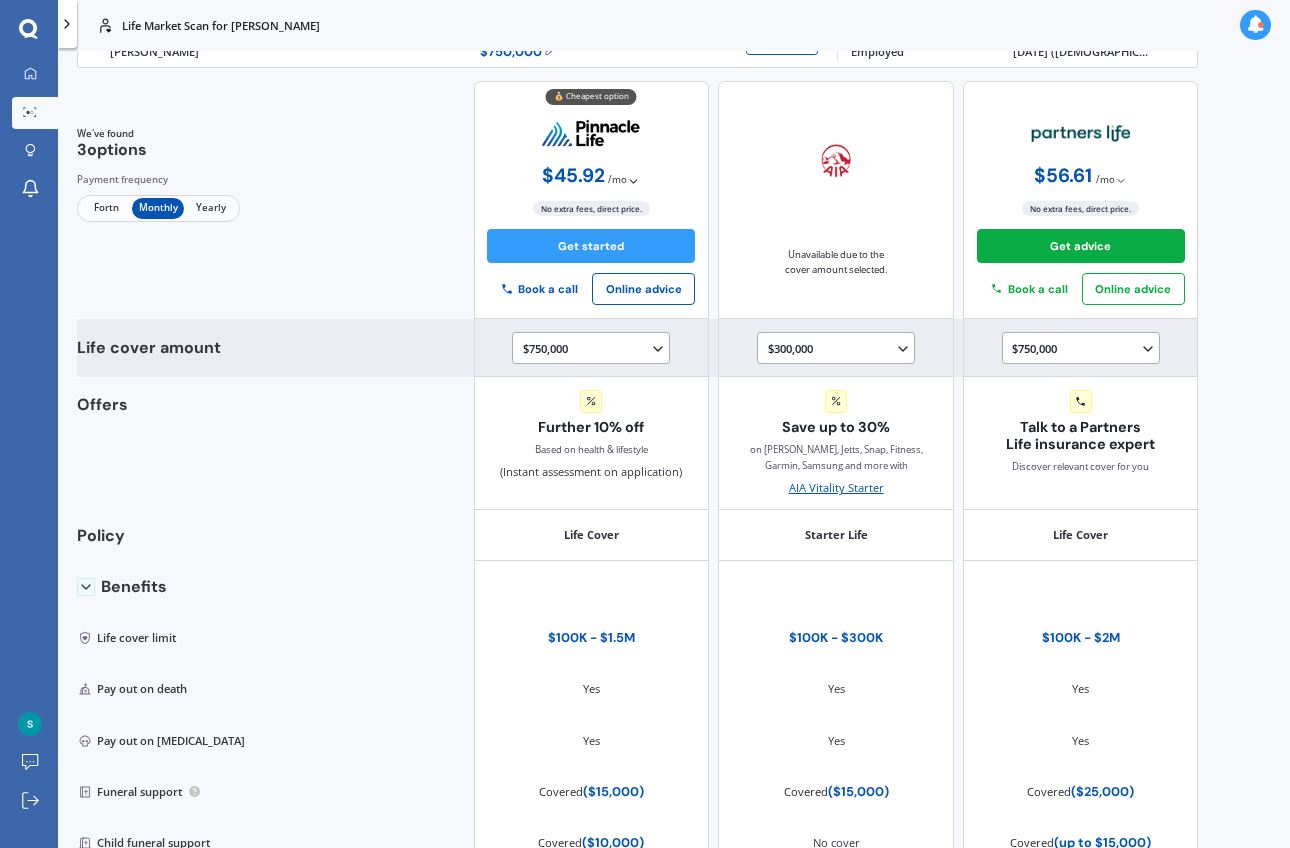 click on "$750,000 $100,000 $150,000 $200,000 $250,000 $300,000 $350,000 $400,000 $500,000 $750,000 $1,000,000 $1,250,000 $1,500,000" at bounding box center [594, 348] 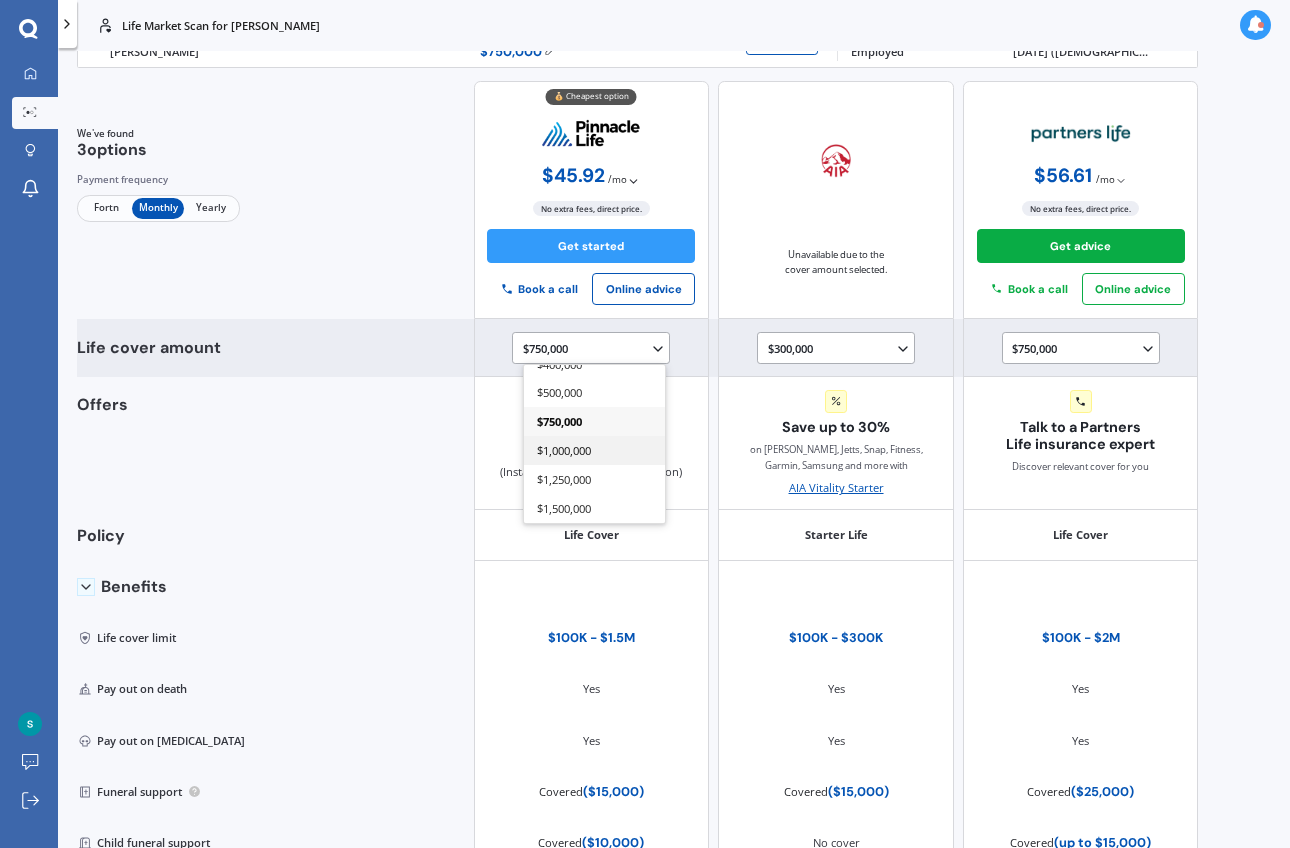 click on "$1,000,000" at bounding box center (564, 450) 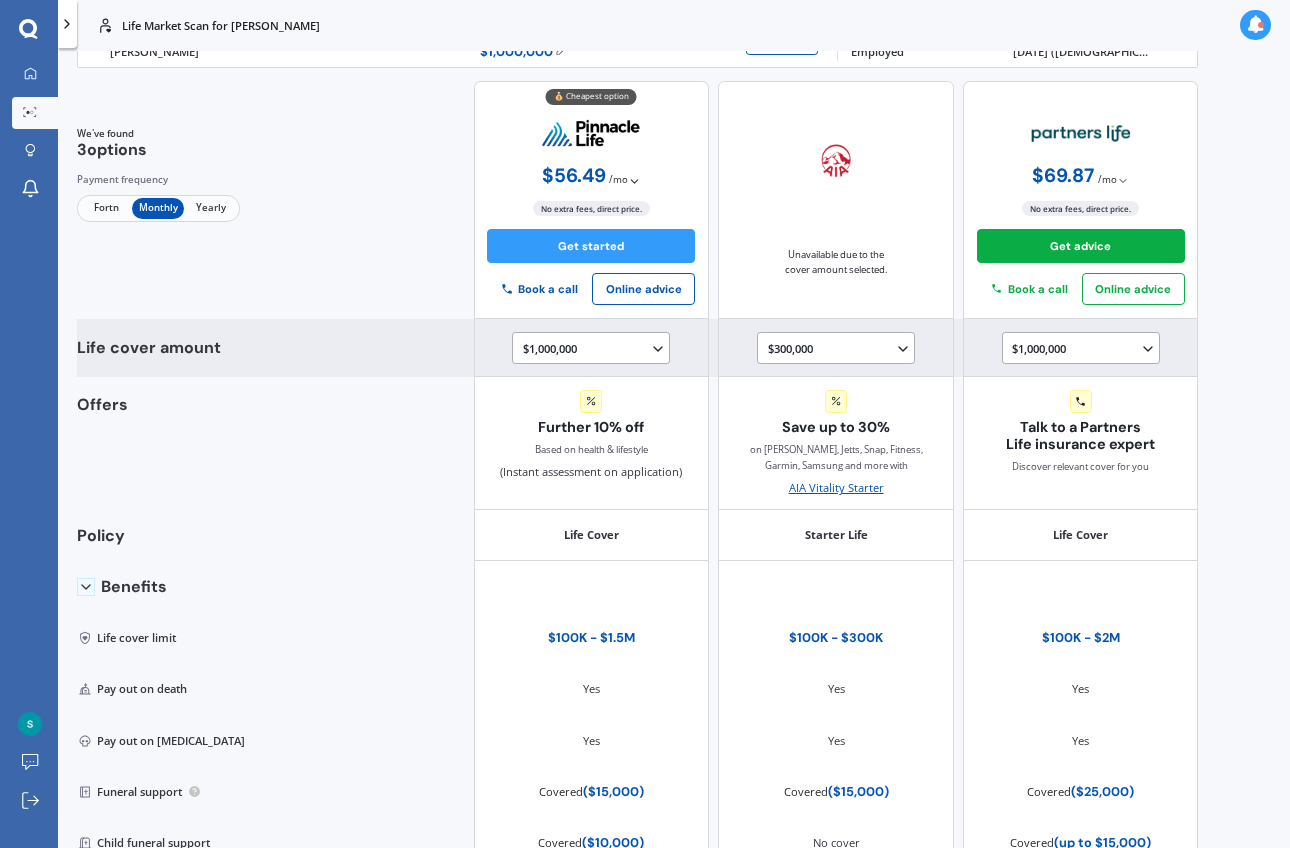 click on "$1,000,000 $100,000 $150,000 $200,000 $250,000 $300,000 $350,000 $400,000 $500,000 $750,000 $1,000,000 $1,250,000 $1,500,000" at bounding box center (594, 348) 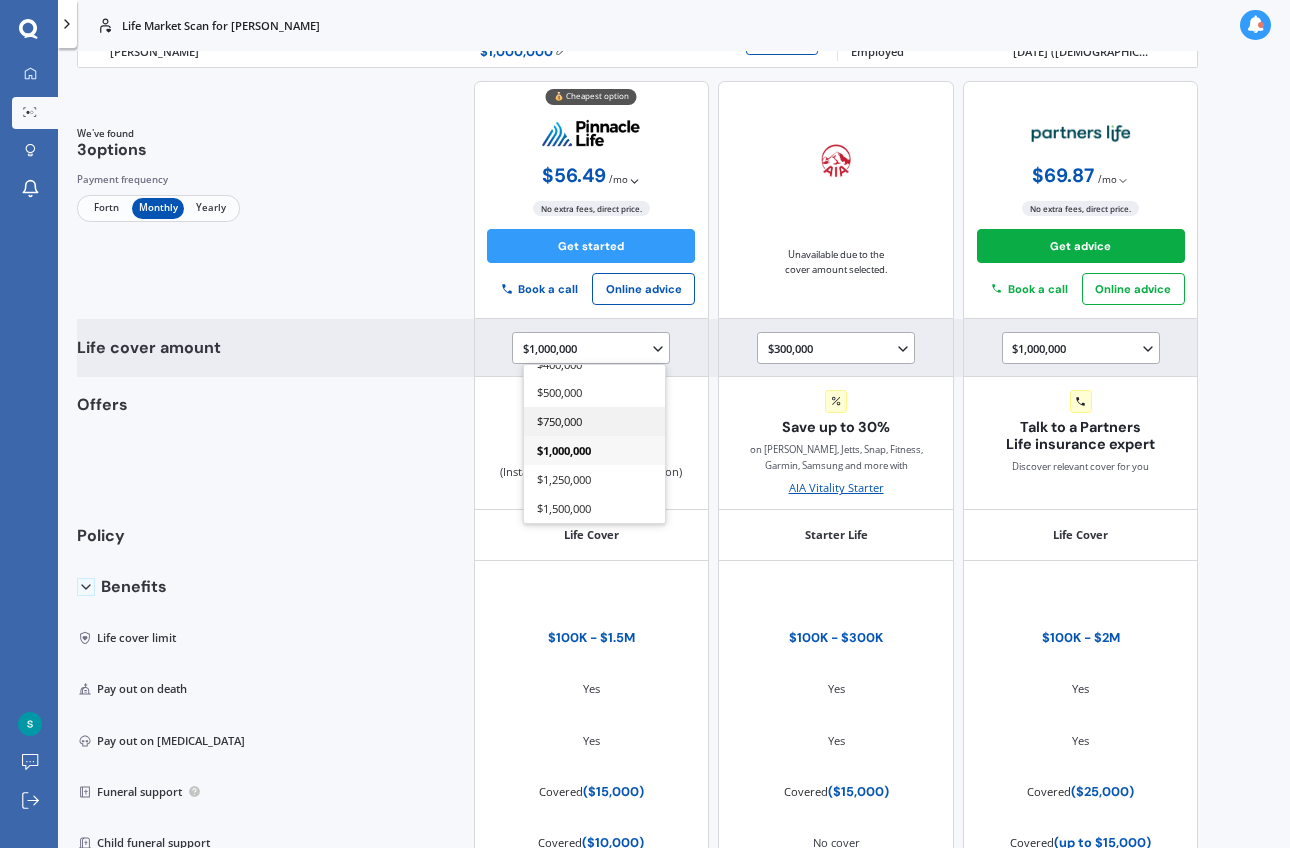 click on "$750,000" at bounding box center [559, 421] 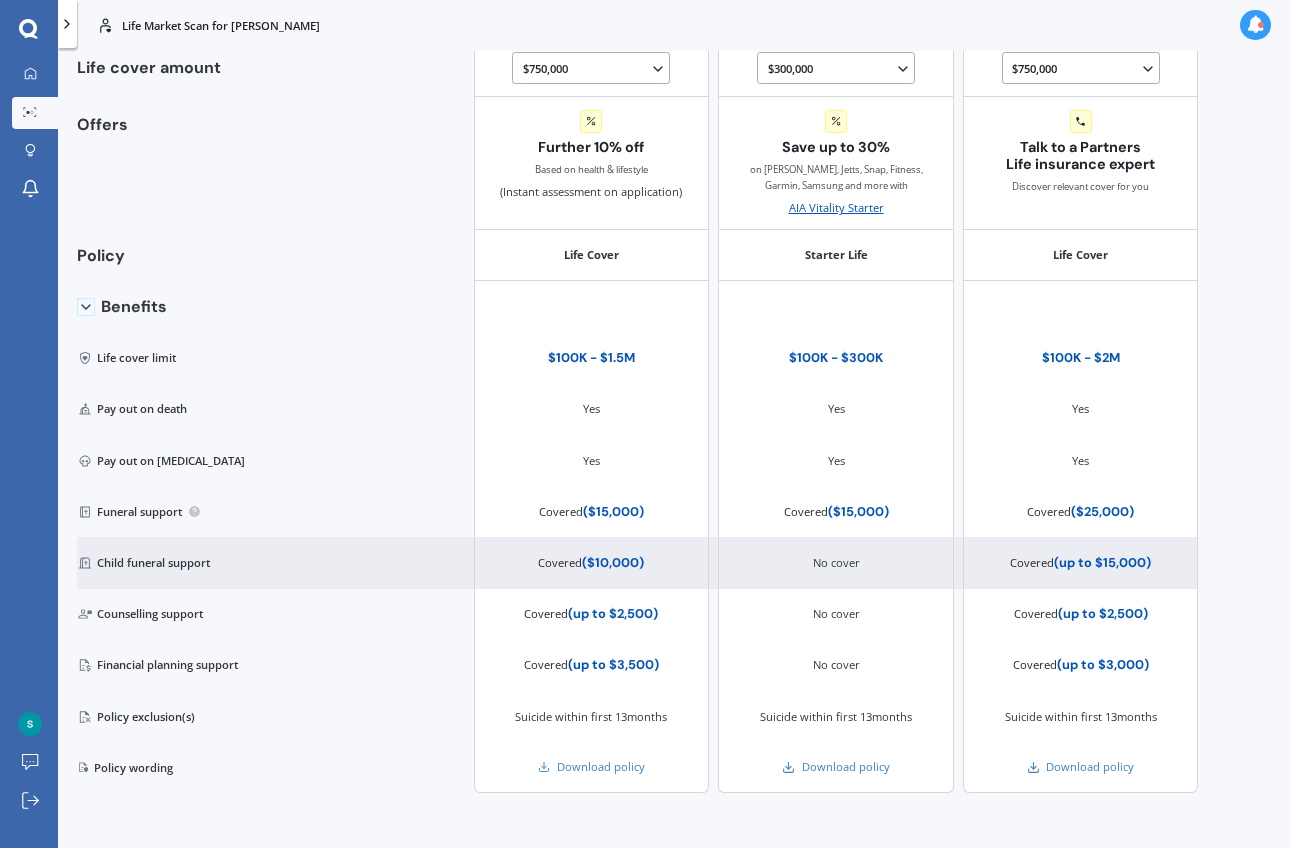 scroll, scrollTop: 401, scrollLeft: 0, axis: vertical 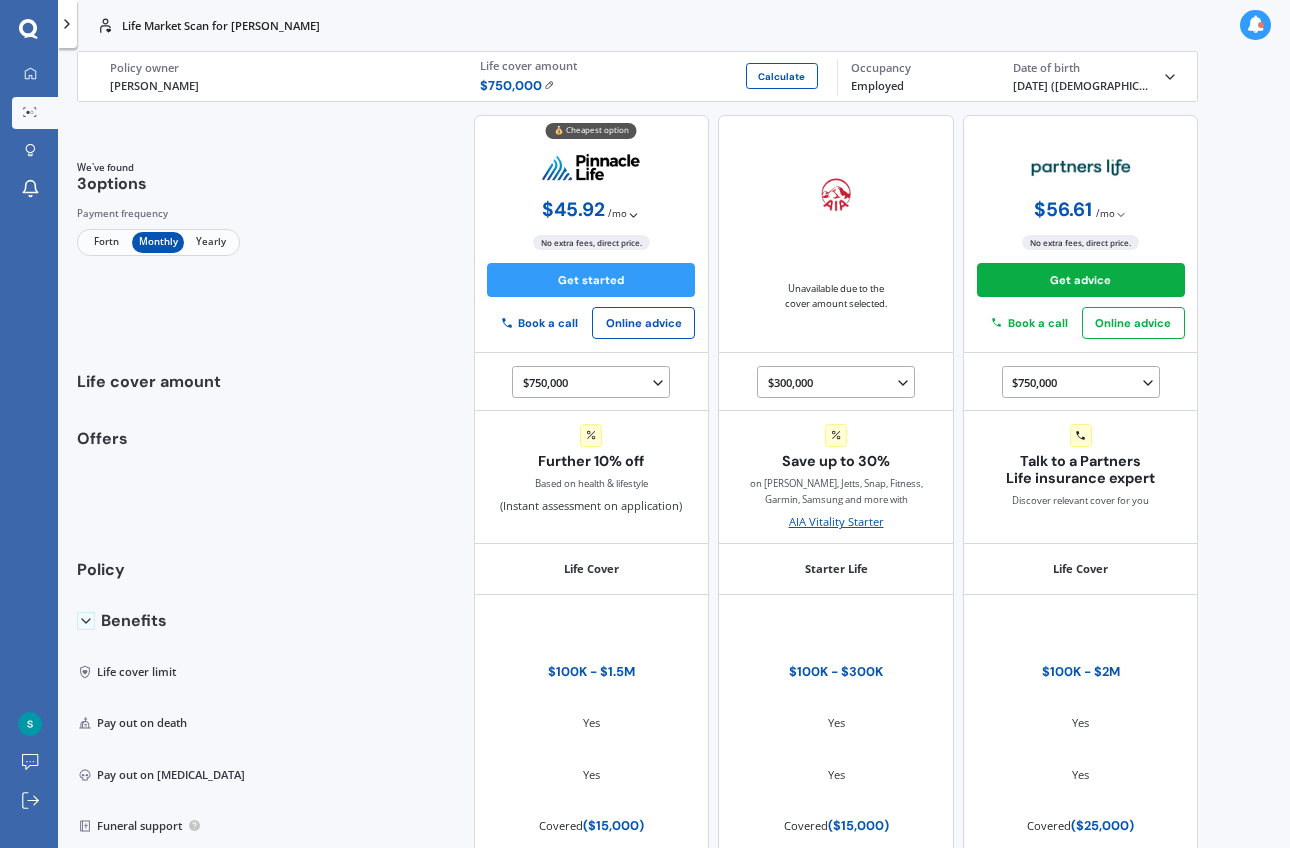 click on "Fortn" at bounding box center (106, 242) 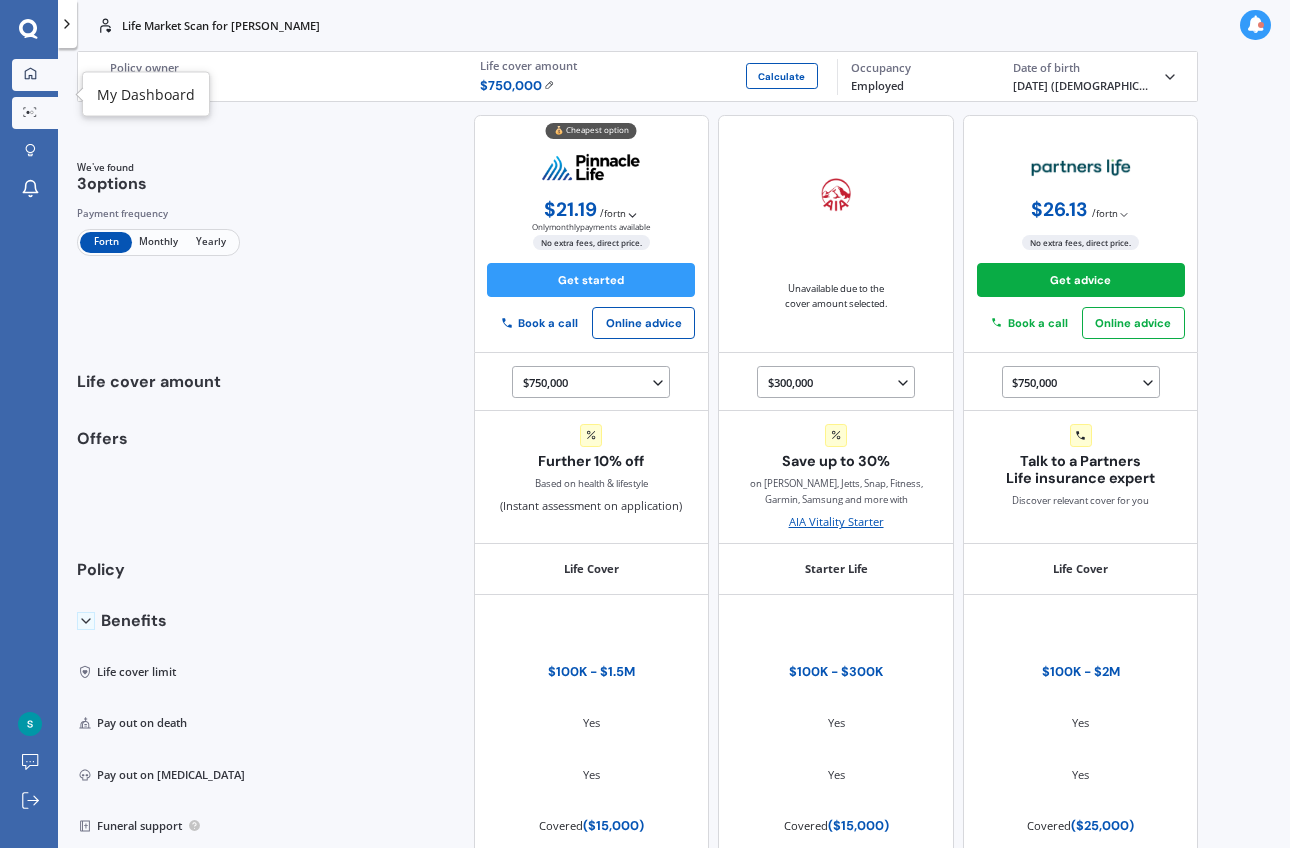 click 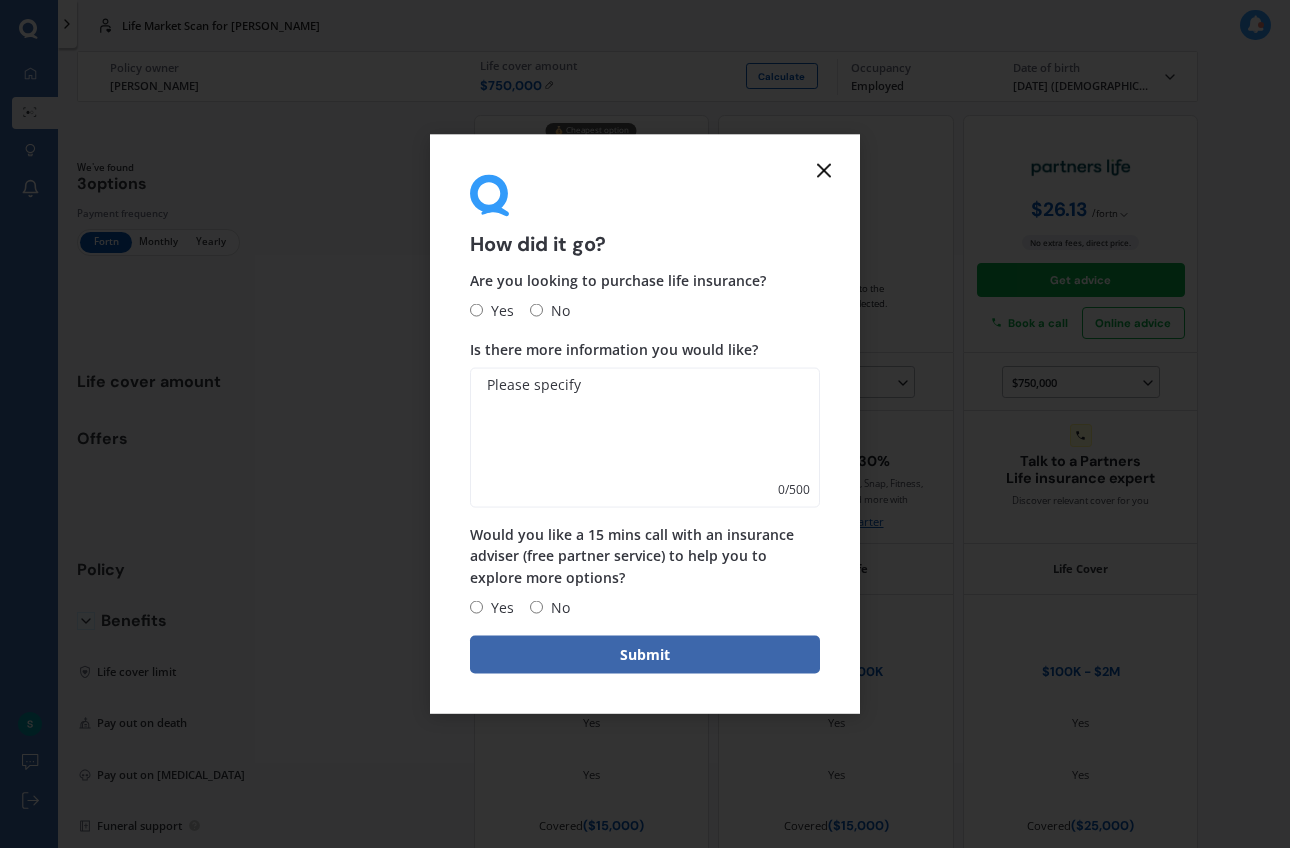 click on "Yes" at bounding box center (476, 310) 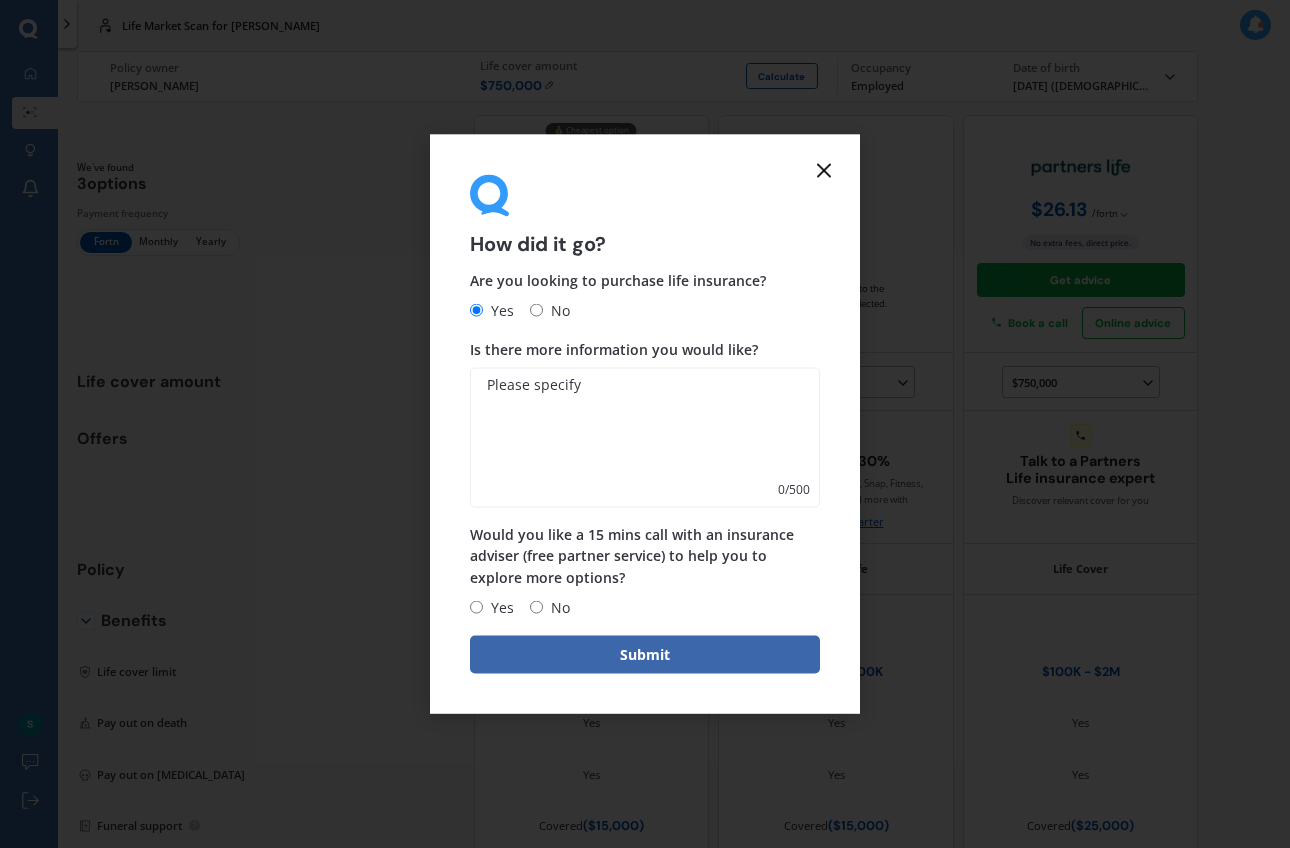 click on "No" at bounding box center (556, 607) 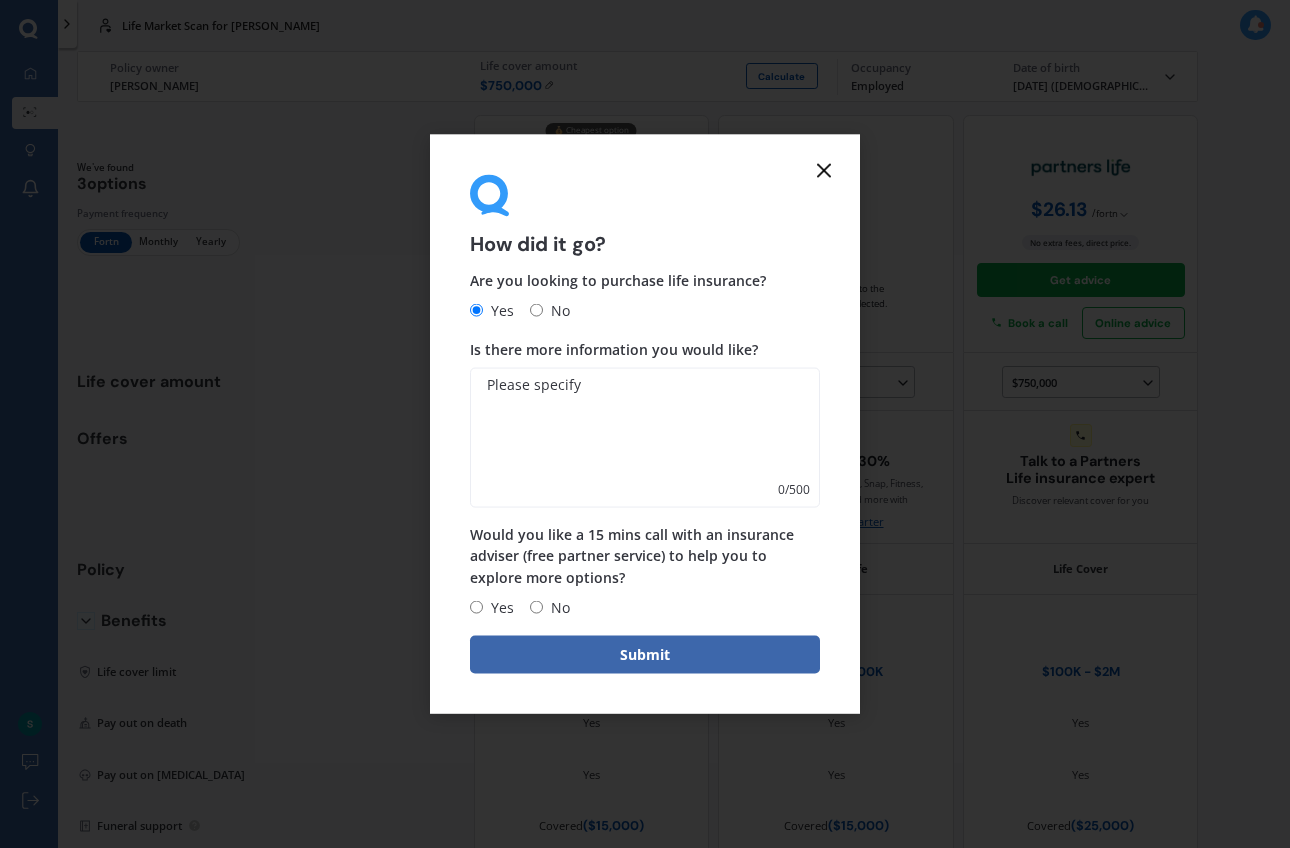 radio on "true" 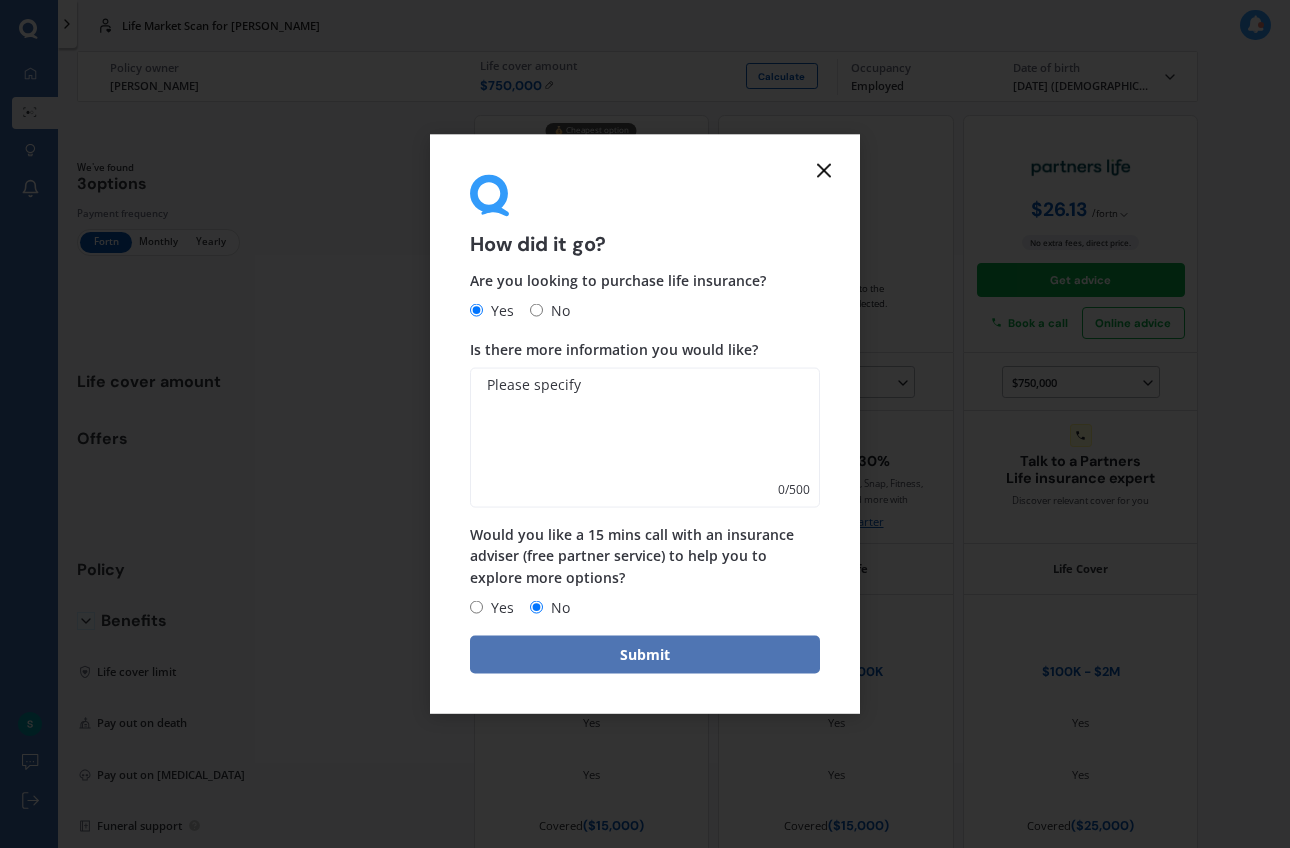 click on "Submit" at bounding box center [645, 654] 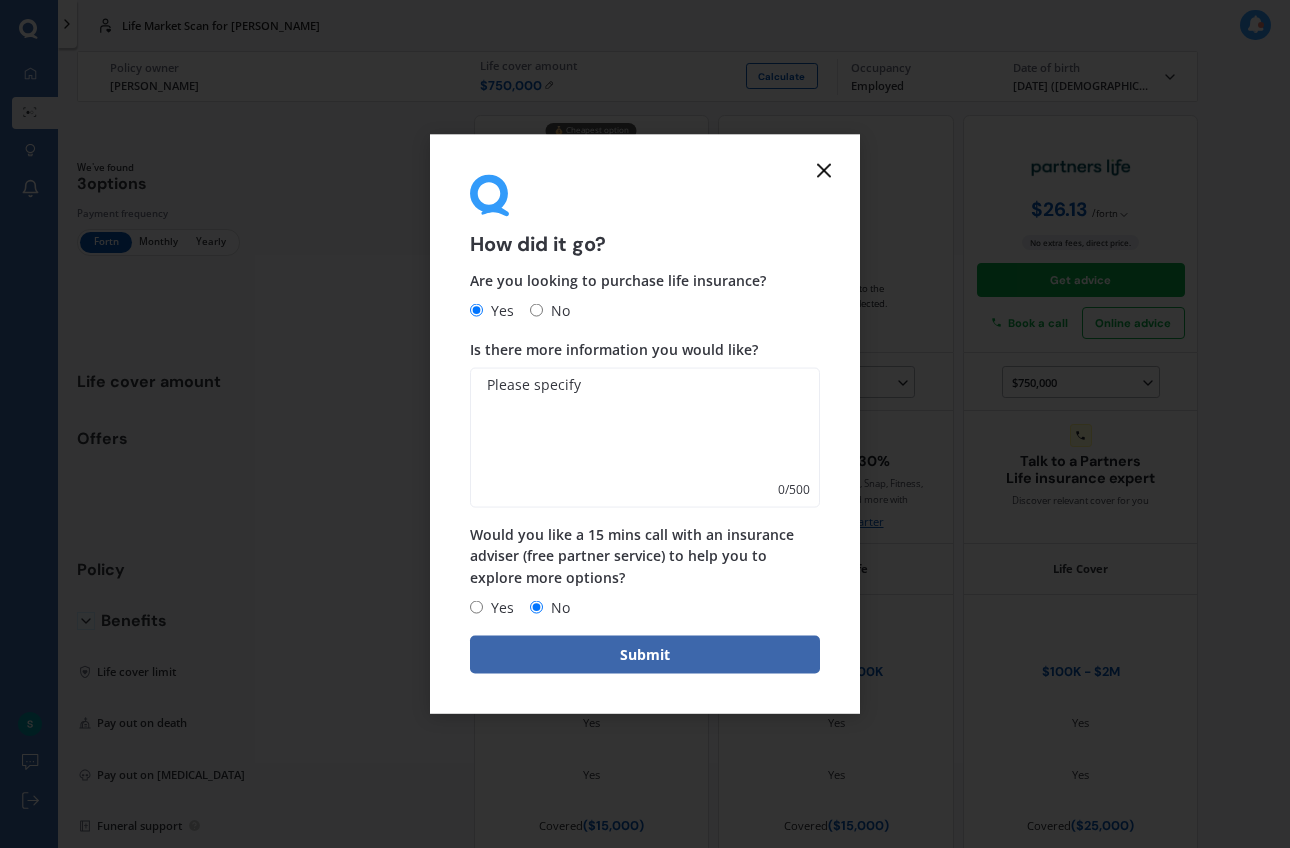 click 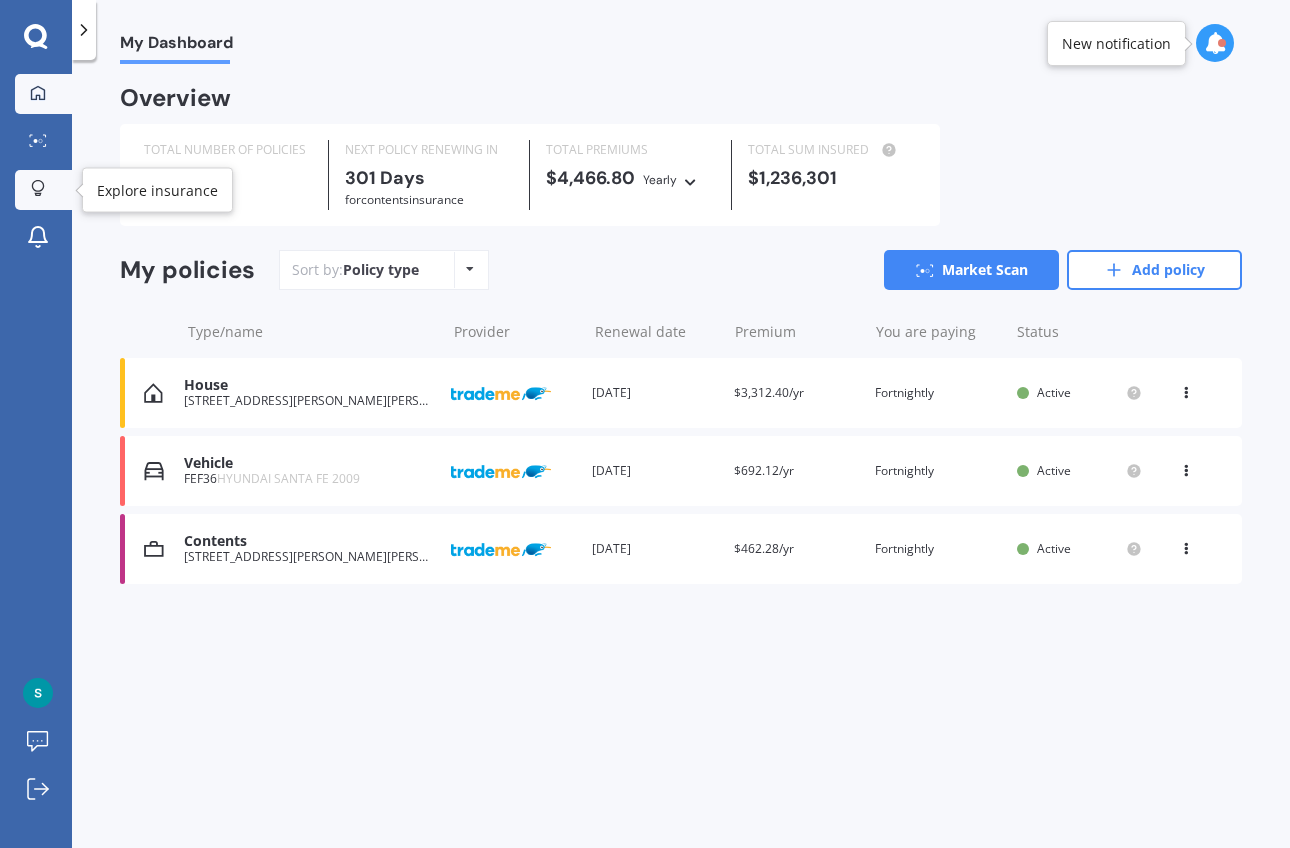 click 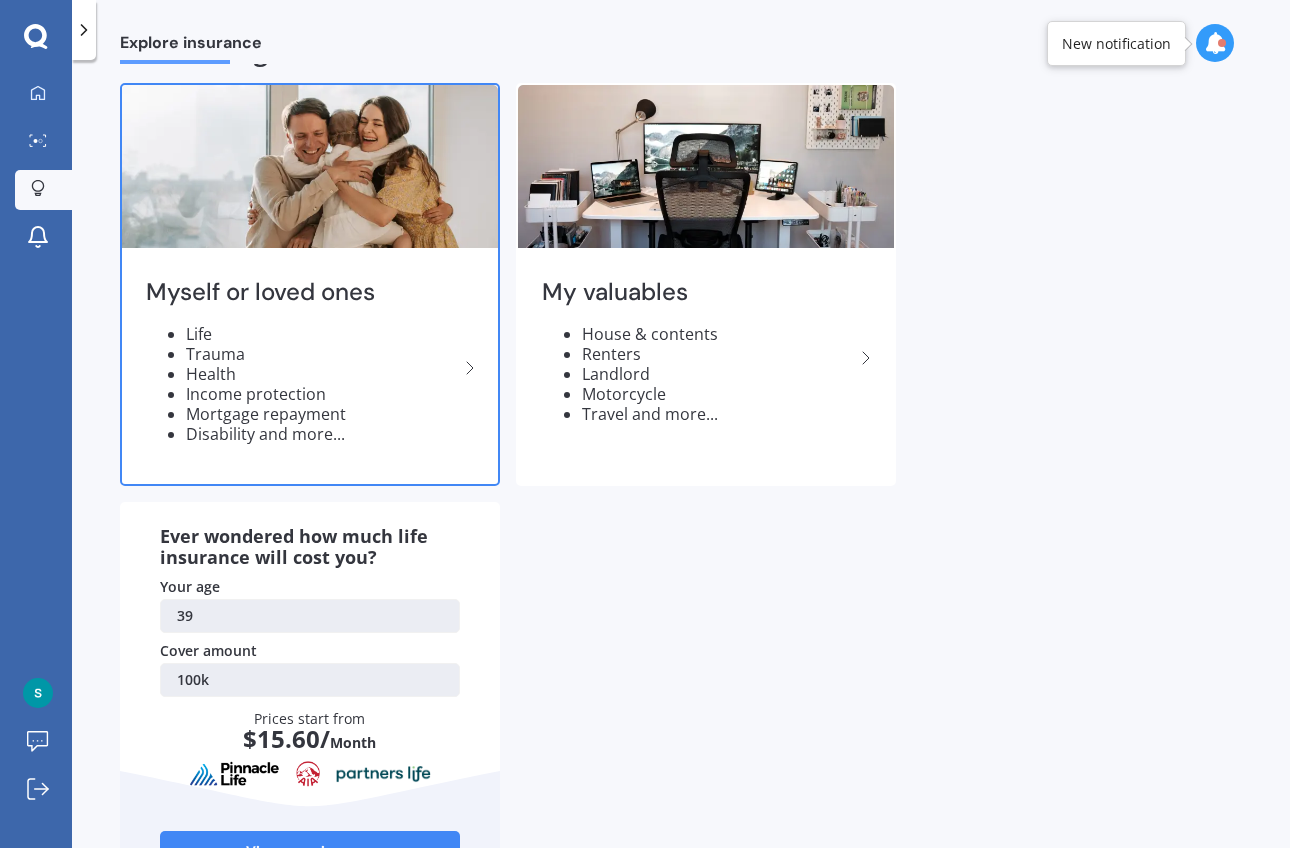 scroll, scrollTop: 66, scrollLeft: 0, axis: vertical 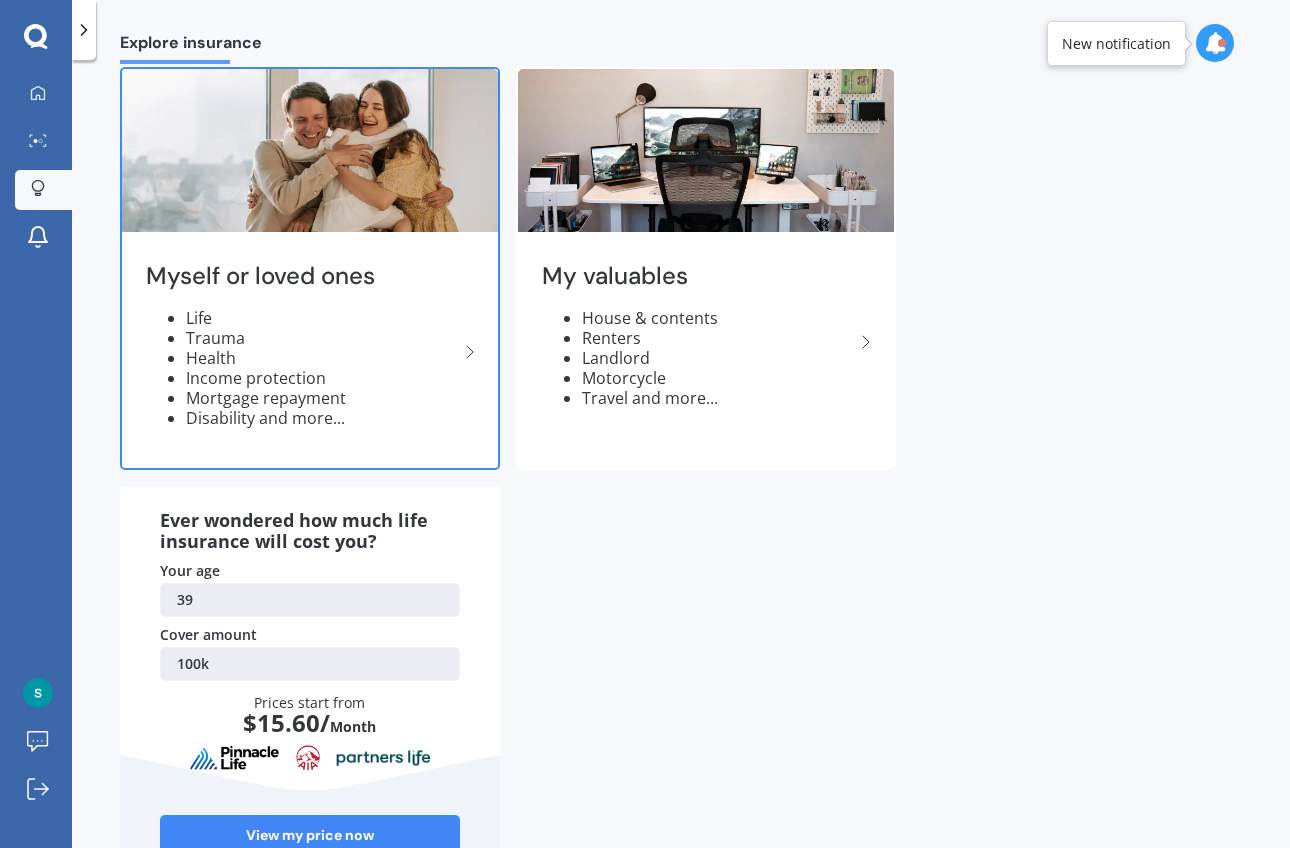 click on "Disability and more..." at bounding box center [322, 418] 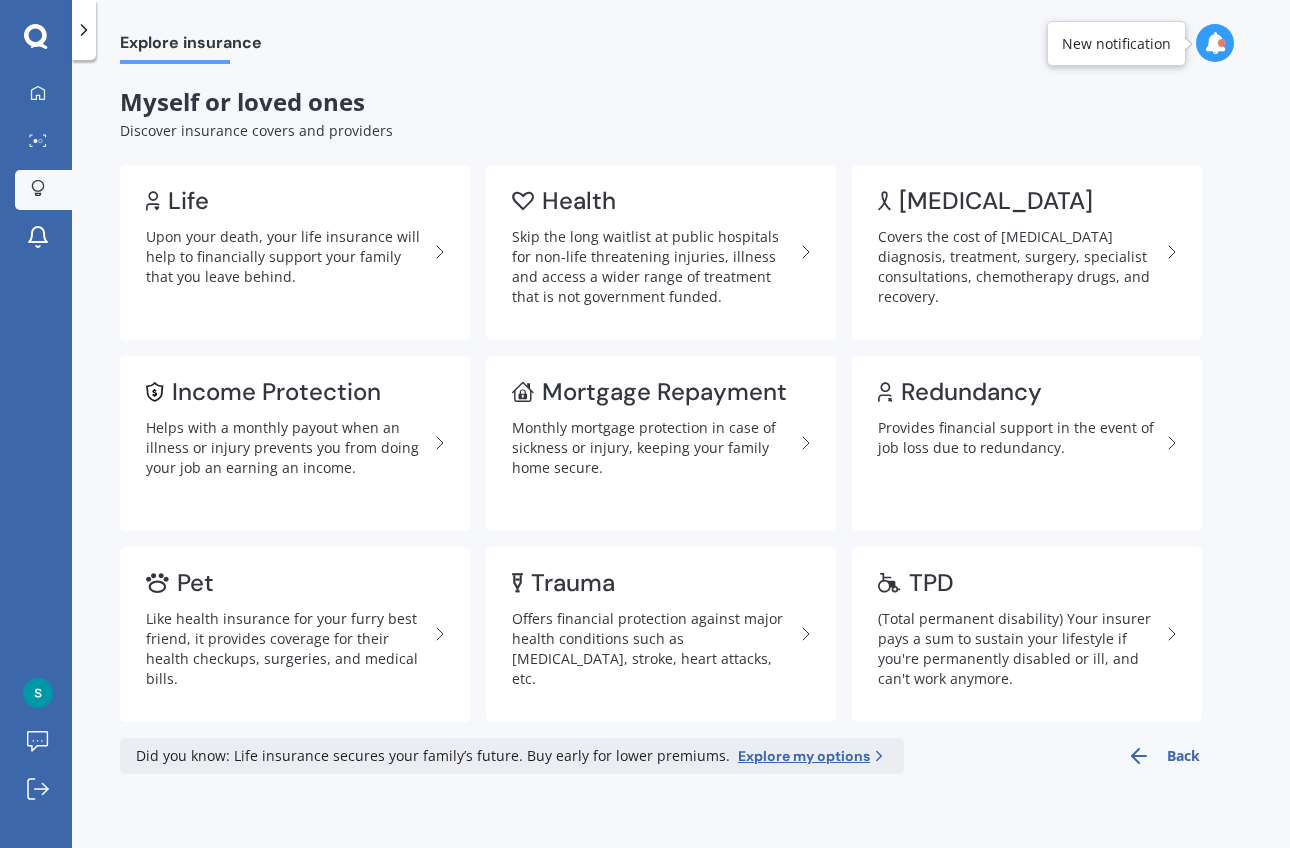 scroll, scrollTop: 0, scrollLeft: 0, axis: both 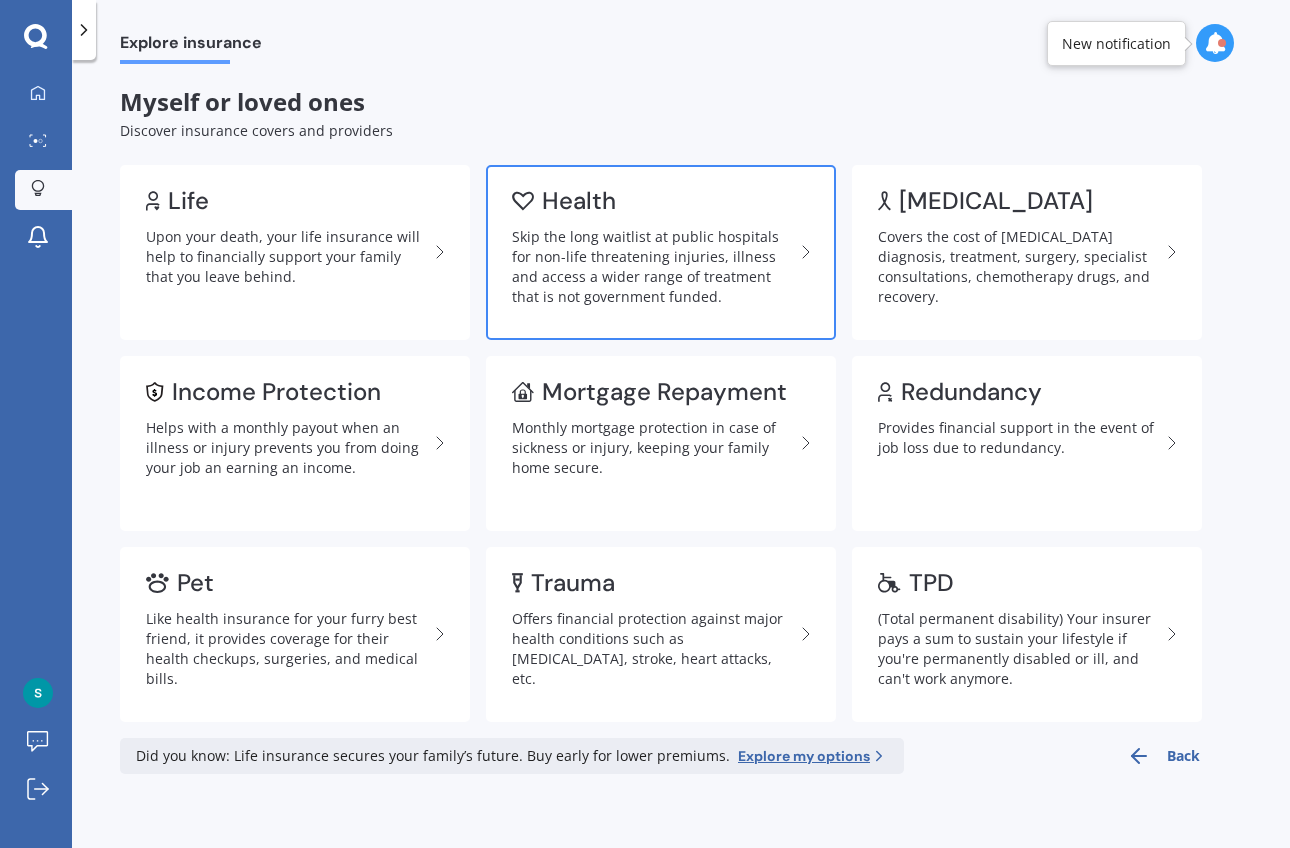 click on "Health Skip the long waitlist at public hospitals for non-life threatening injuries, illness and access a wider range of treatment that is not government funded." at bounding box center (661, 252) 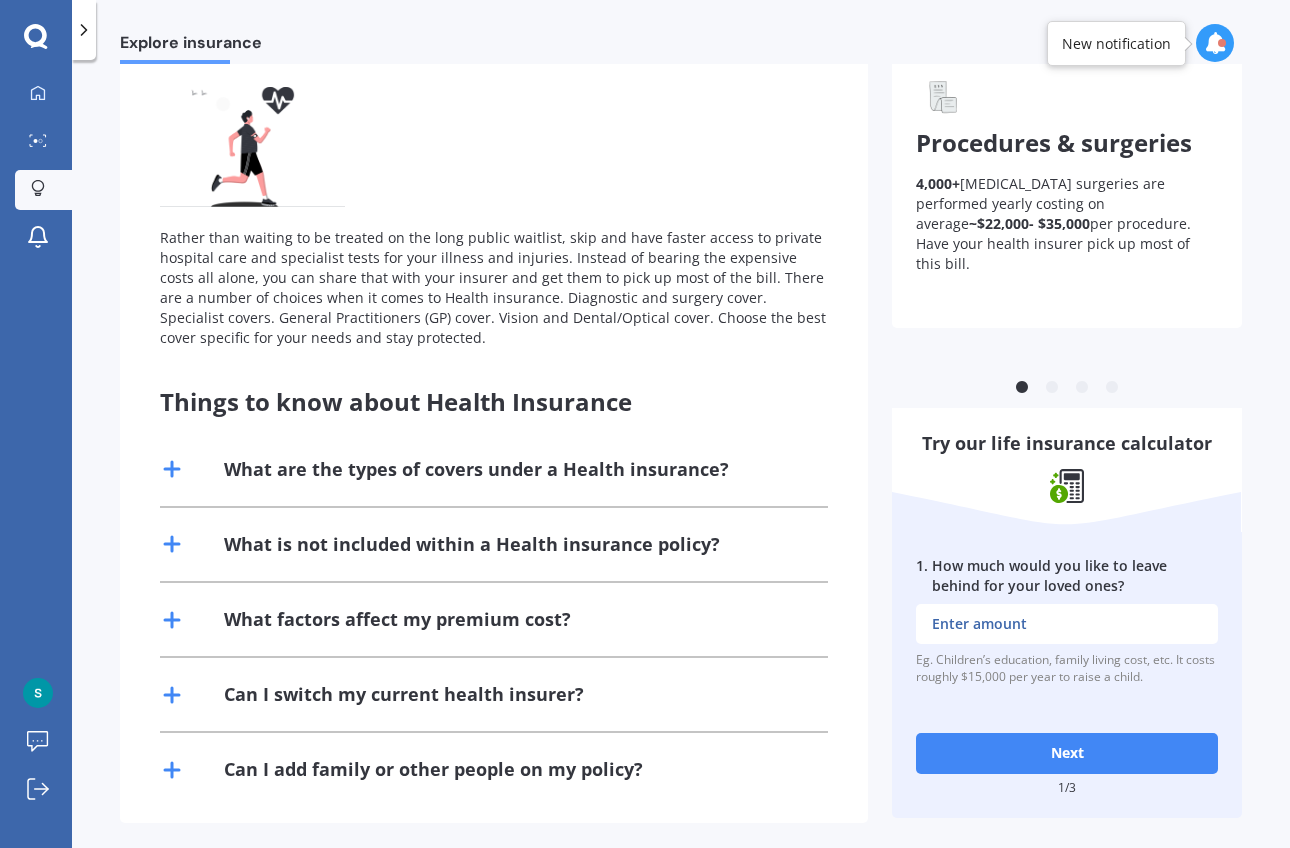 scroll, scrollTop: 137, scrollLeft: 0, axis: vertical 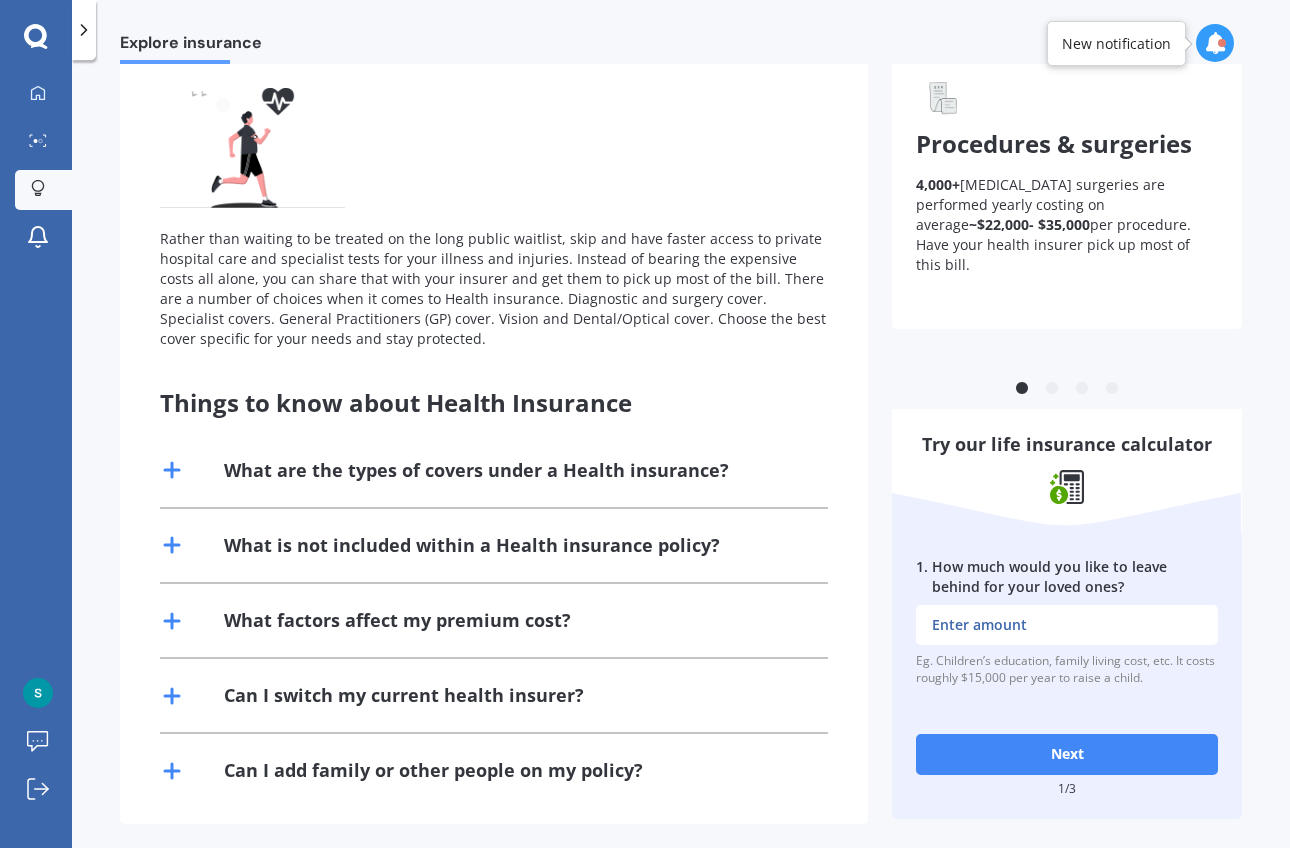 click on "What are the types of covers under a Health insurance?" at bounding box center (476, 470) 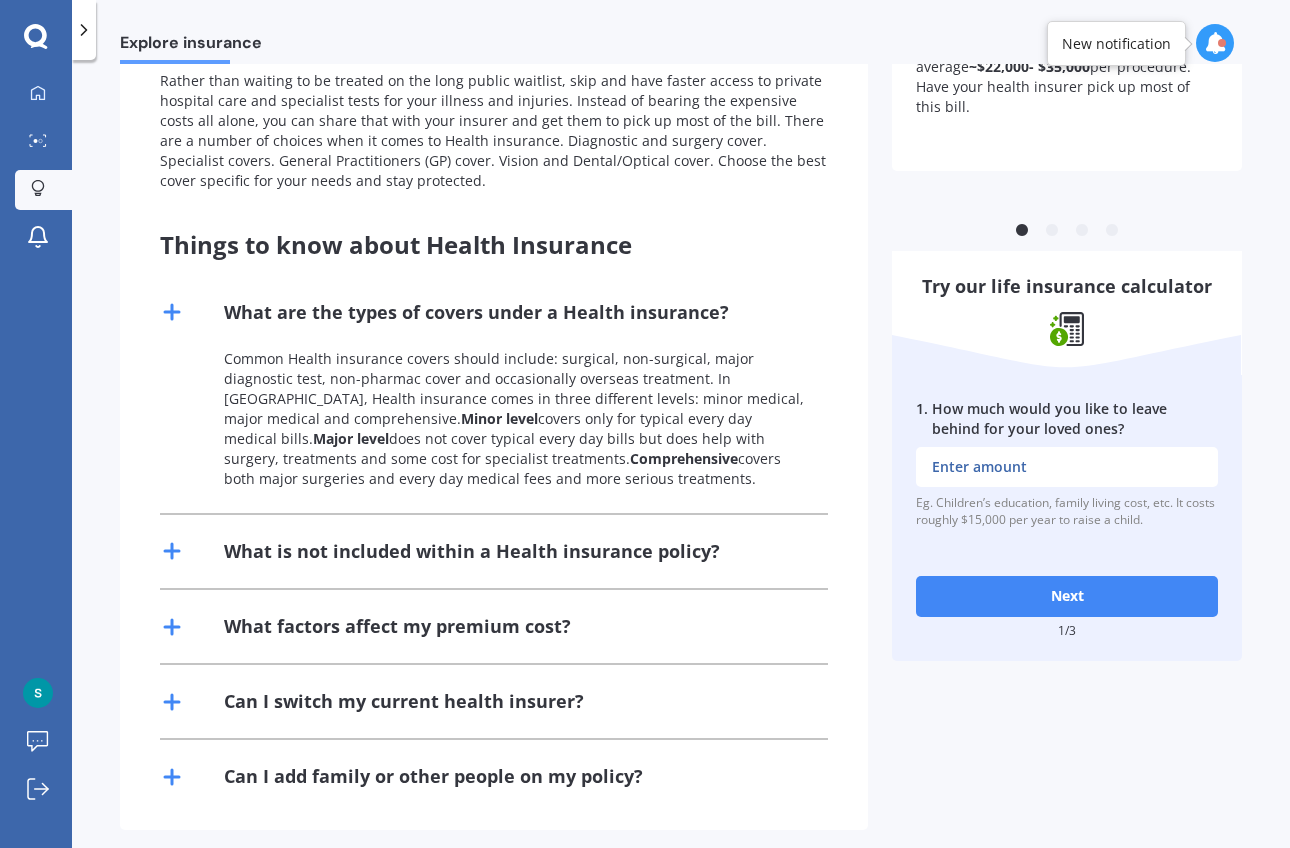 scroll, scrollTop: 294, scrollLeft: 0, axis: vertical 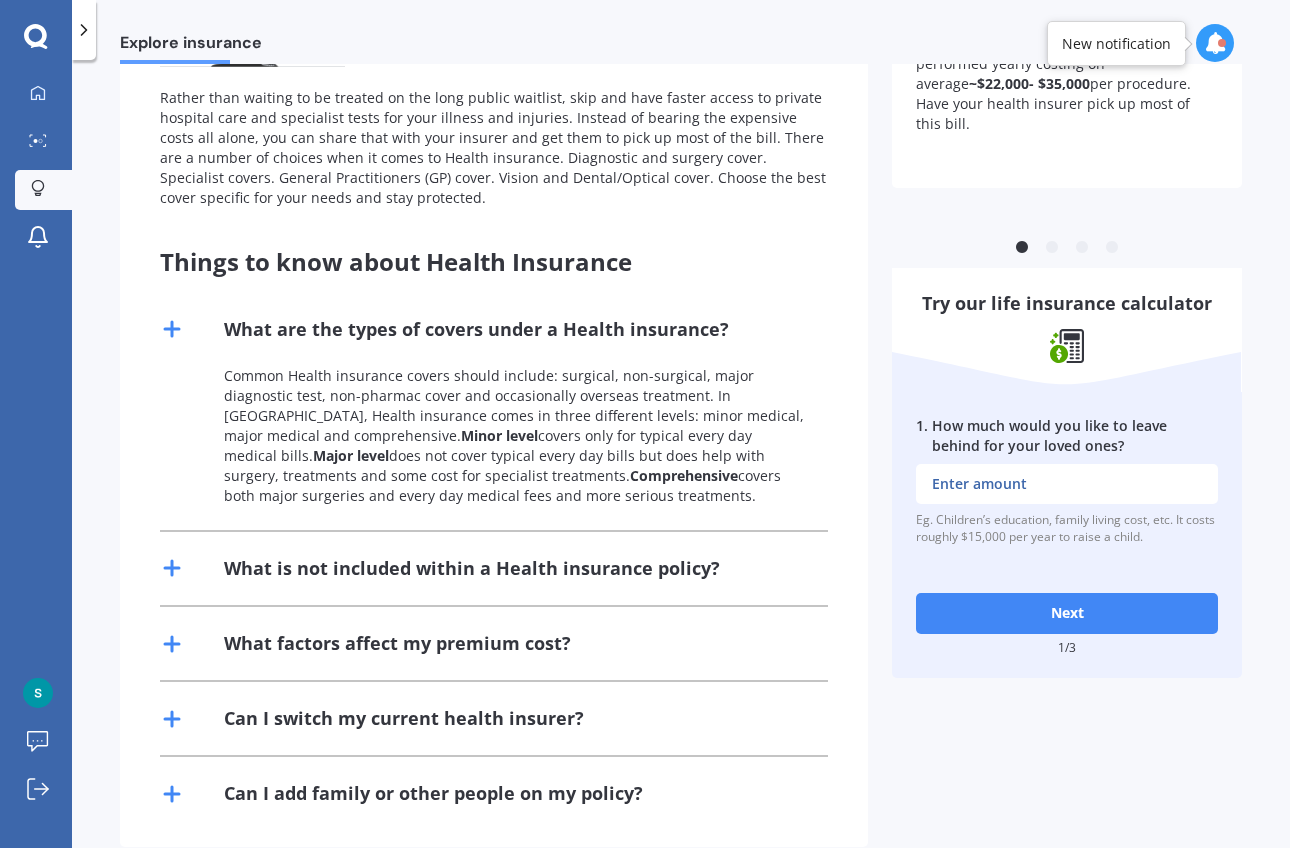 click on "Next" at bounding box center [1067, 613] 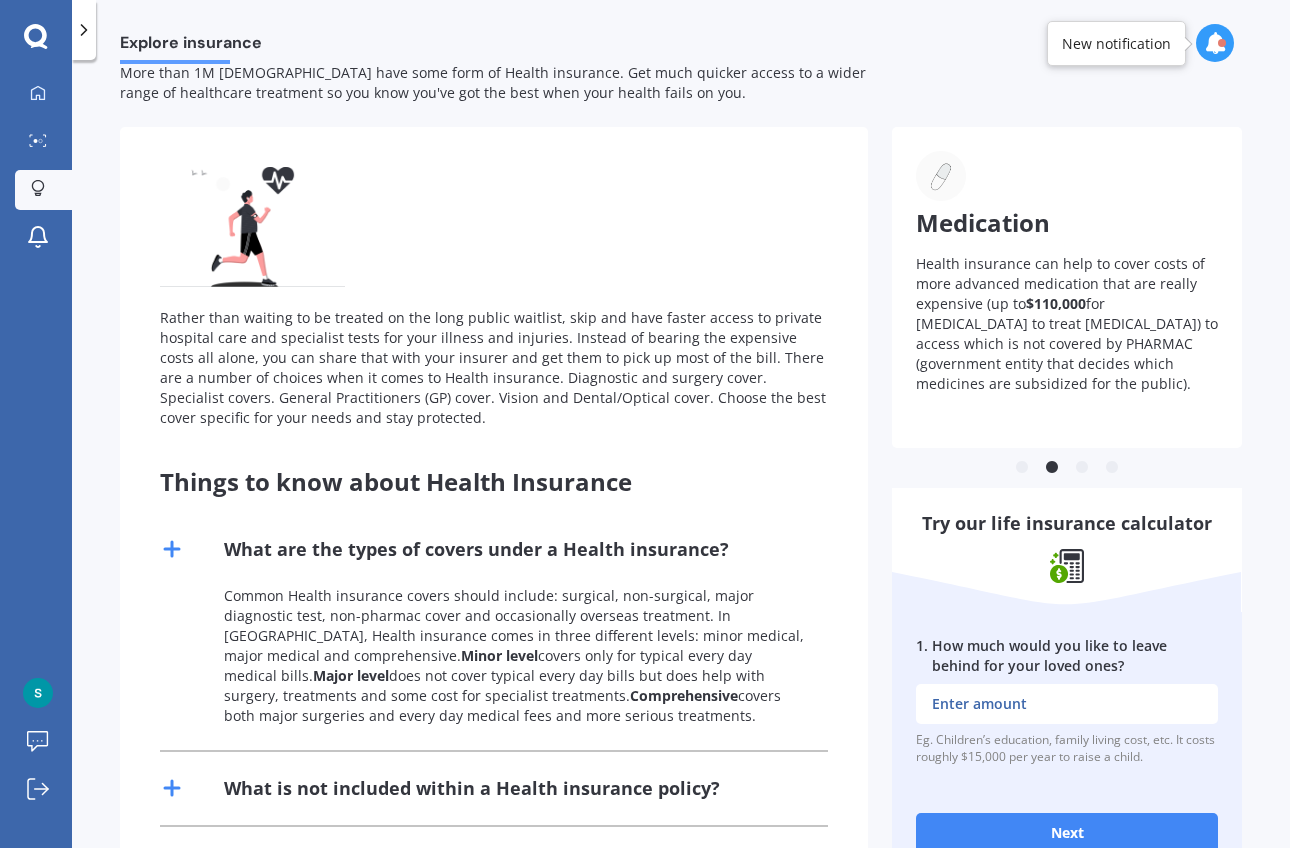 scroll, scrollTop: 57, scrollLeft: 0, axis: vertical 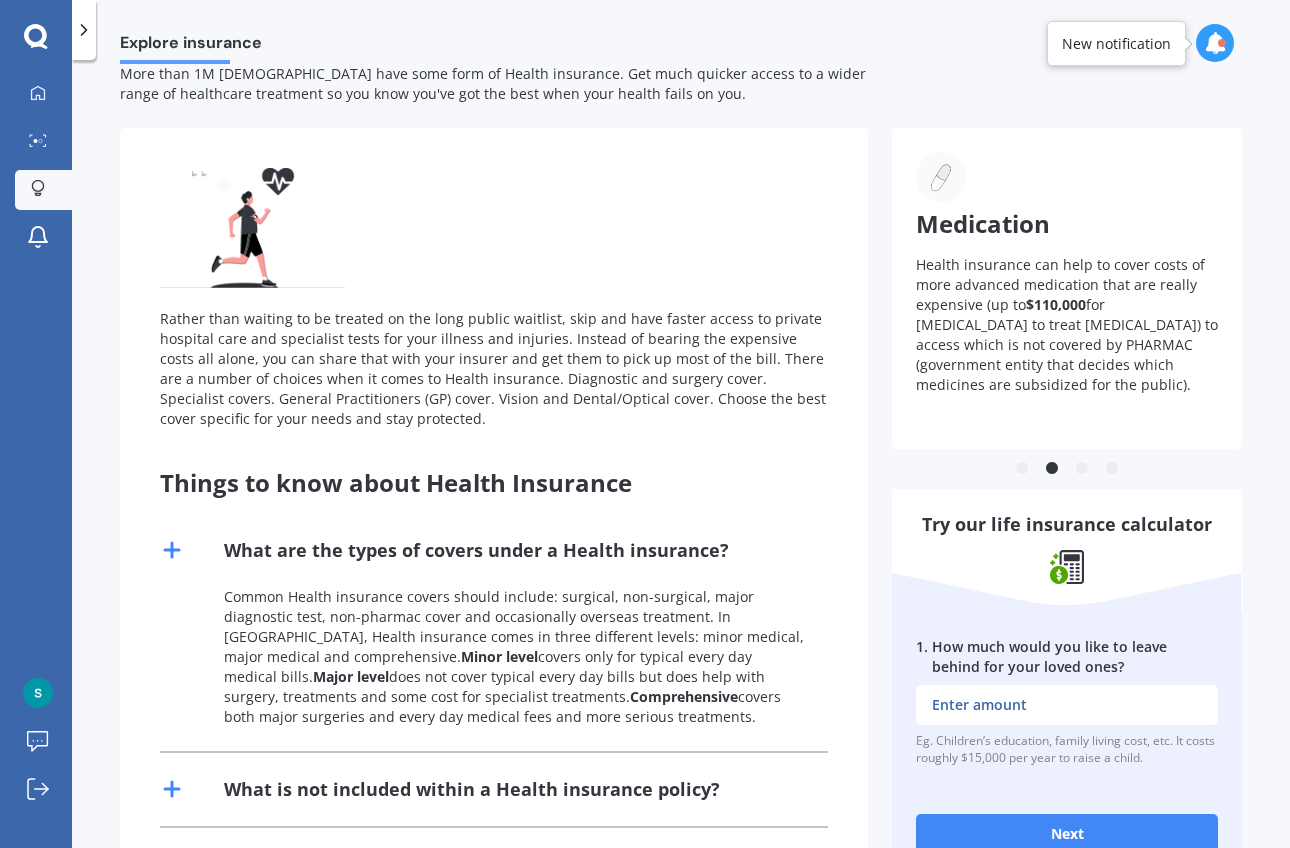 click on "3" at bounding box center (1082, 469) 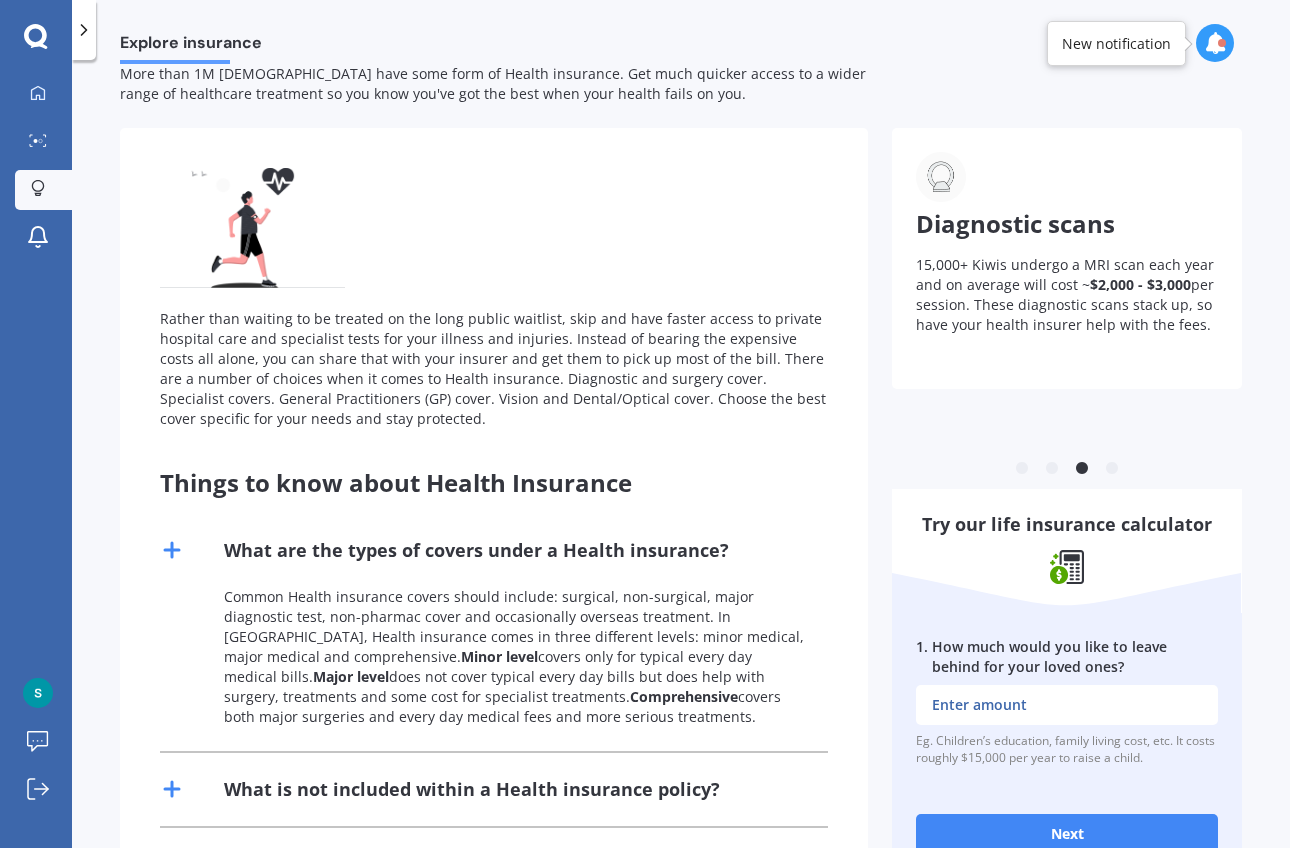 click on "4" at bounding box center [1112, 469] 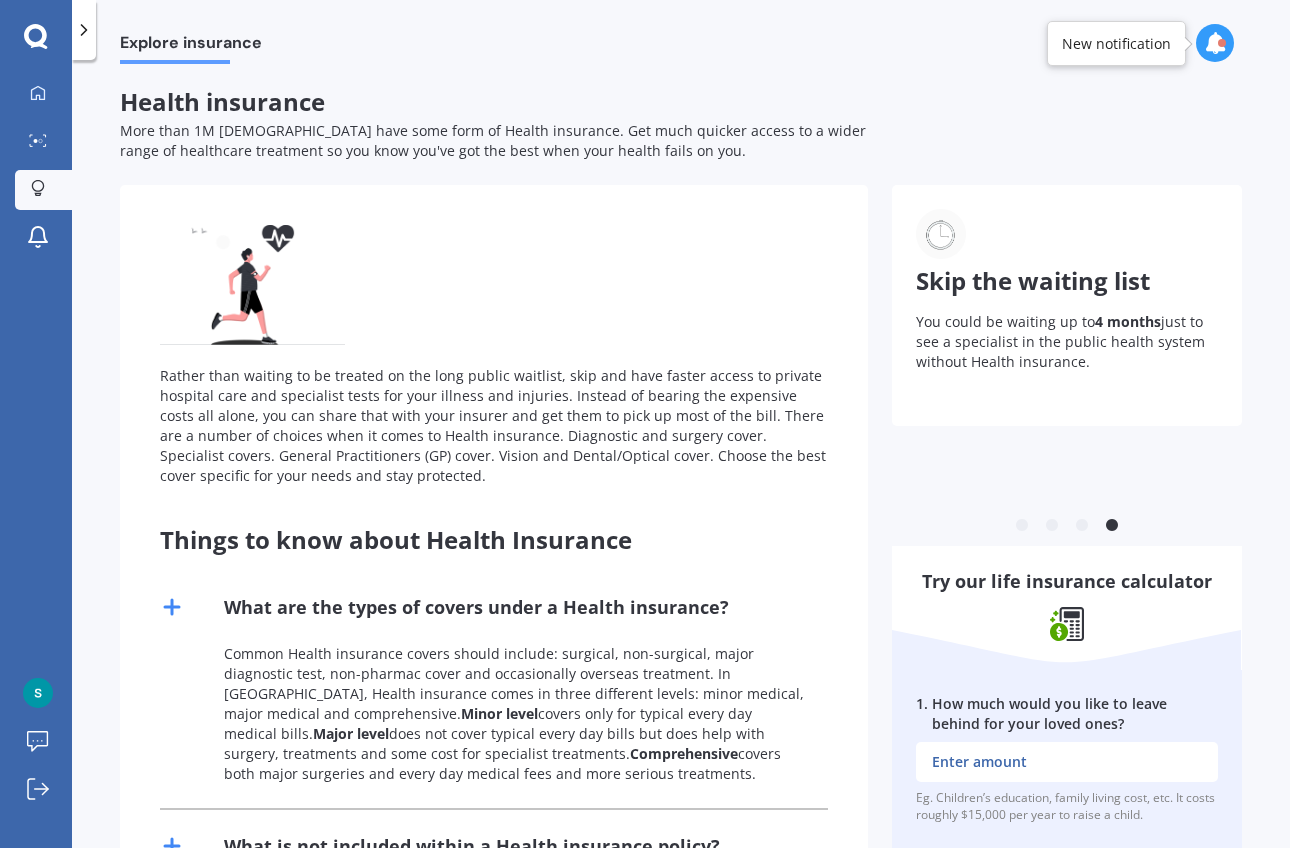 scroll, scrollTop: 0, scrollLeft: 0, axis: both 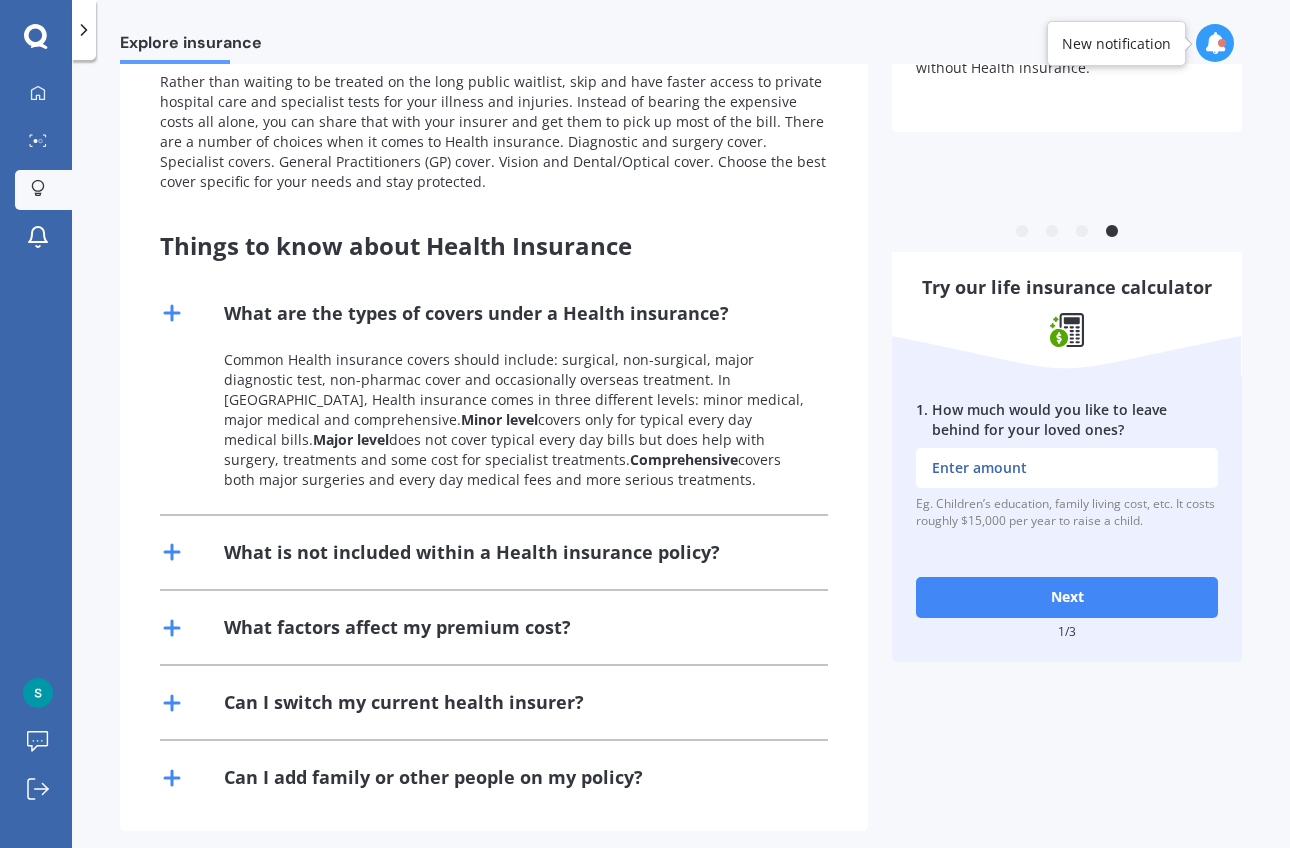 click 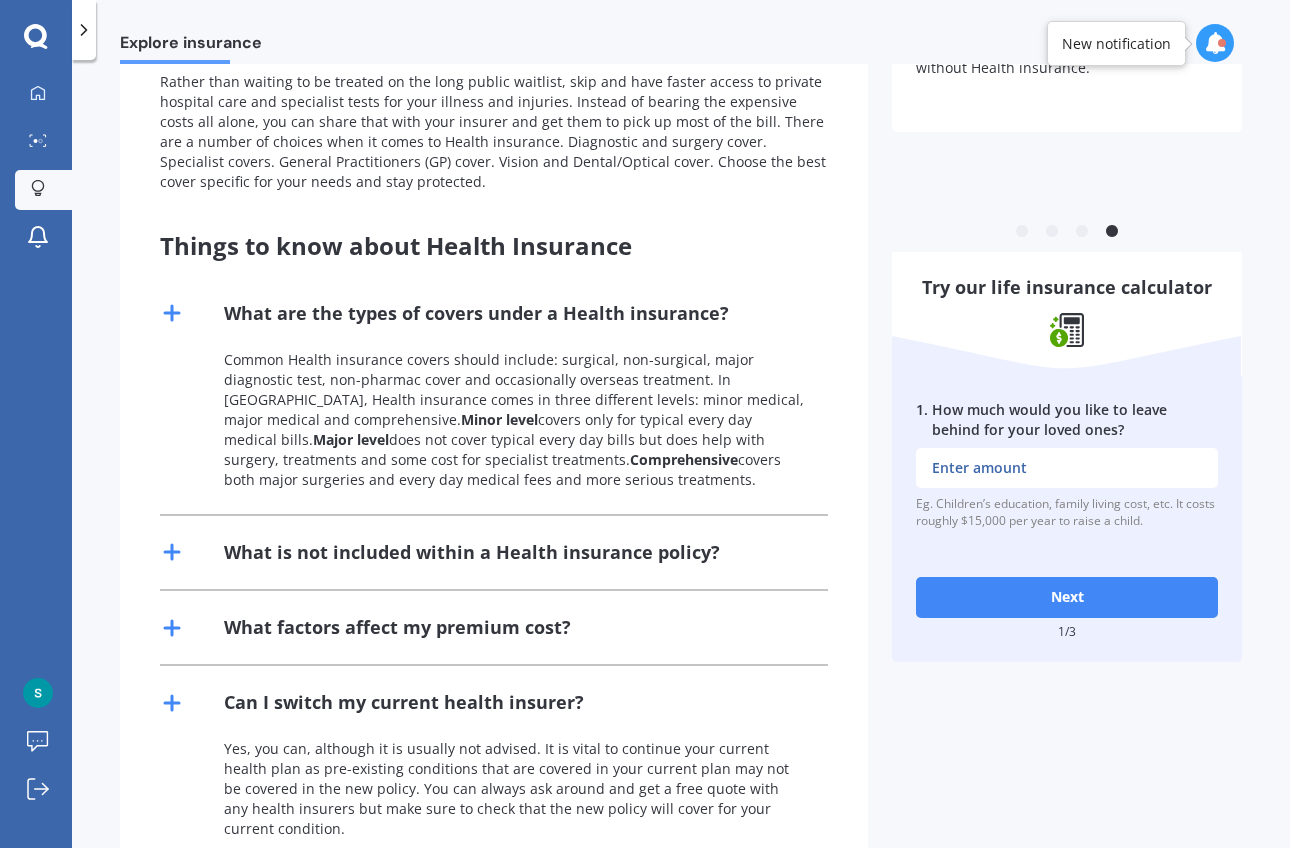 click on "What factors affect my premium cost?" at bounding box center [494, 627] 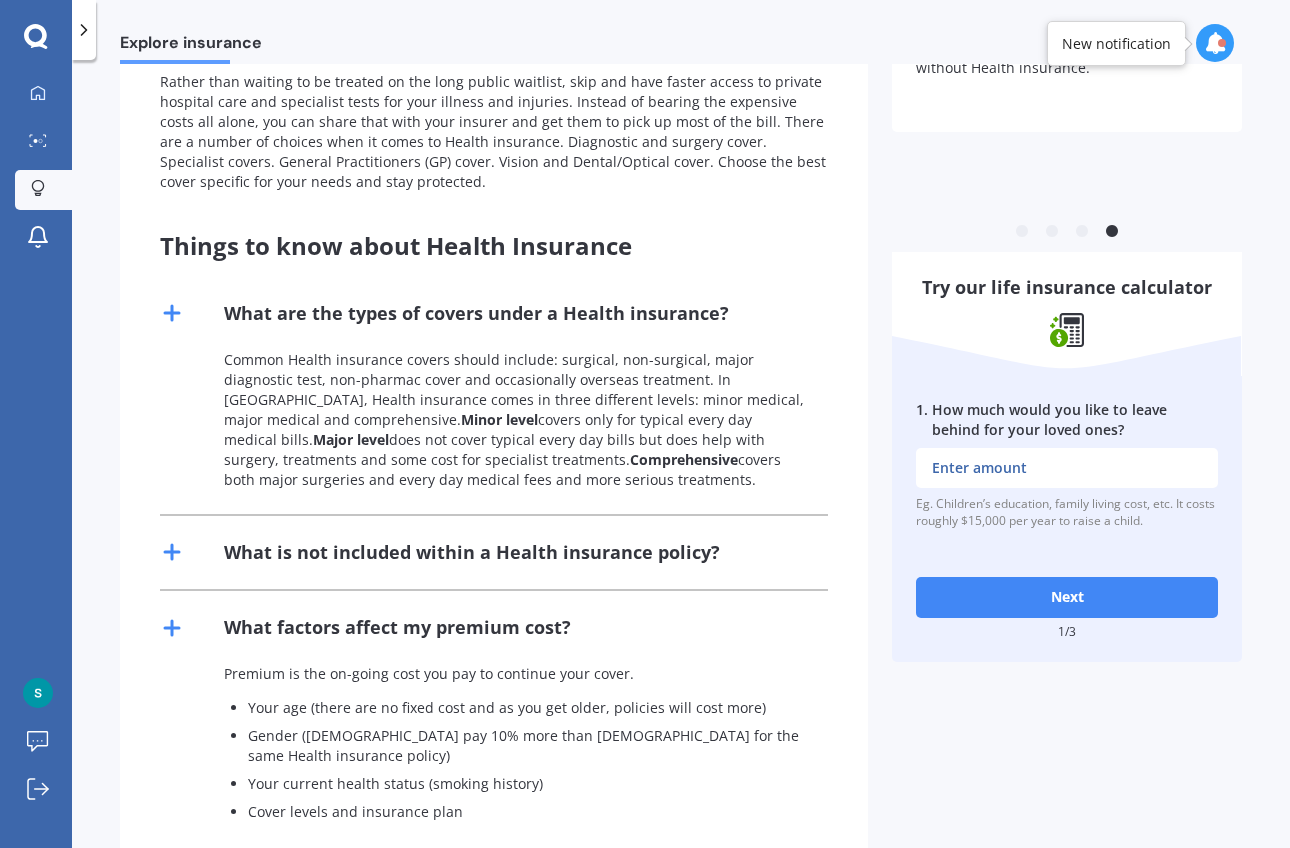 click on "What is not included within a Health insurance policy?" at bounding box center (494, 552) 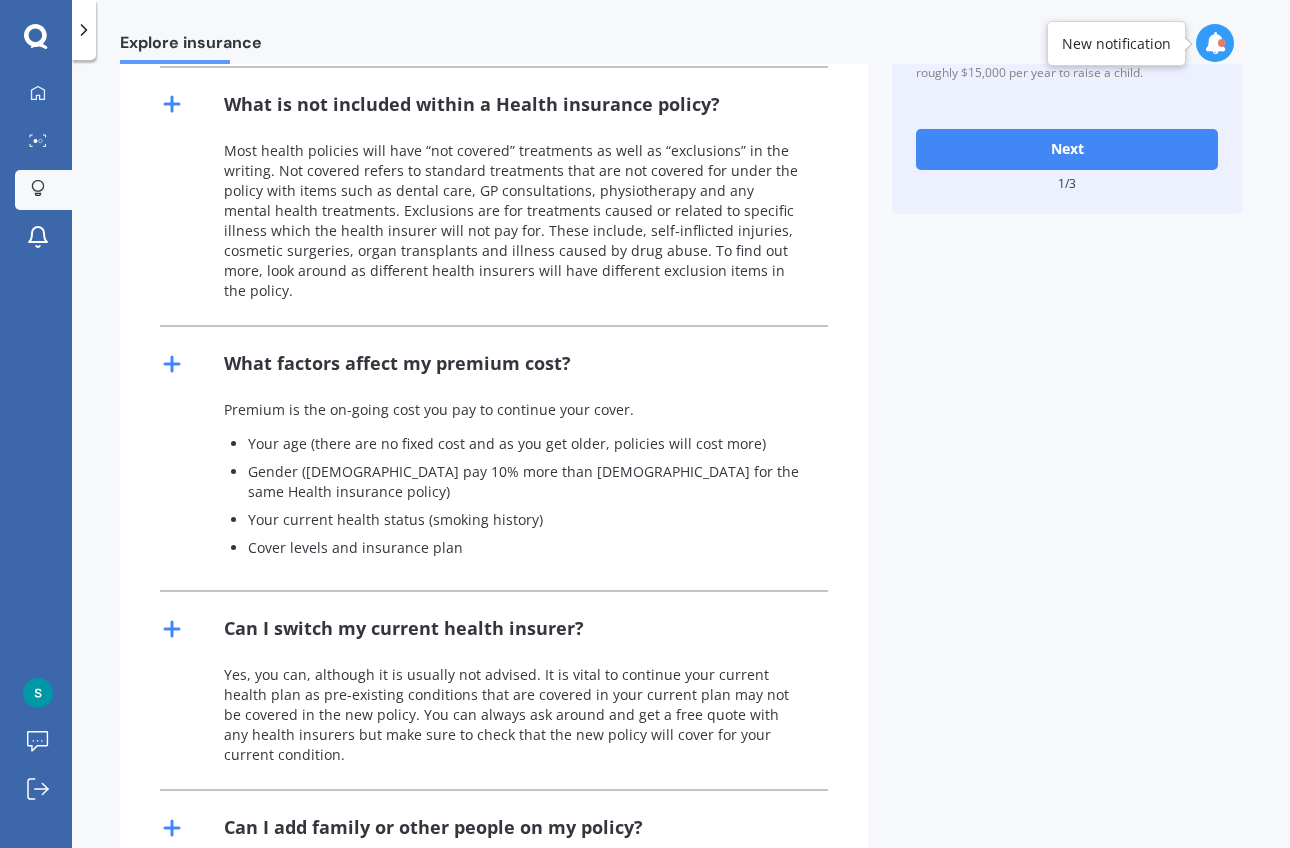 scroll, scrollTop: 740, scrollLeft: 0, axis: vertical 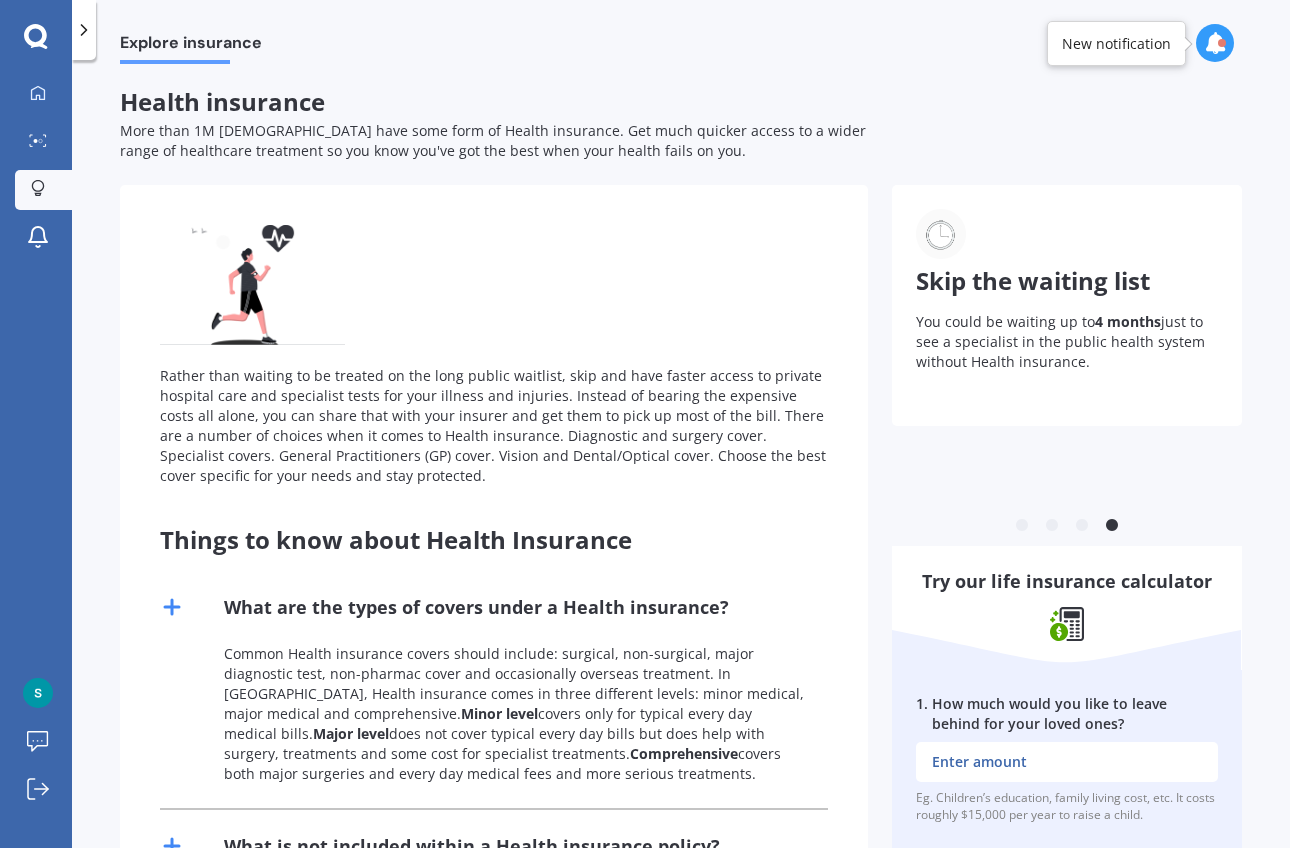 click 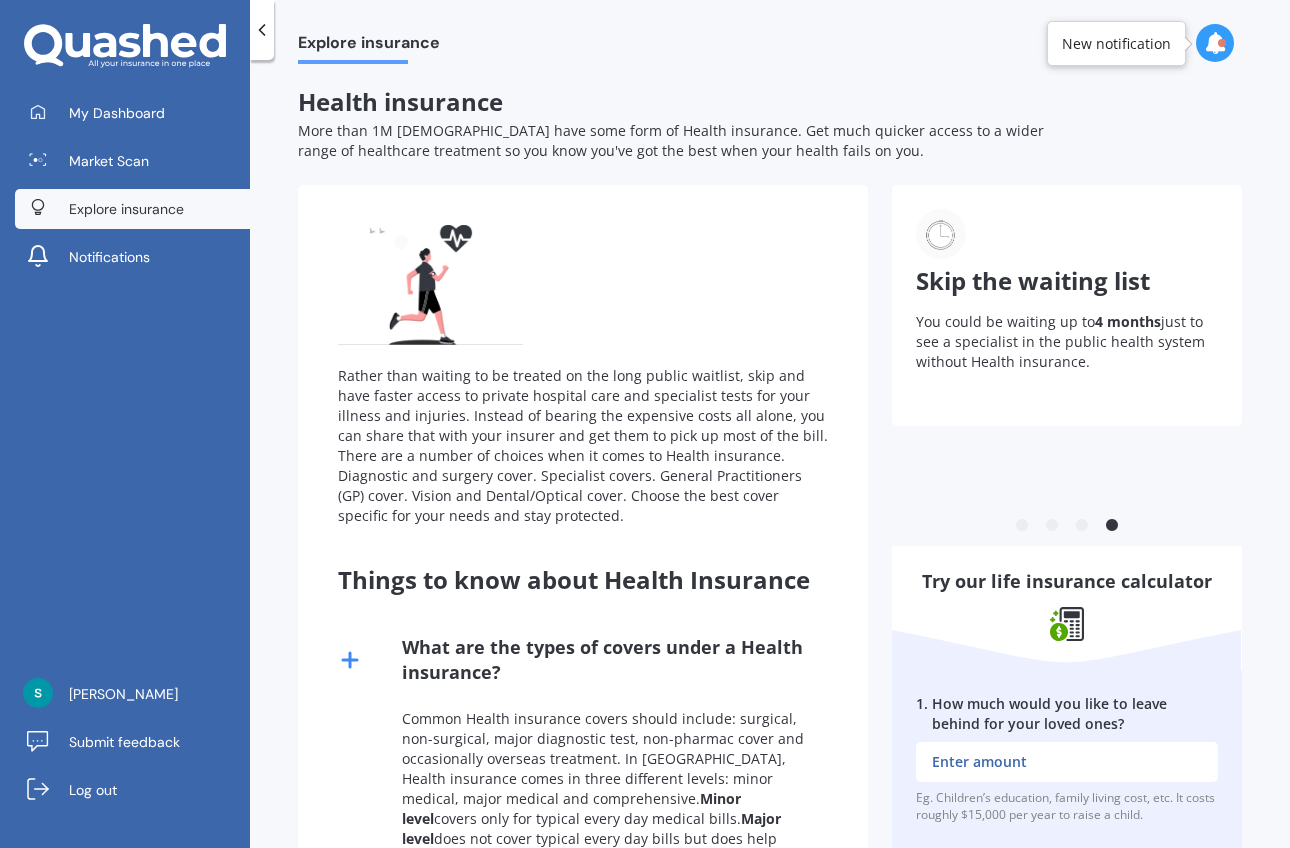click on "Explore insurance" at bounding box center (126, 209) 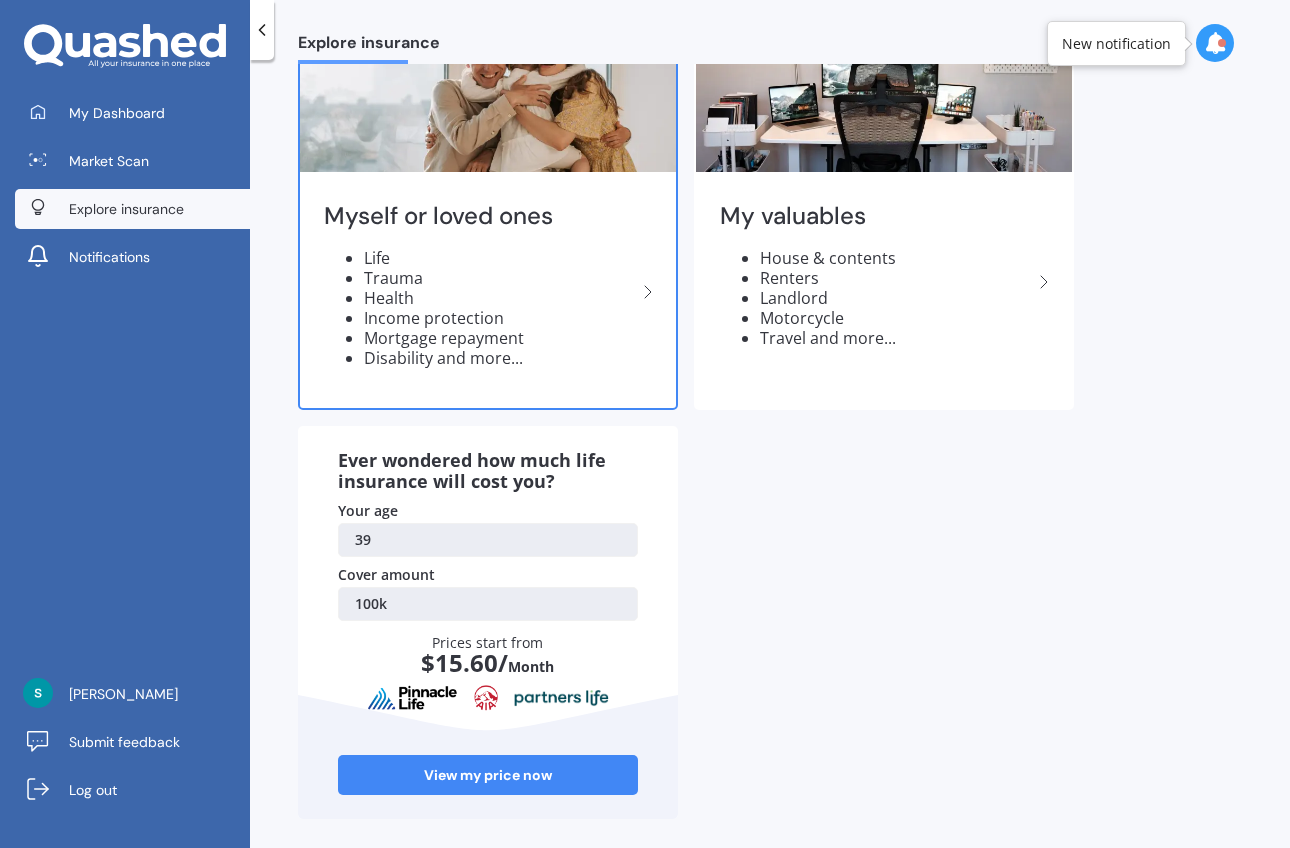 scroll, scrollTop: 125, scrollLeft: 0, axis: vertical 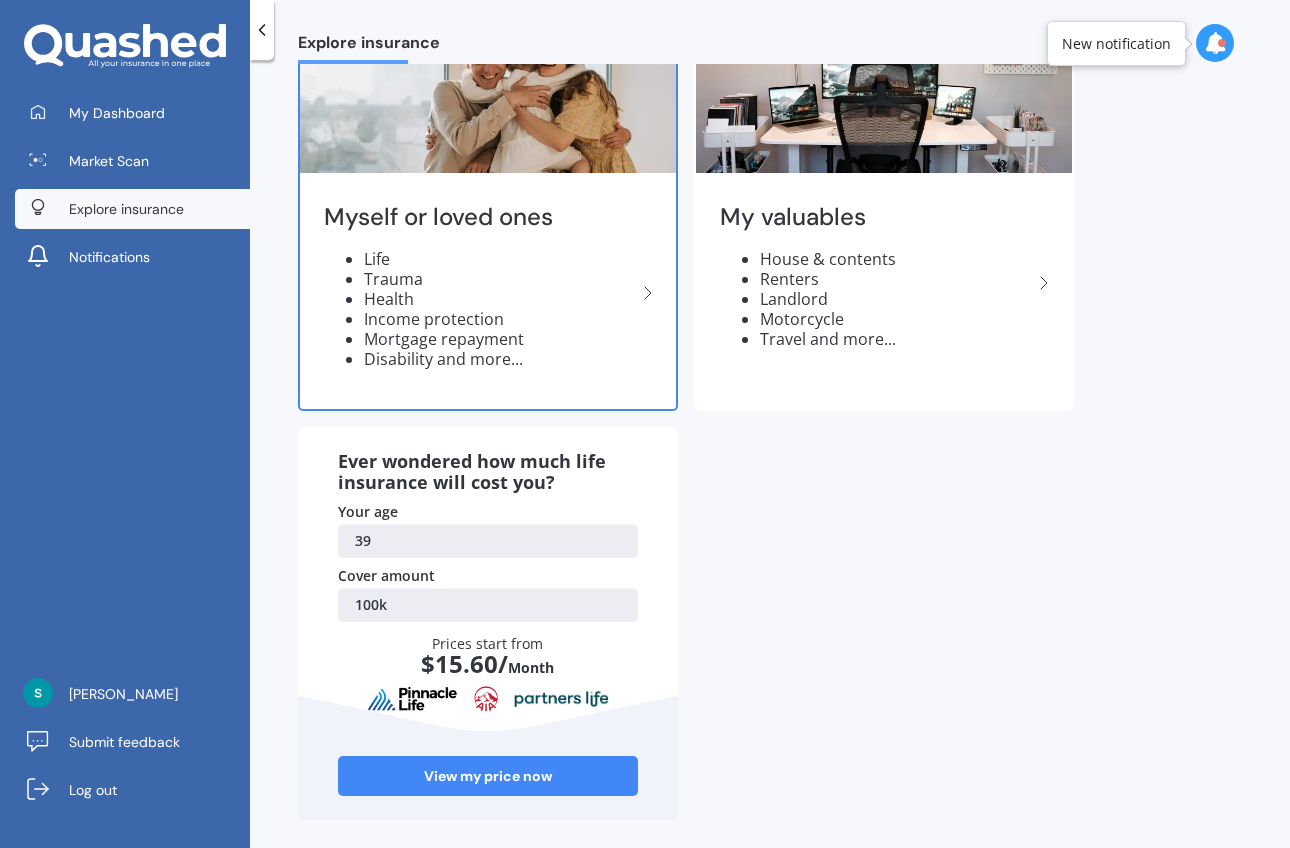 click on "Myself or loved ones" at bounding box center (480, 217) 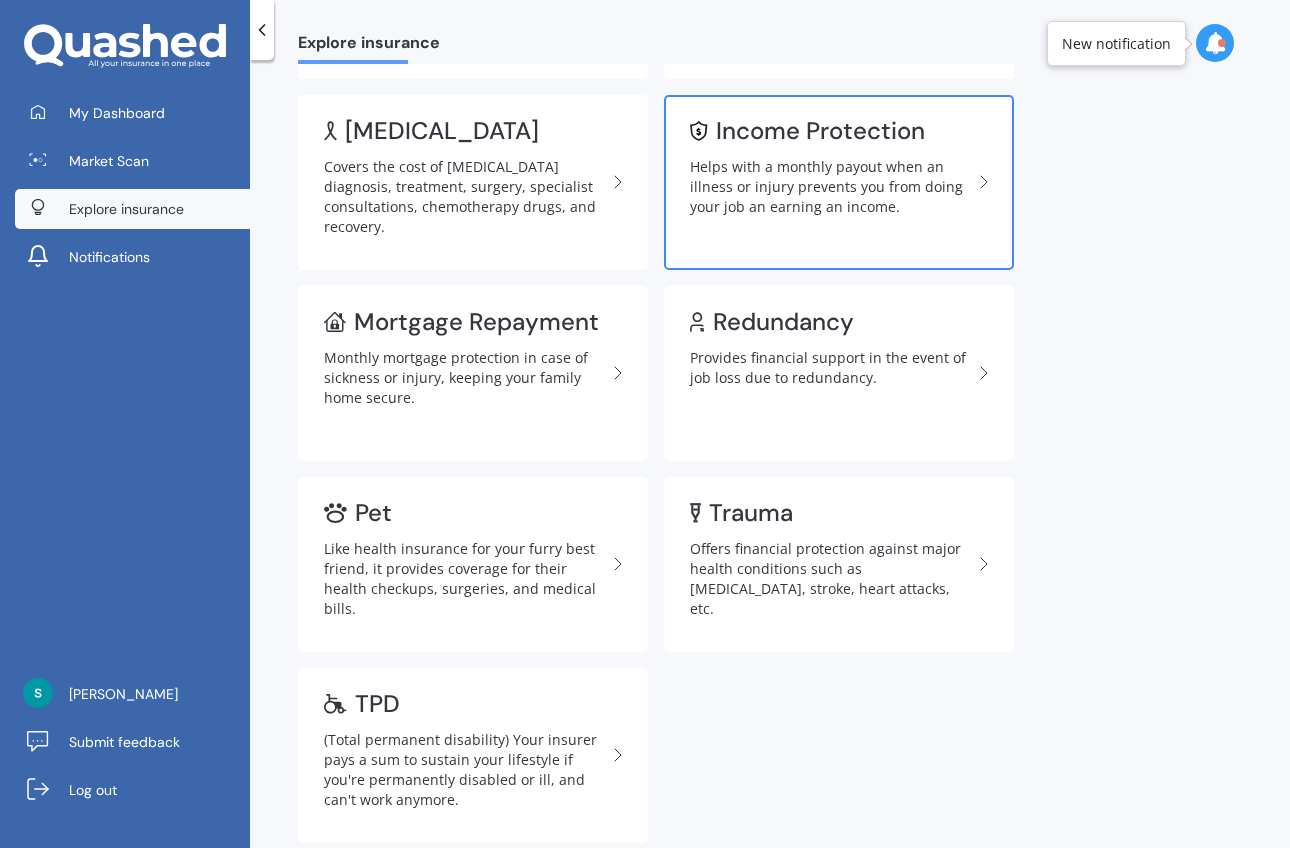 scroll, scrollTop: 271, scrollLeft: 0, axis: vertical 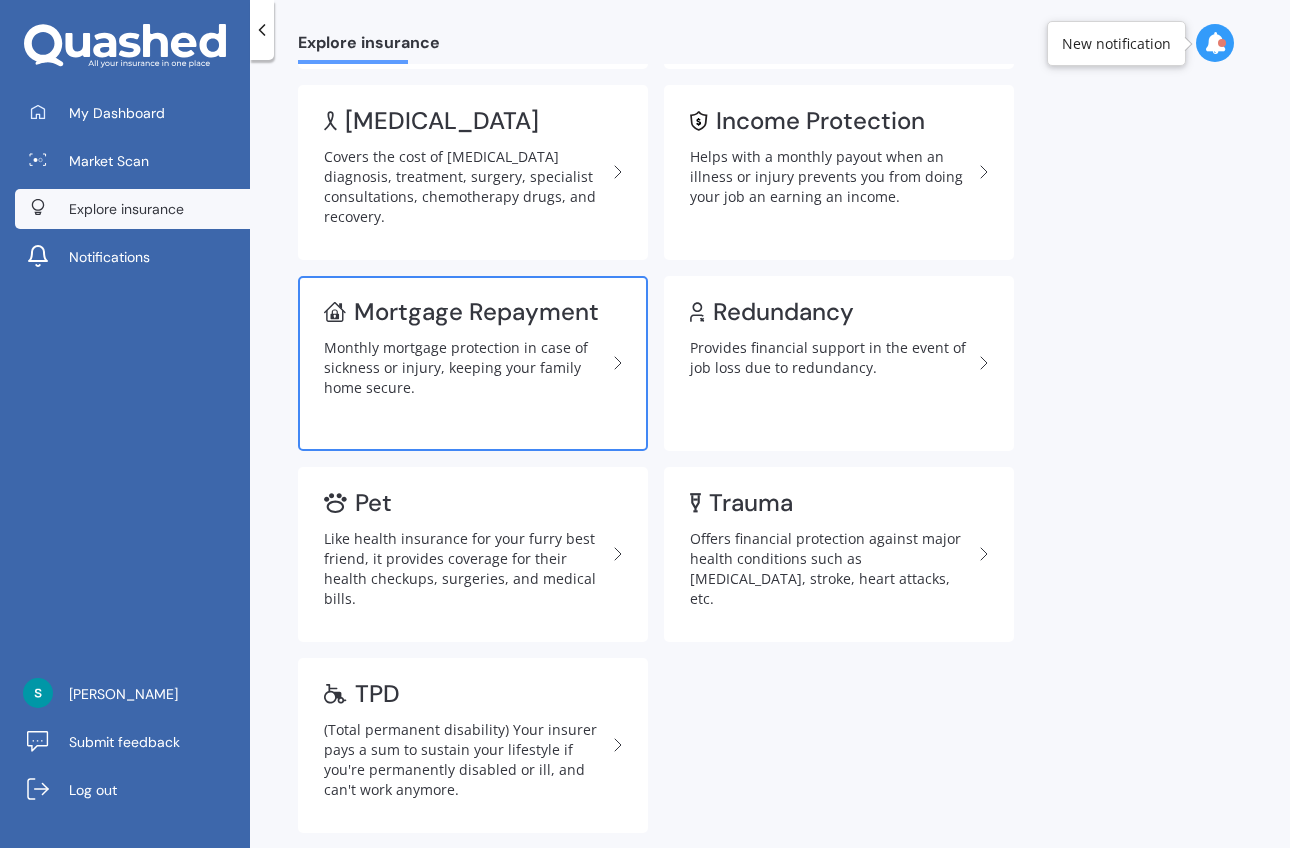 click on "Monthly mortgage protection in case of sickness or injury, keeping your family home secure." at bounding box center [465, 368] 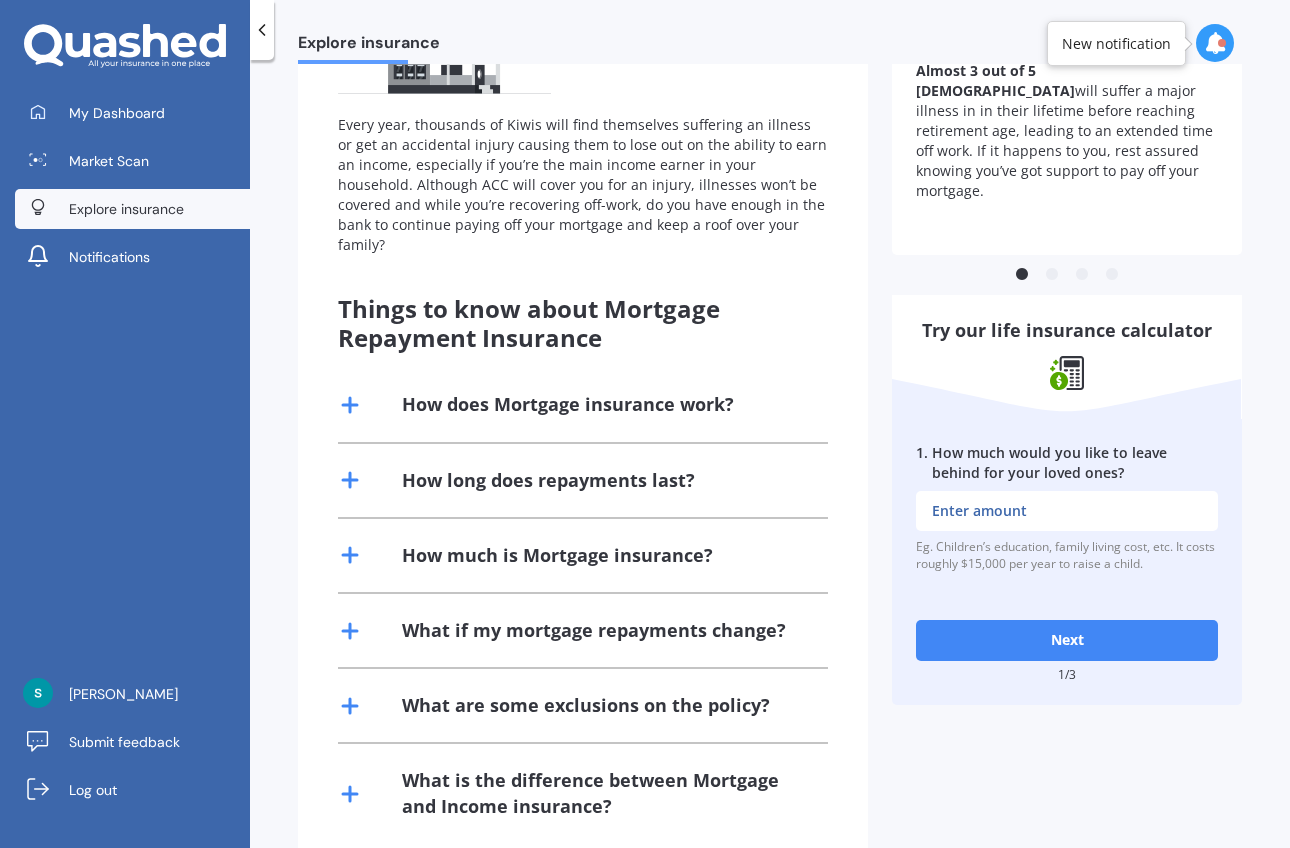 scroll, scrollTop: 0, scrollLeft: 0, axis: both 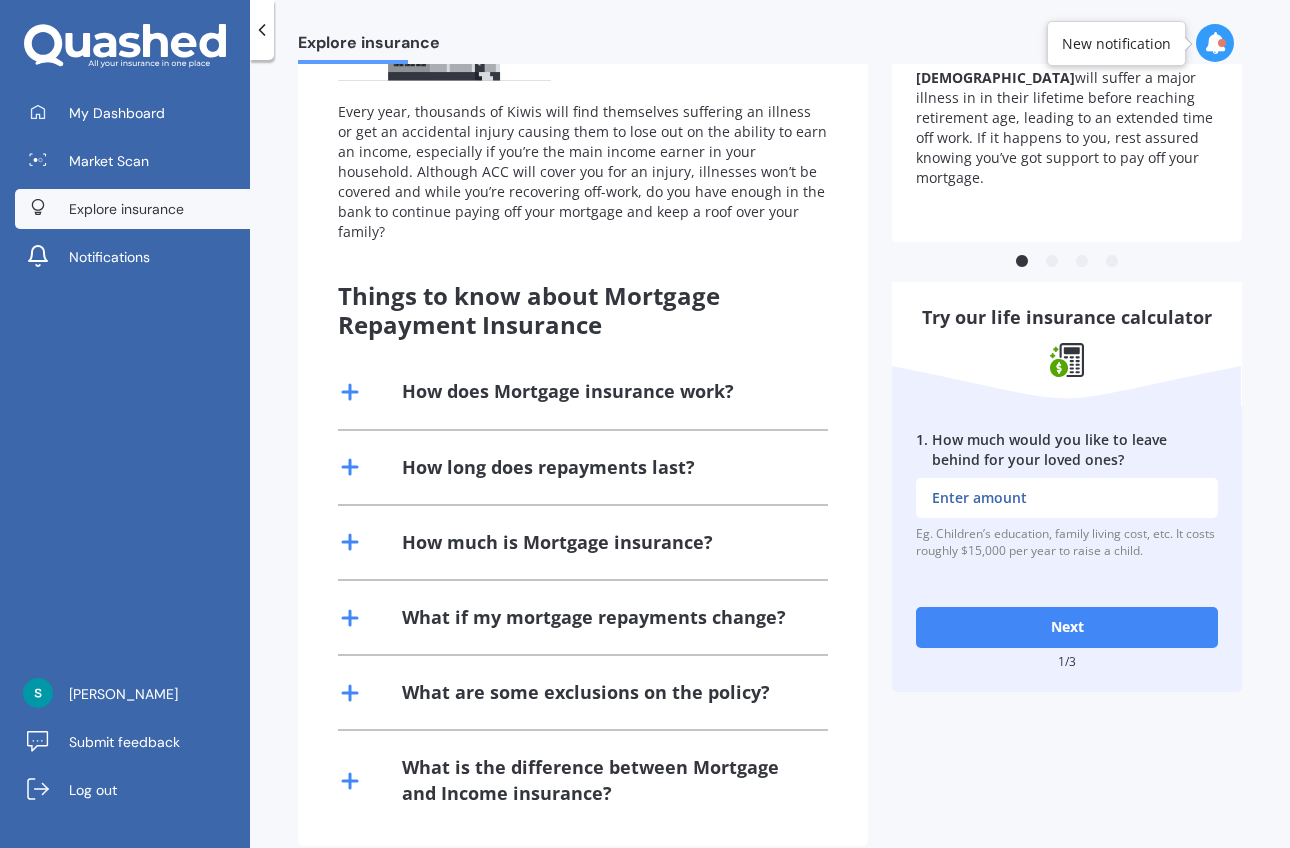 click on "How much is Mortgage insurance?" at bounding box center [557, 542] 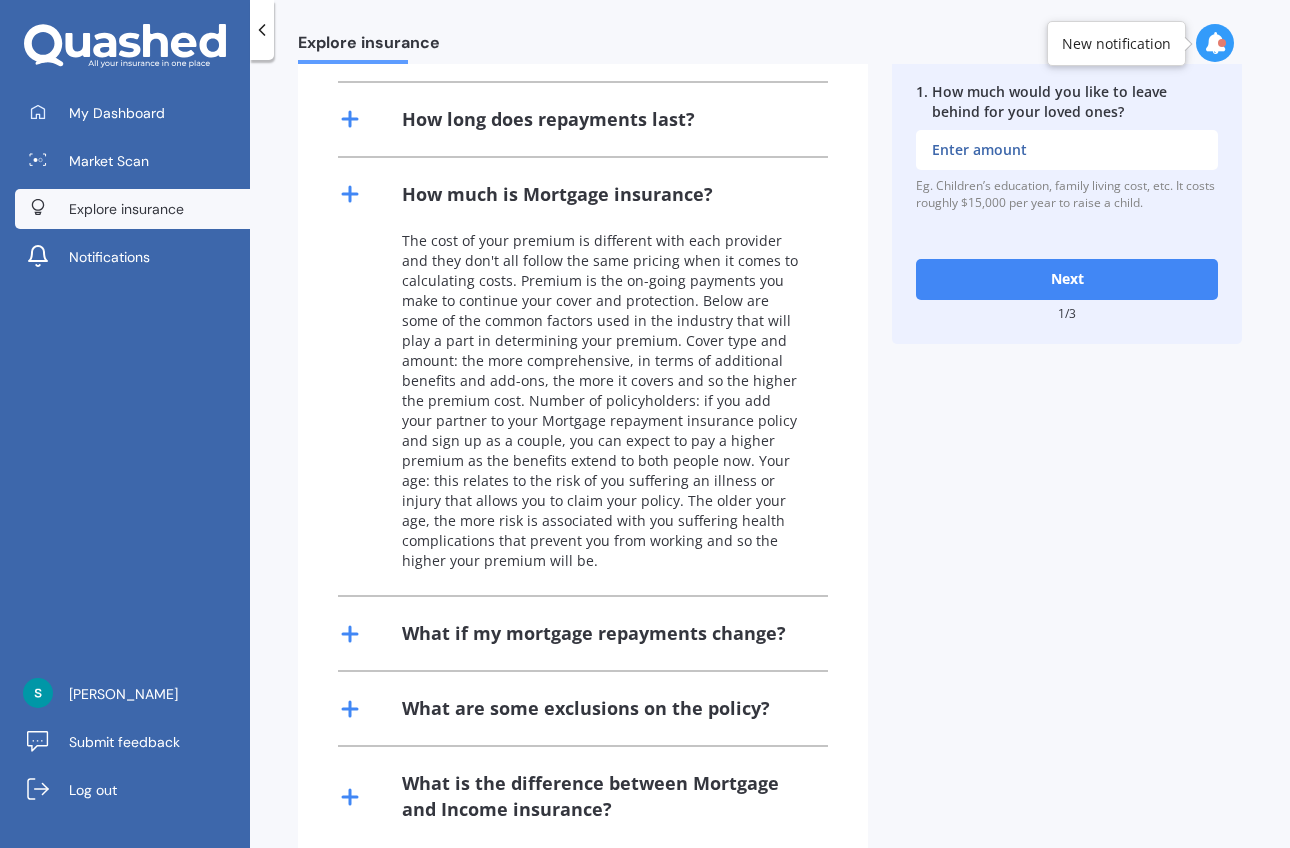 scroll, scrollTop: 631, scrollLeft: 0, axis: vertical 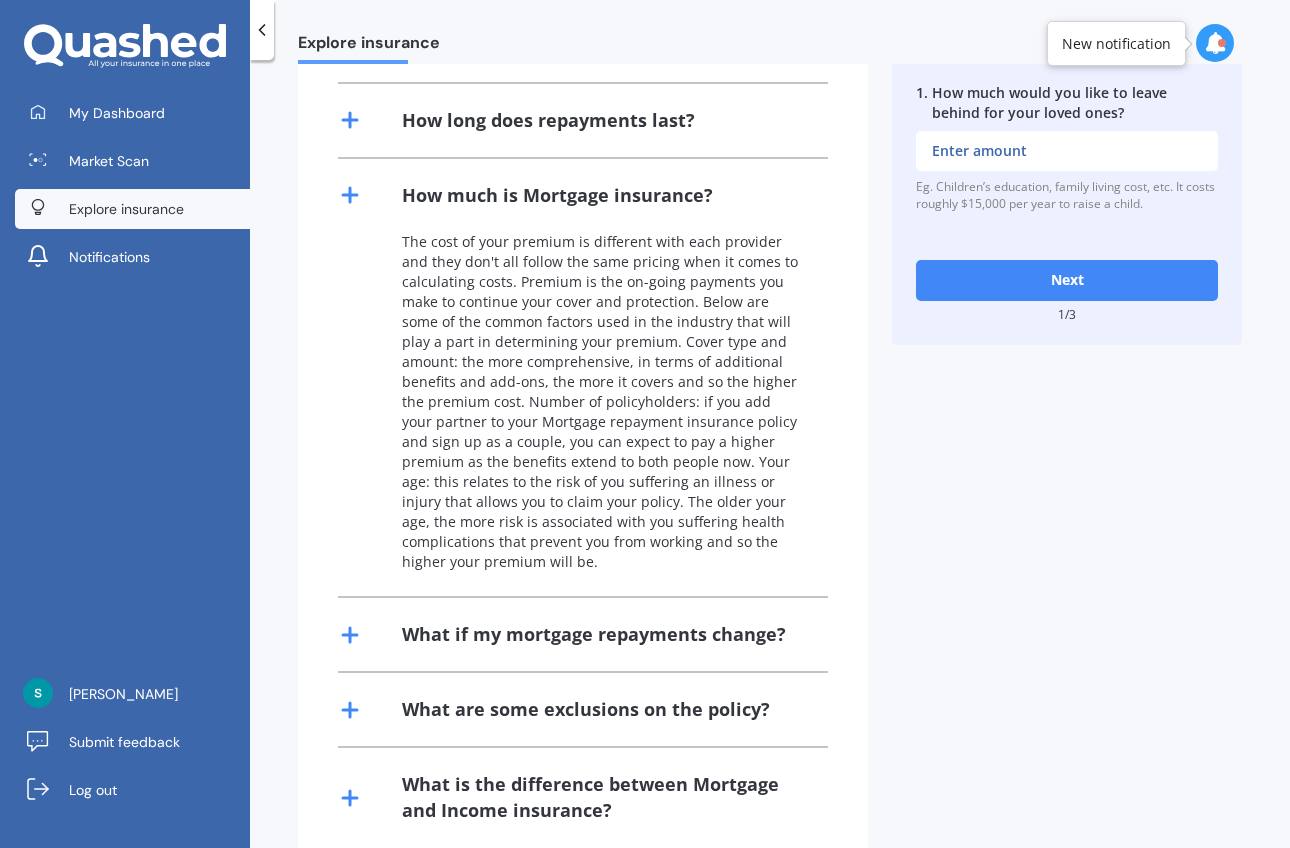 click on "My Dashboard Market Scan Explore insurance Notifications" at bounding box center (125, 189) 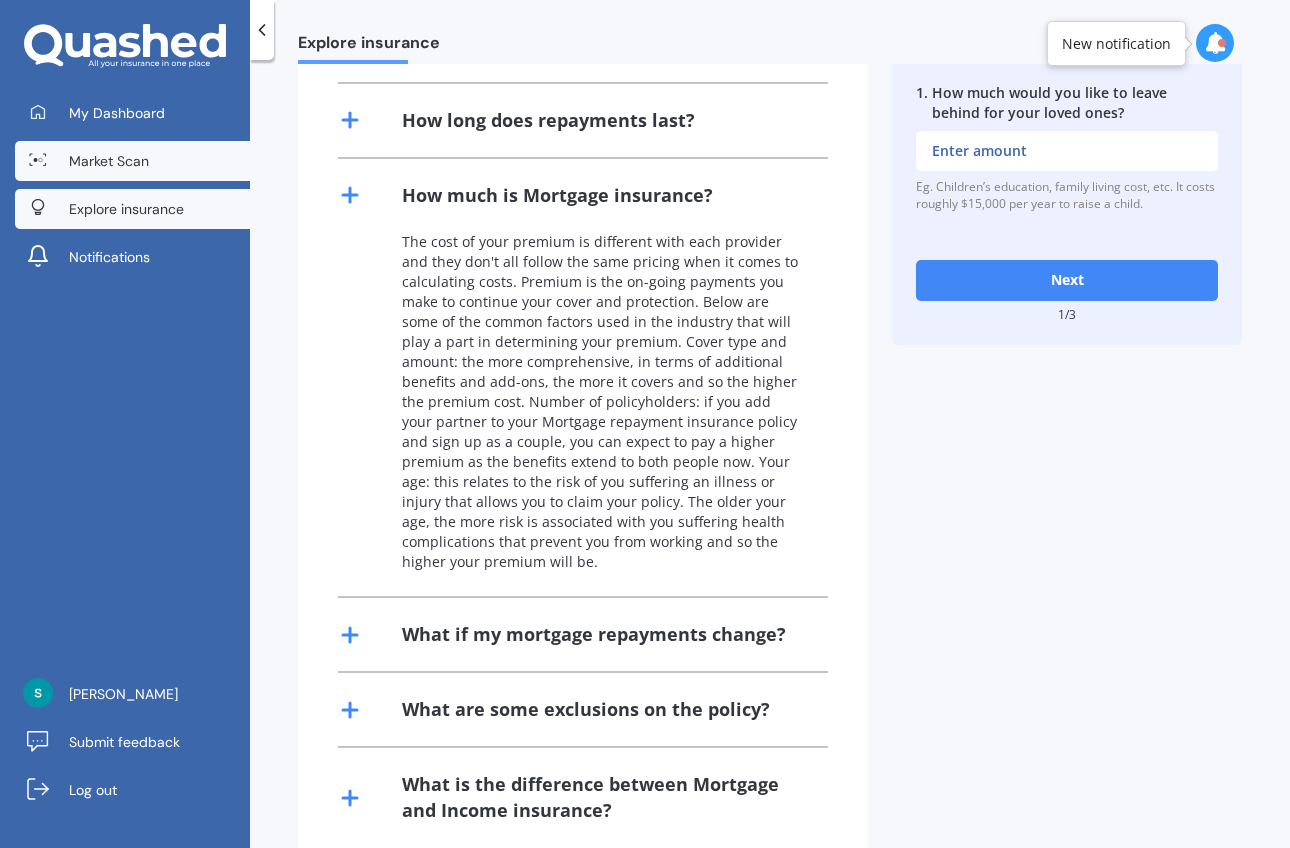 click on "Market Scan" at bounding box center [109, 161] 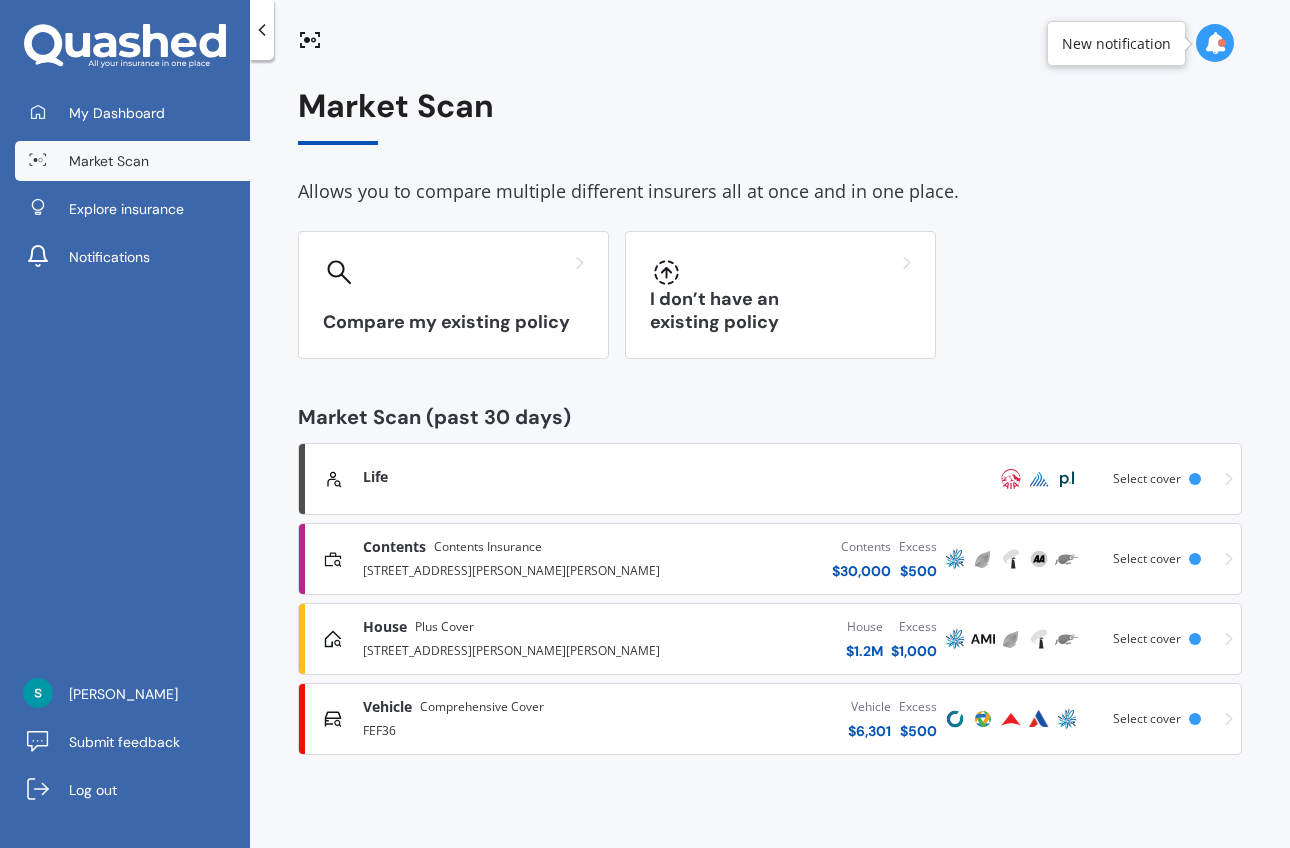 scroll, scrollTop: 0, scrollLeft: 0, axis: both 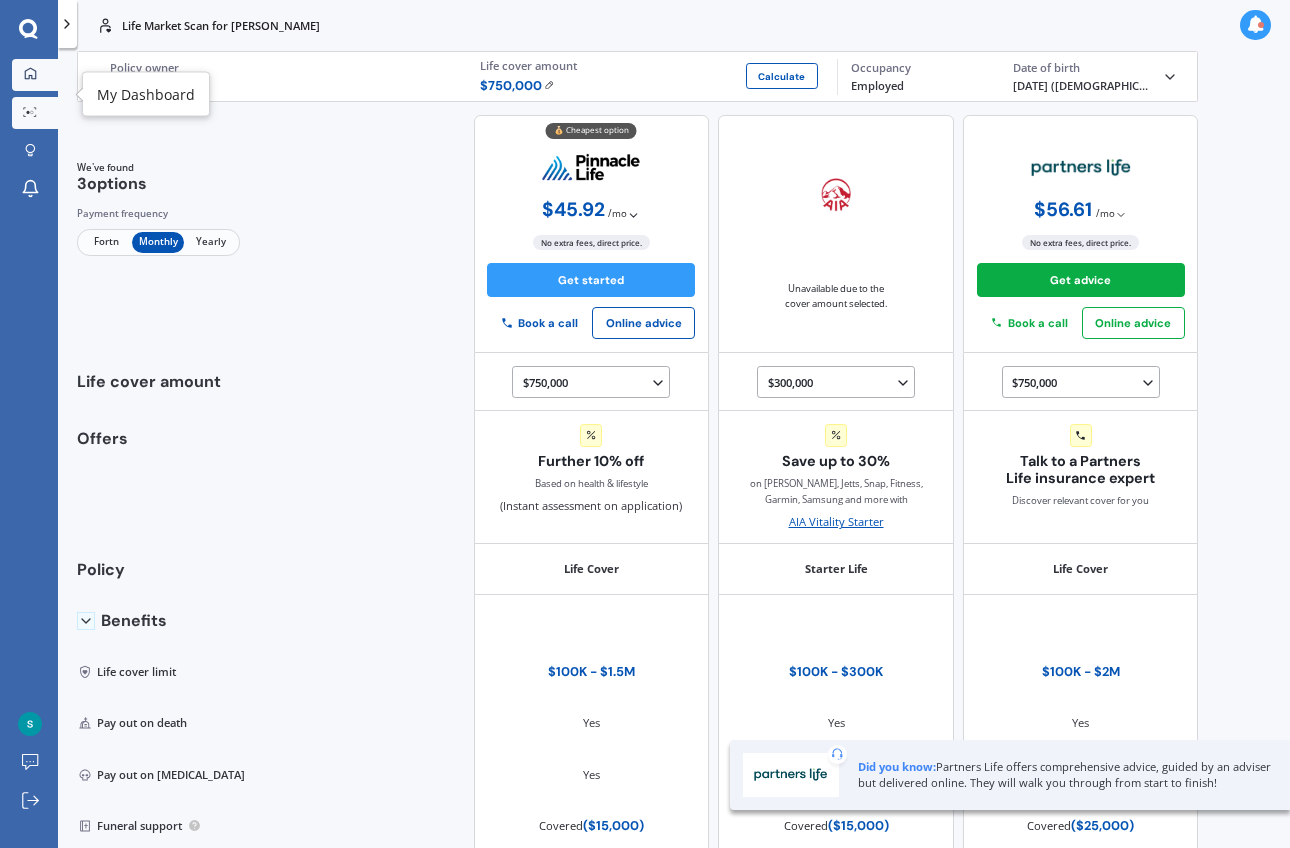 click 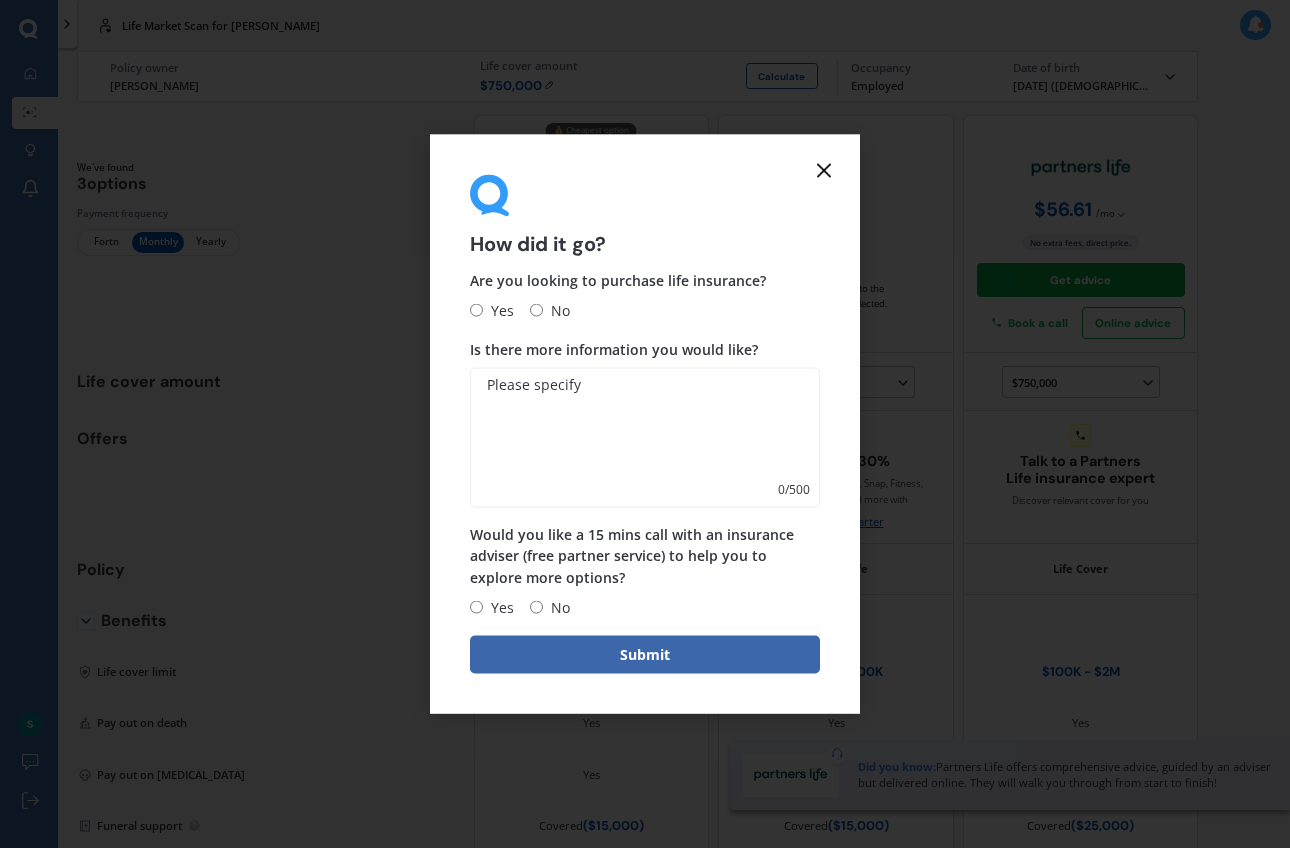 click 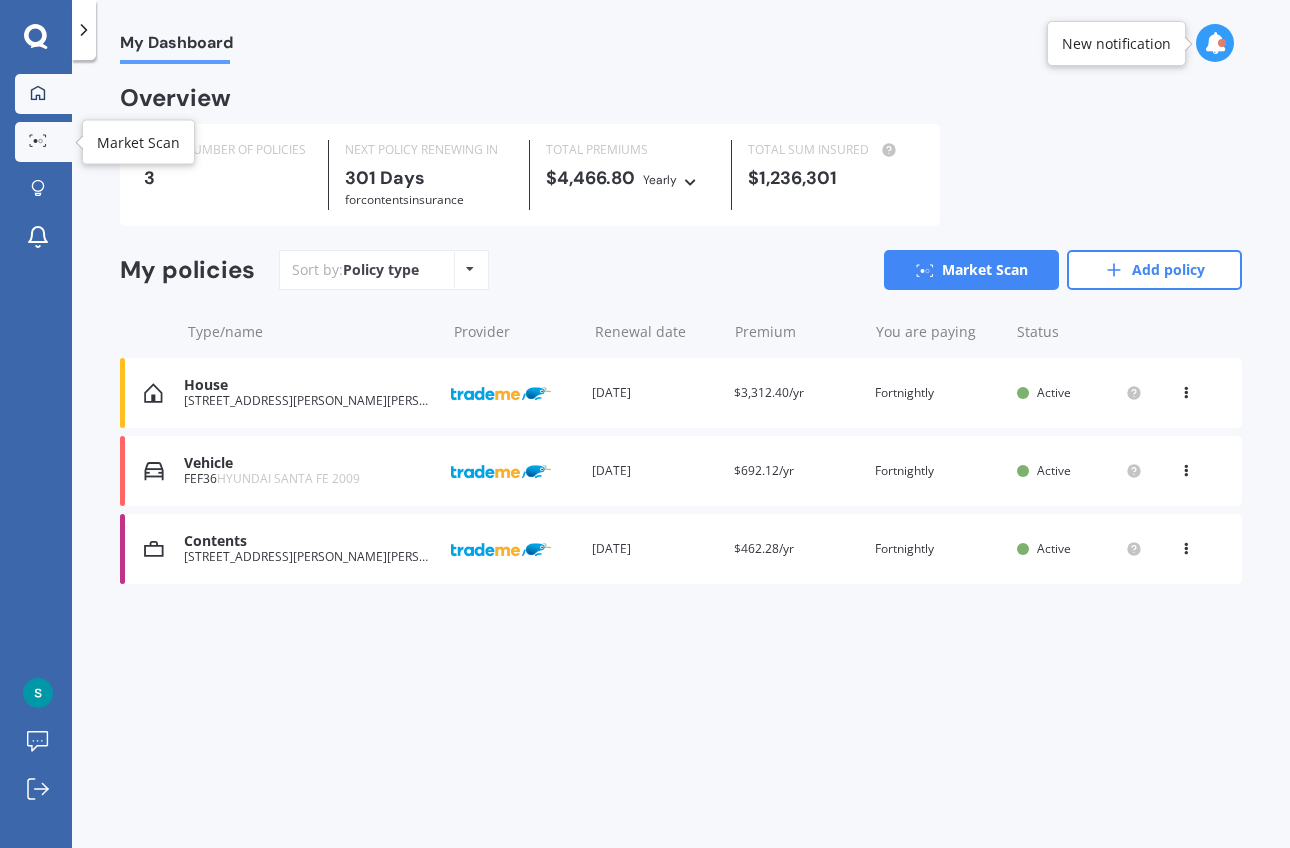 click 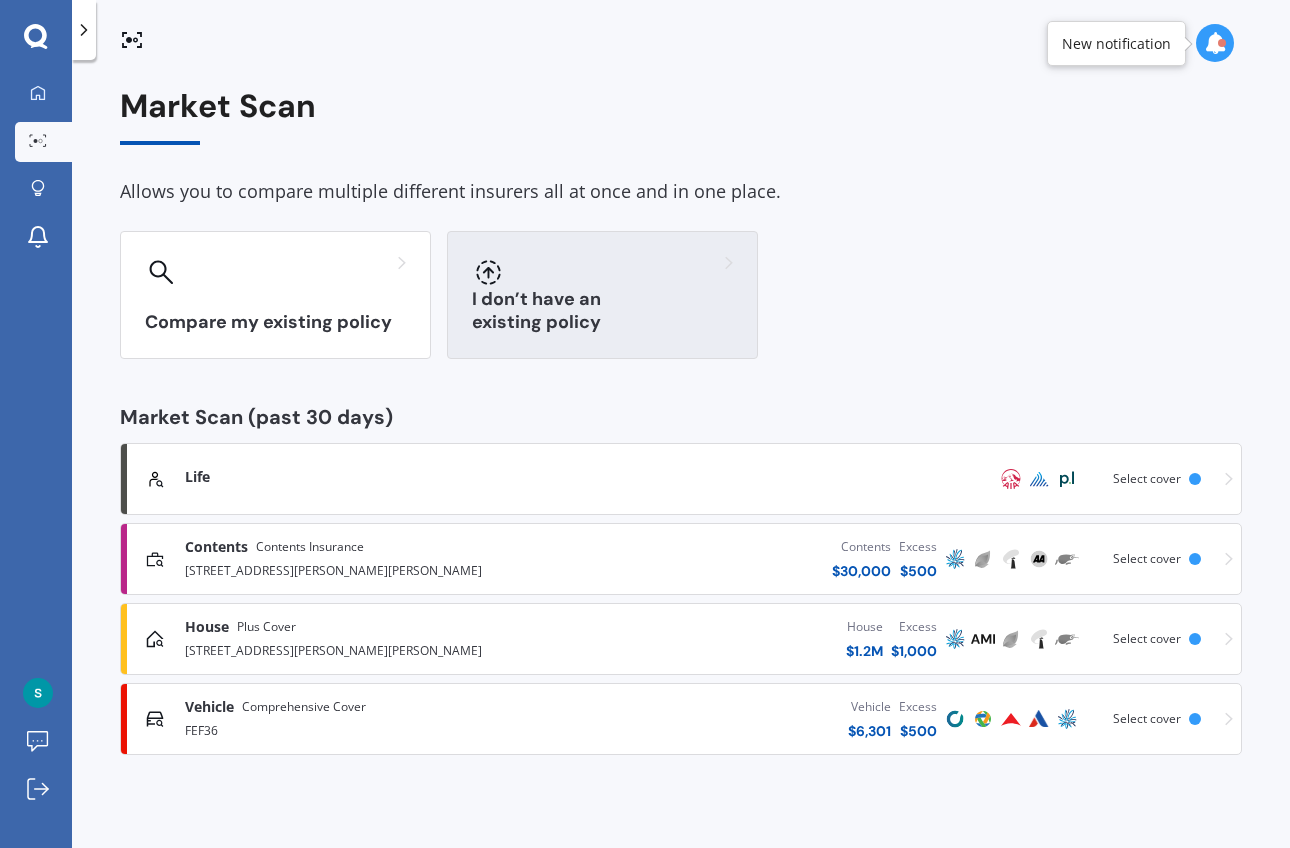 click on "I don’t have an existing policy" at bounding box center (602, 295) 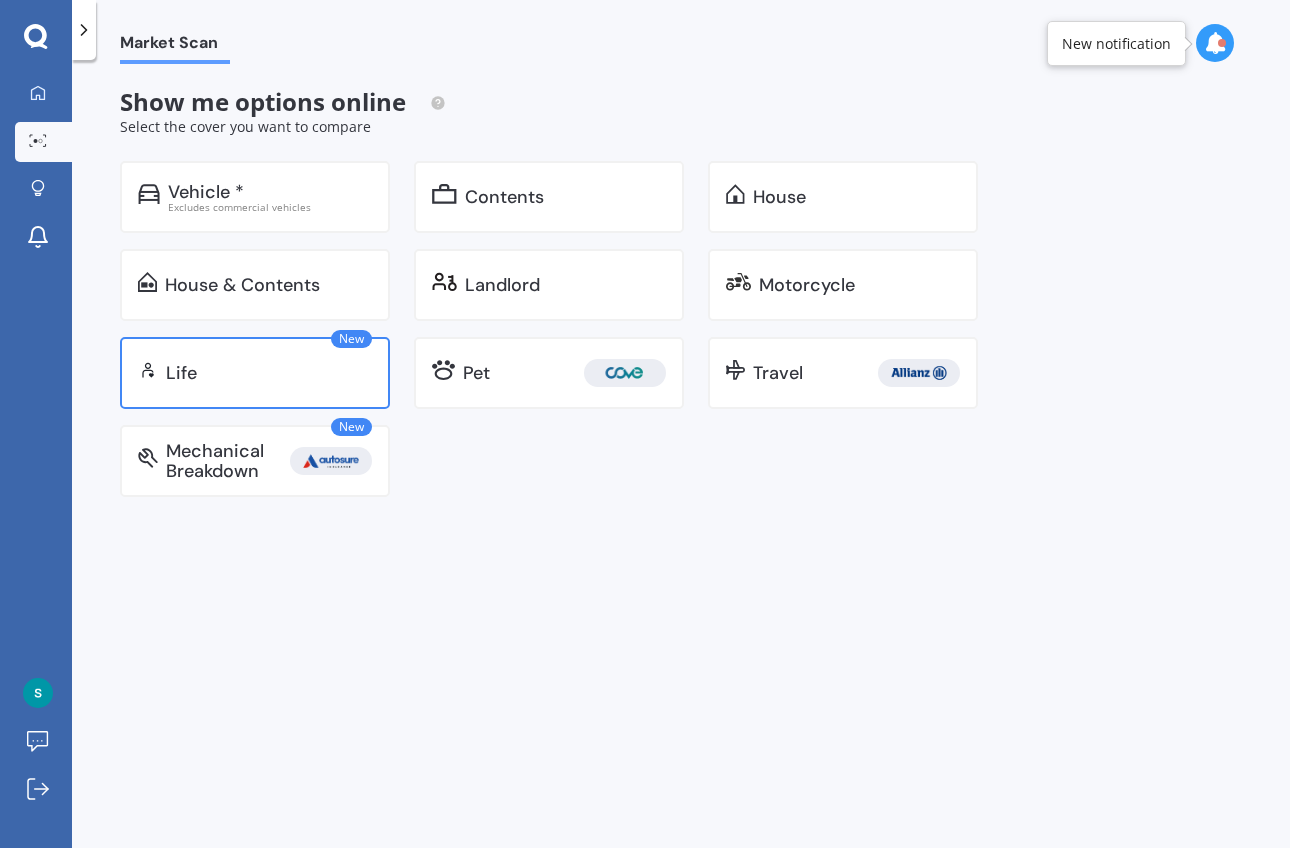 click on "Life" at bounding box center (269, 373) 